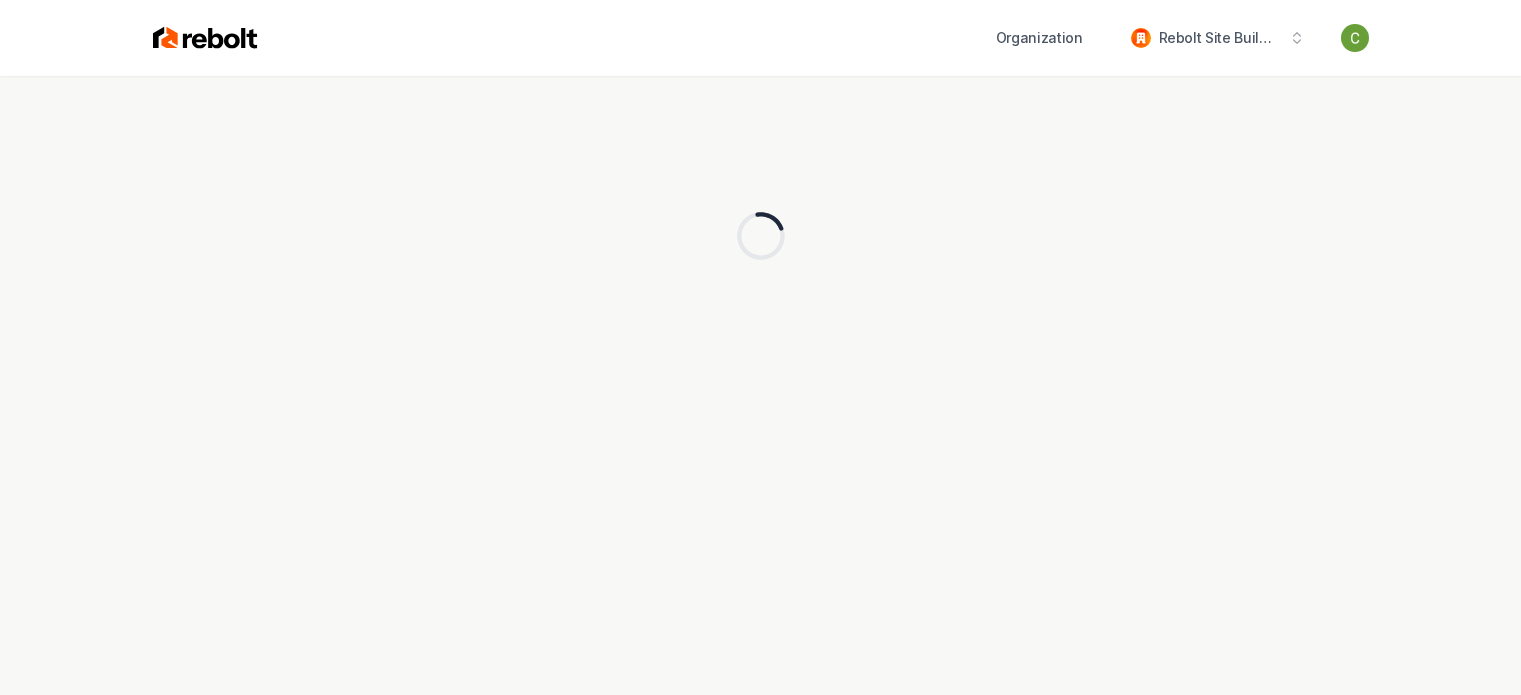 scroll, scrollTop: 0, scrollLeft: 0, axis: both 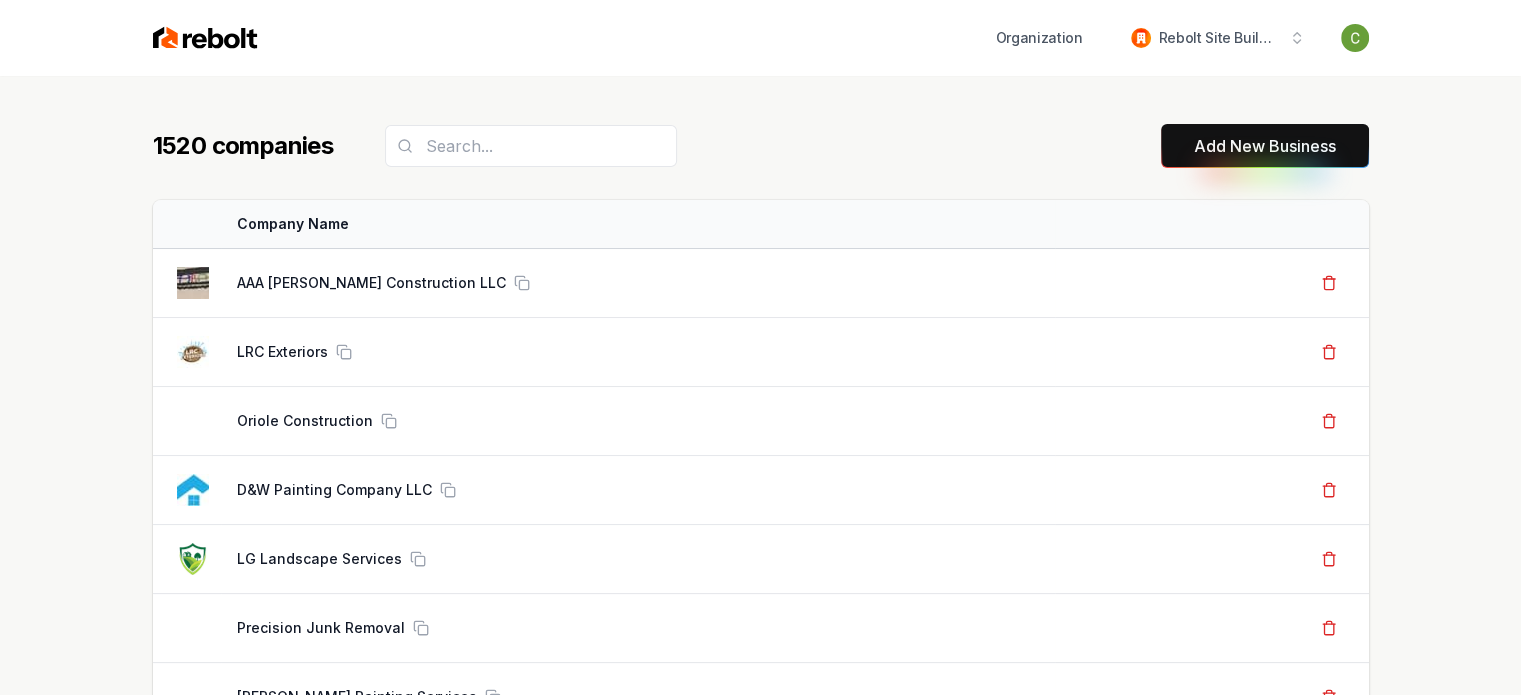 click on "Add New Business" at bounding box center [1265, 146] 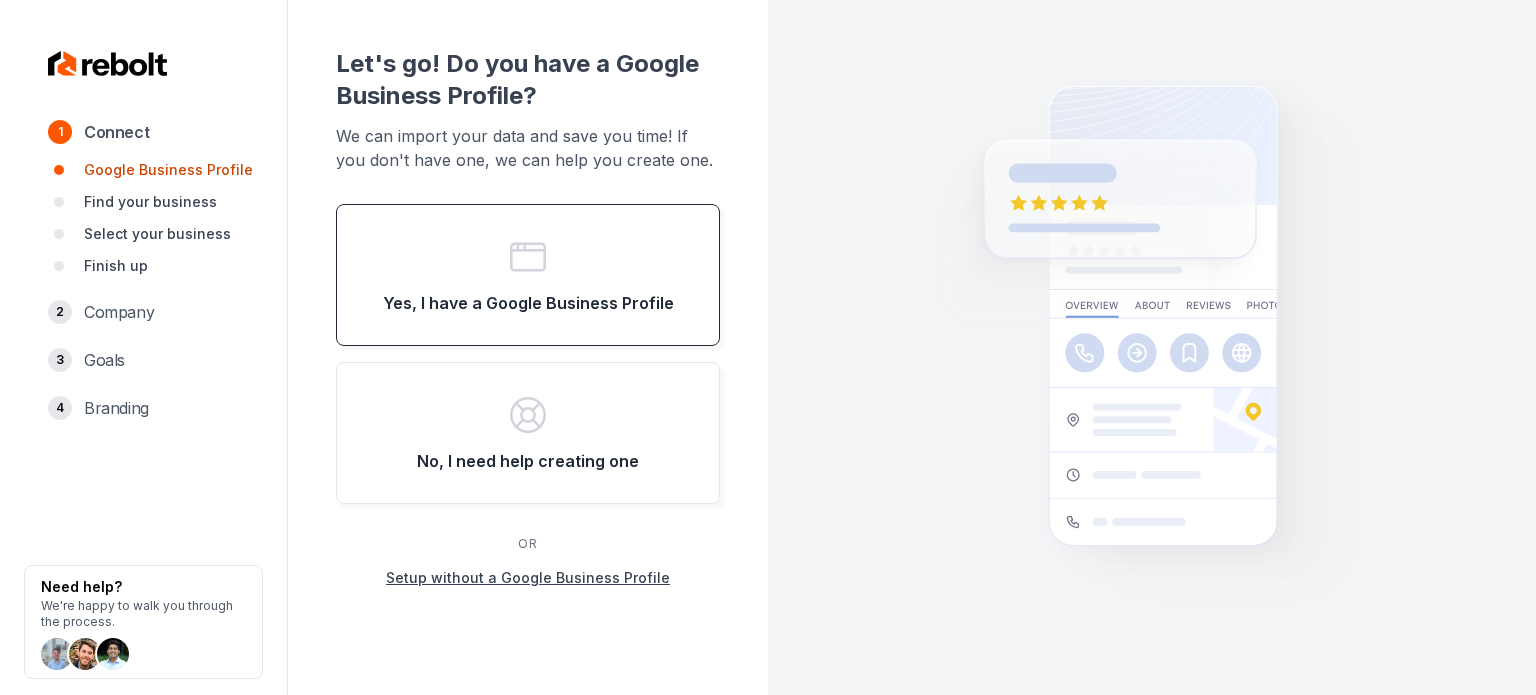 click on "Yes, I have a Google Business Profile" at bounding box center (528, 275) 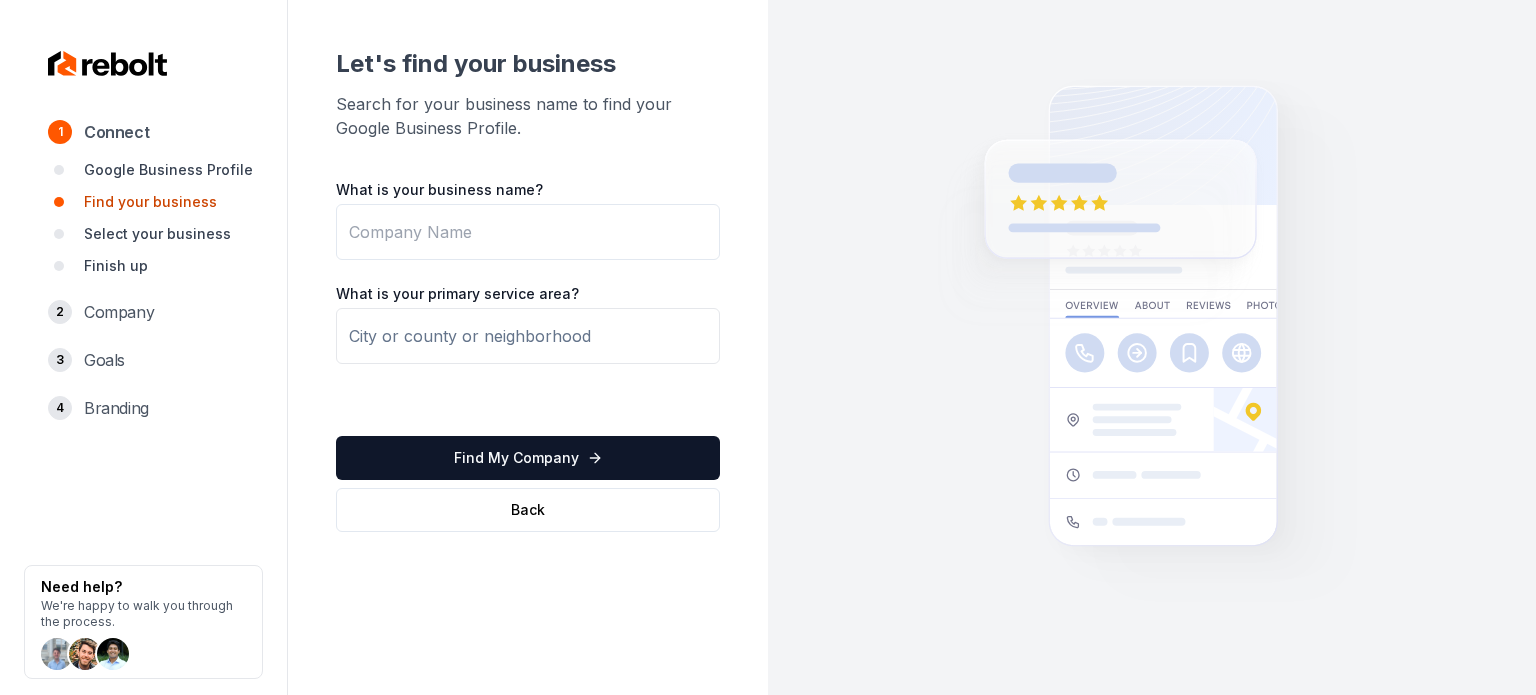 click on "What is your business name?" at bounding box center [528, 232] 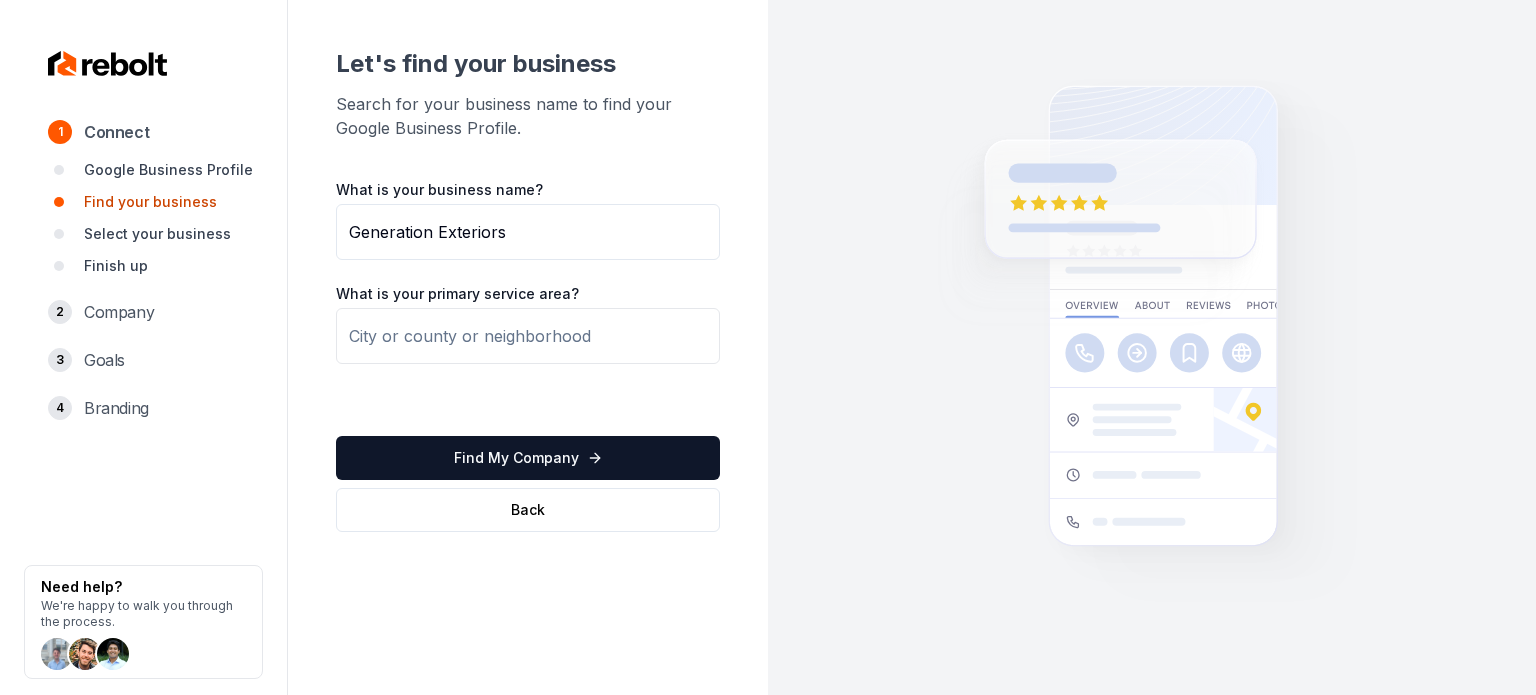 type on "Generation Exteriors" 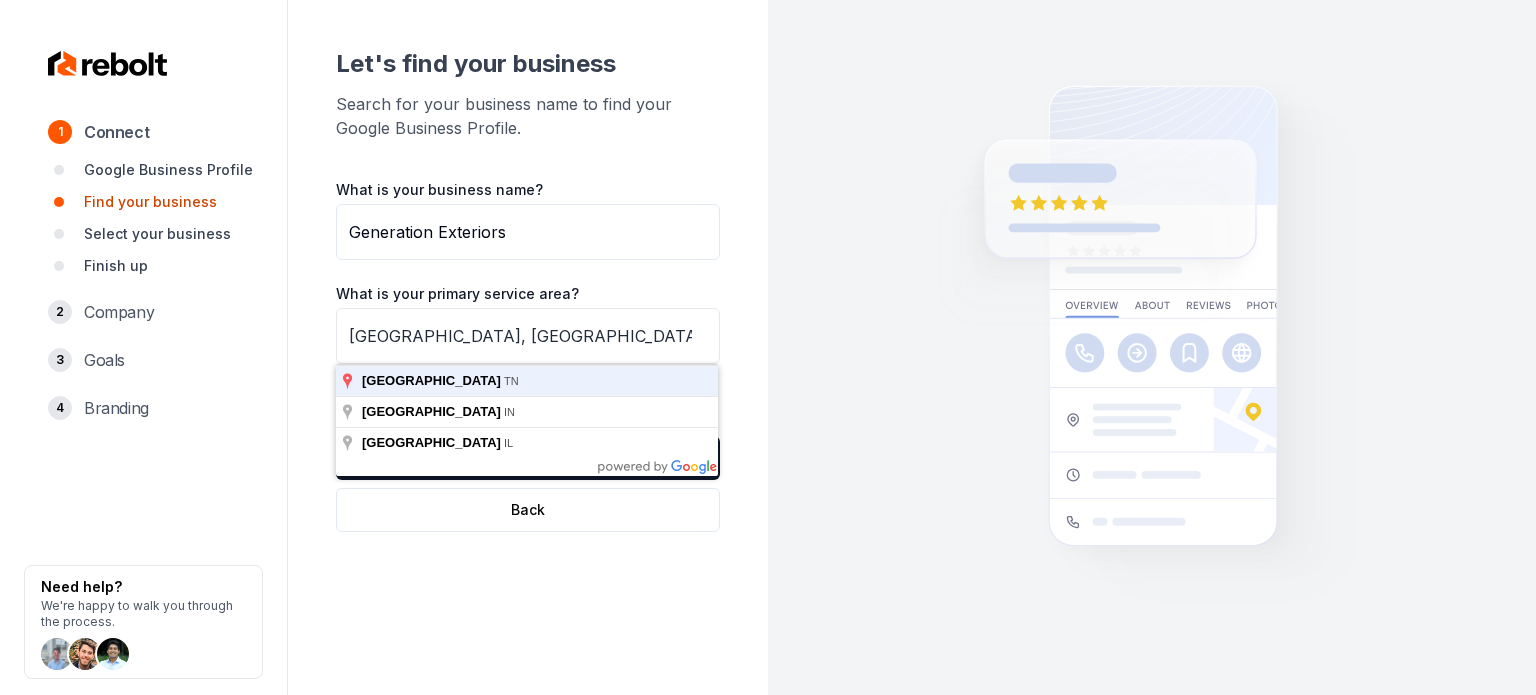 type on "Nashville, TN" 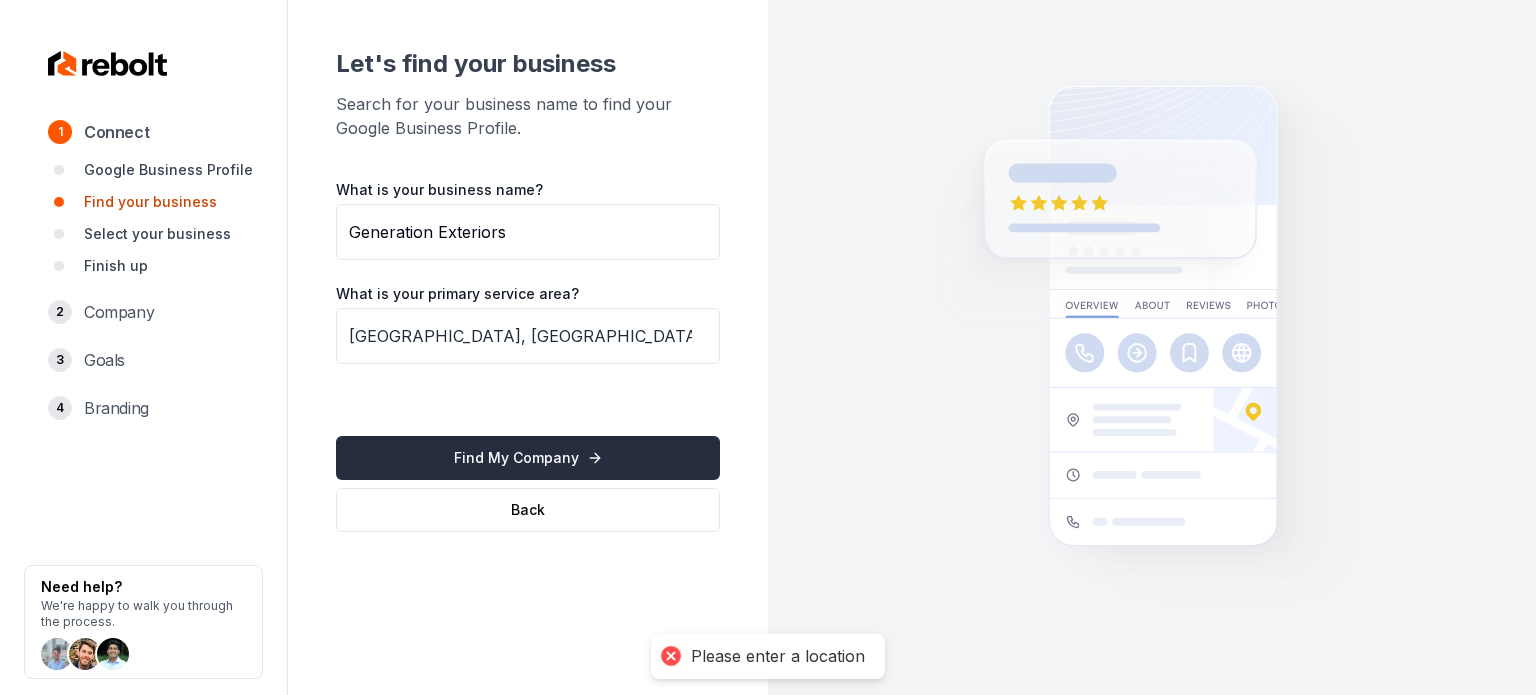 click on "Find My Company" at bounding box center [528, 458] 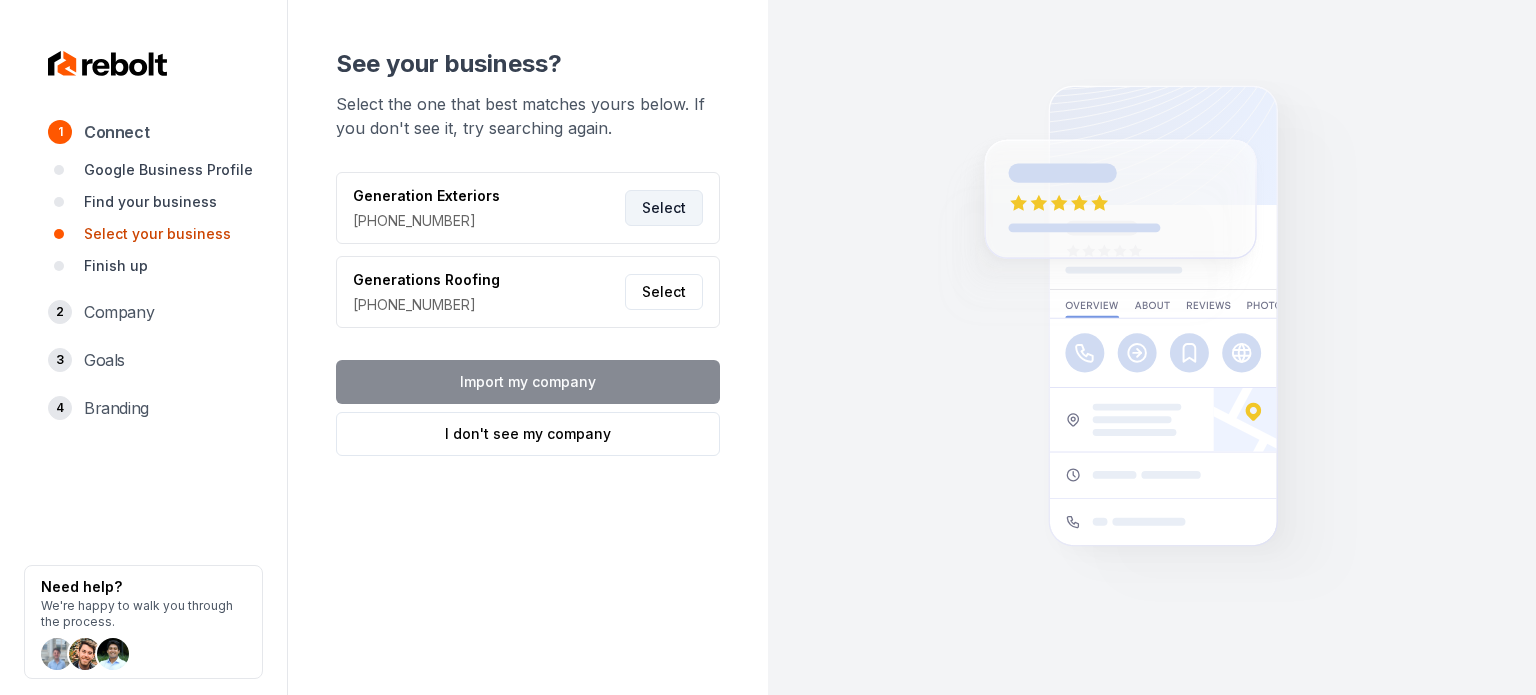 click on "Select" at bounding box center (664, 208) 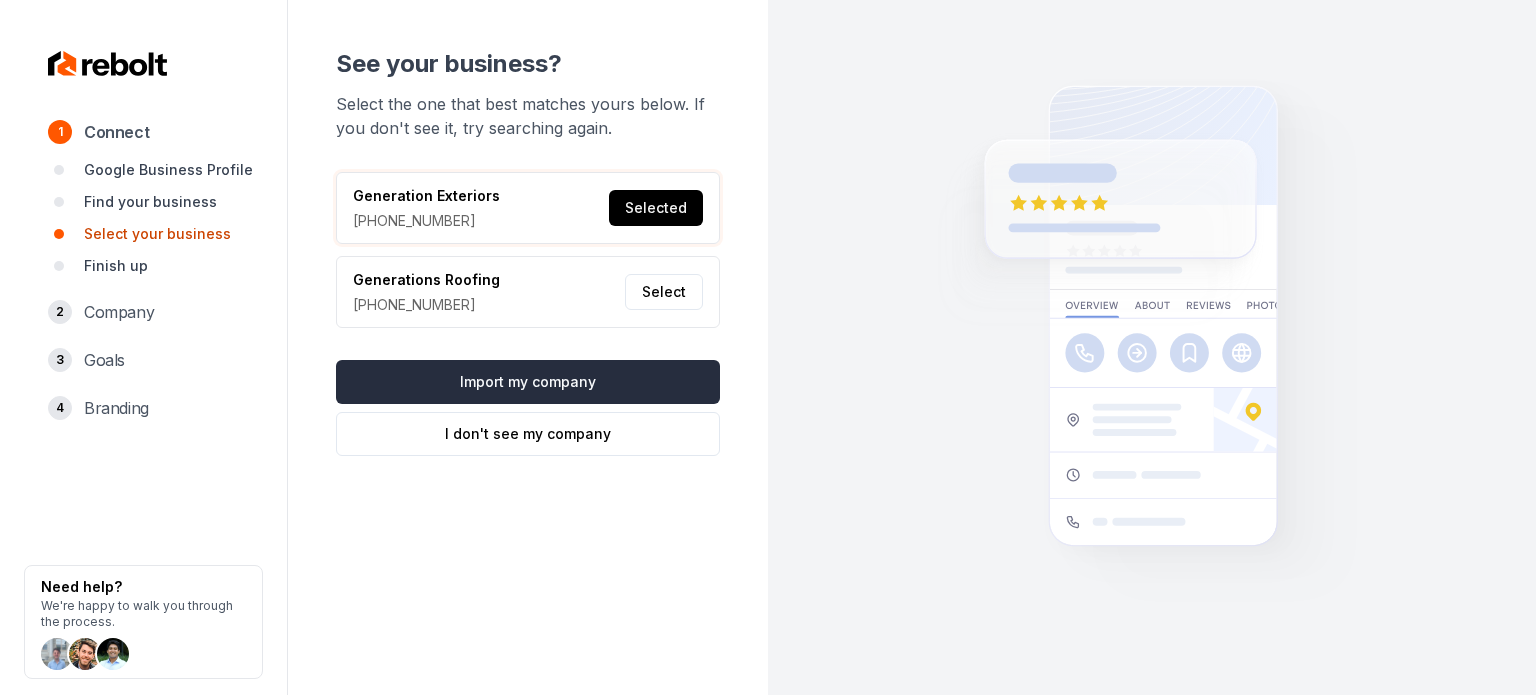 click on "Import my company" at bounding box center [528, 382] 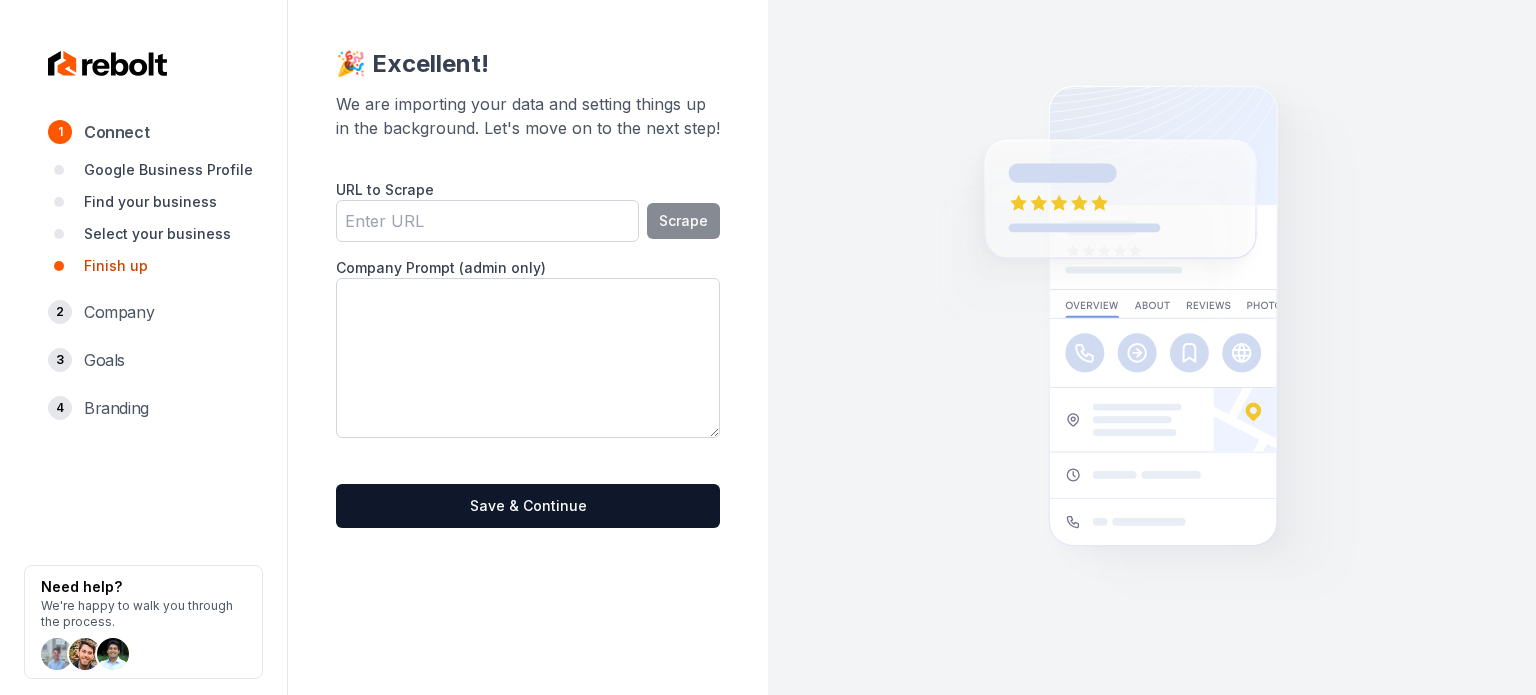click on "URL to Scrape" at bounding box center [487, 221] 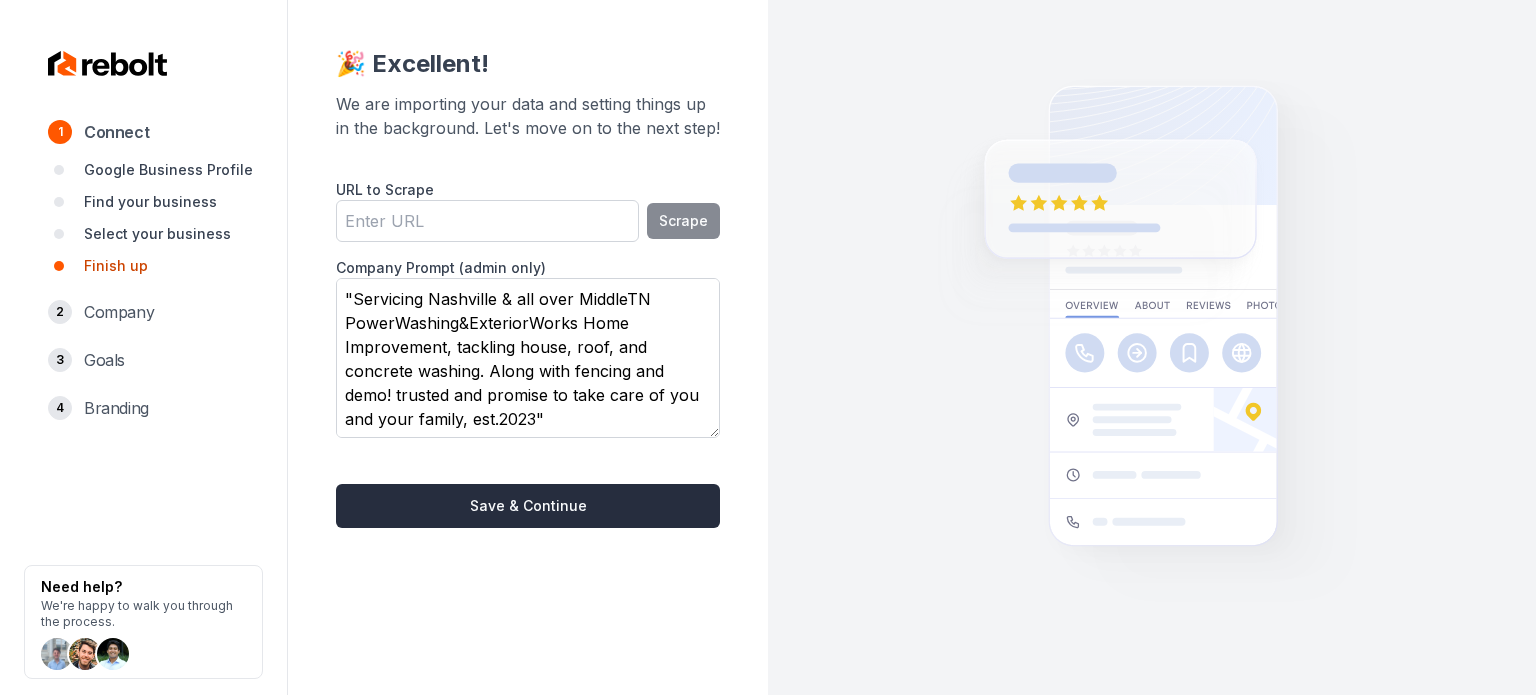 scroll, scrollTop: 15, scrollLeft: 0, axis: vertical 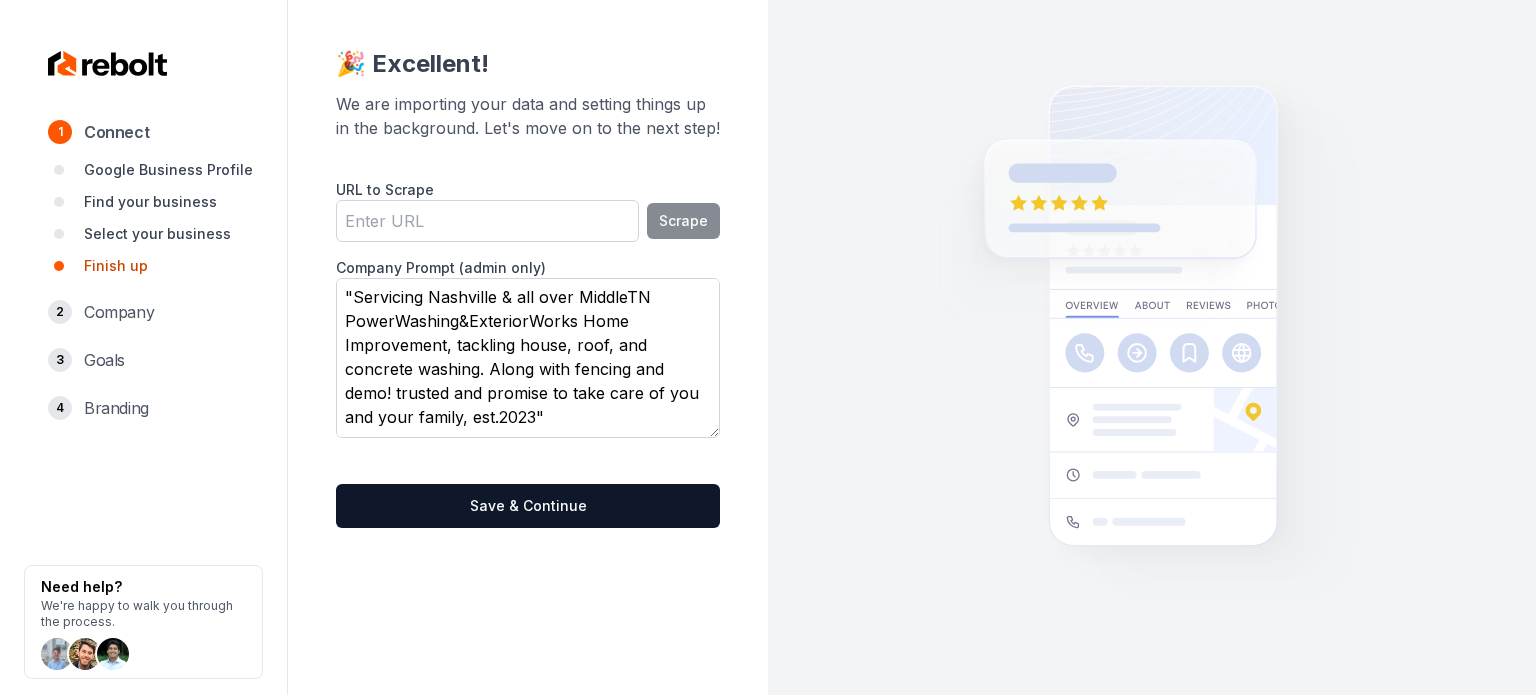 type on ""Servicing Nashville & all over MiddleTN PowerWashing&ExteriorWorks Home Improvement, tackling house, roof, and concrete washing. Along with fencing and demo! trusted and promise to take care of you and your family, est.2023"" 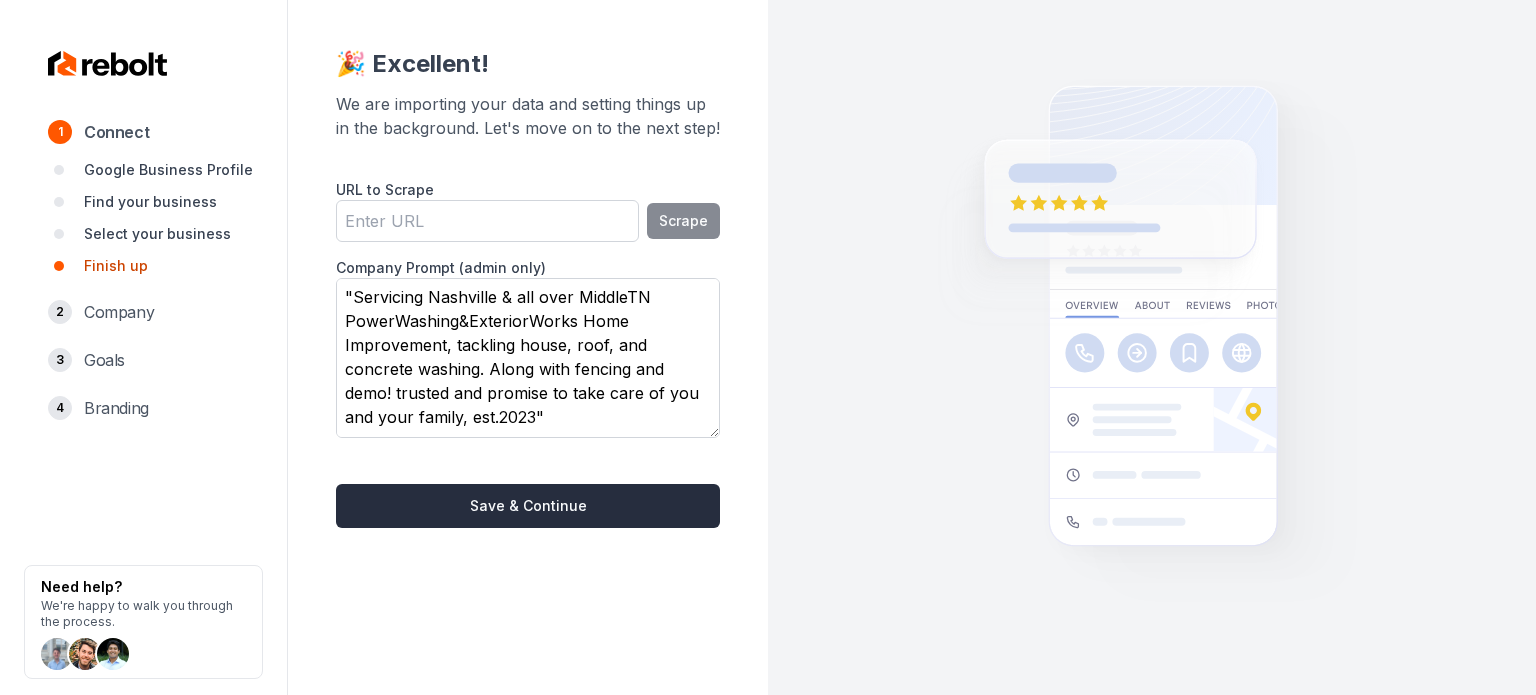 click on "Save & Continue" at bounding box center (528, 506) 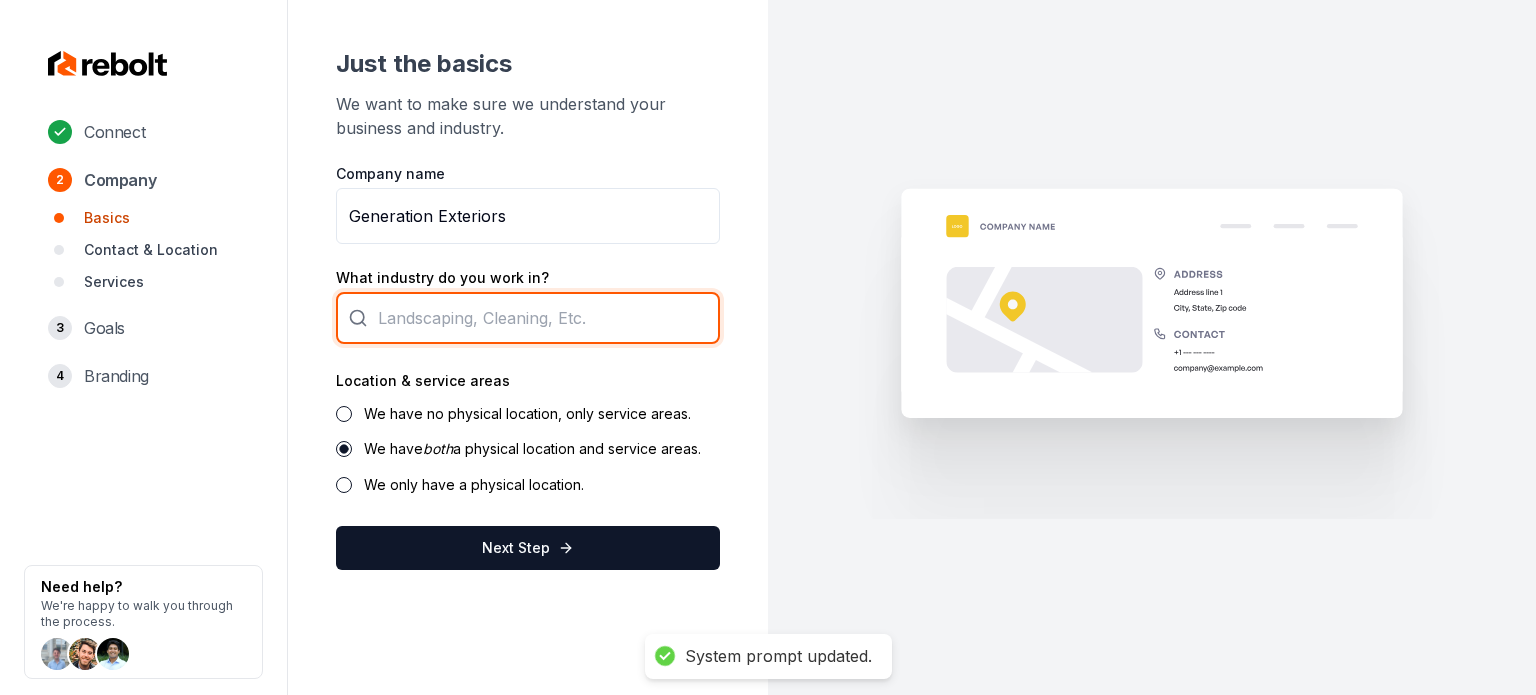 click at bounding box center [528, 318] 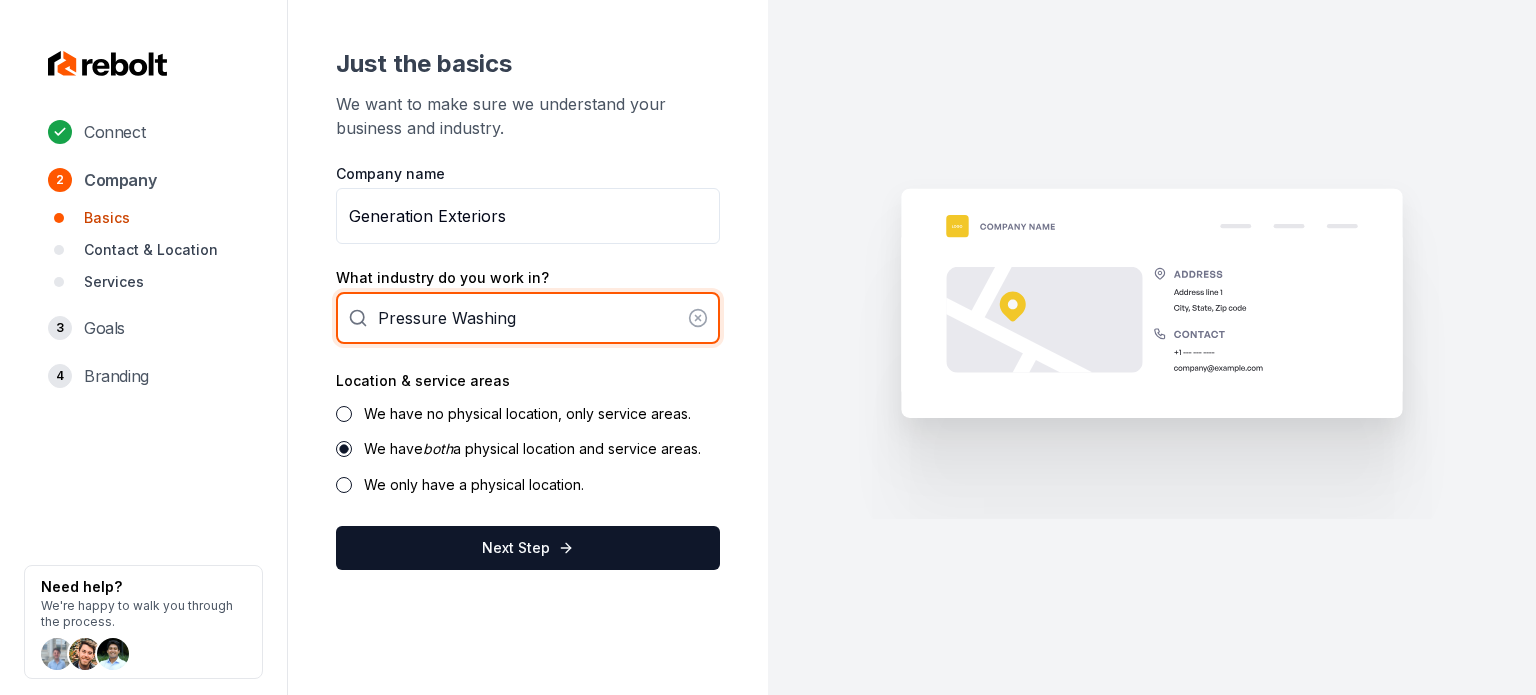 type on "Pressure Washing" 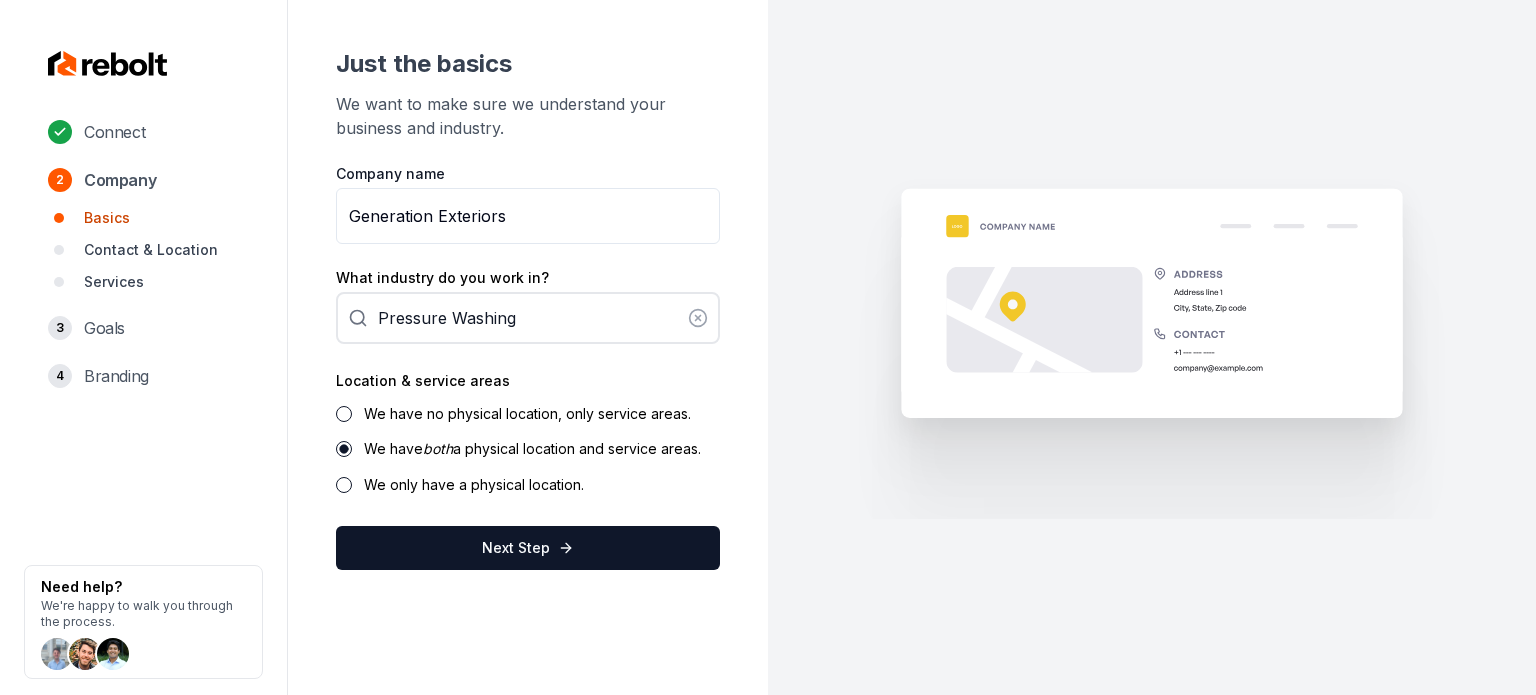 drag, startPoint x: 441, startPoint y: 414, endPoint x: 440, endPoint y: 435, distance: 21.023796 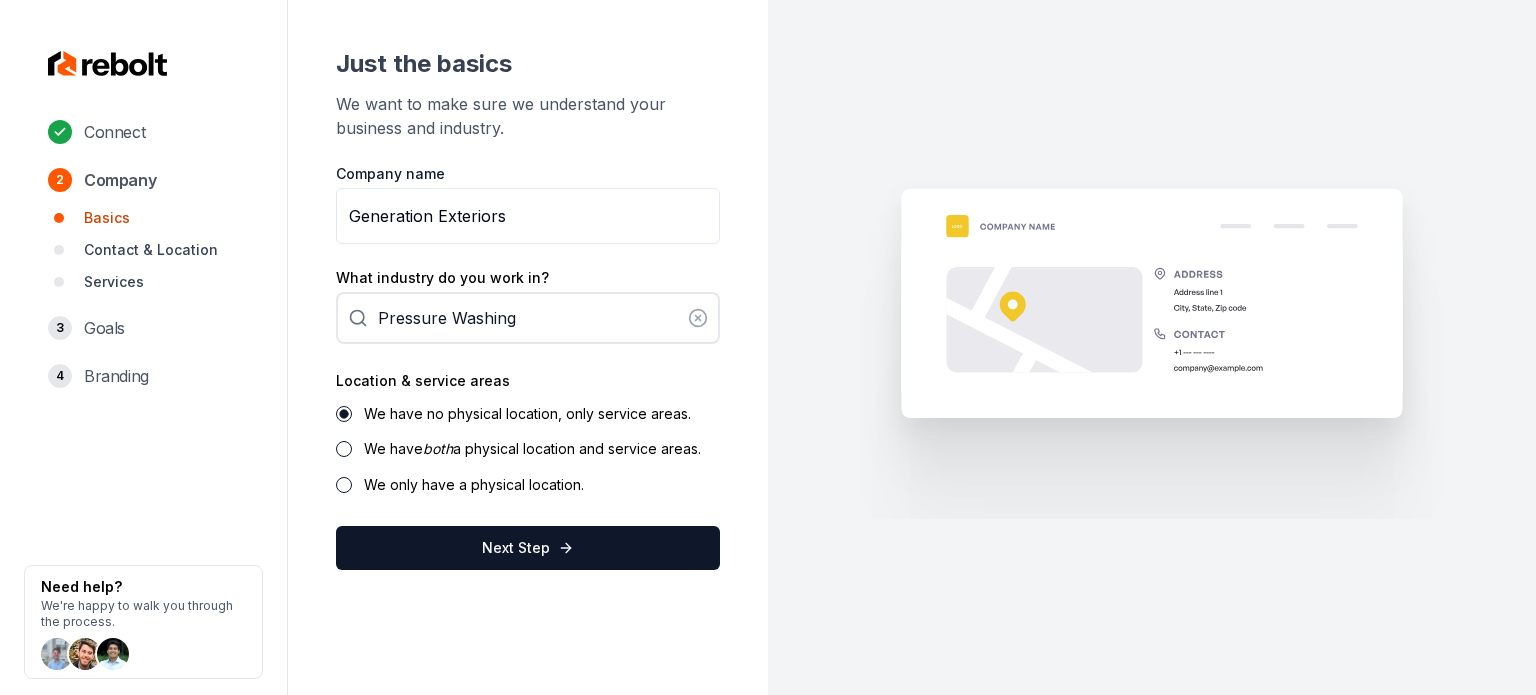click on "Just the basics We want to make sure we understand your business and industry. Company name Generation Exteriors What industry do you work in? Pressure Washing Location & service areas We have no physical location, only service areas. We have  both  a physical location and service areas. We only have a physical location. Next Step" at bounding box center (528, 309) 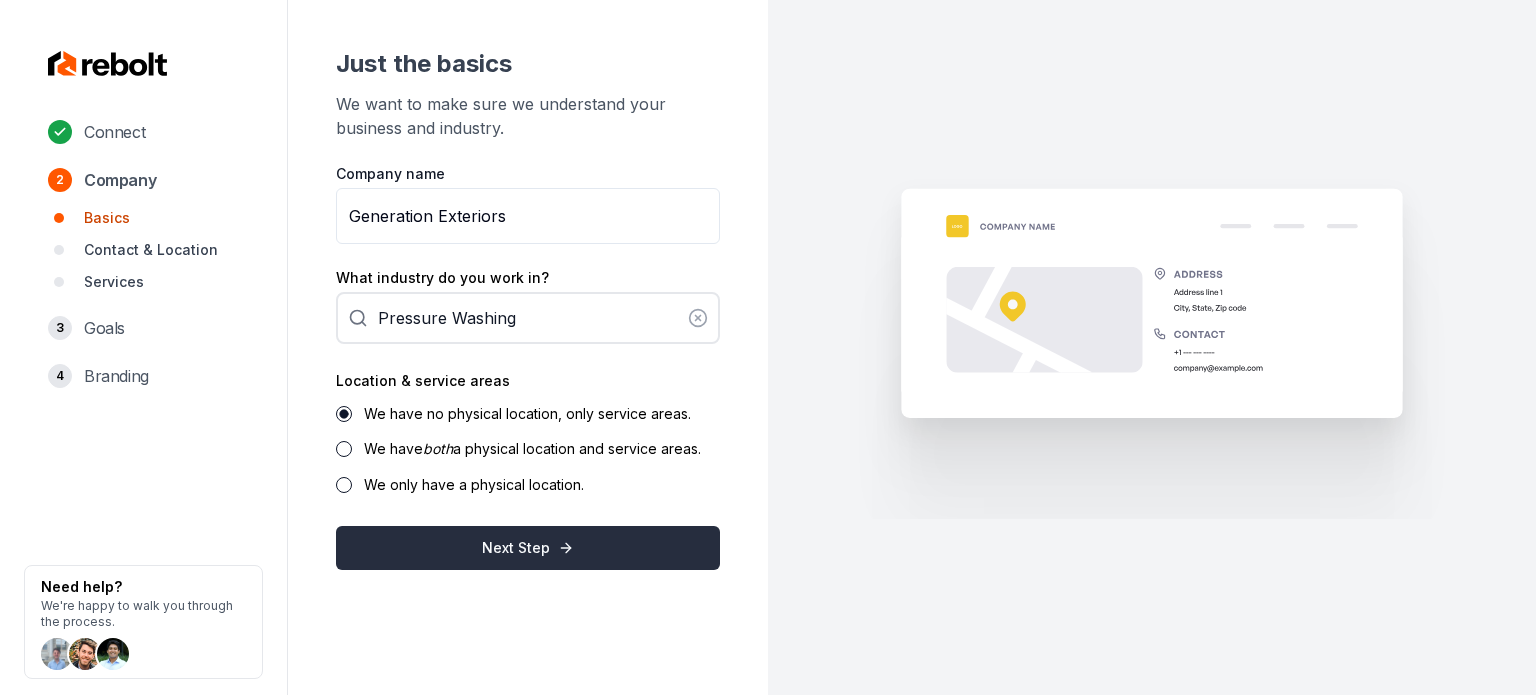 click on "Next Step" at bounding box center (528, 548) 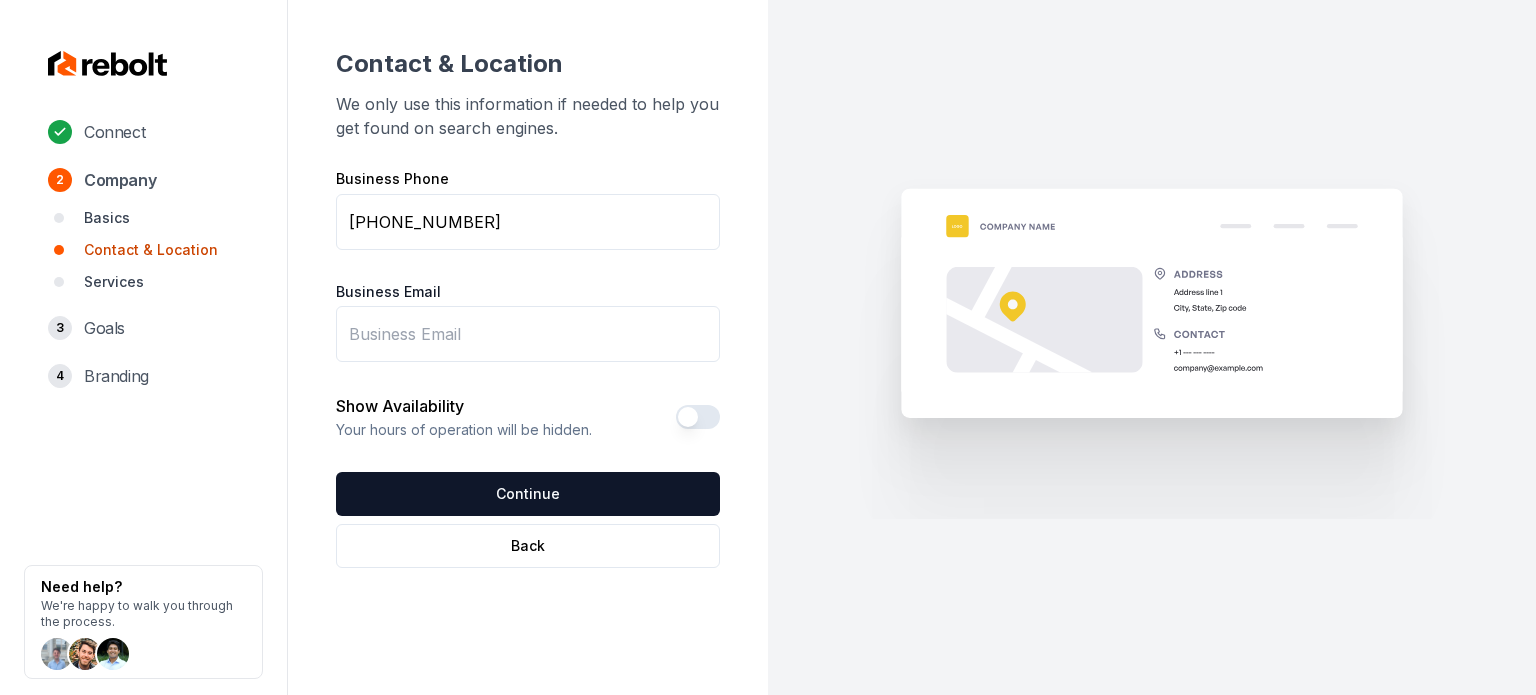 click on "Business Phone (318) 918-3052 Business Email Show Availability Your hours of operation will be hidden. Continue" at bounding box center [528, 344] 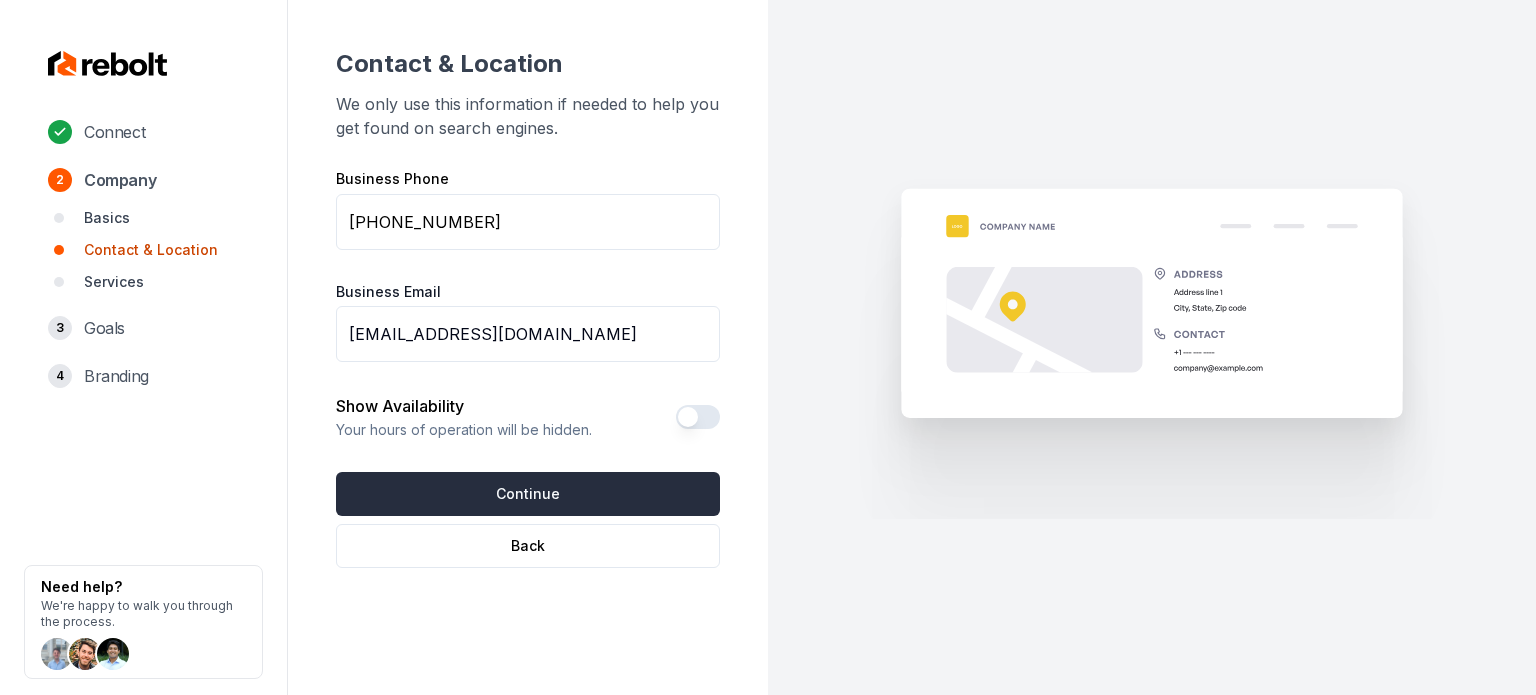 type on "generationpanes@gmail.com" 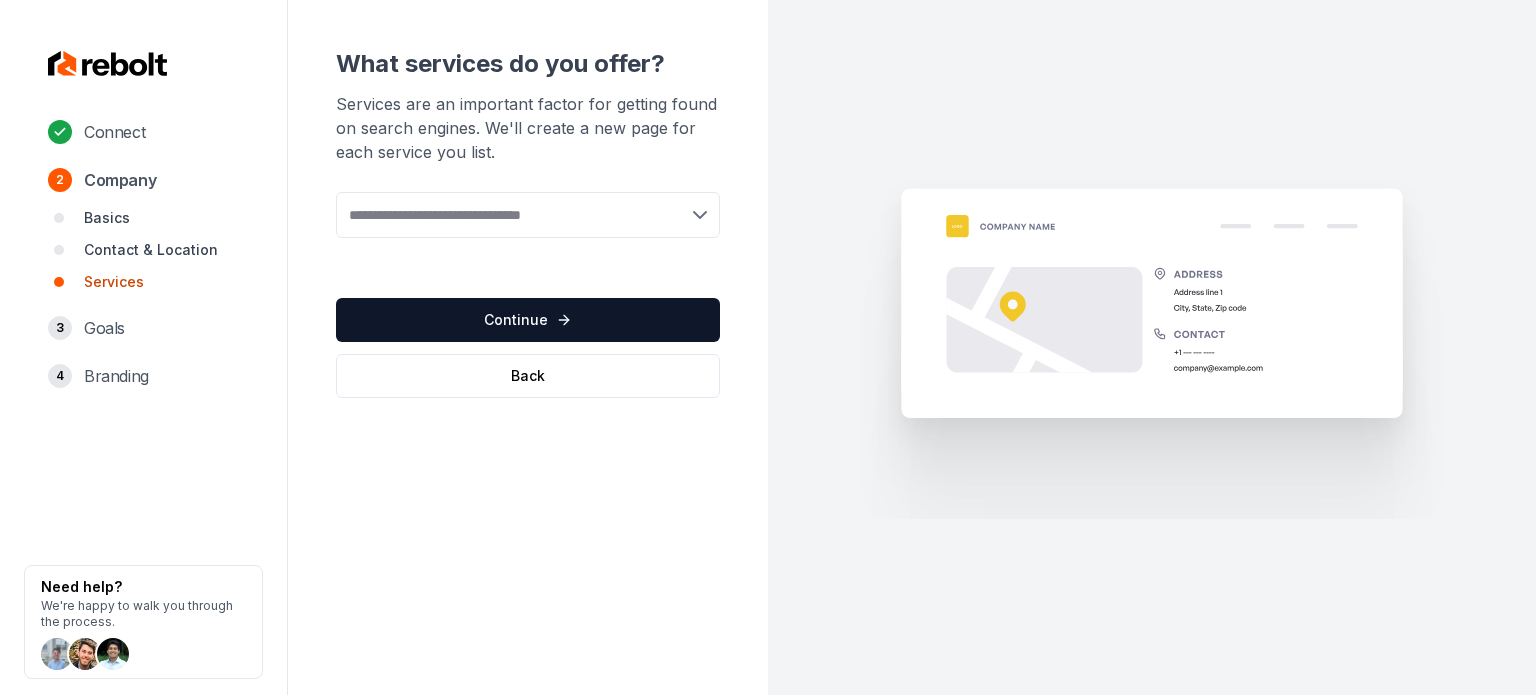 click at bounding box center (528, 215) 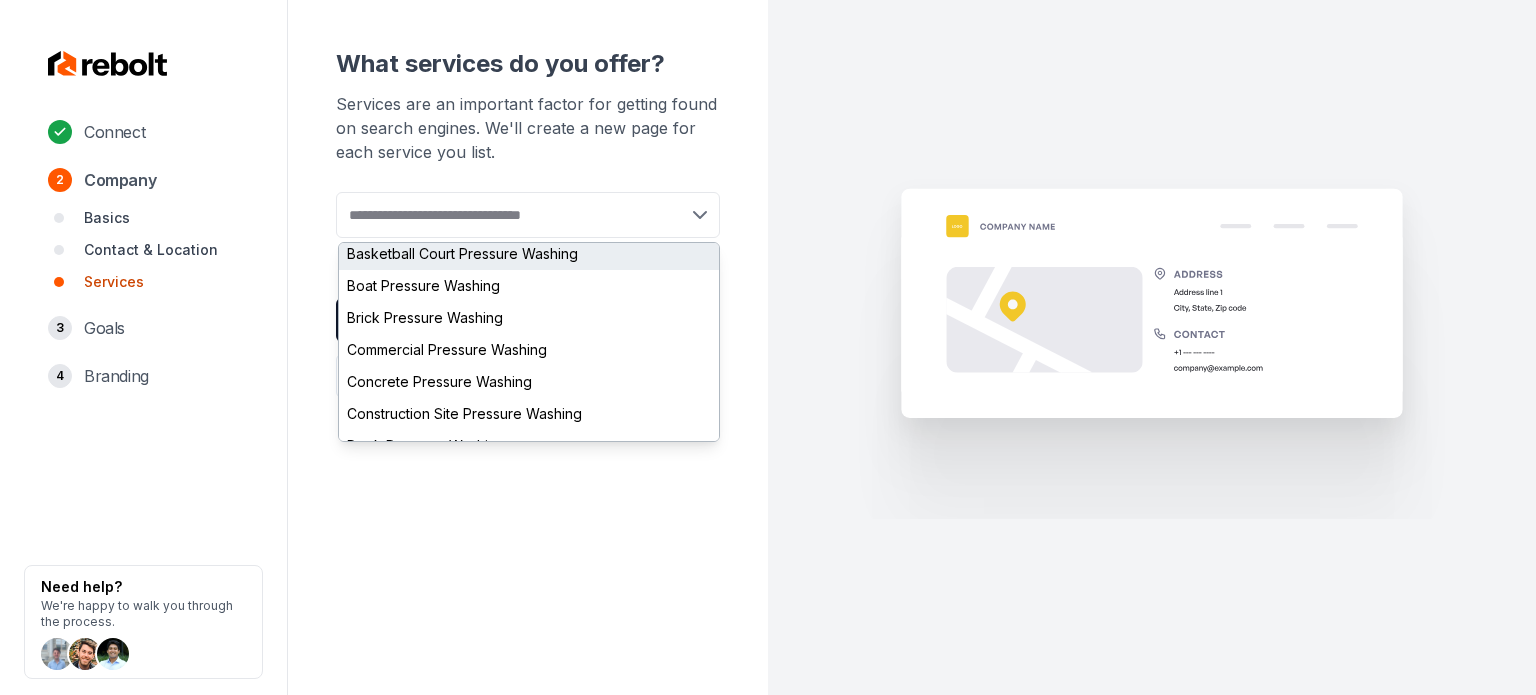 scroll, scrollTop: 200, scrollLeft: 0, axis: vertical 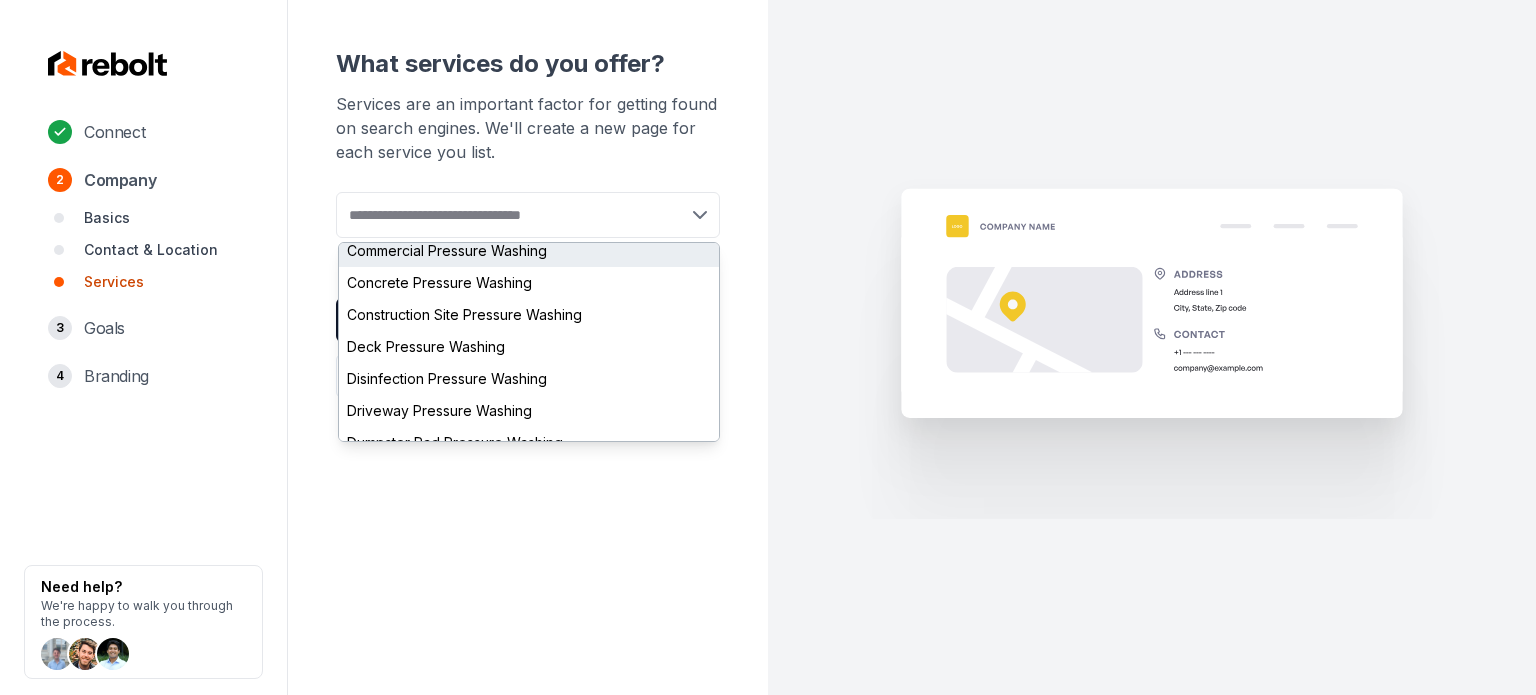 click on "Commercial Pressure Washing" at bounding box center (529, 251) 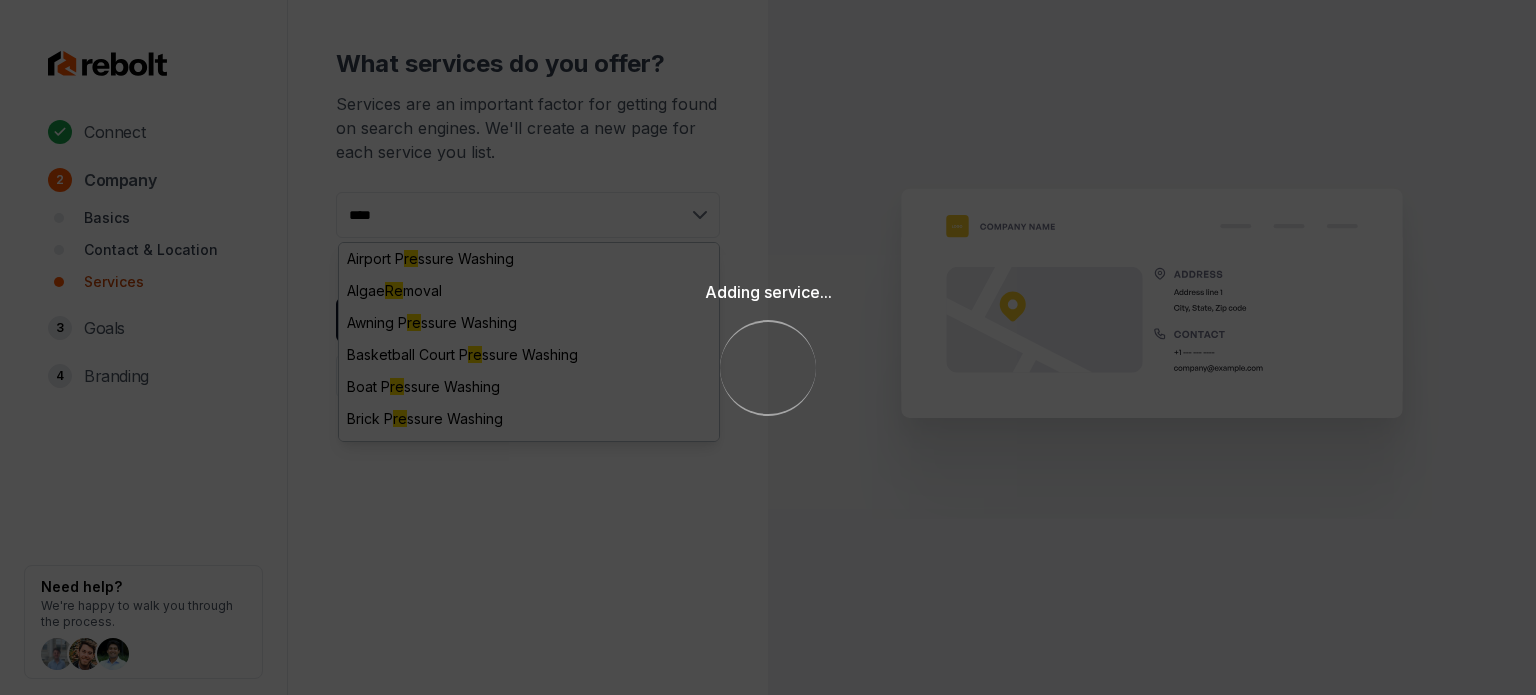 type on "*****" 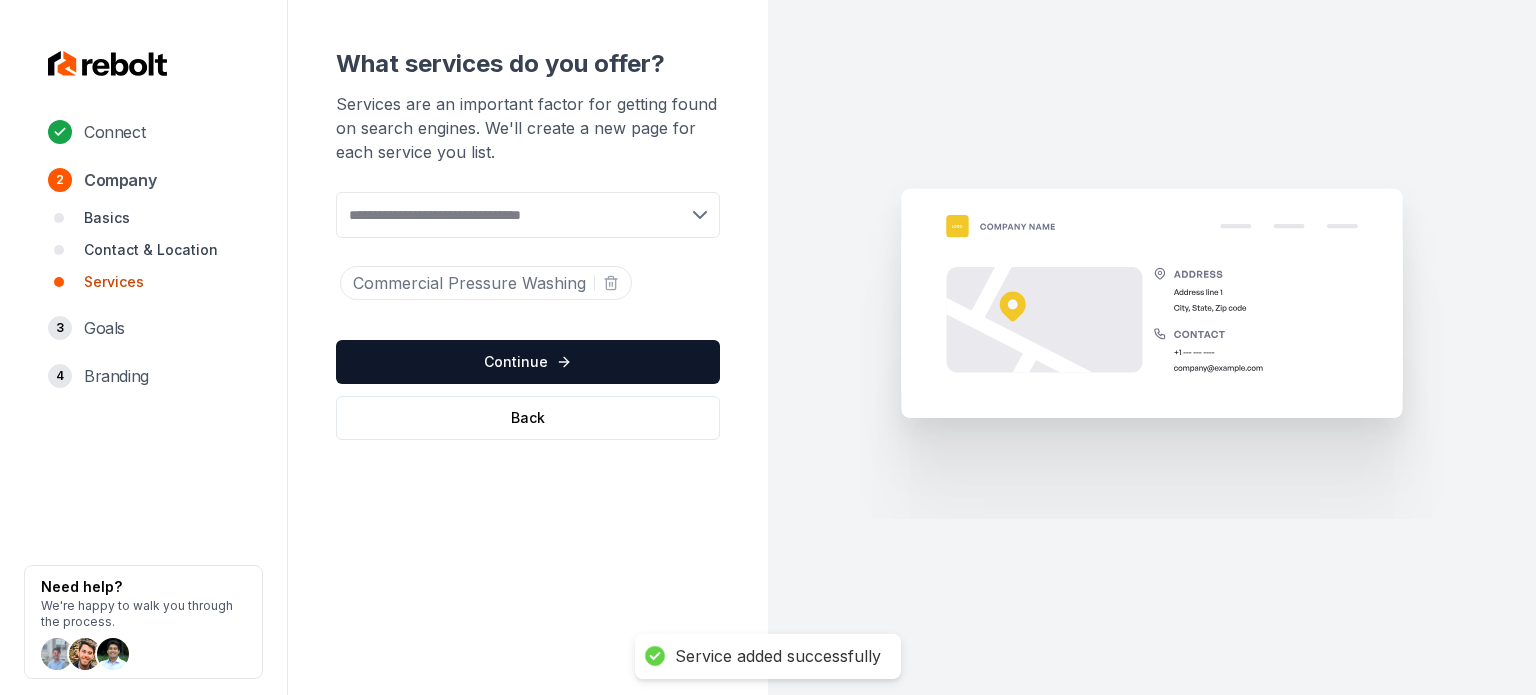 type on "*" 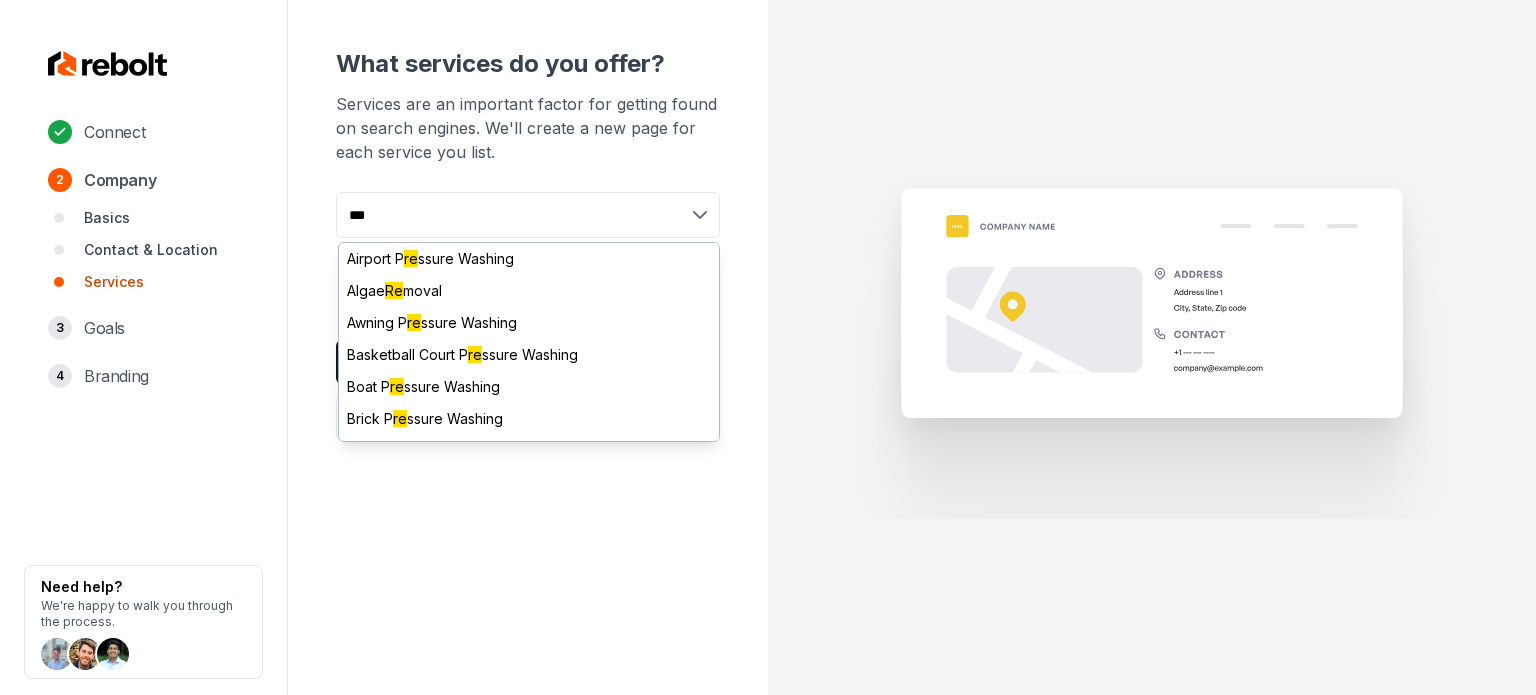 type on "****" 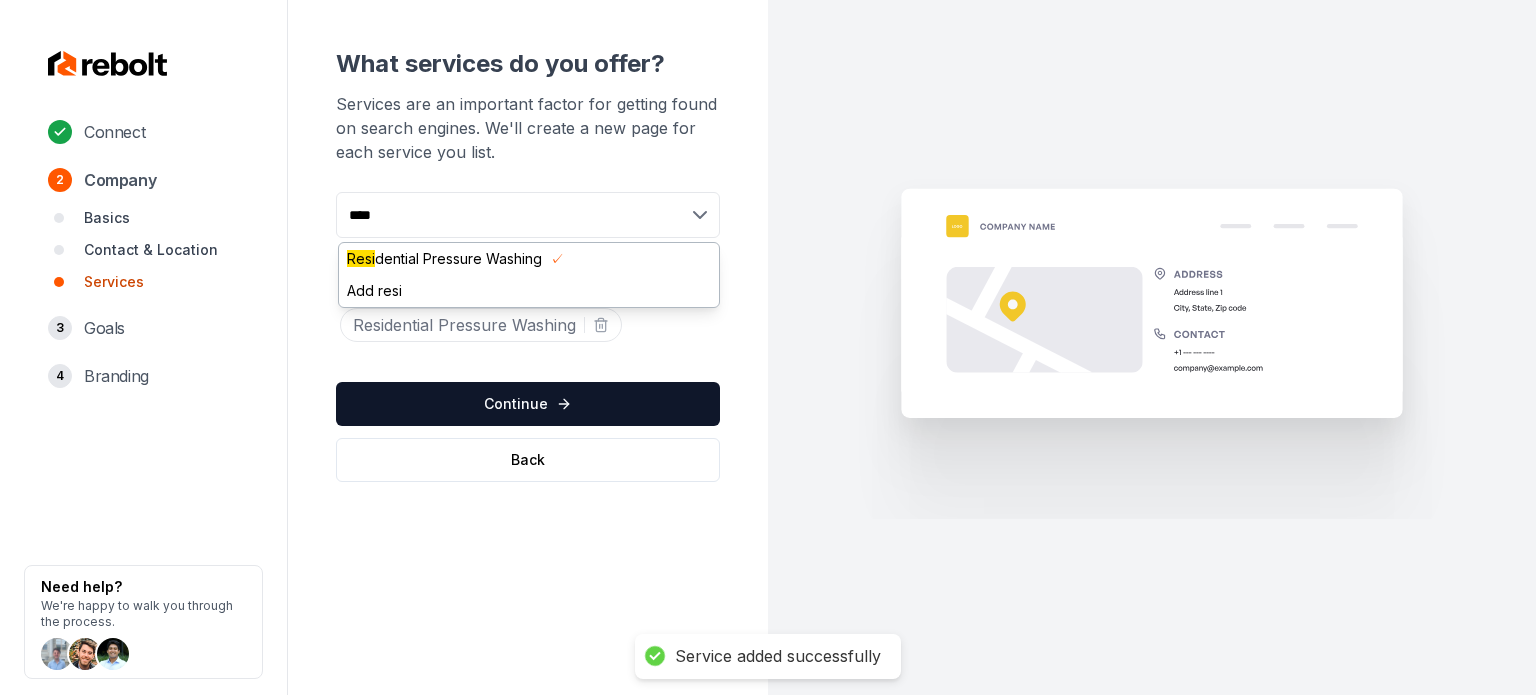 click on "****" at bounding box center [528, 215] 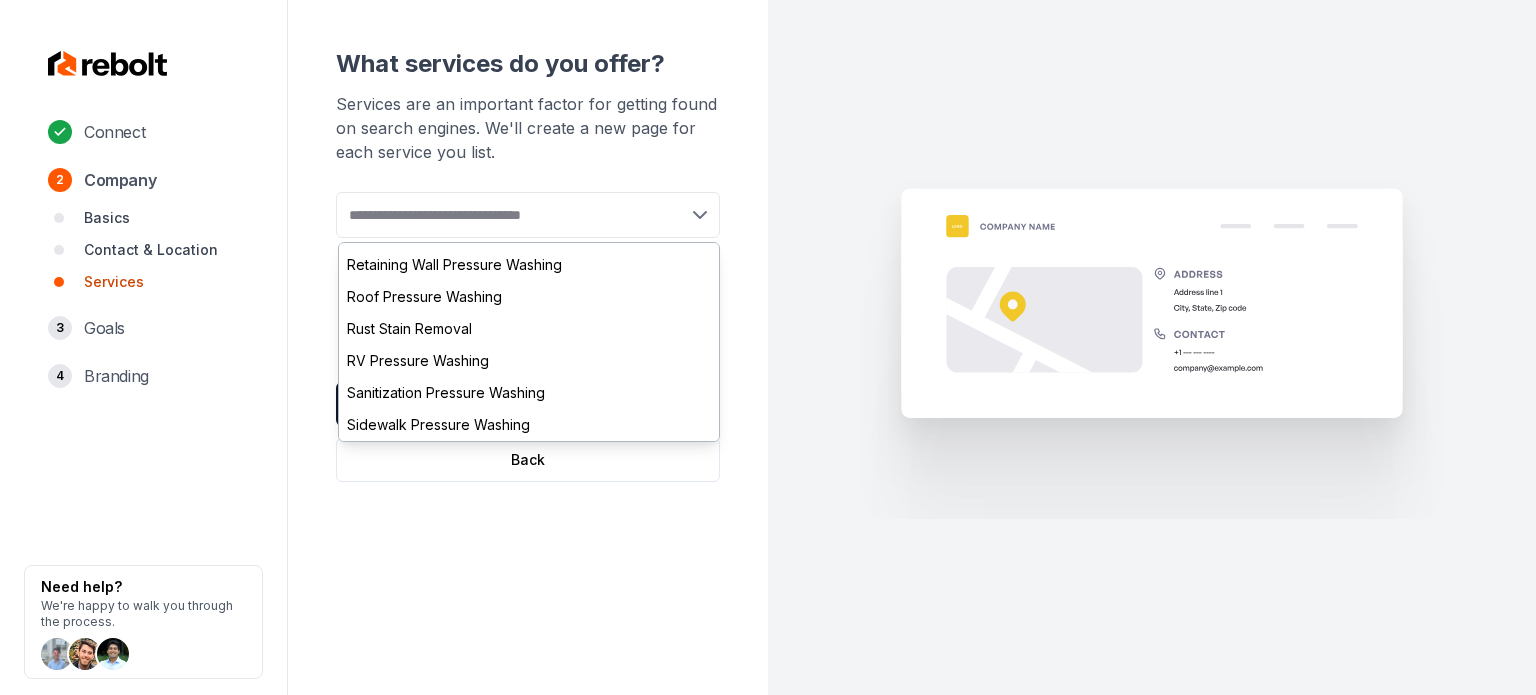 scroll, scrollTop: 1233, scrollLeft: 0, axis: vertical 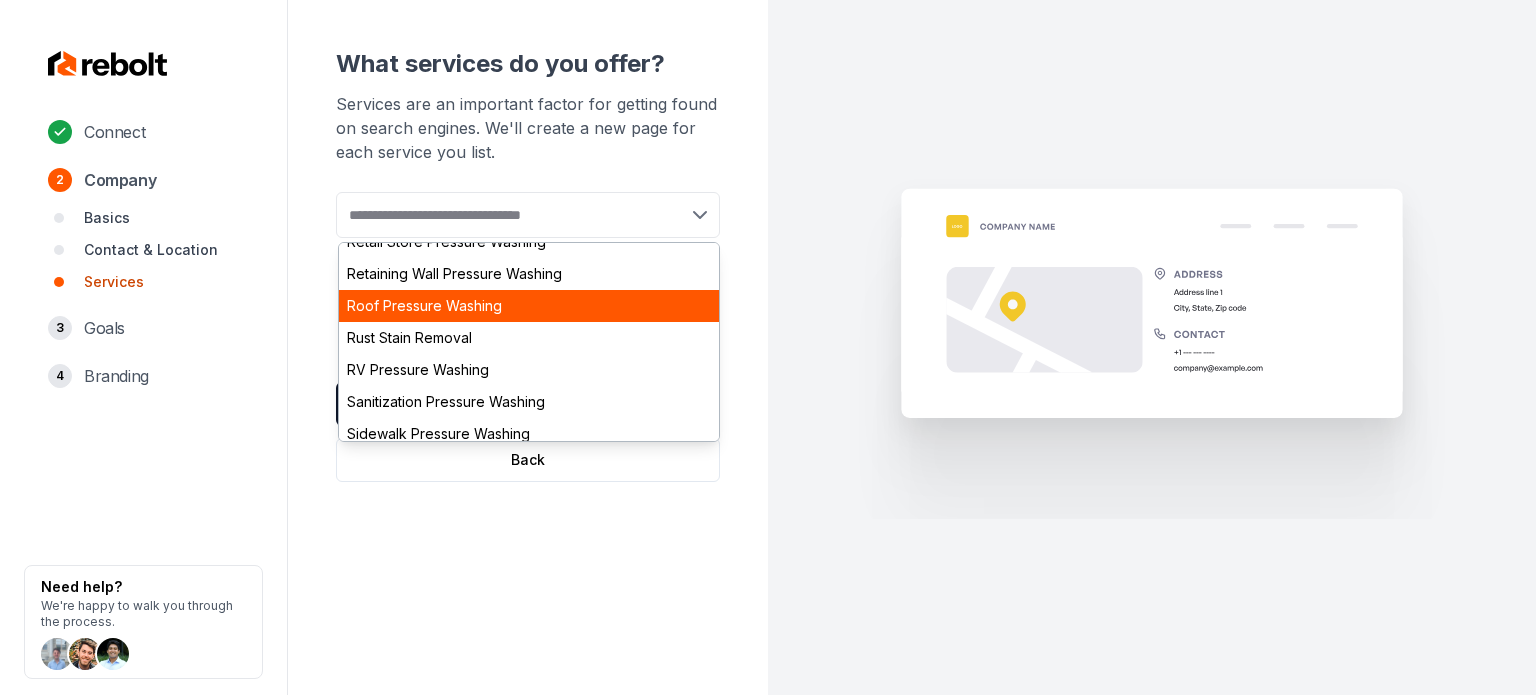 click on "Roof Pressure Washing" at bounding box center (529, 306) 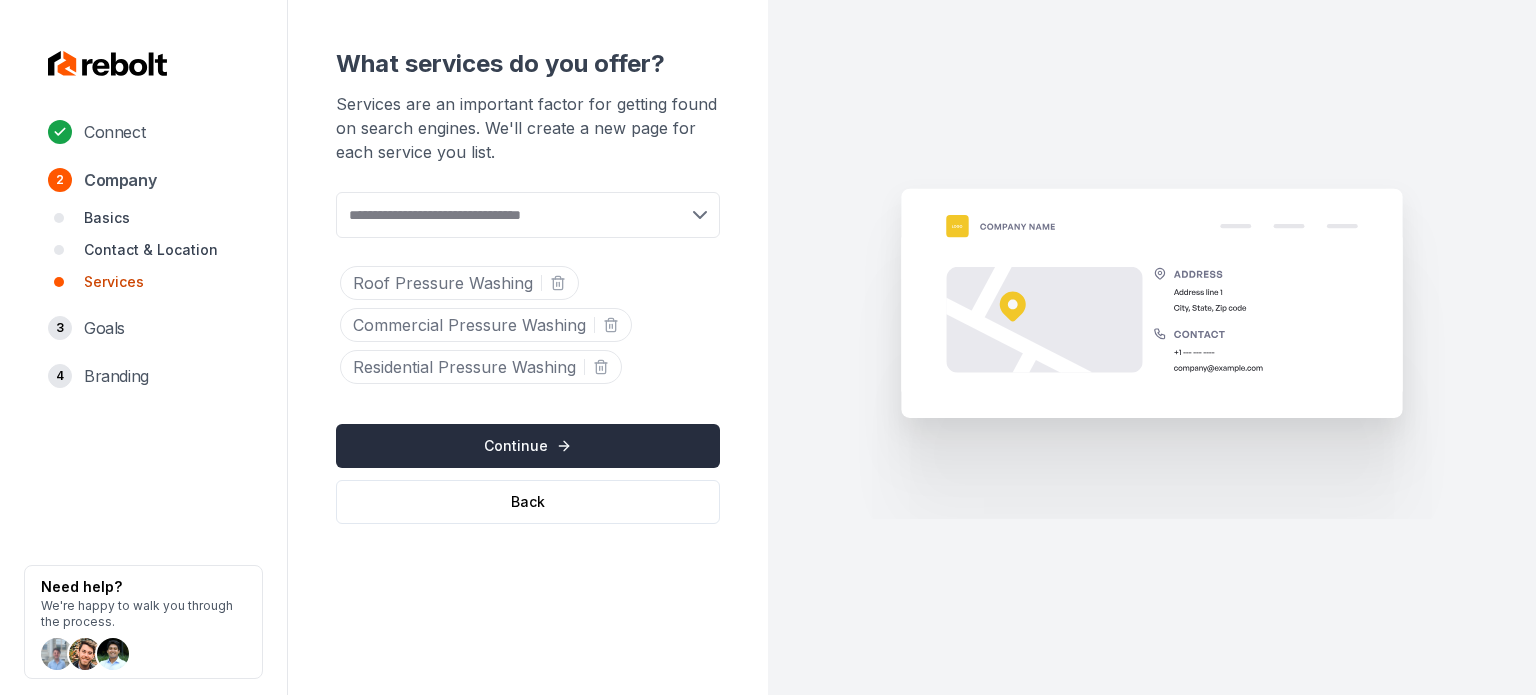 click on "Continue" at bounding box center [528, 446] 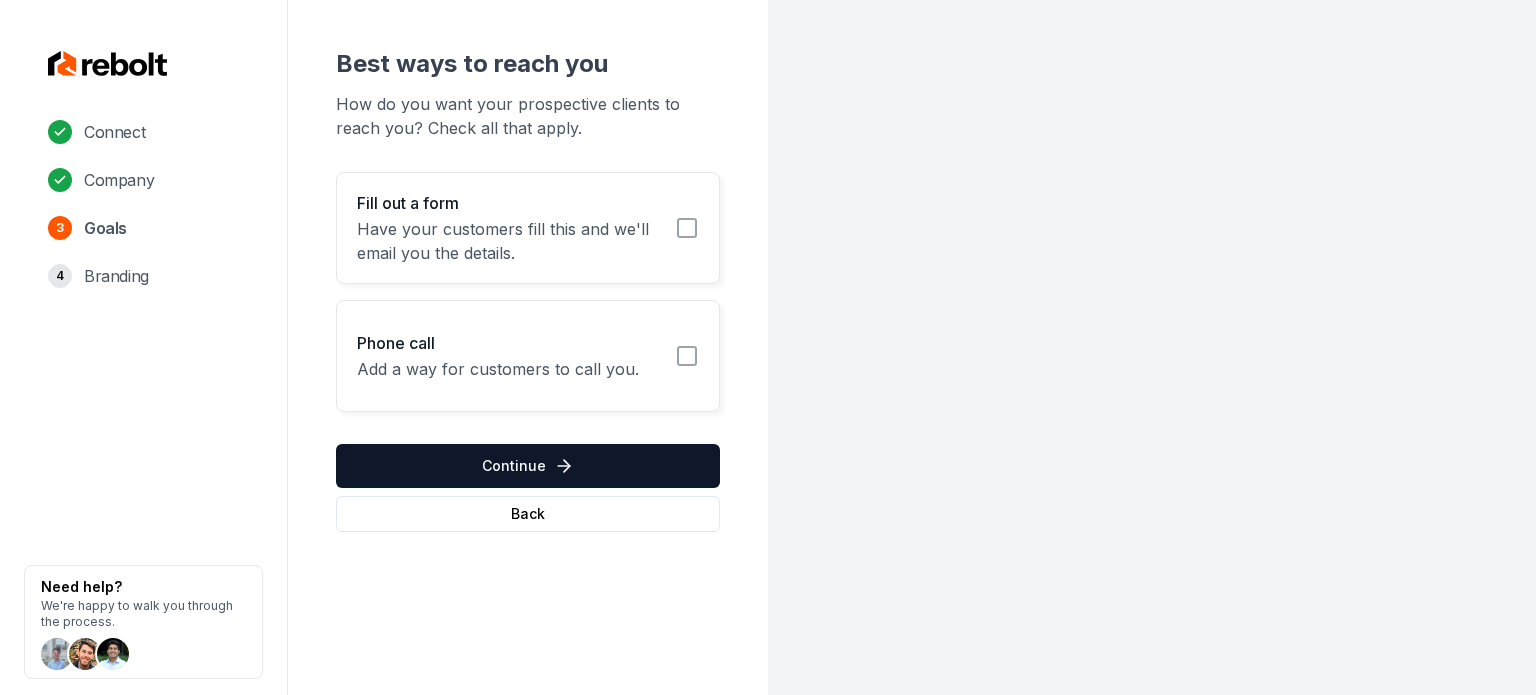 click on "Have your customers fill this and we'll email you the details." at bounding box center [510, 241] 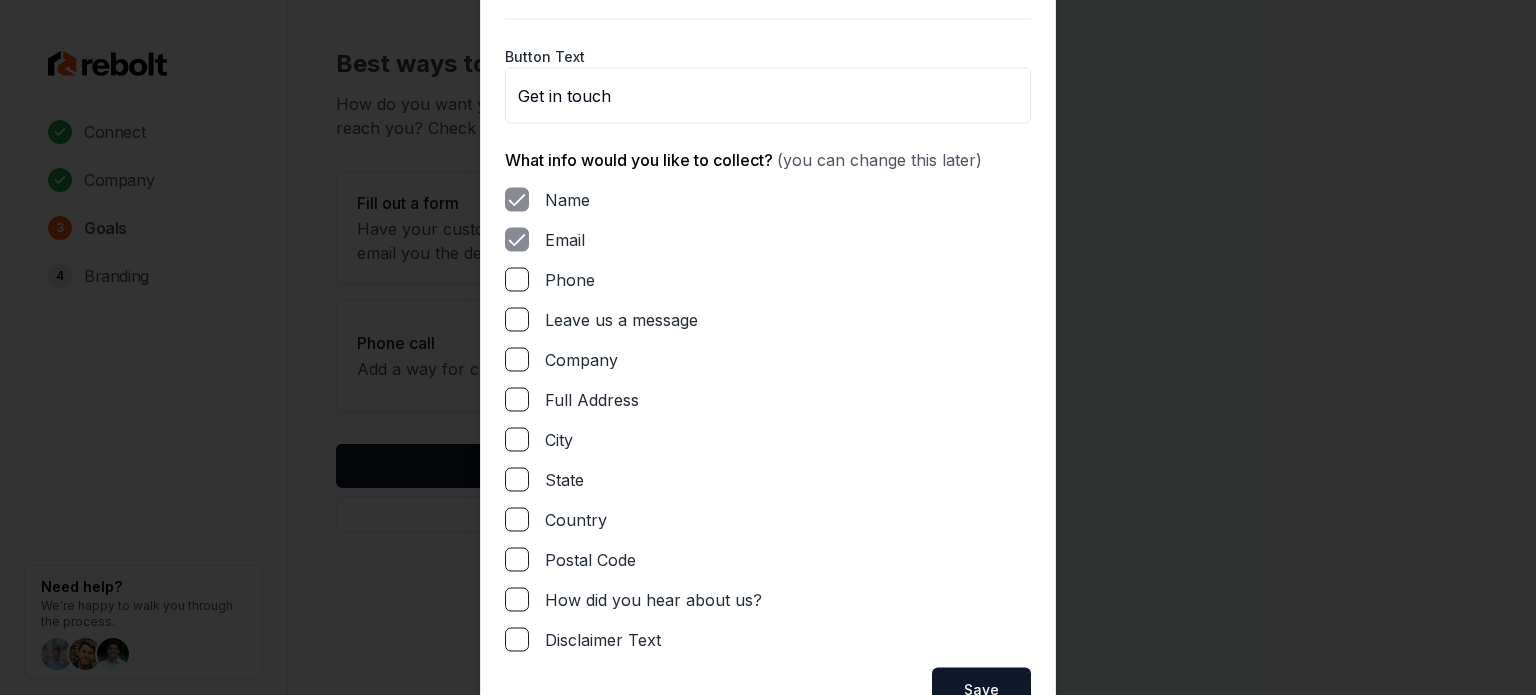 click on "Phone" at bounding box center (517, 279) 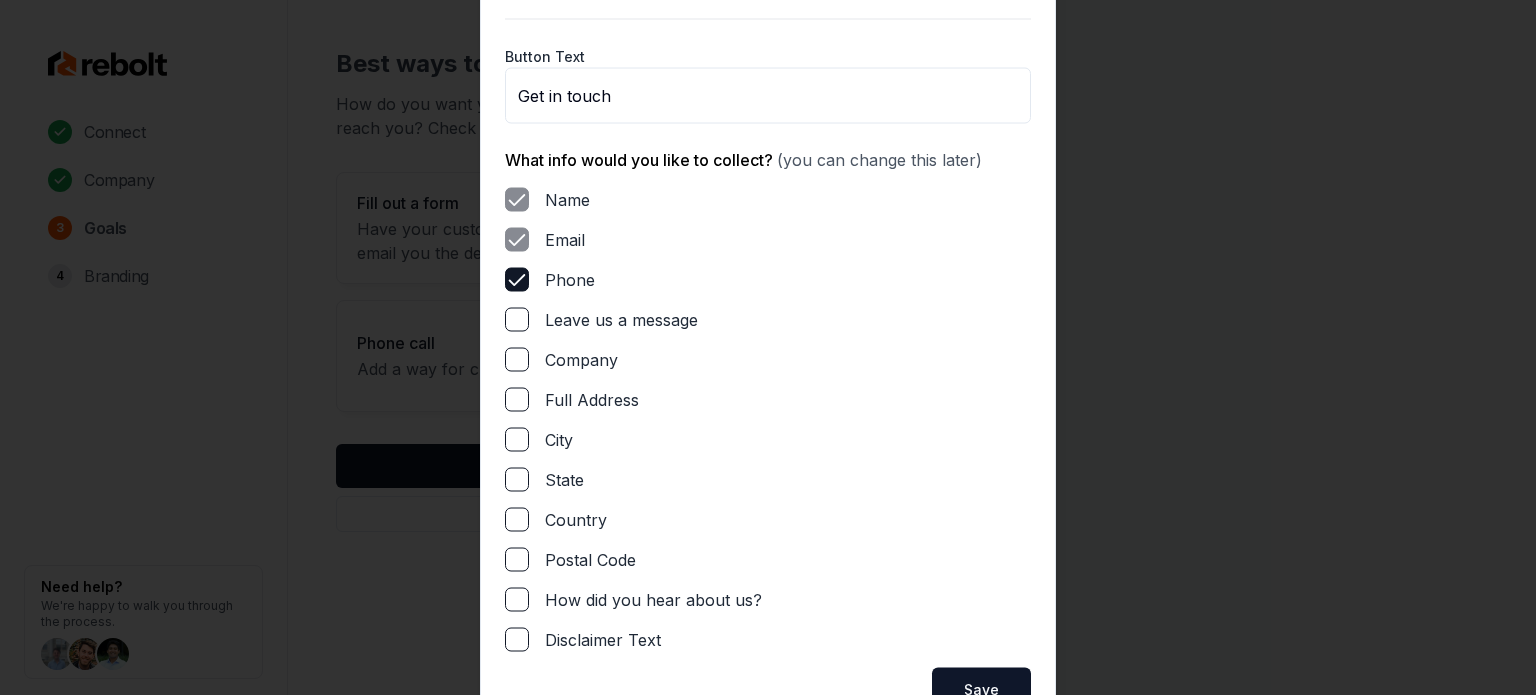 click on "Leave us a message" at bounding box center [517, 319] 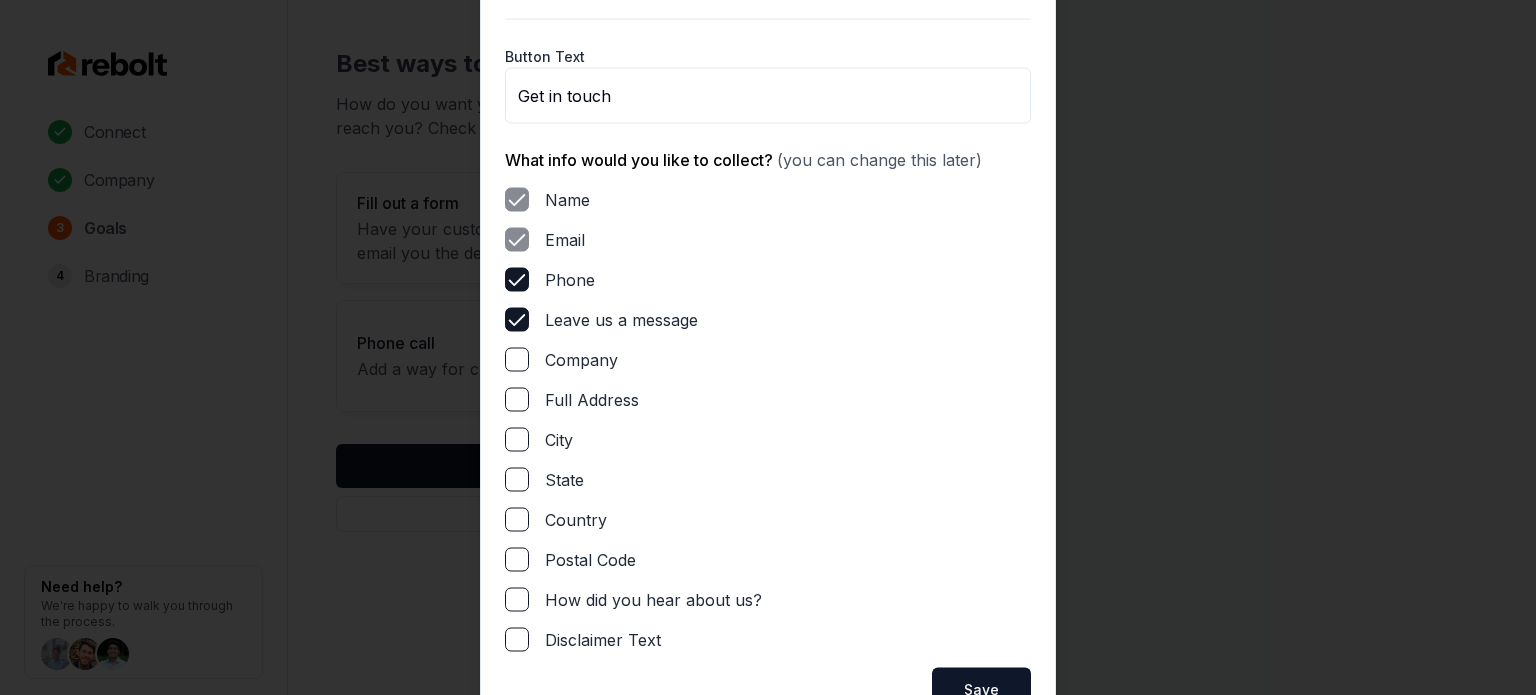 click on "Full Address" at bounding box center (517, 399) 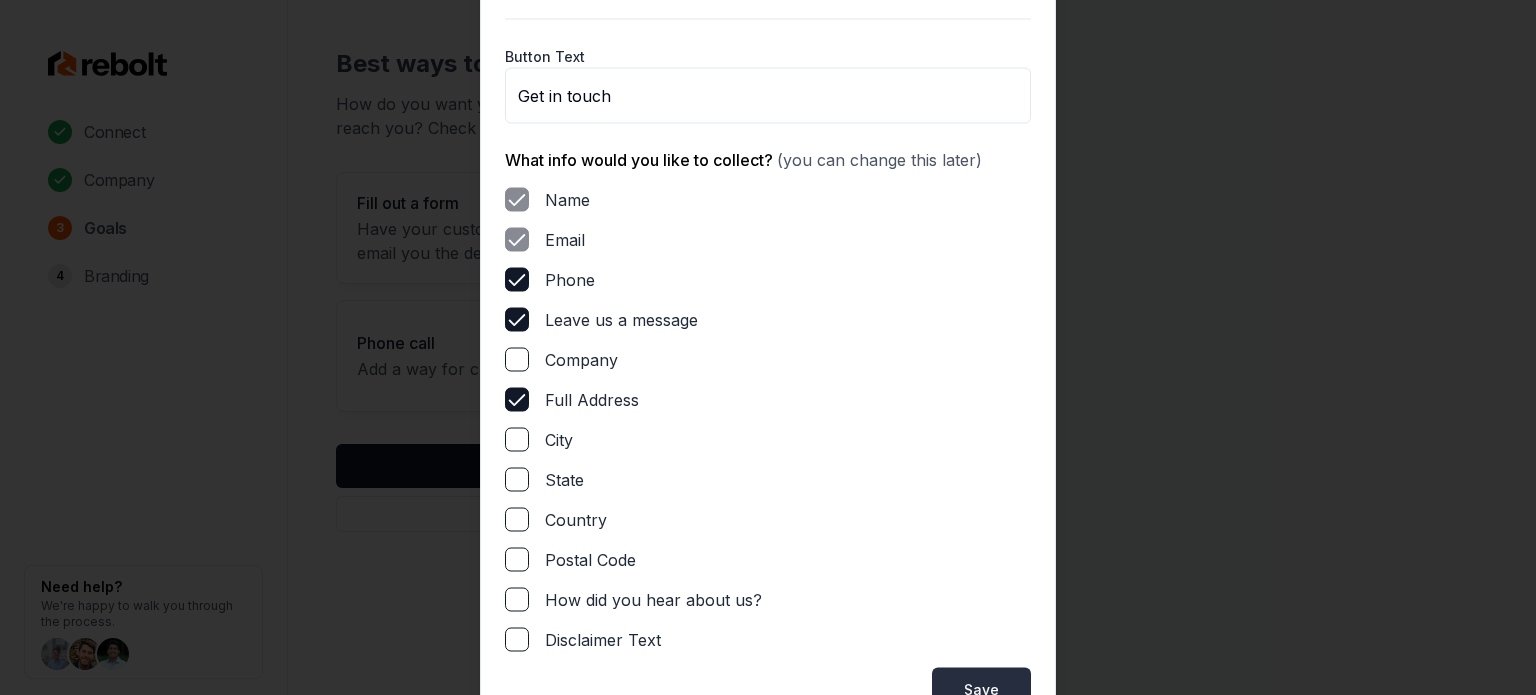 click on "Save" at bounding box center (981, 689) 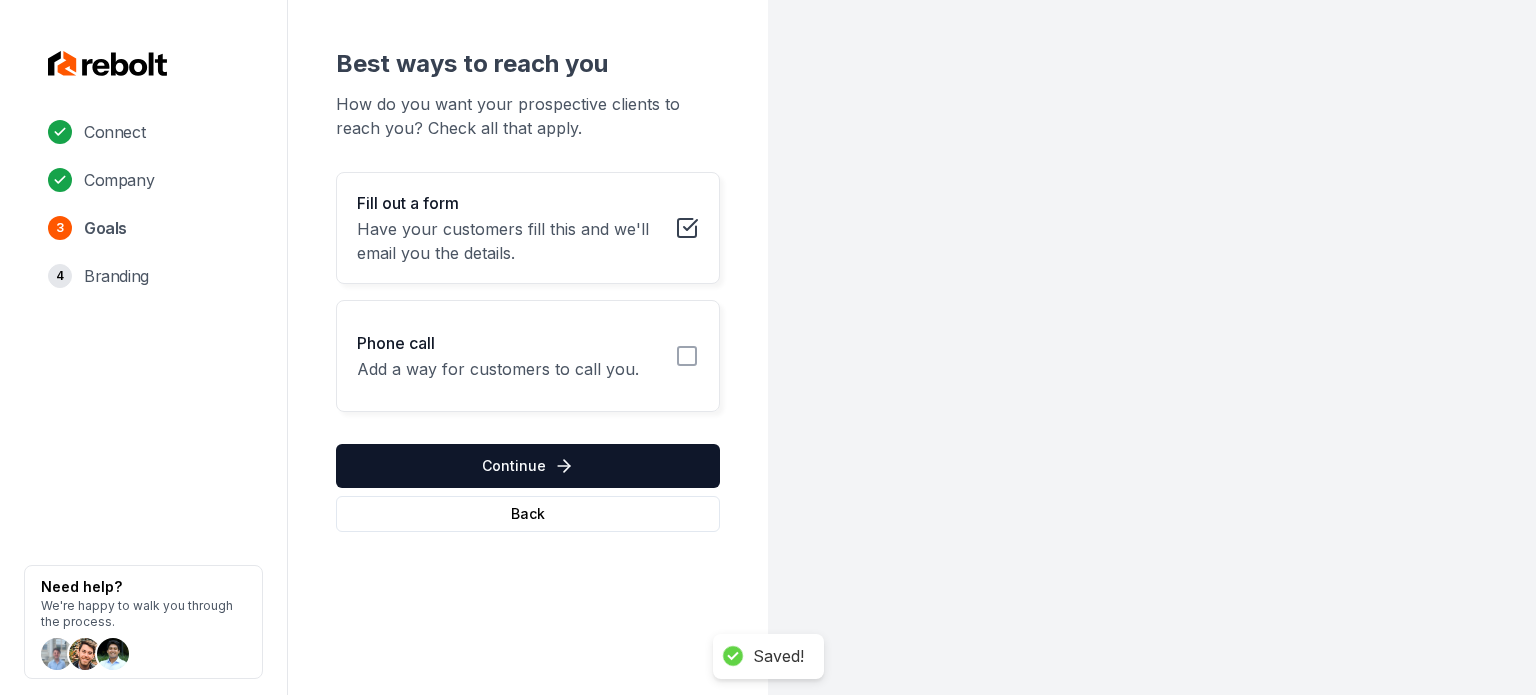 click on "Phone call Add a way for customers to call you." at bounding box center (528, 356) 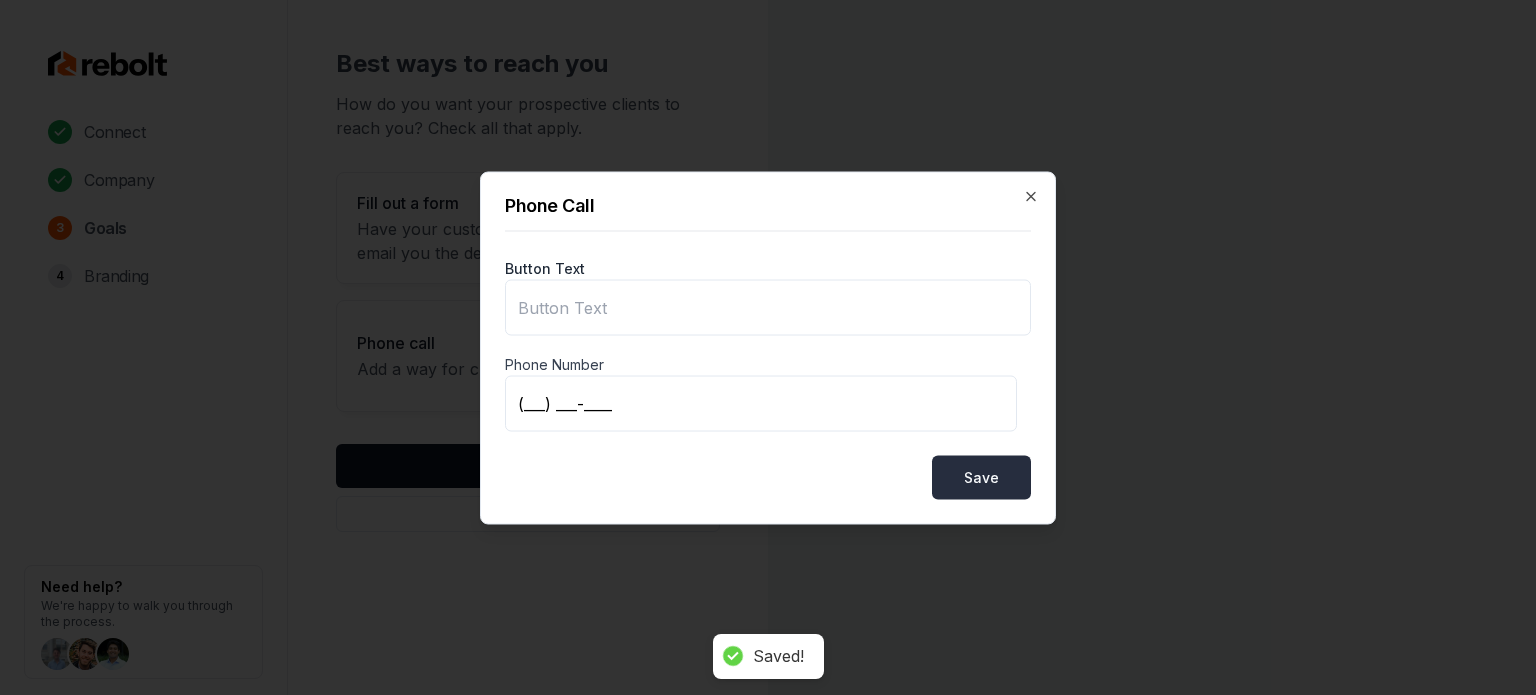 type on "Call us" 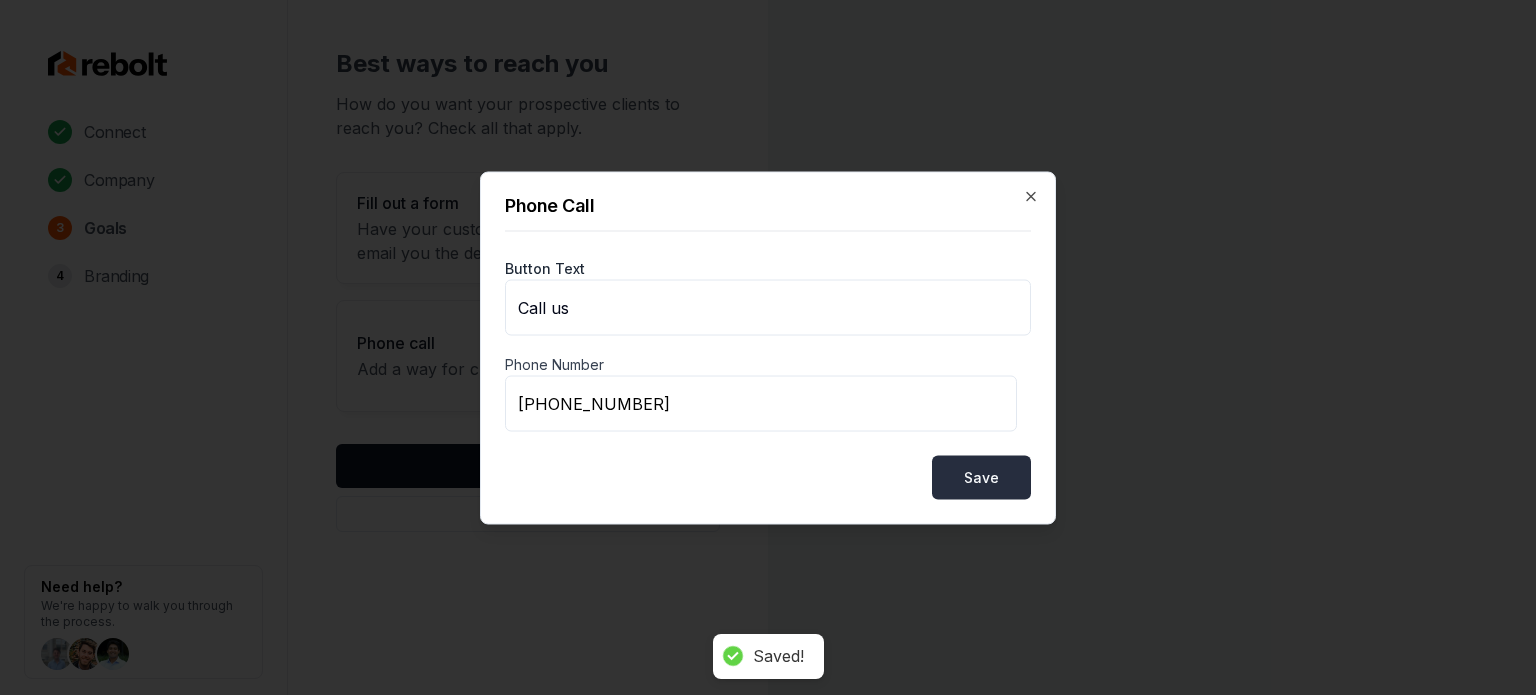 click on "Save" at bounding box center (981, 477) 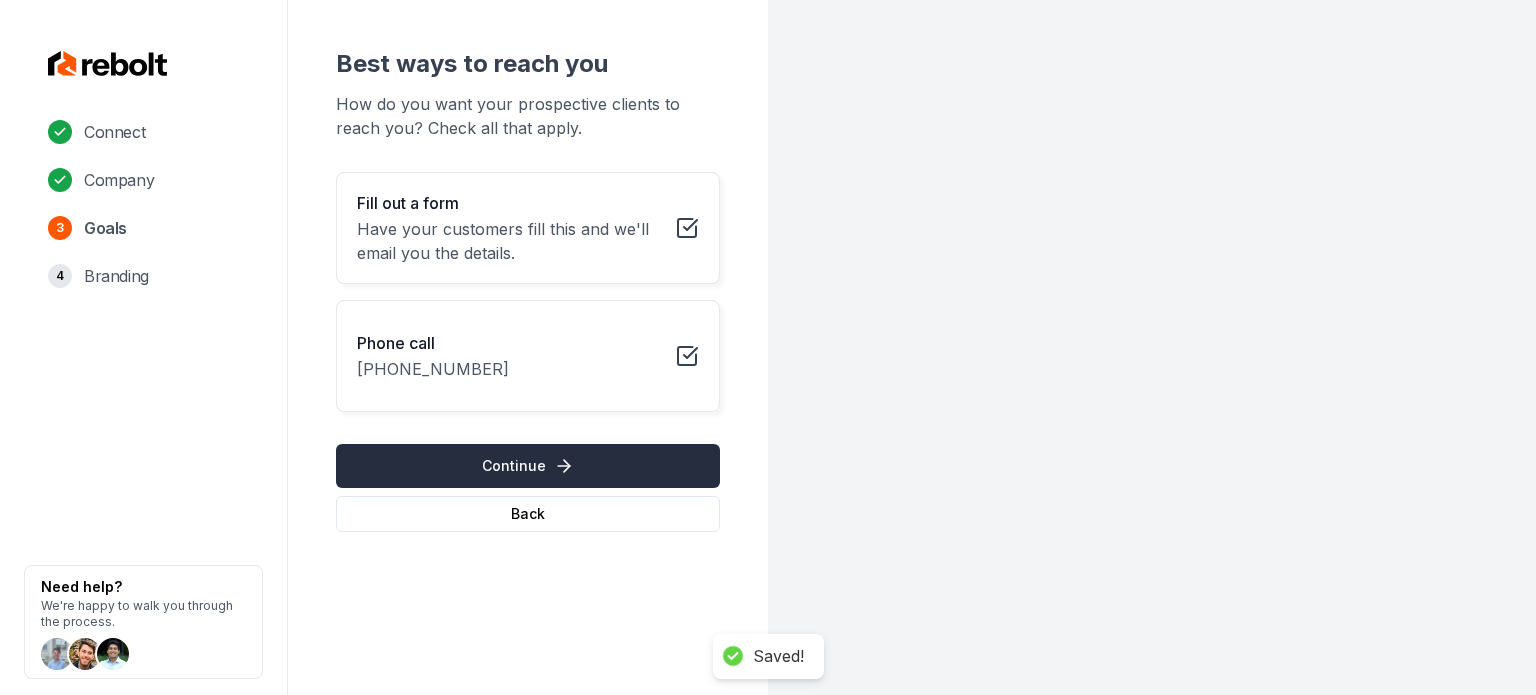 click on "Continue" at bounding box center (528, 466) 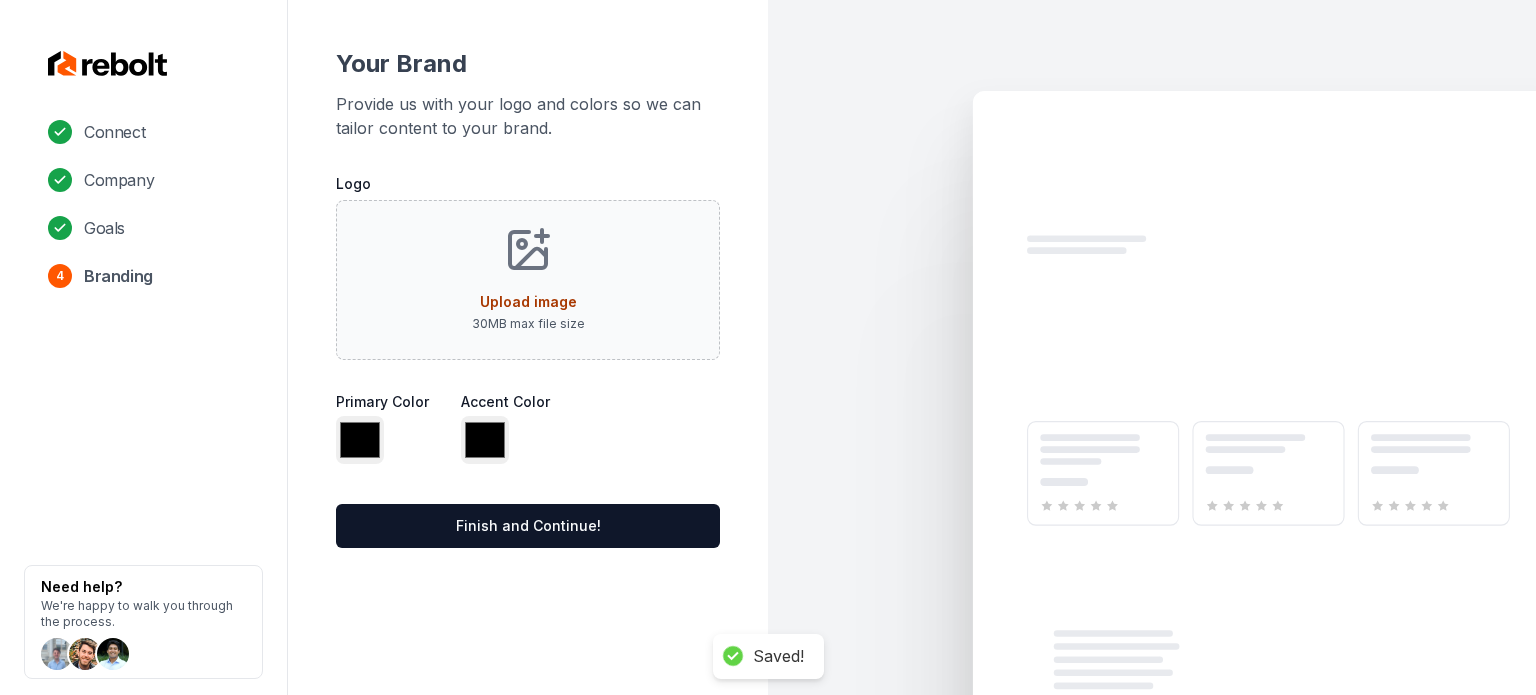 type on "*******" 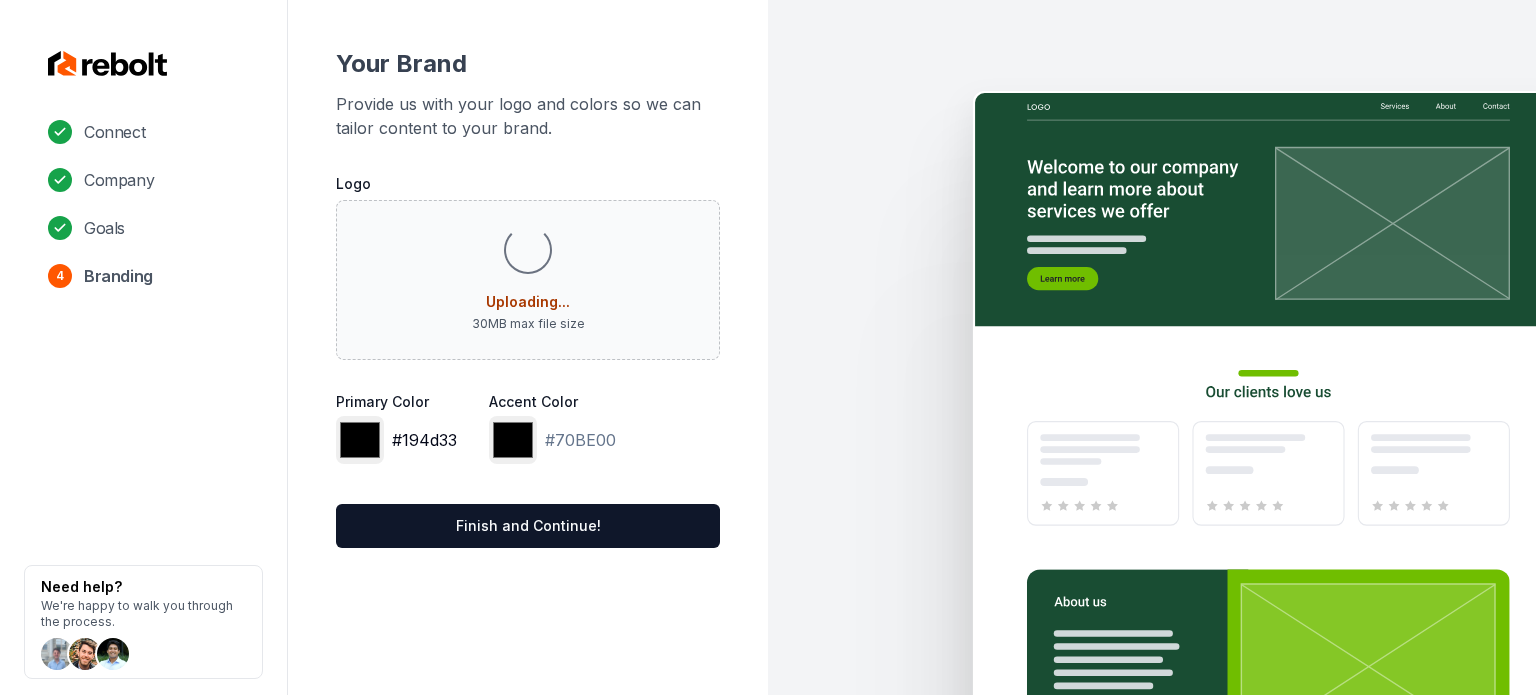 click on "*******" at bounding box center (360, 440) 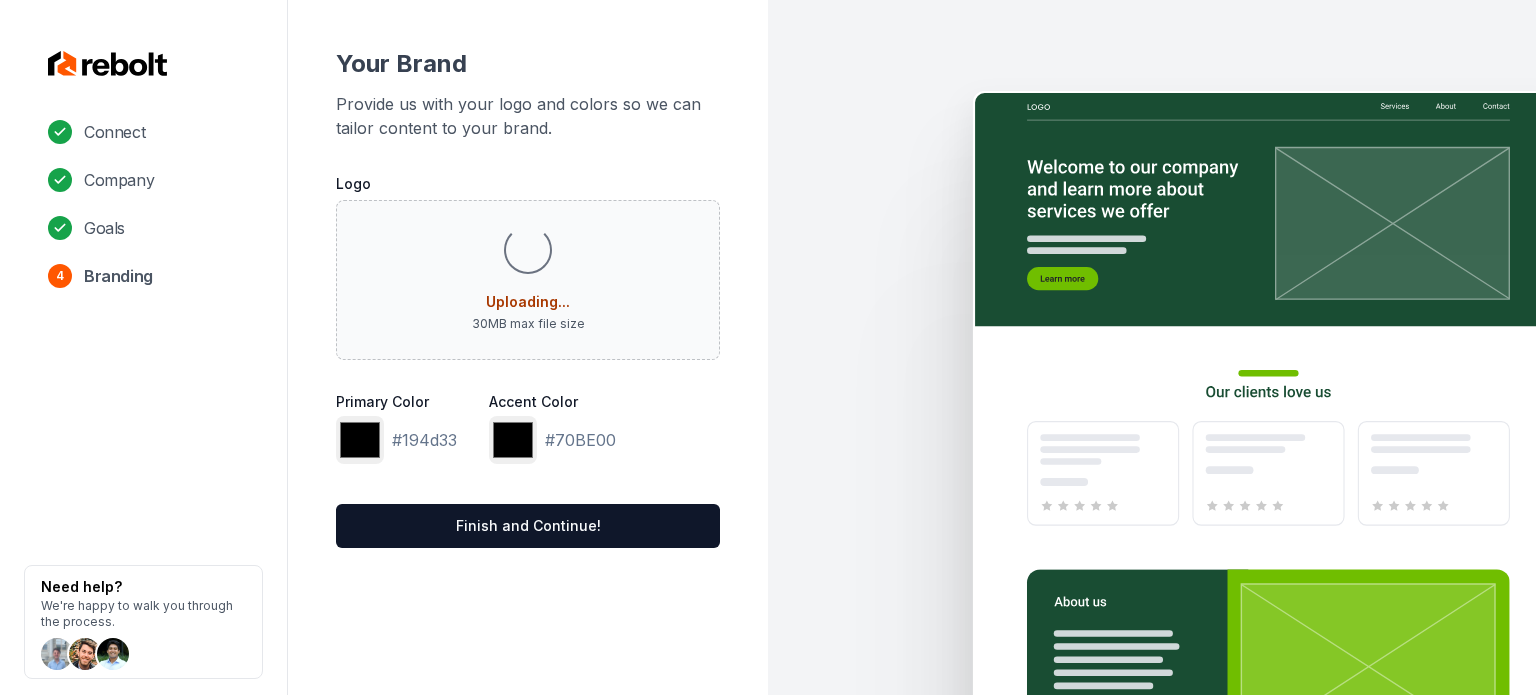 click 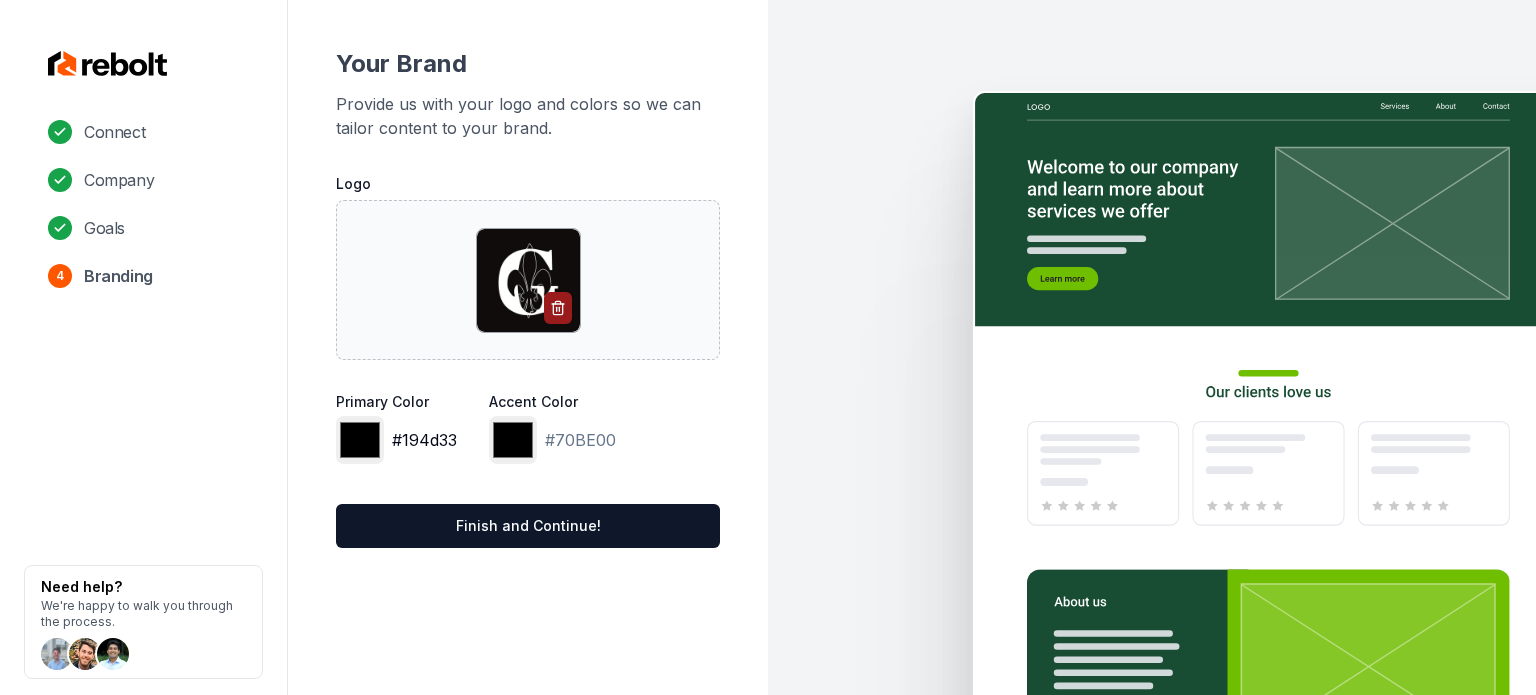 click on "*******" at bounding box center (360, 440) 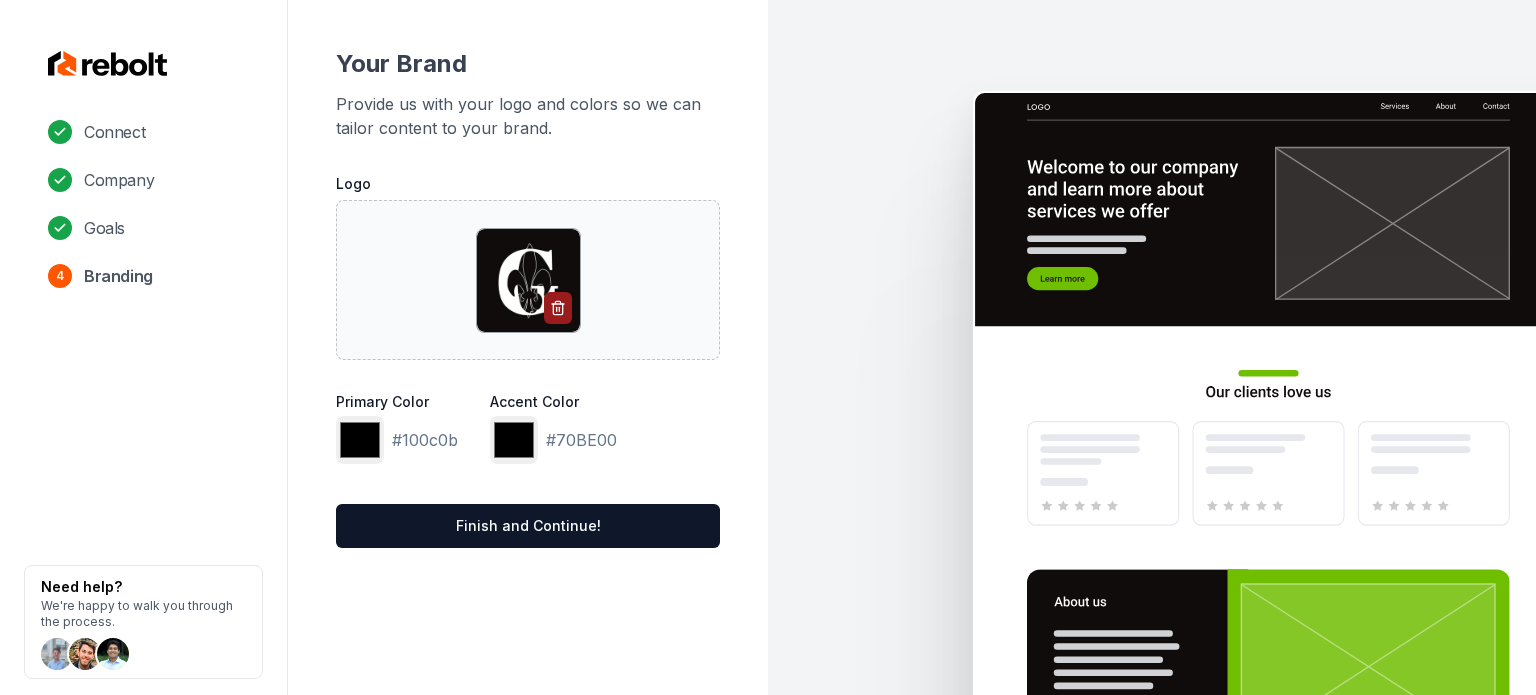 type on "*******" 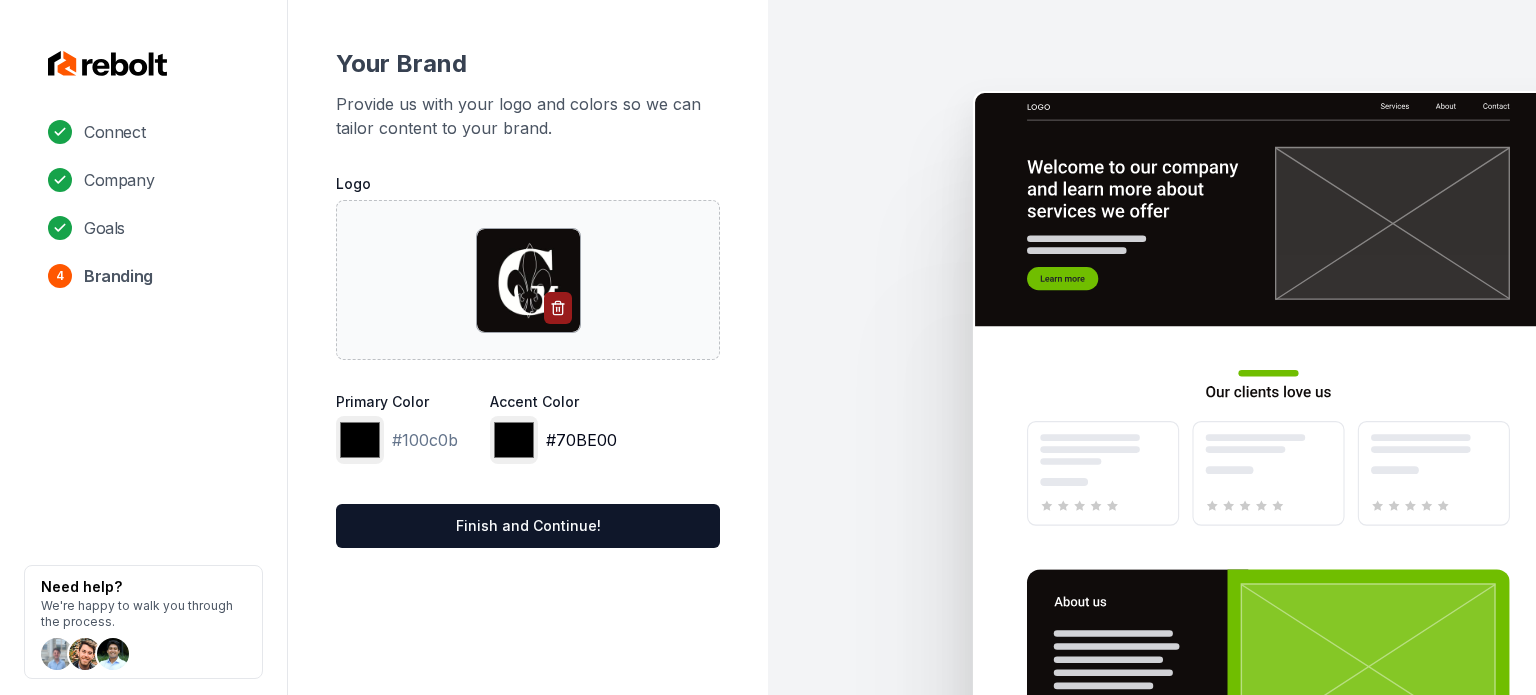 click on "*******" at bounding box center (514, 440) 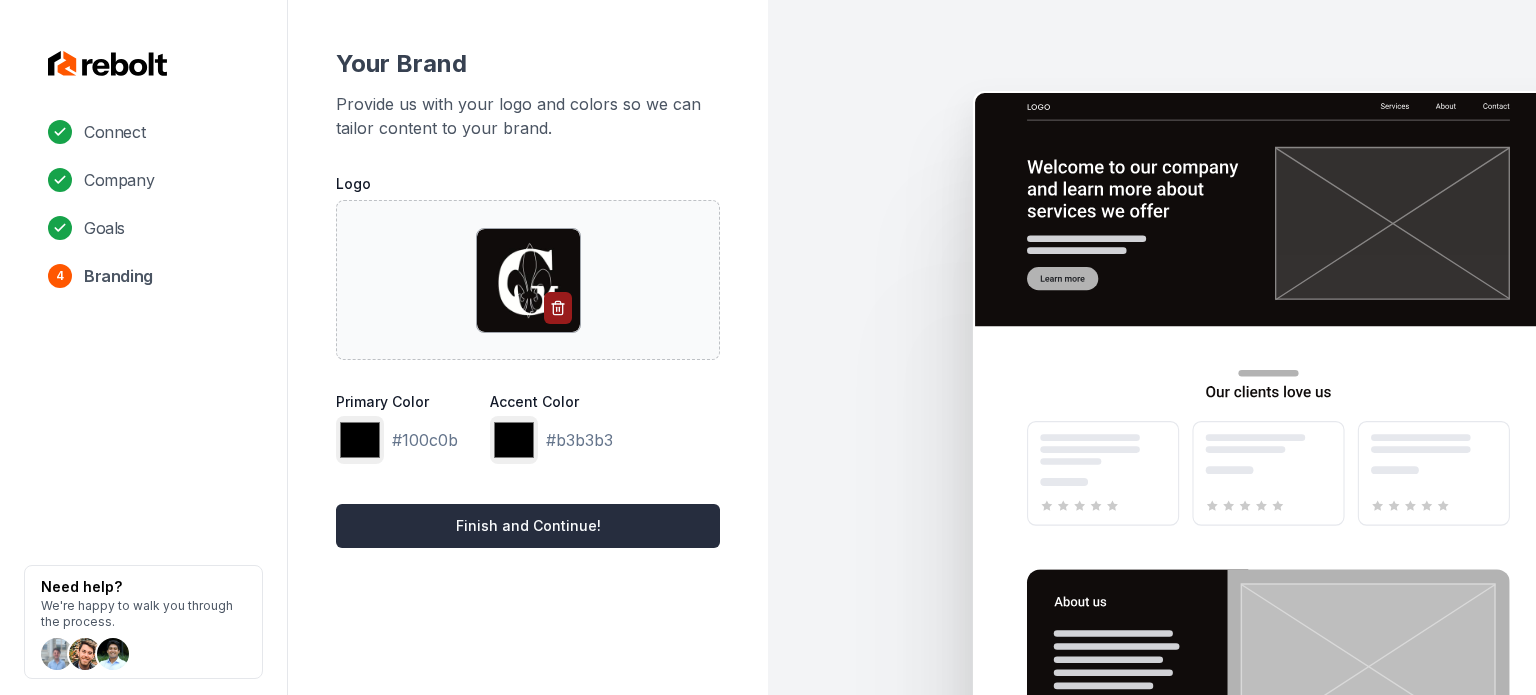 type on "*******" 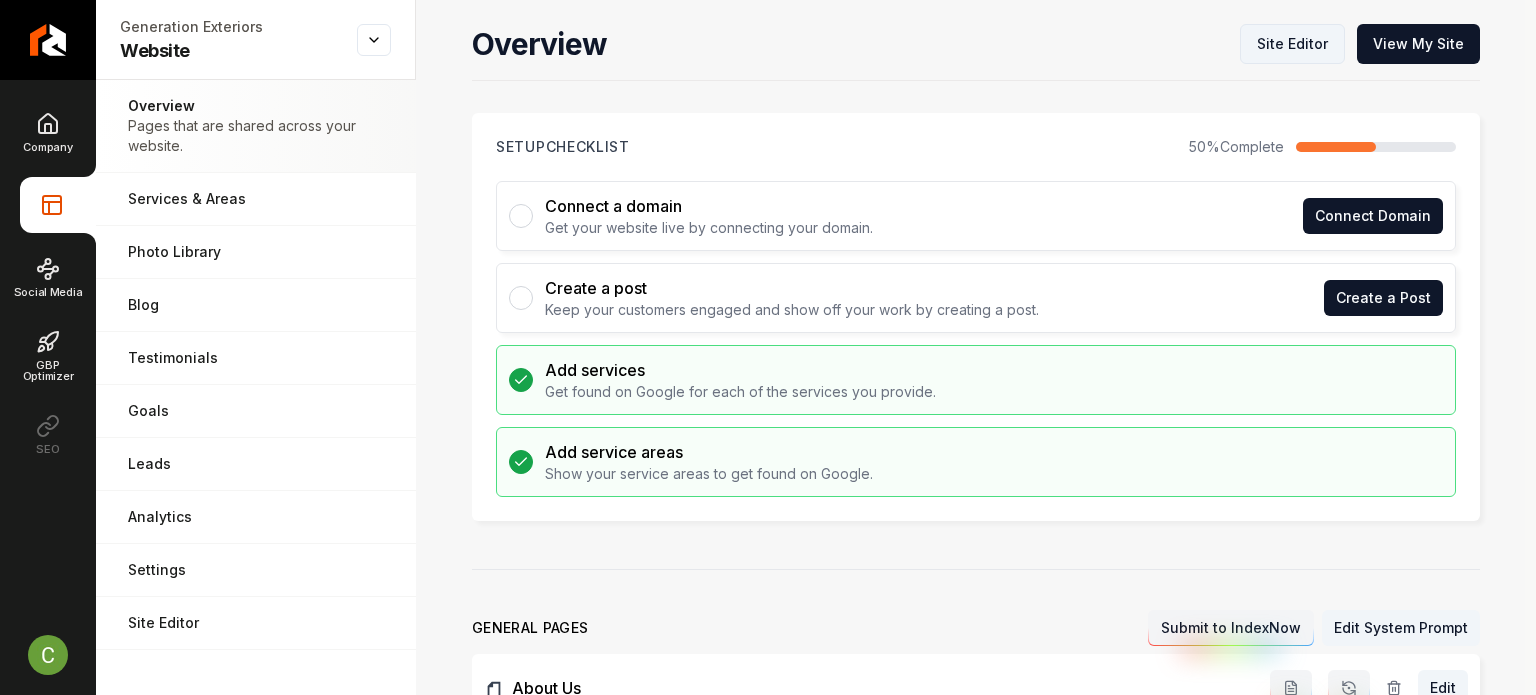 click on "Site Editor" at bounding box center [1292, 44] 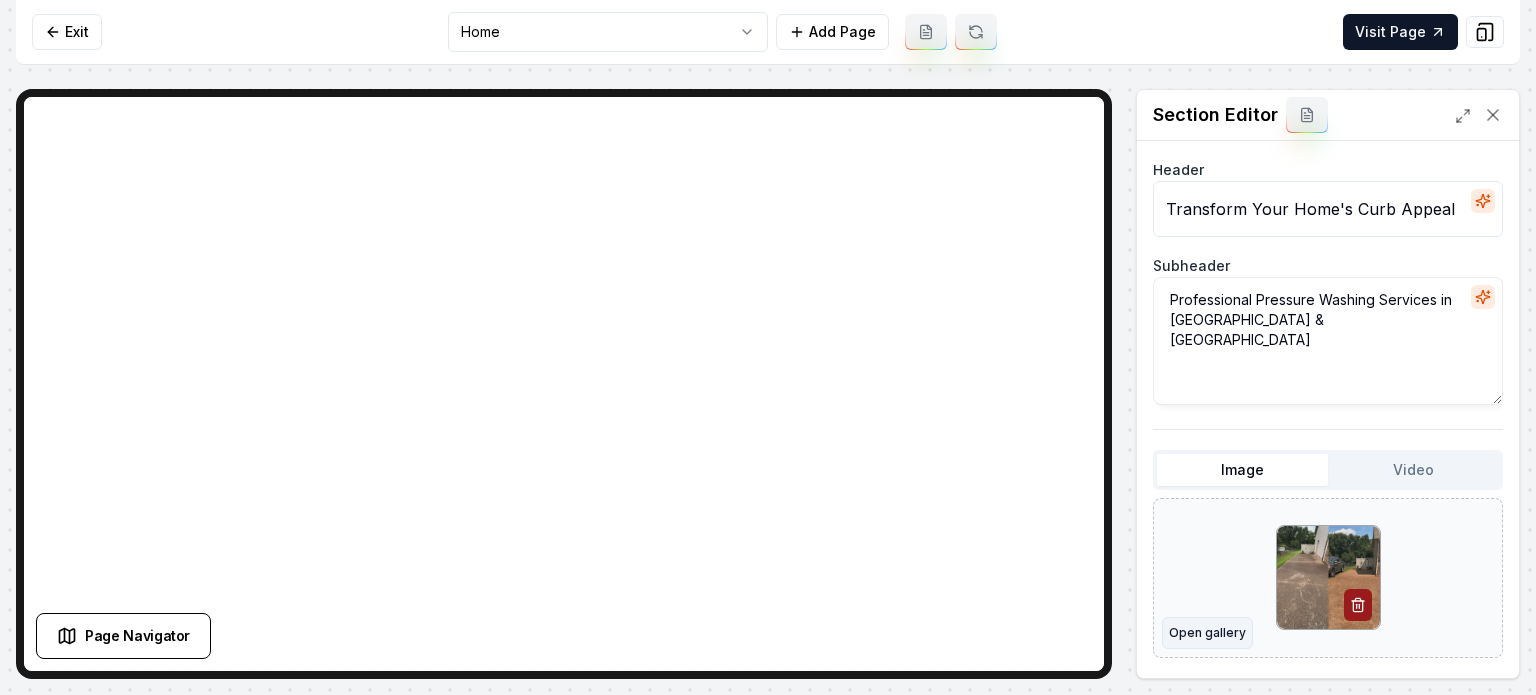 click on "Open gallery" at bounding box center [1207, 633] 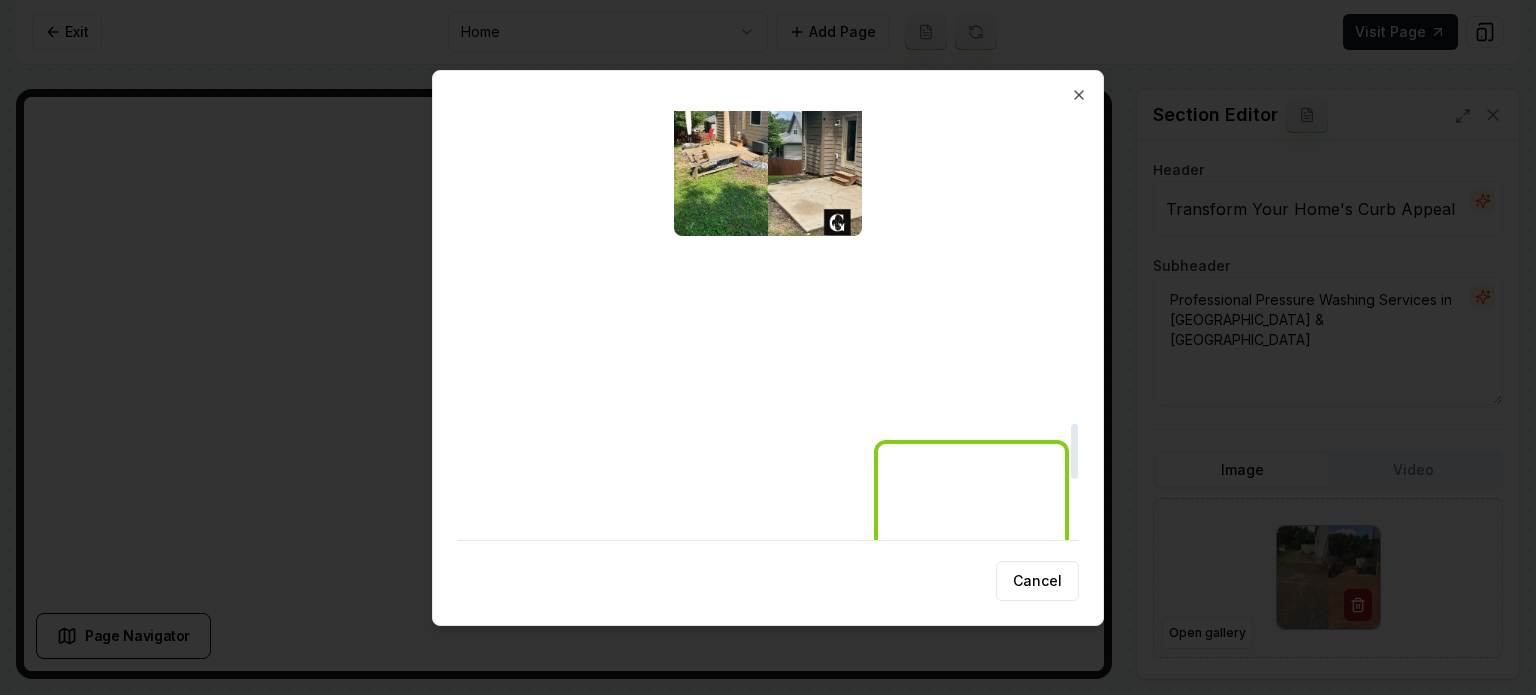 scroll, scrollTop: 2500, scrollLeft: 0, axis: vertical 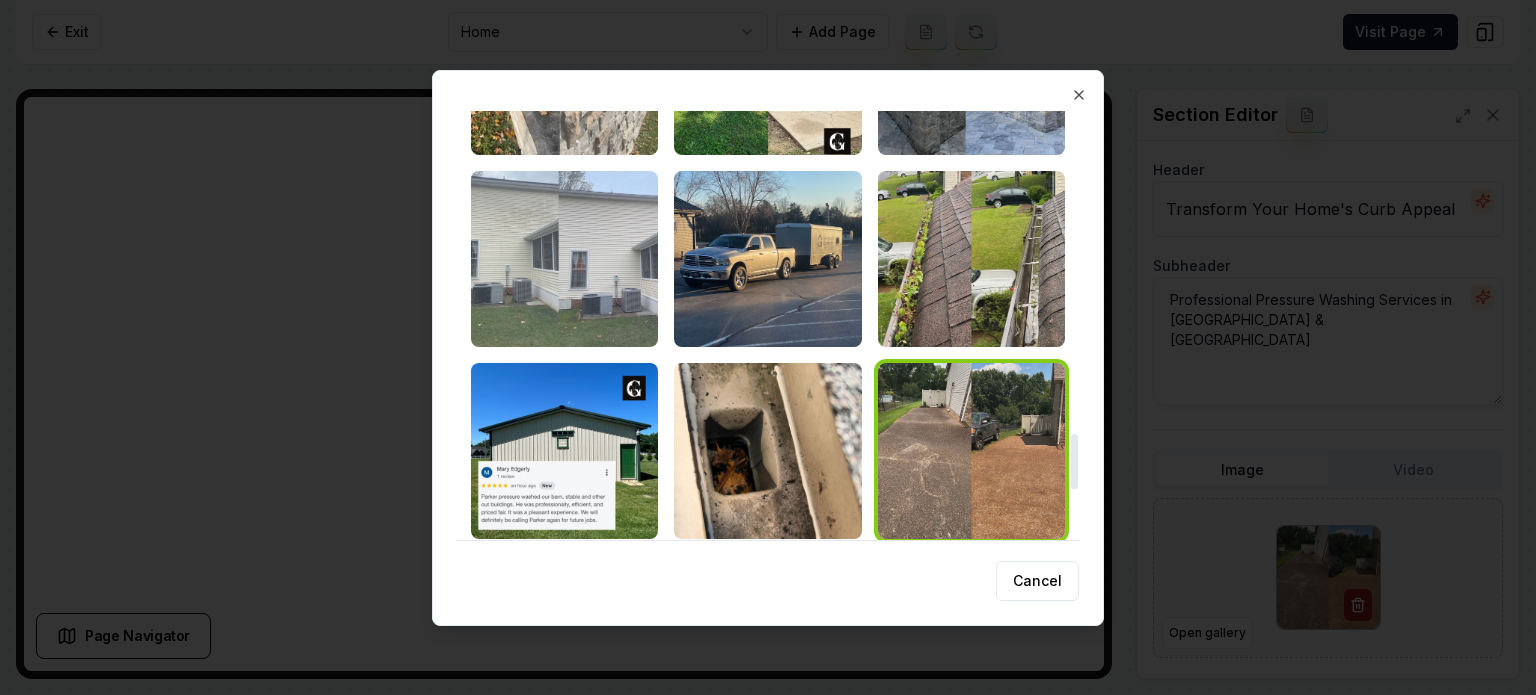 click at bounding box center [564, 259] 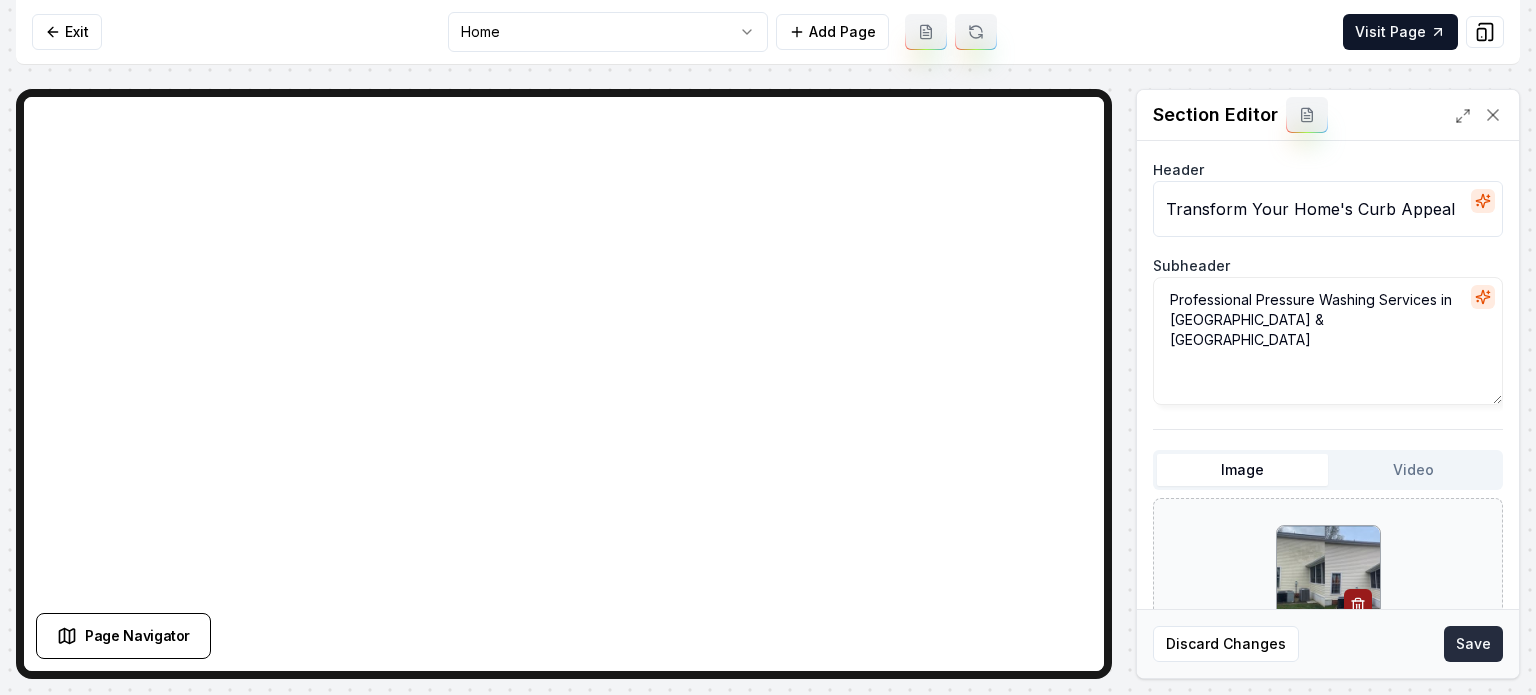 click on "Save" at bounding box center [1473, 644] 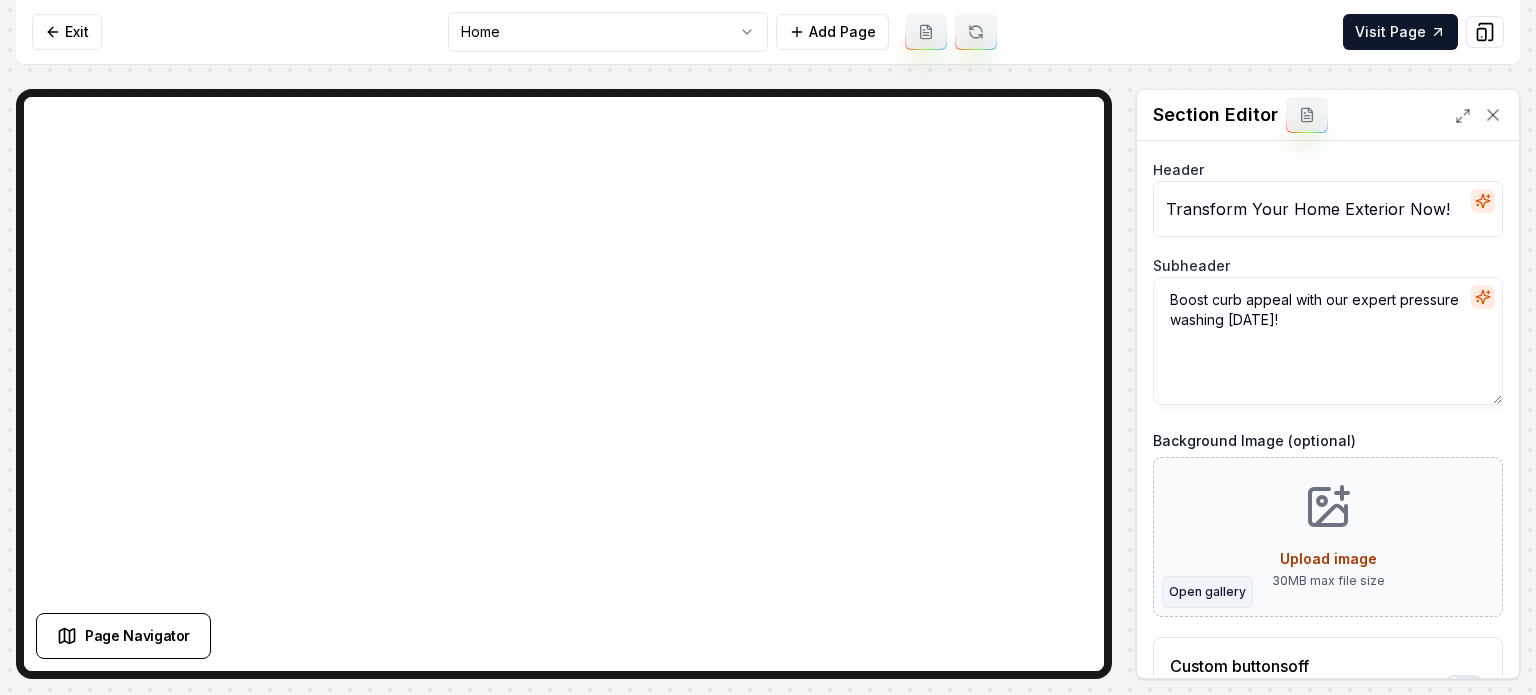 click on "Open gallery" at bounding box center (1207, 592) 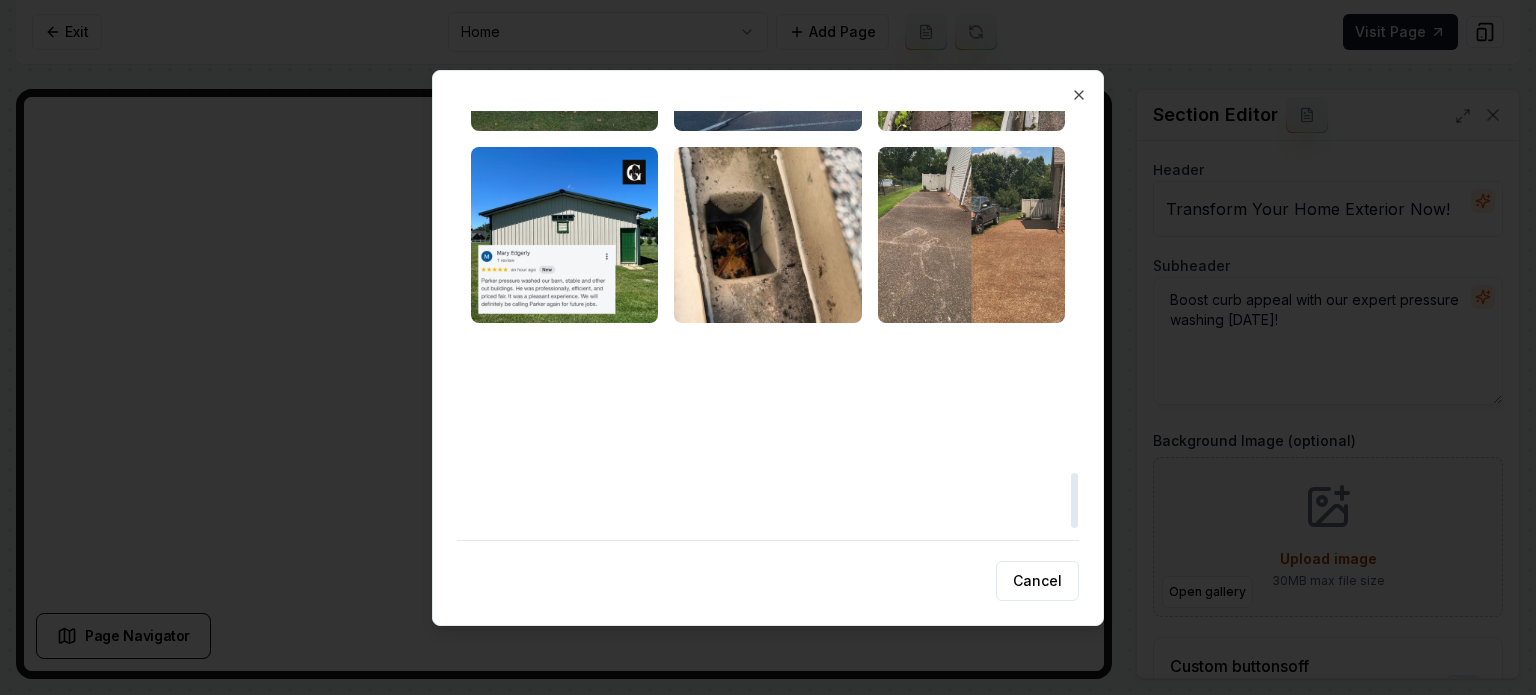 scroll, scrollTop: 2800, scrollLeft: 0, axis: vertical 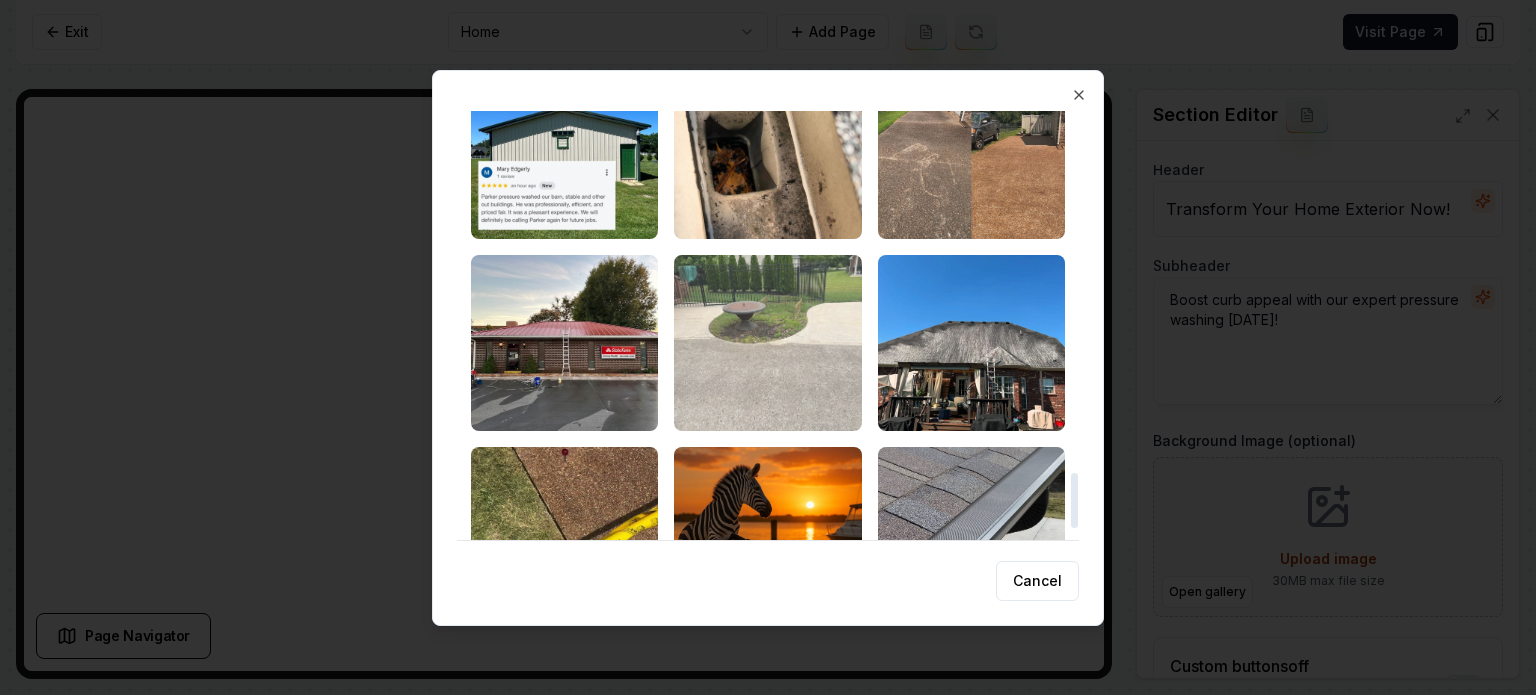 click at bounding box center [767, 343] 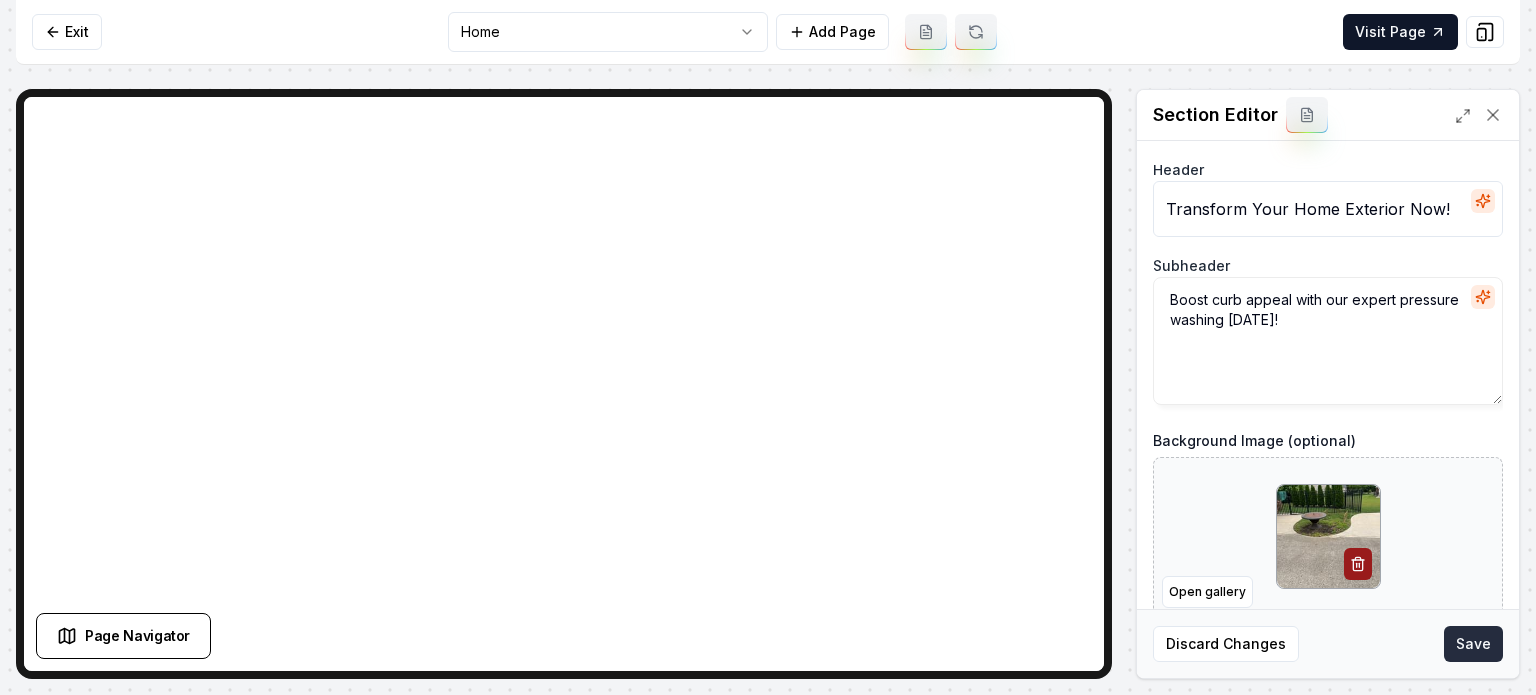 click on "Save" at bounding box center (1473, 644) 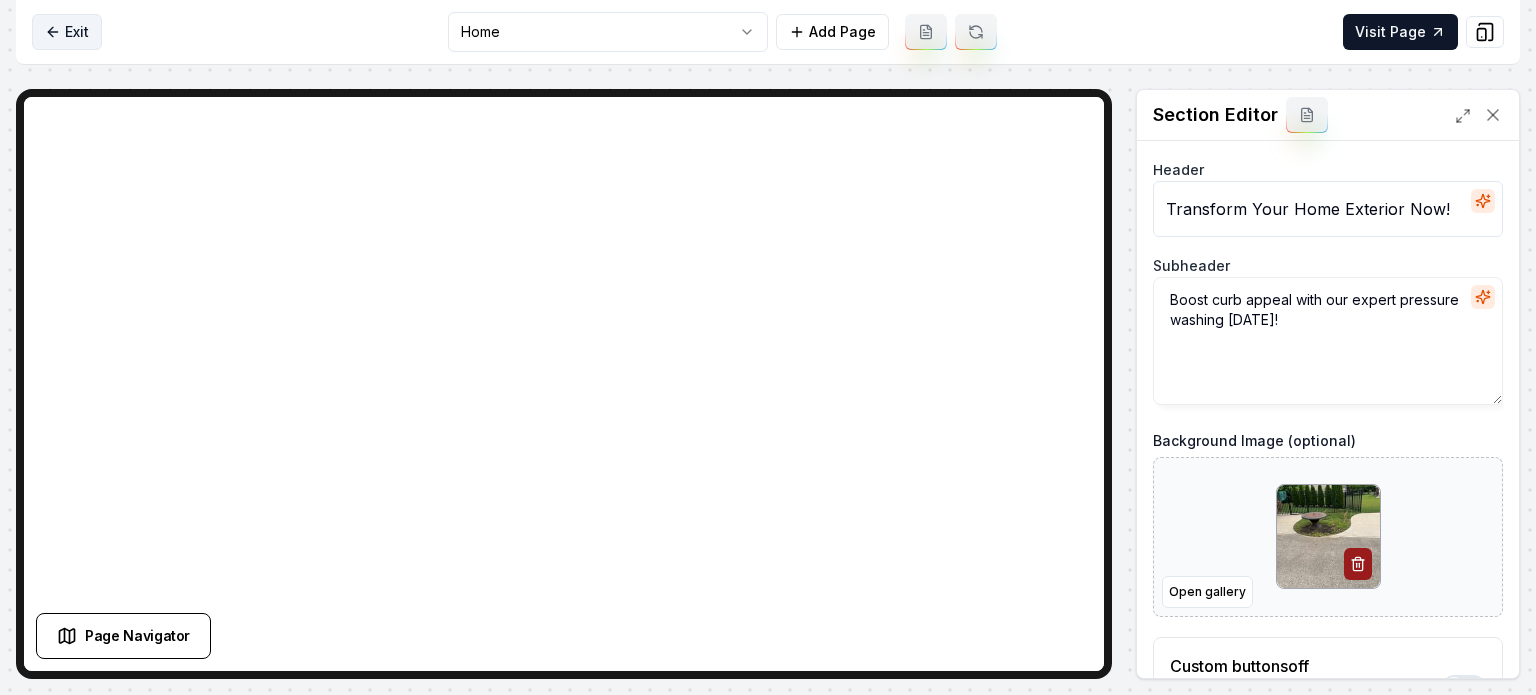 click 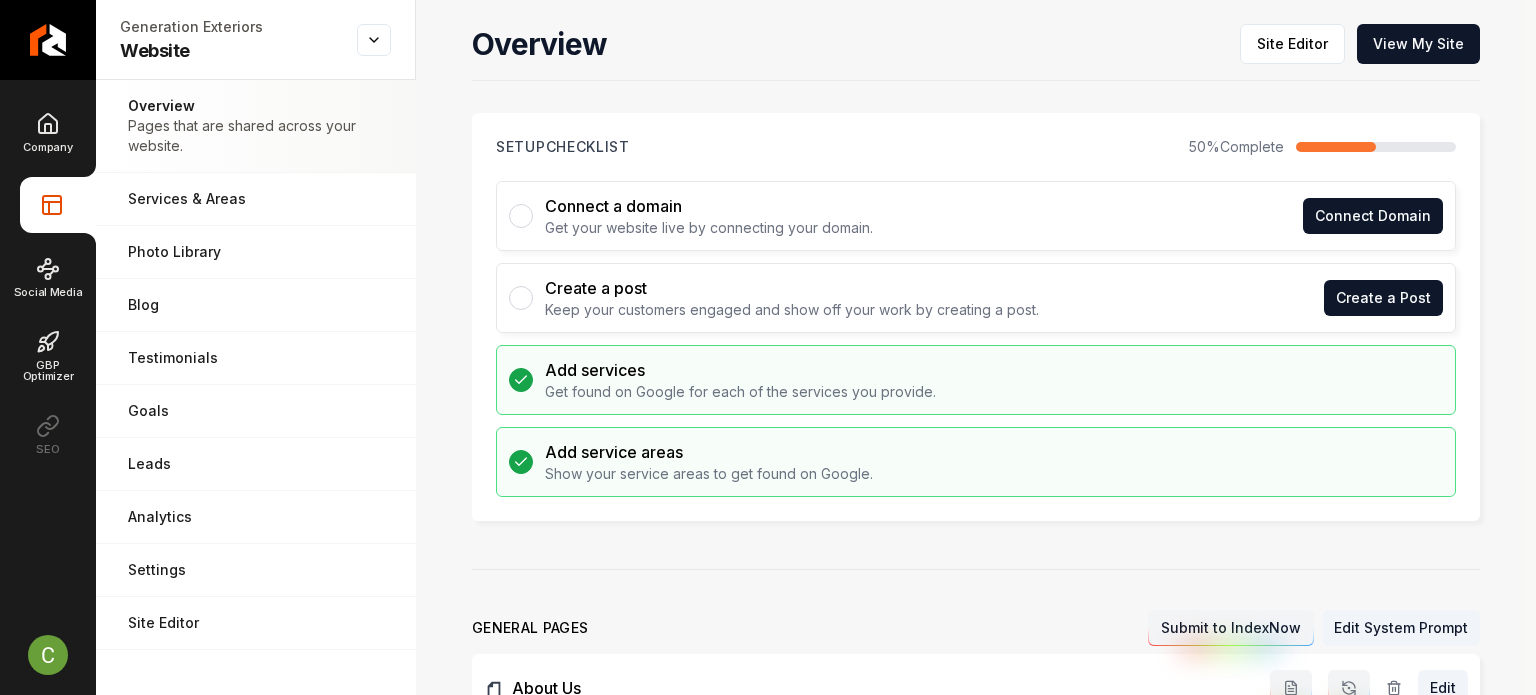 click on "Company Website Social Media GBP Optimizer SEO" at bounding box center (48, 283) 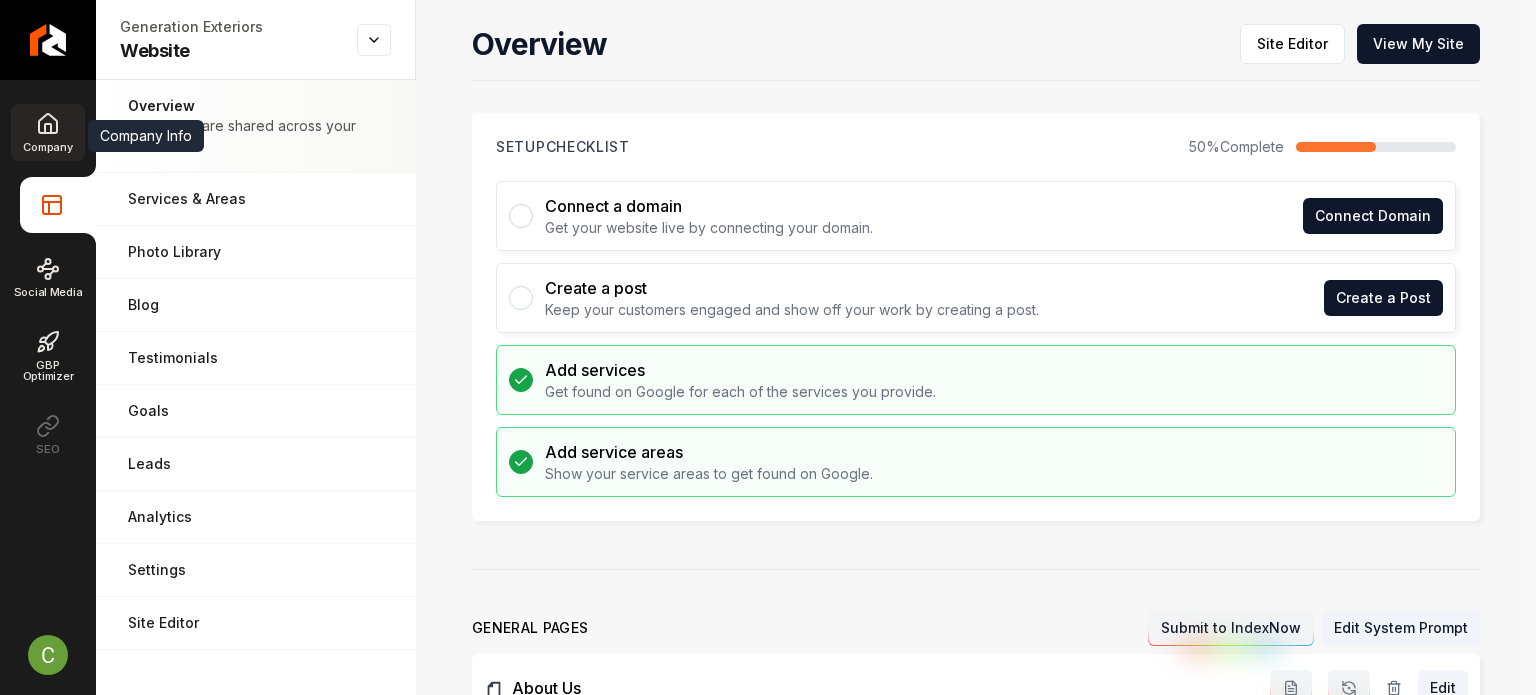 click on "Company" at bounding box center (47, 132) 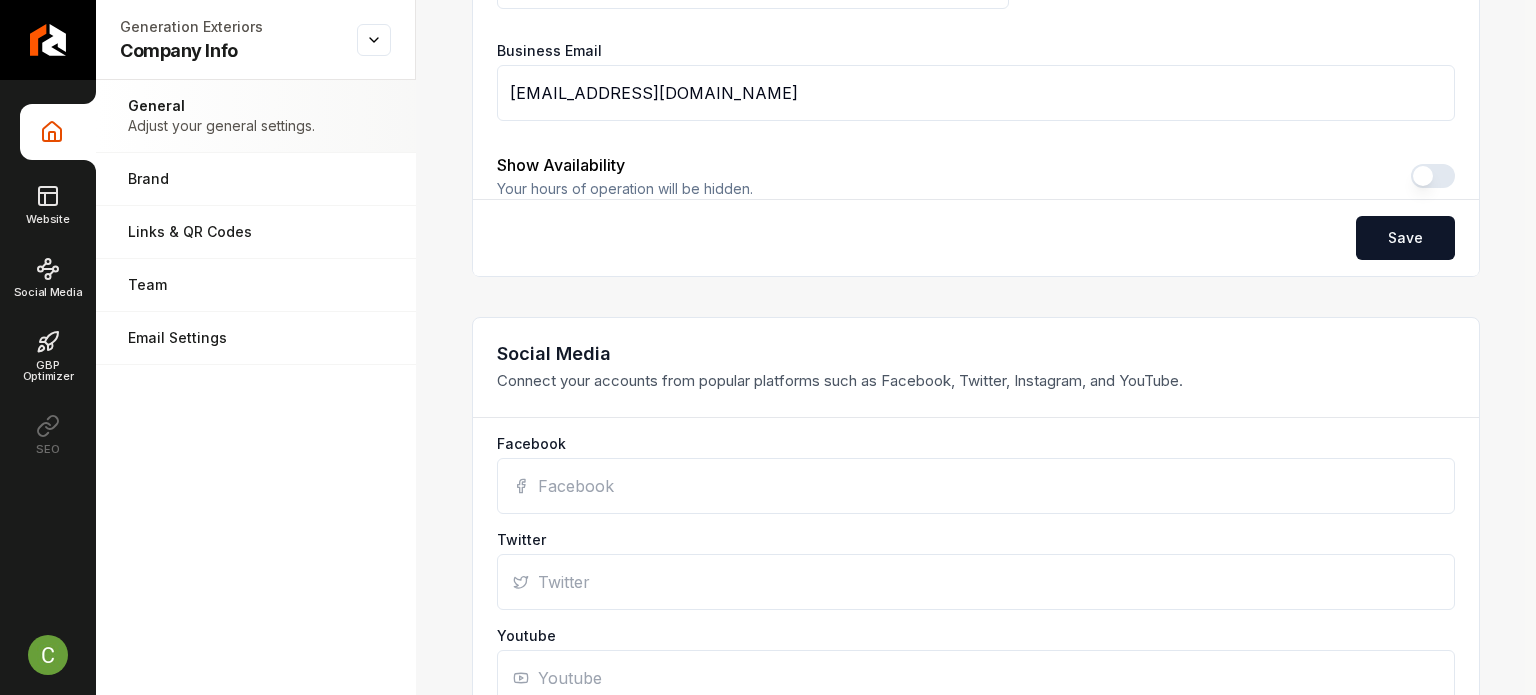 scroll, scrollTop: 1400, scrollLeft: 0, axis: vertical 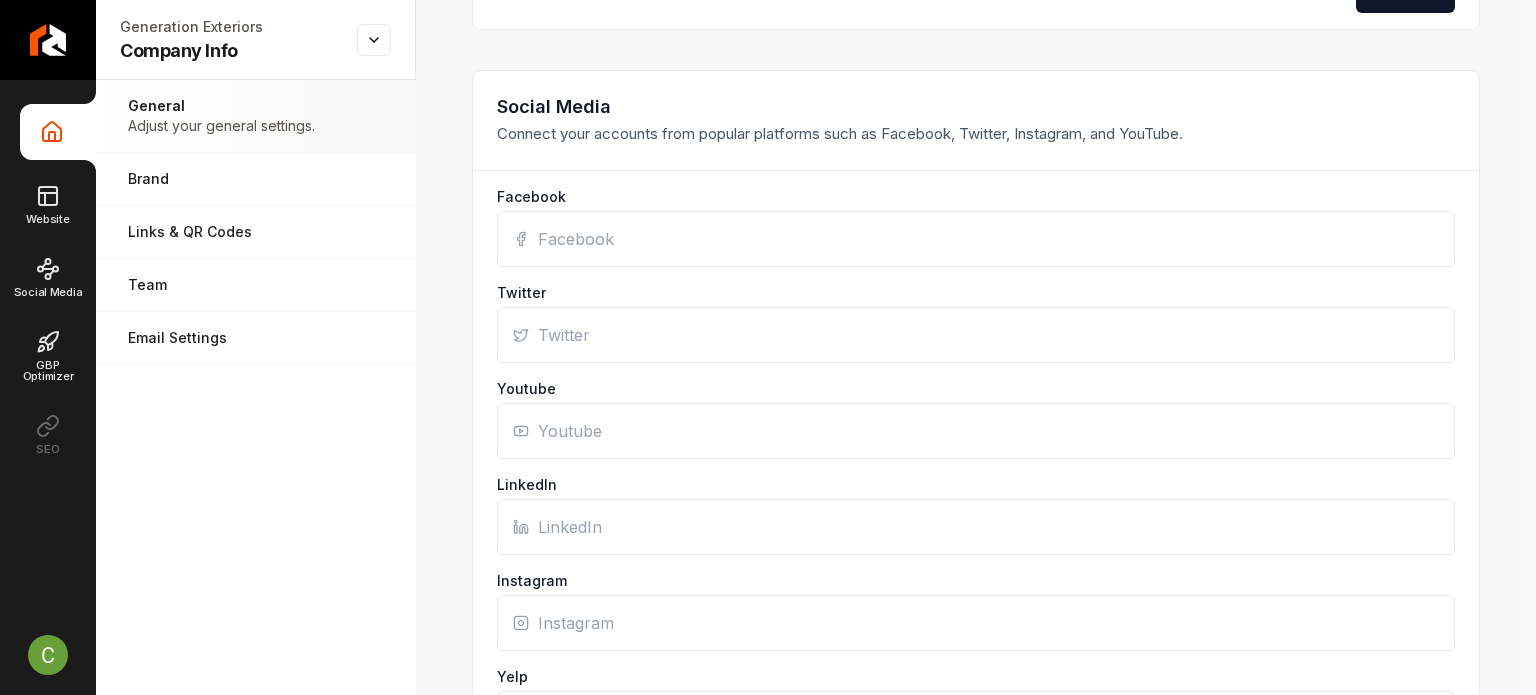click on "Facebook" at bounding box center (976, 239) 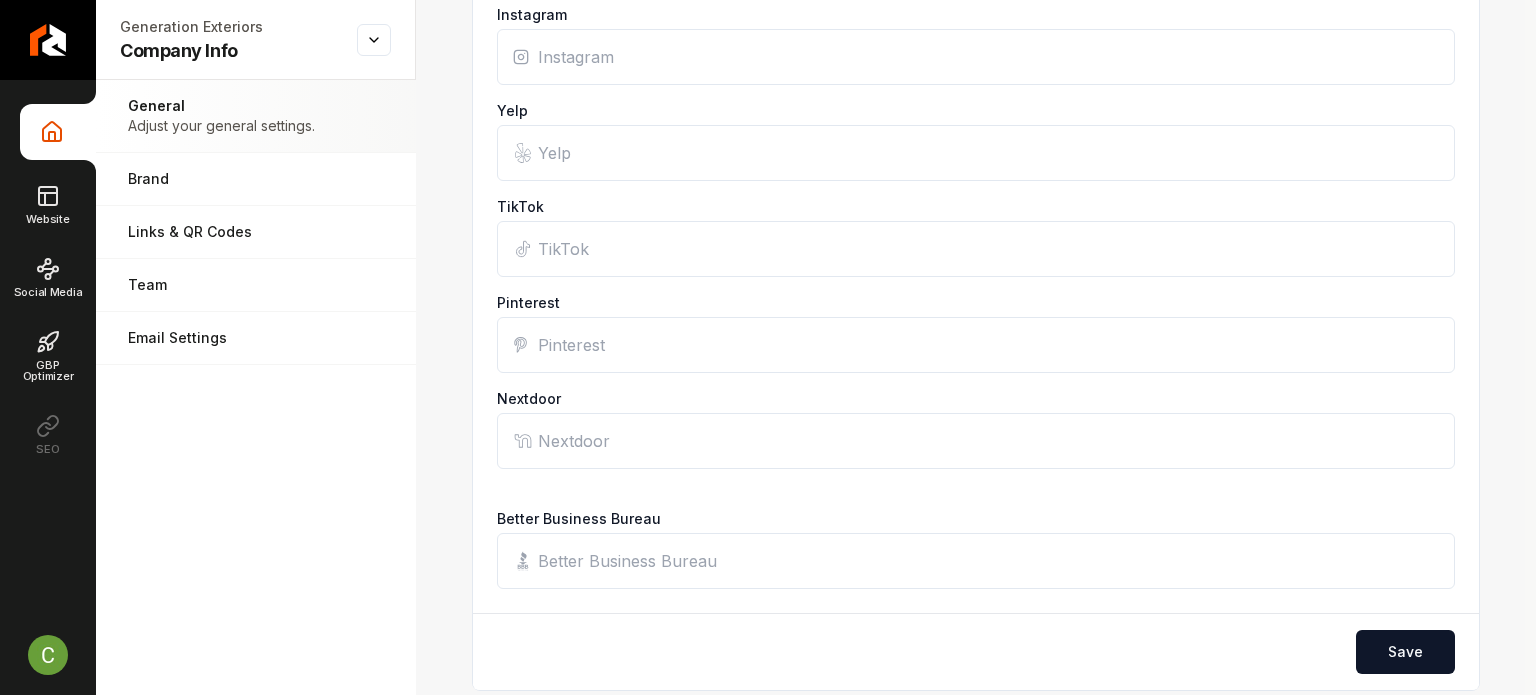 scroll, scrollTop: 2100, scrollLeft: 0, axis: vertical 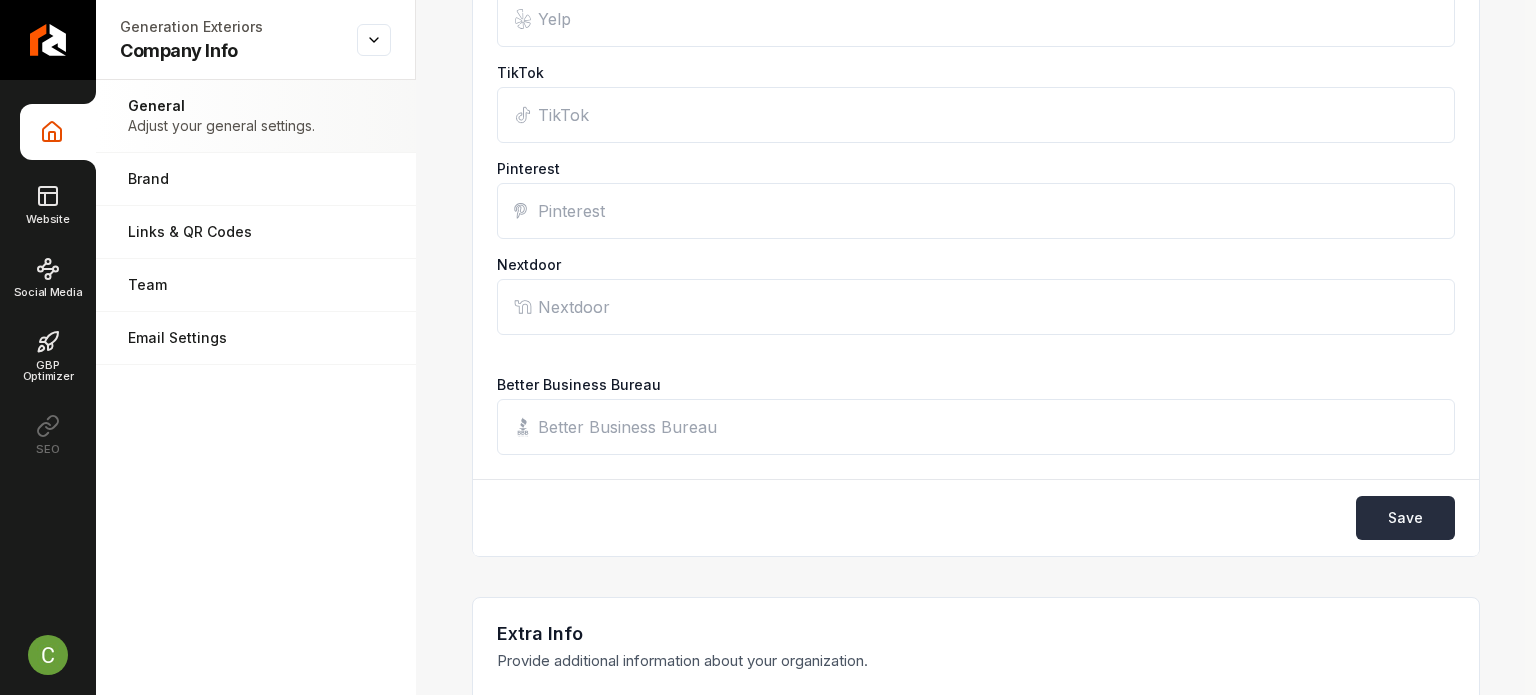 type on "https://www.facebook.com/people/Generation-Panes/100084513578657/?mibextid=LQQJ4d" 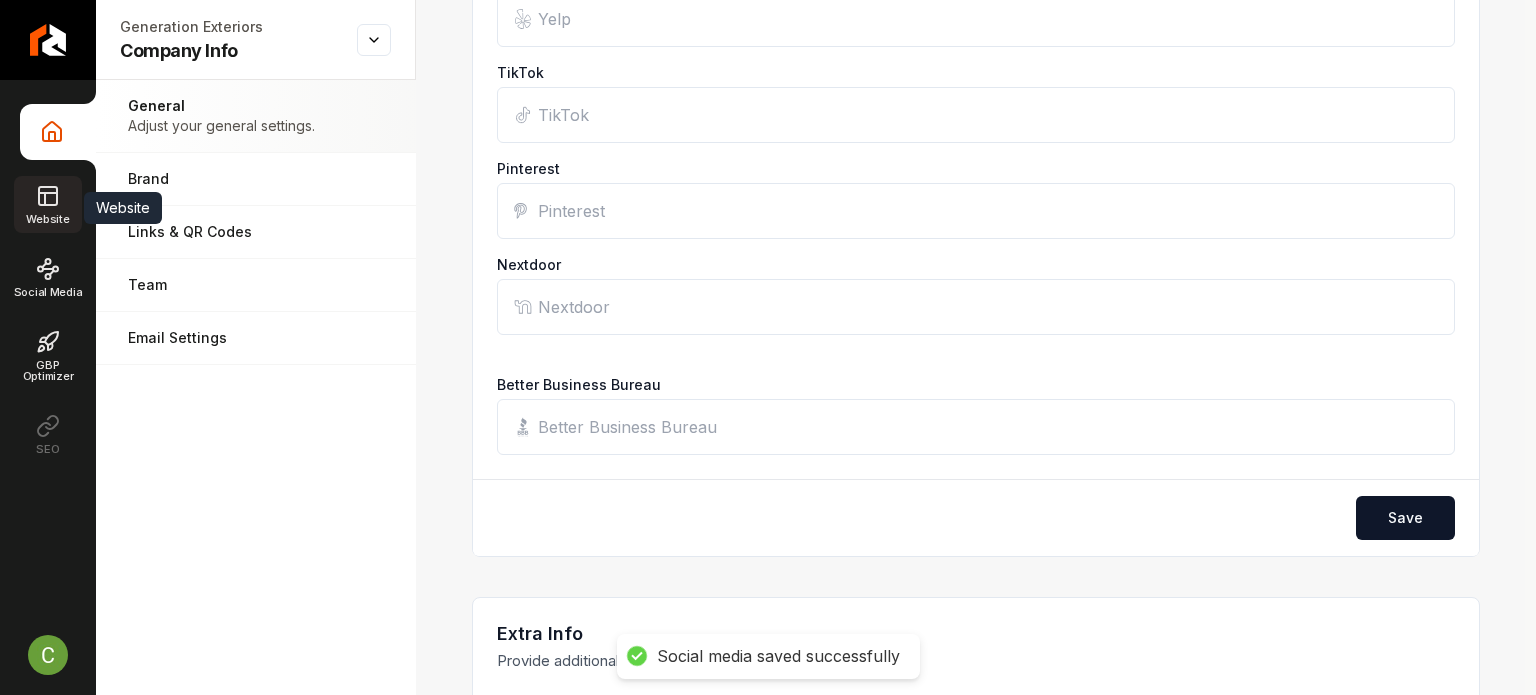 click on "Website" at bounding box center (47, 219) 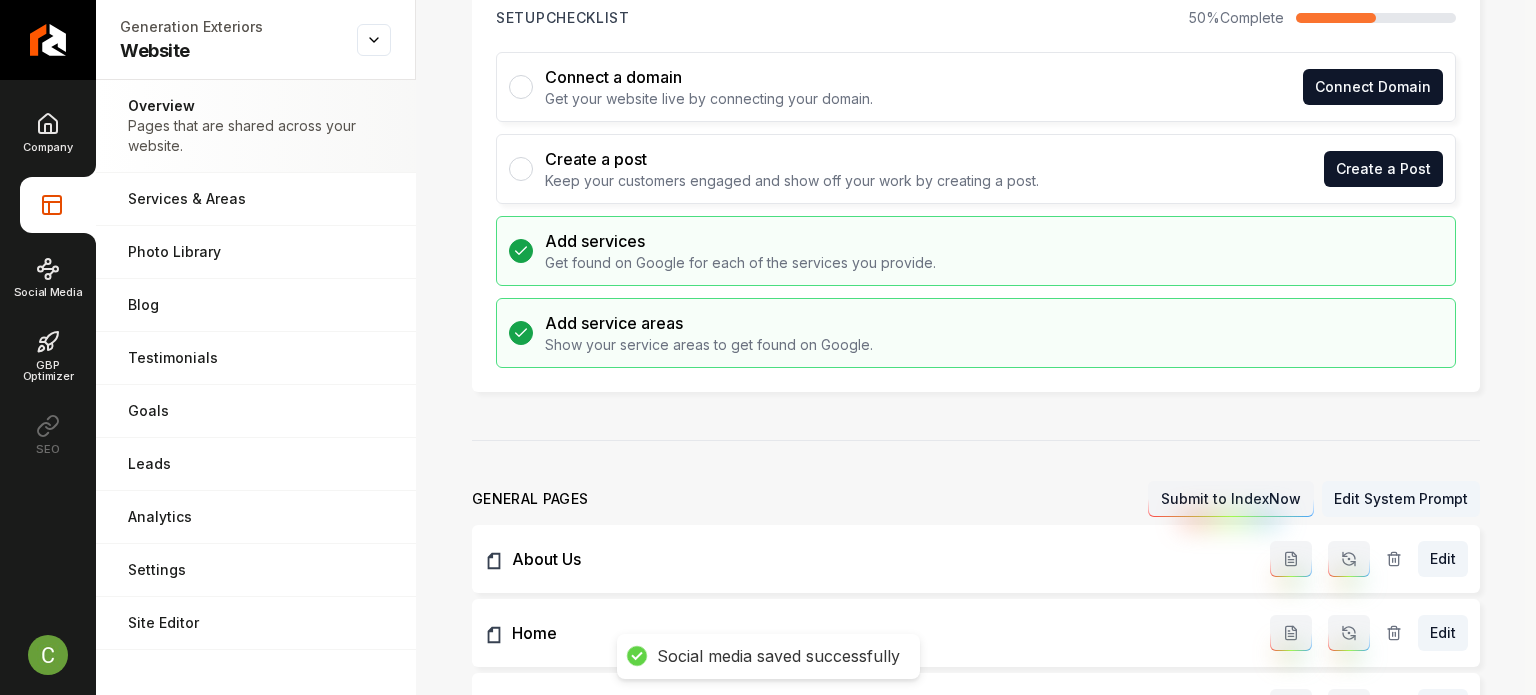 scroll, scrollTop: 0, scrollLeft: 0, axis: both 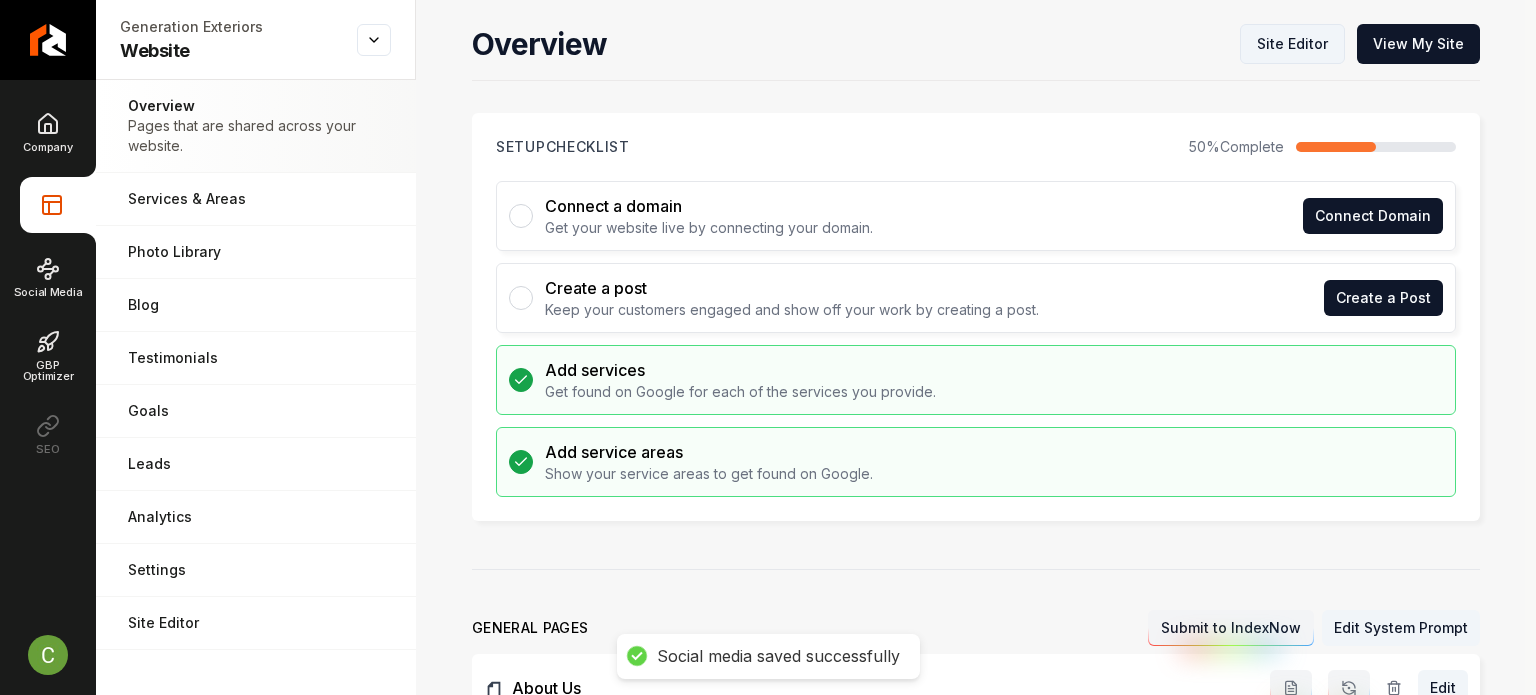 click on "Site Editor" at bounding box center (1292, 44) 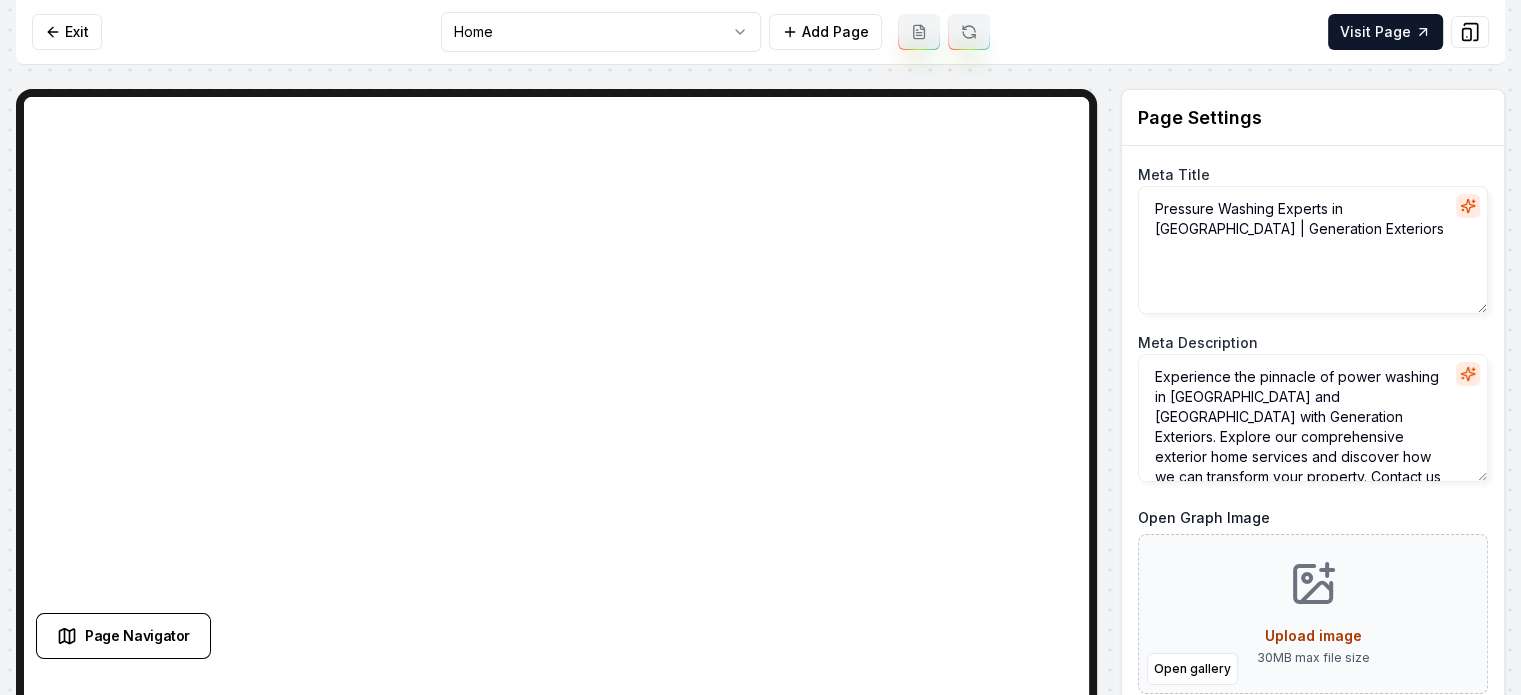 click on "Computer Required This feature is only available on a computer. Please switch to a computer to edit your site. Go back  Exit Home Add Page Visit Page  Page Navigator Page Settings Meta Title Pressure Washing Experts in Nashville | Generation Exteriors Meta Description Experience the pinnacle of power washing in Nashville and Middle TN with Generation Exteriors. Explore our comprehensive exterior home services and discover how we can transform your property. Contact us today for expert cleaning and outstanding service! Open Graph Image Open gallery Upload image 30  MB max file size Discard Changes Save Section Editor Unsupported section type Social media saved successfully /dashboard/sites/451169f0-ad9b-4955-aae3-f1fd9921f3fd/pages/23f930f9-7399-466f-bc2d-c57739d921c2" at bounding box center [760, 347] 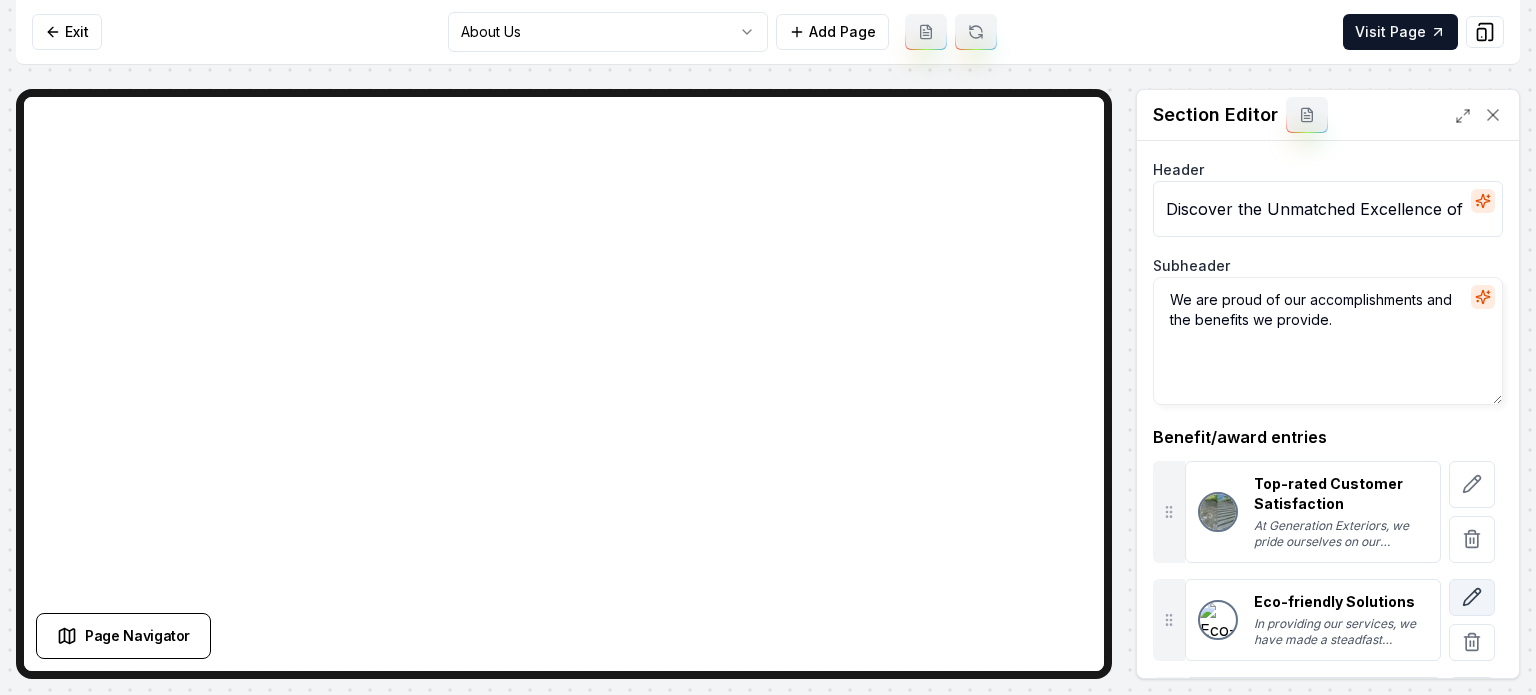 click at bounding box center [1472, 597] 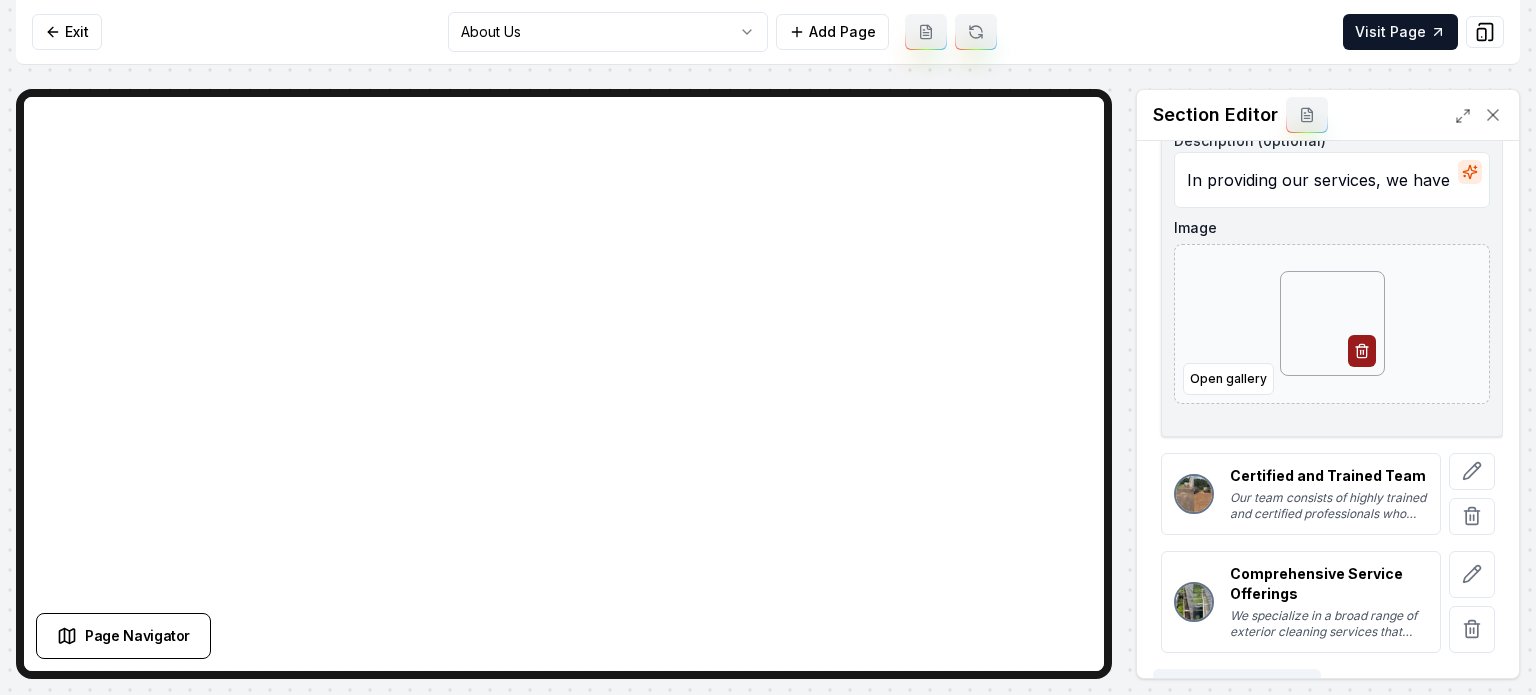 scroll, scrollTop: 420, scrollLeft: 0, axis: vertical 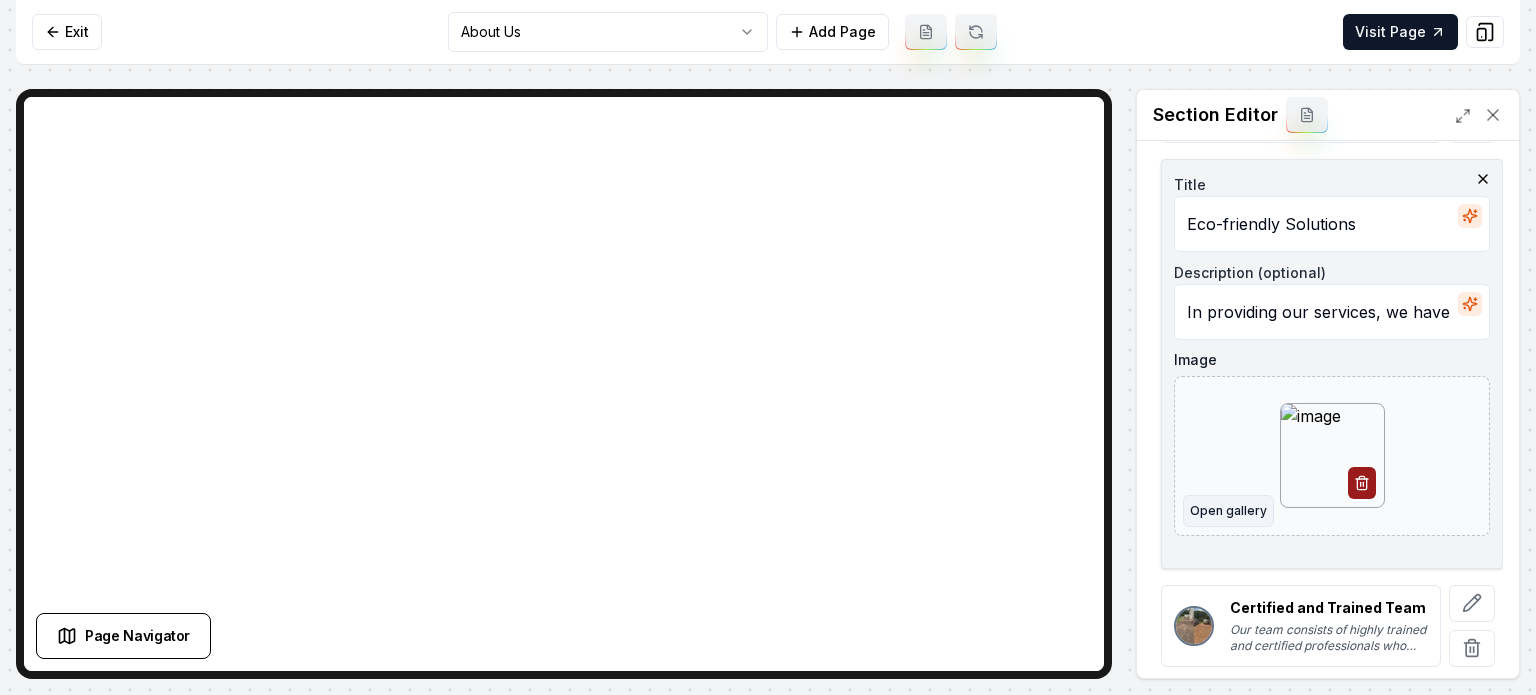 click on "Open gallery" at bounding box center [1228, 511] 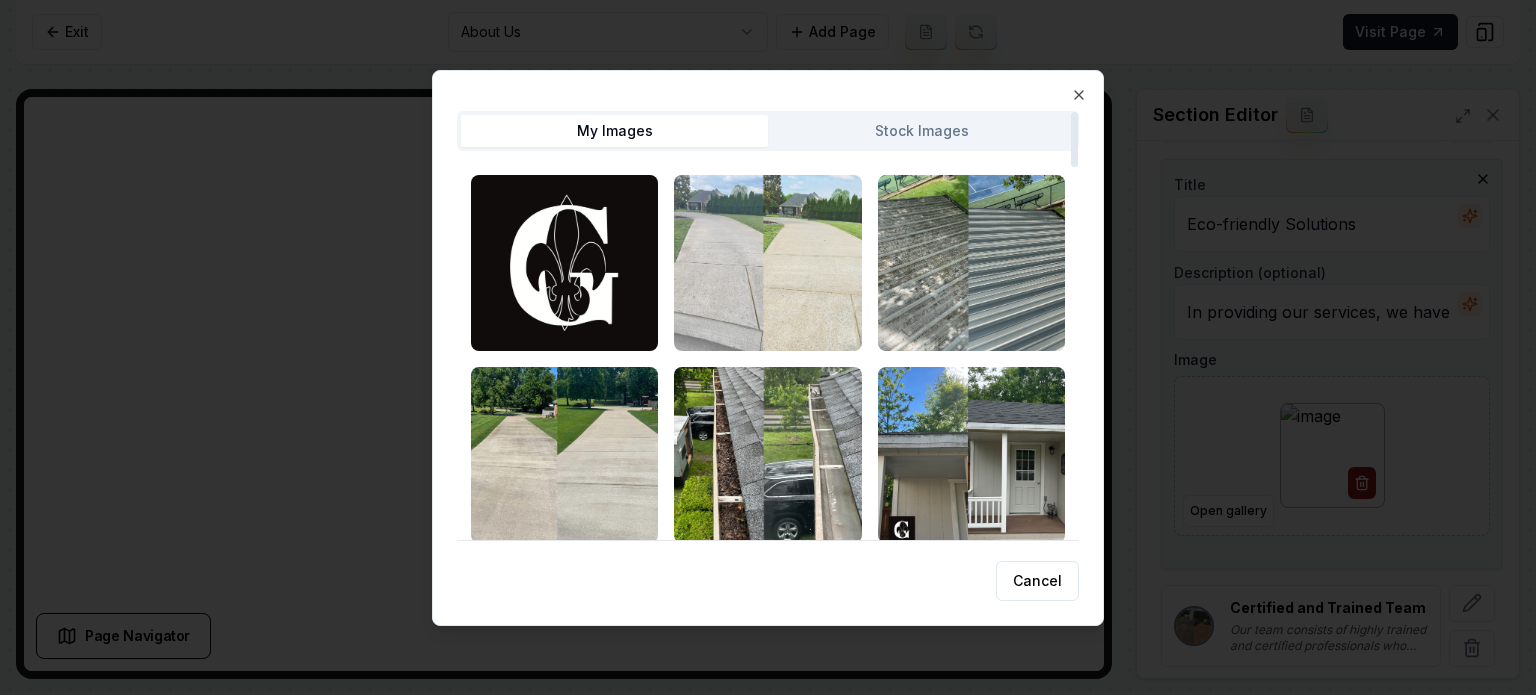 click at bounding box center [767, 263] 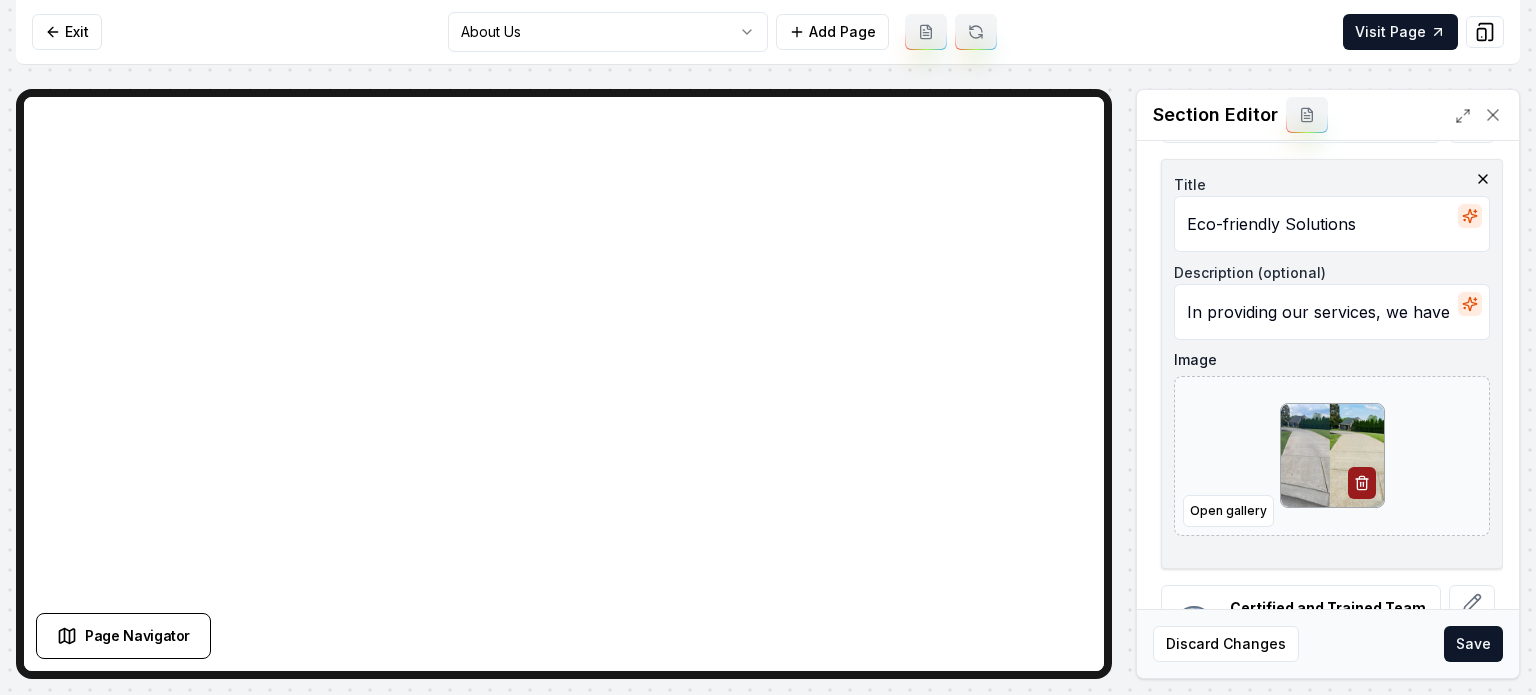 click on "Save" at bounding box center [1473, 644] 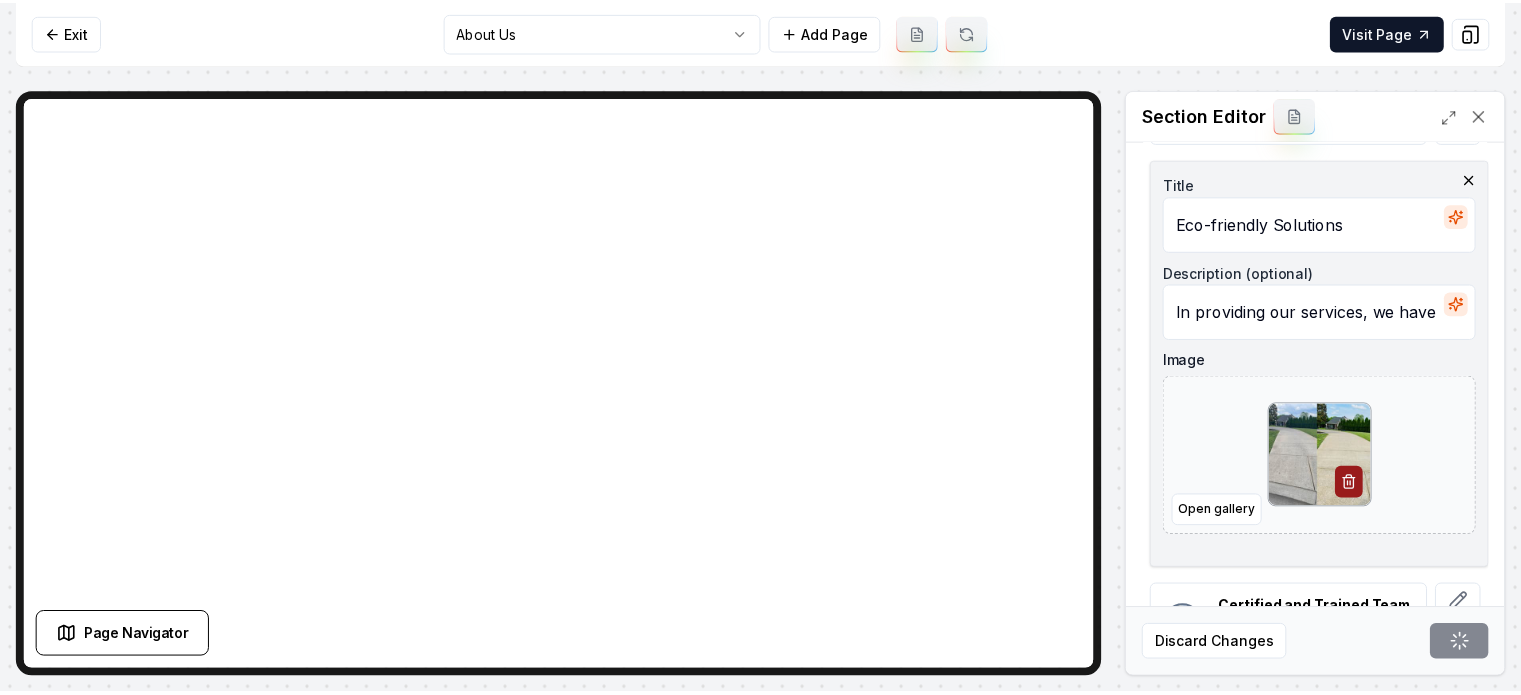 scroll, scrollTop: 292, scrollLeft: 0, axis: vertical 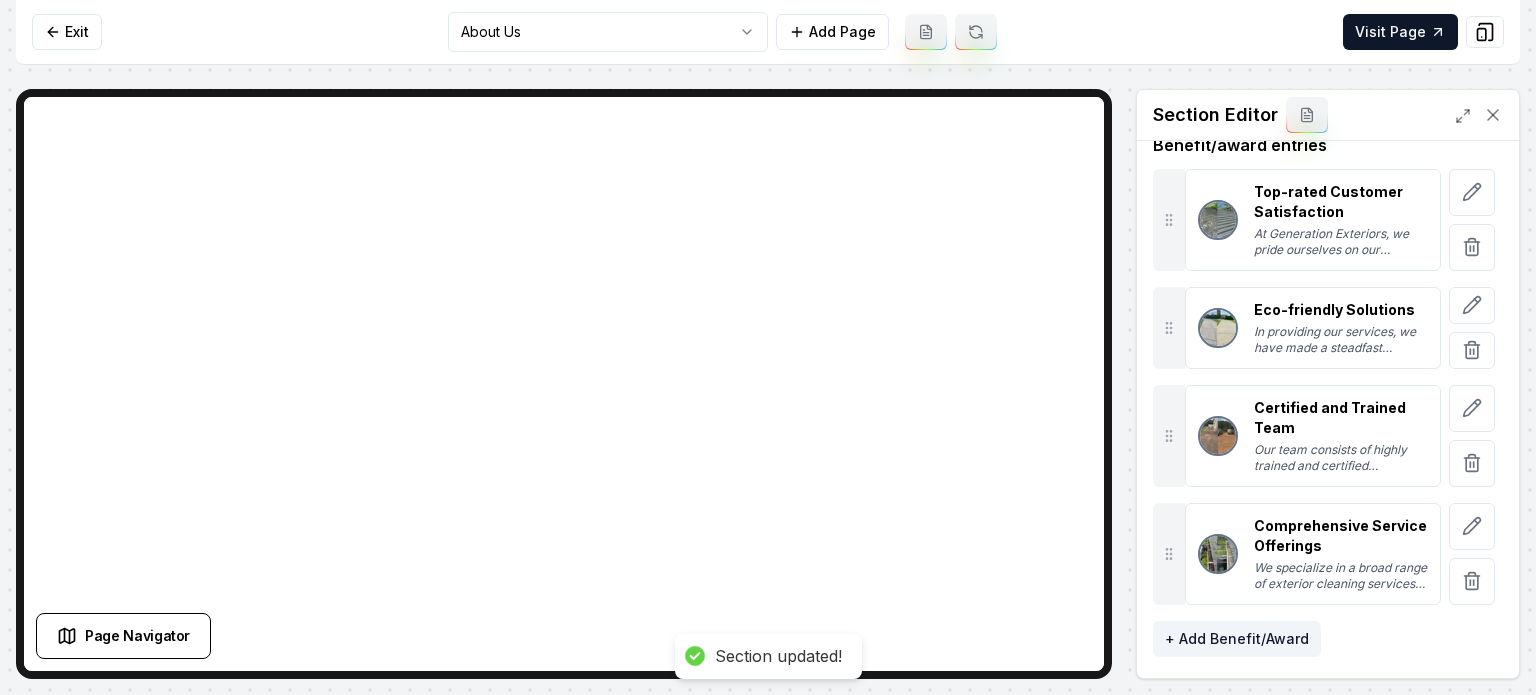 click on "Computer Required This feature is only available on a computer. Please switch to a computer to edit your site. Go back  Exit About Us Add Page Visit Page  Page Navigator Page Settings Section Editor Header Discover the Unmatched Excellence of Generation Exteriors Subheader We are proud of our accomplishments and the benefits we provide. Benefit/award entries Top-rated Customer Satisfaction At Generation Exteriors, we pride ourselves on our unwavering dedication to customer satisfaction. Our clients have consistently rated us as one of the top pressure washing companies in the area, thanks to our commitment to excellence and attention to detail. Eco-friendly Solutions In providing our services, we have made a steadfast commitment to the environment by utilizing eco-friendly cleaning solutions that are both safe and effective. Sustainability is at the core of our operations, helping every homeowner make an environmentally conscious choice. Certified and Trained Team Comprehensive Service Offerings Save" at bounding box center (768, 347) 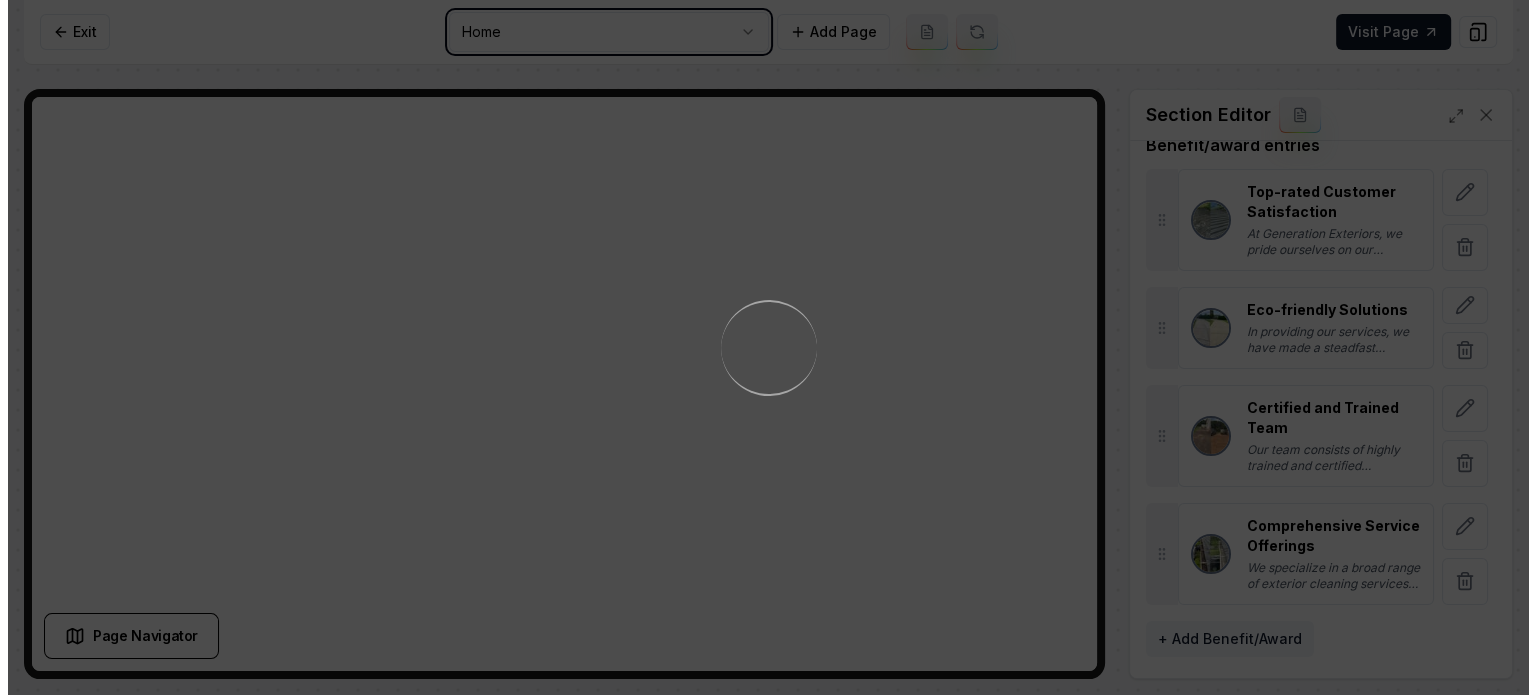 scroll, scrollTop: 0, scrollLeft: 0, axis: both 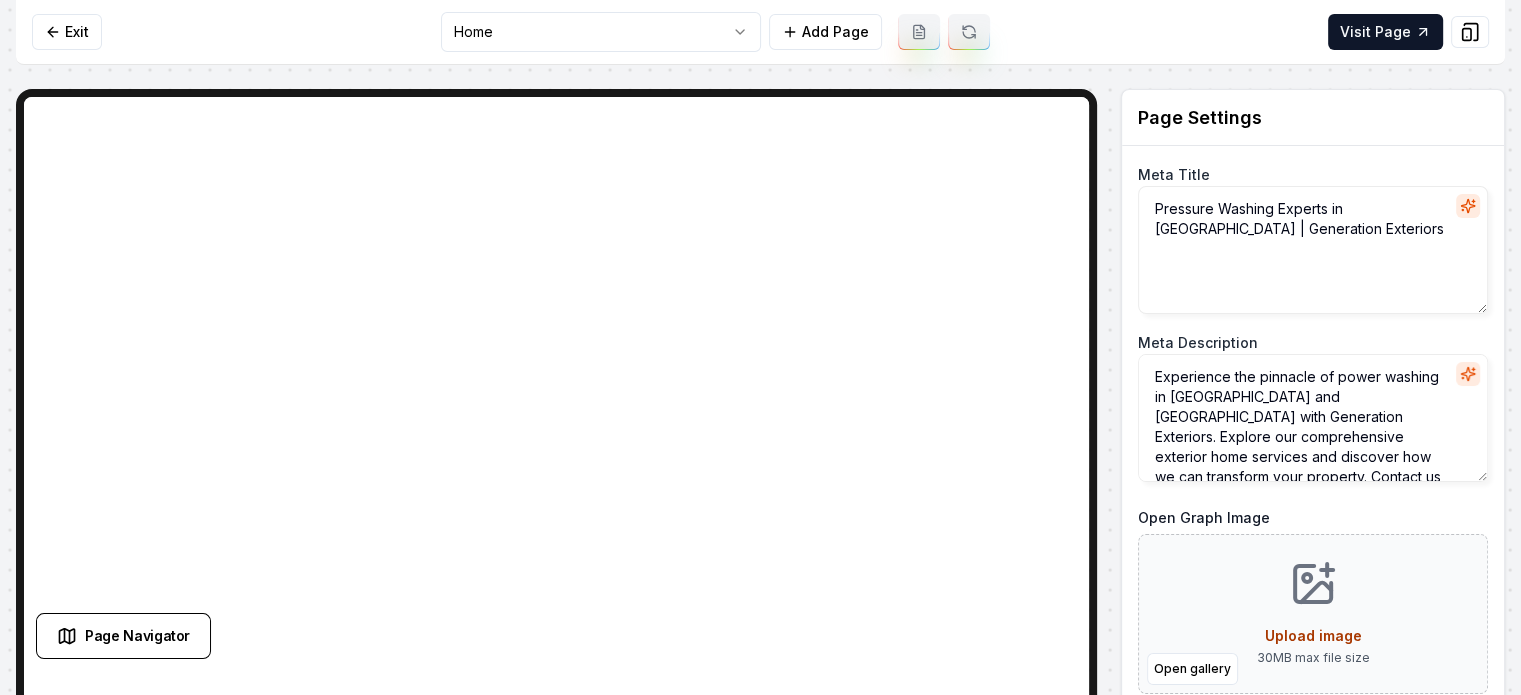 click on "Computer Required This feature is only available on a computer. Please switch to a computer to edit your site. Go back  Exit Home Add Page Visit Page  Page Navigator Page Settings Meta Title Pressure Washing Experts in Nashville | Generation Exteriors Meta Description Experience the pinnacle of power washing in Nashville and Middle TN with Generation Exteriors. Explore our comprehensive exterior home services and discover how we can transform your property. Contact us today for expert cleaning and outstanding service! Open Graph Image Open gallery Upload image 30  MB max file size Discard Changes Save Section Editor Unsupported section type /dashboard/sites/451169f0-ad9b-4955-aae3-f1fd9921f3fd/pages/23f930f9-7399-466f-bc2d-c57739d921c2" at bounding box center [760, 347] 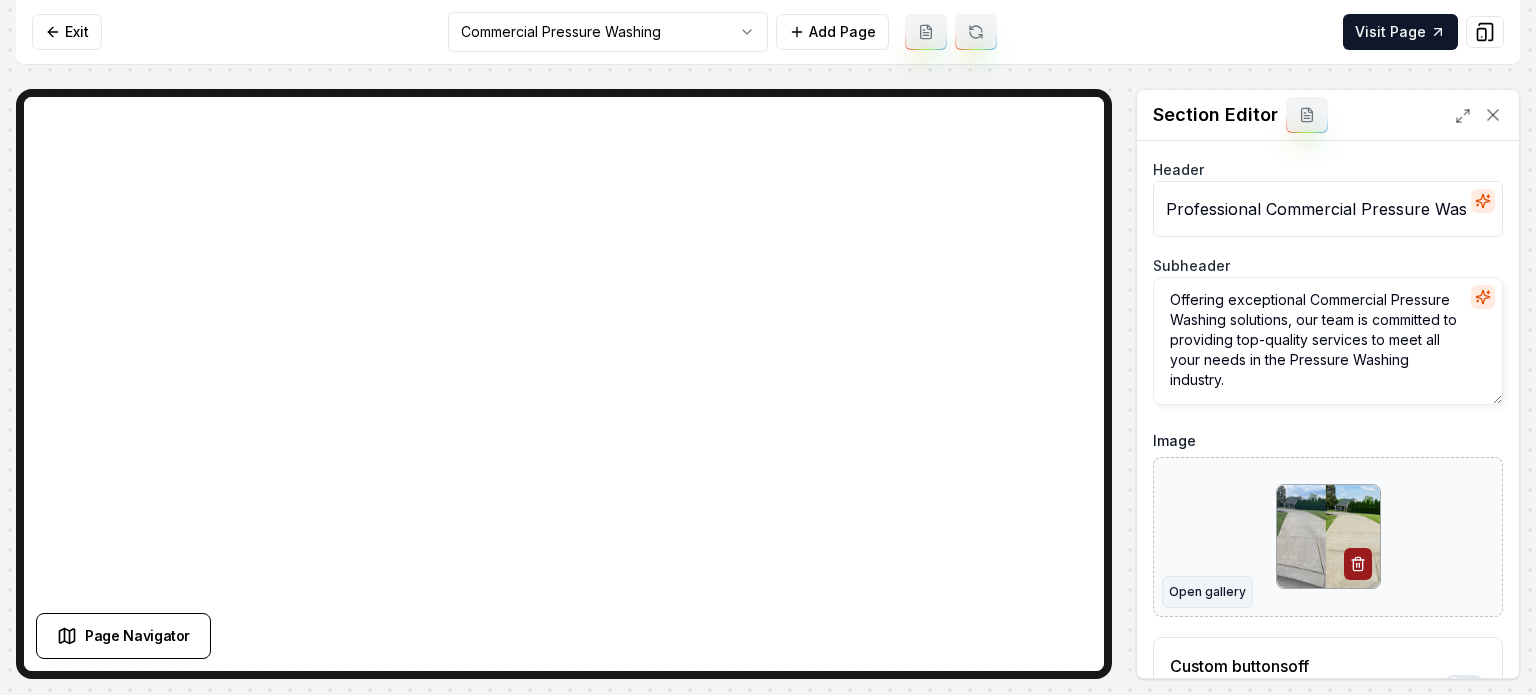 click on "Open gallery" at bounding box center (1207, 592) 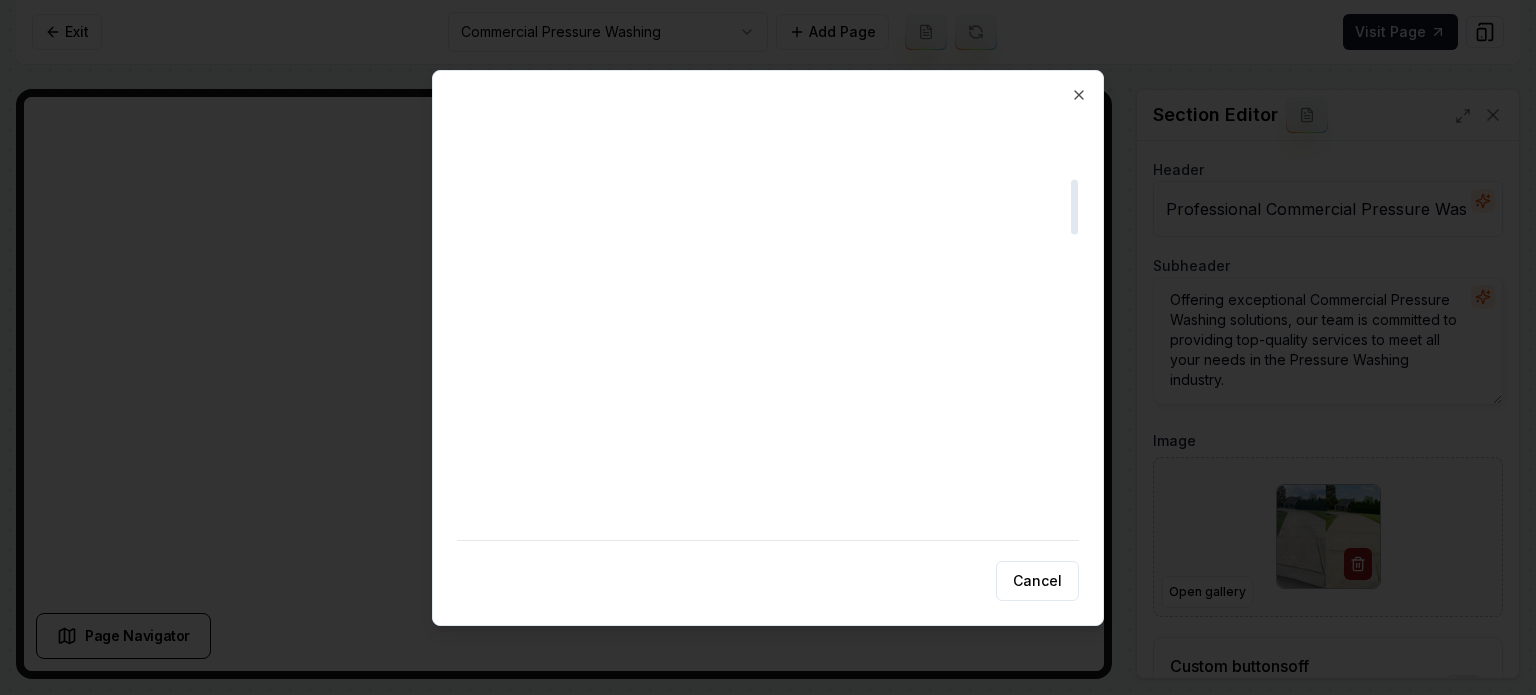 scroll, scrollTop: 500, scrollLeft: 0, axis: vertical 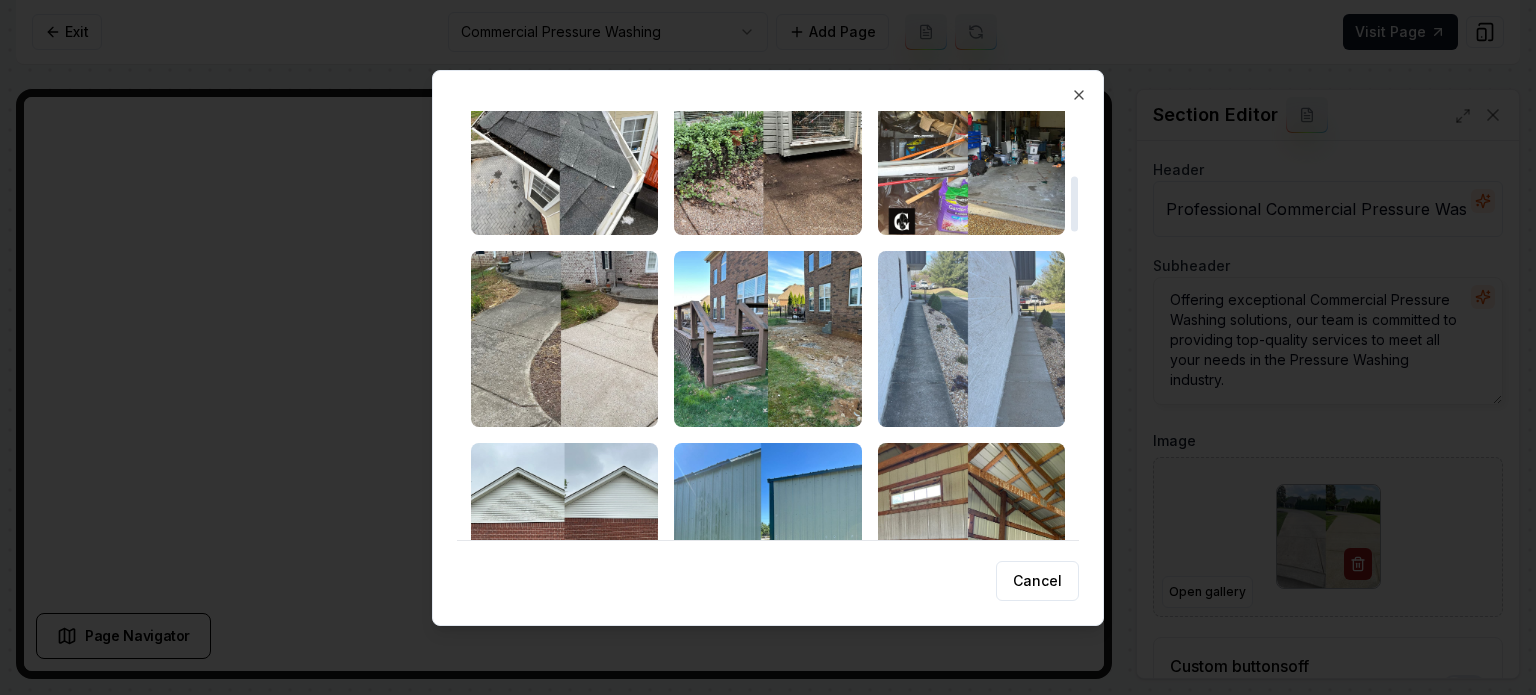 click at bounding box center (971, 339) 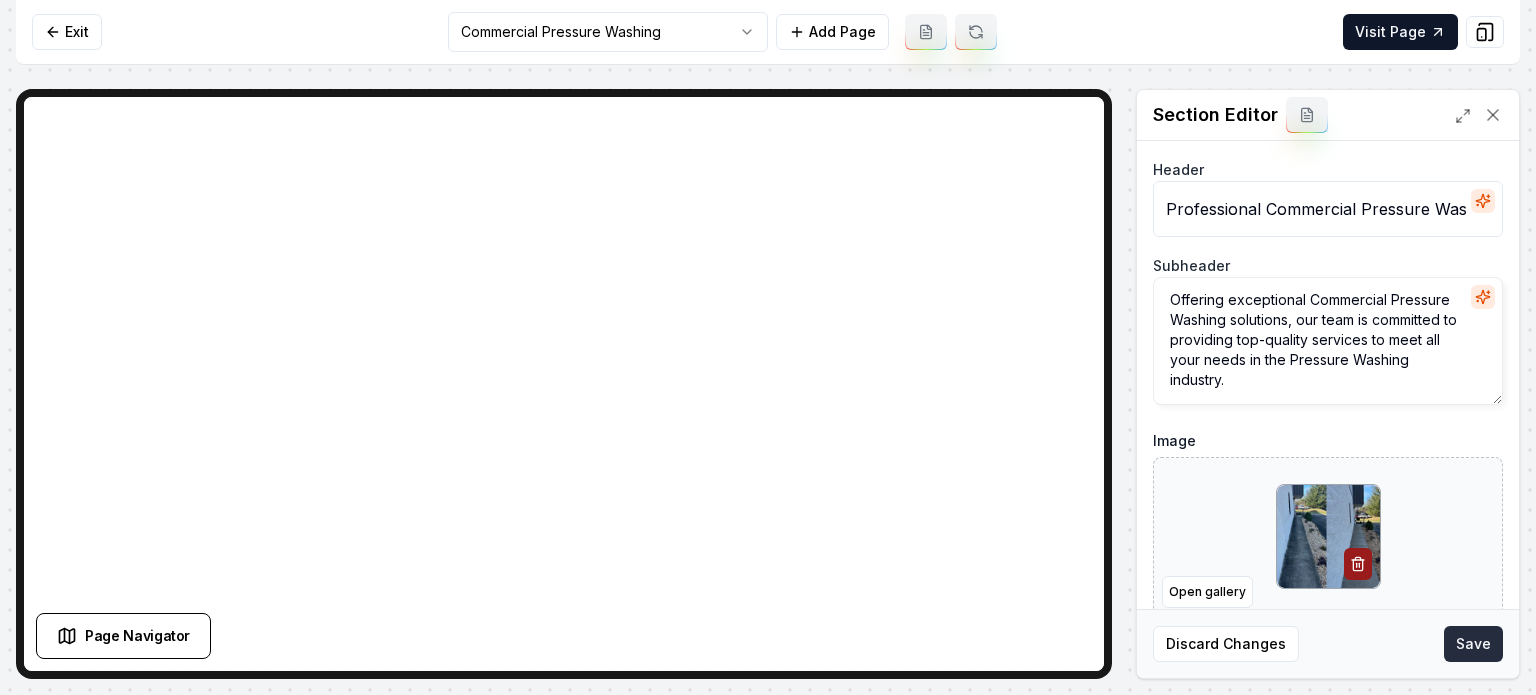 click on "Save" at bounding box center (1473, 644) 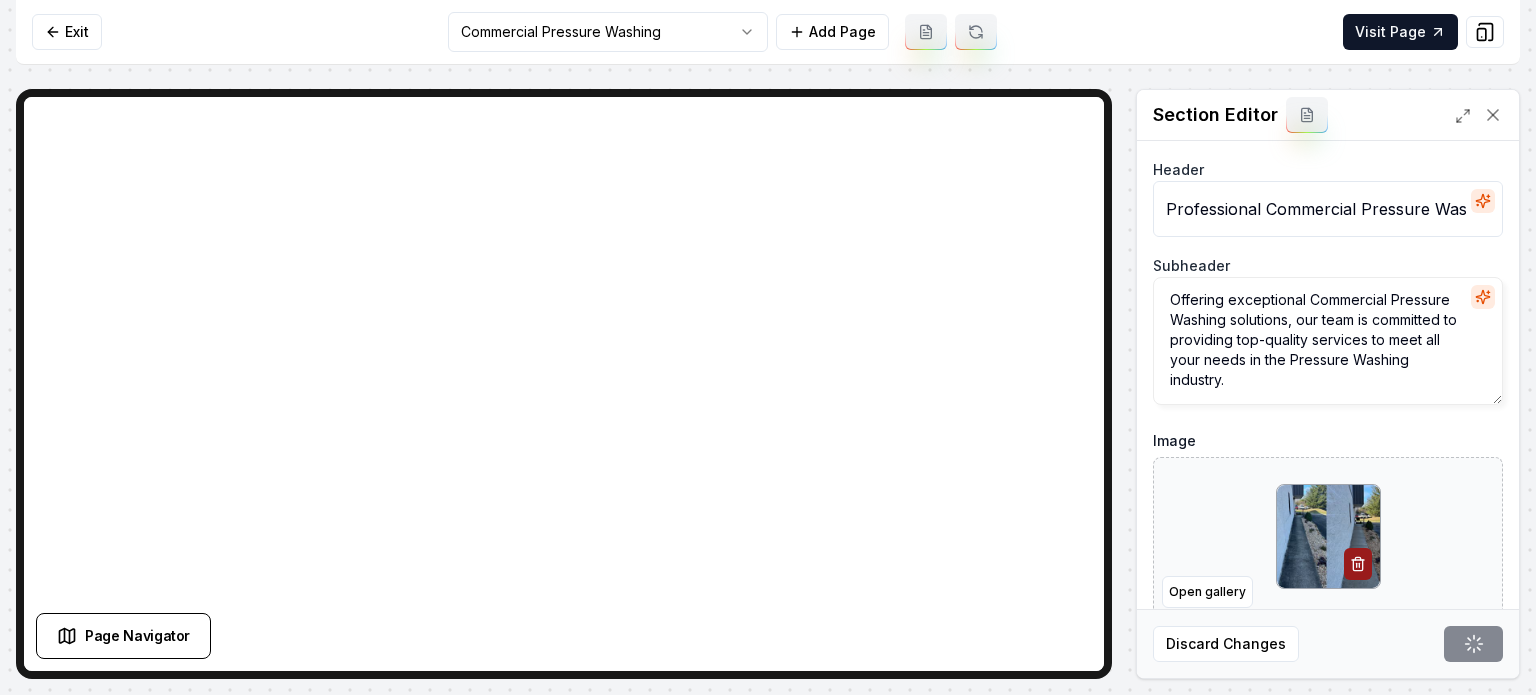 click on "Computer Required This feature is only available on a computer. Please switch to a computer to edit your site. Go back  Exit Commercial Pressure Washing Add Page Visit Page  Page Navigator Page Settings Section Editor Header Professional Commercial Pressure Washing Services Subheader Offering exceptional Commercial Pressure Washing solutions, our team is committed to providing top-quality services to meet all your needs in the Pressure Washing industry. Image Open gallery Custom buttons  off Your buttons will be based on the goals you set up. Discard Changes Save /dashboard/sites/451169f0-ad9b-4955-aae3-f1fd9921f3fd/pages/7899d15e-c355-403a-9f7b-4974f21f06fc" at bounding box center [768, 347] 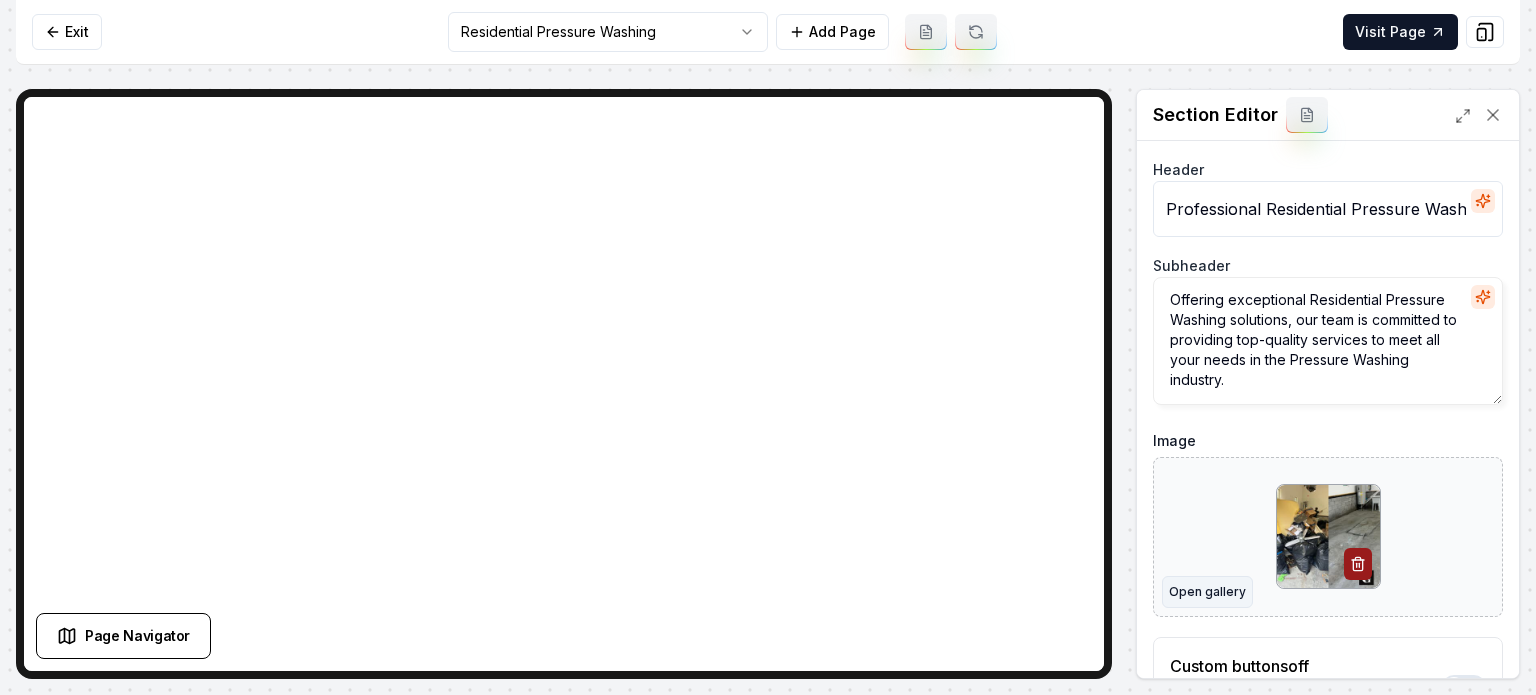 click on "Open gallery" at bounding box center [1207, 592] 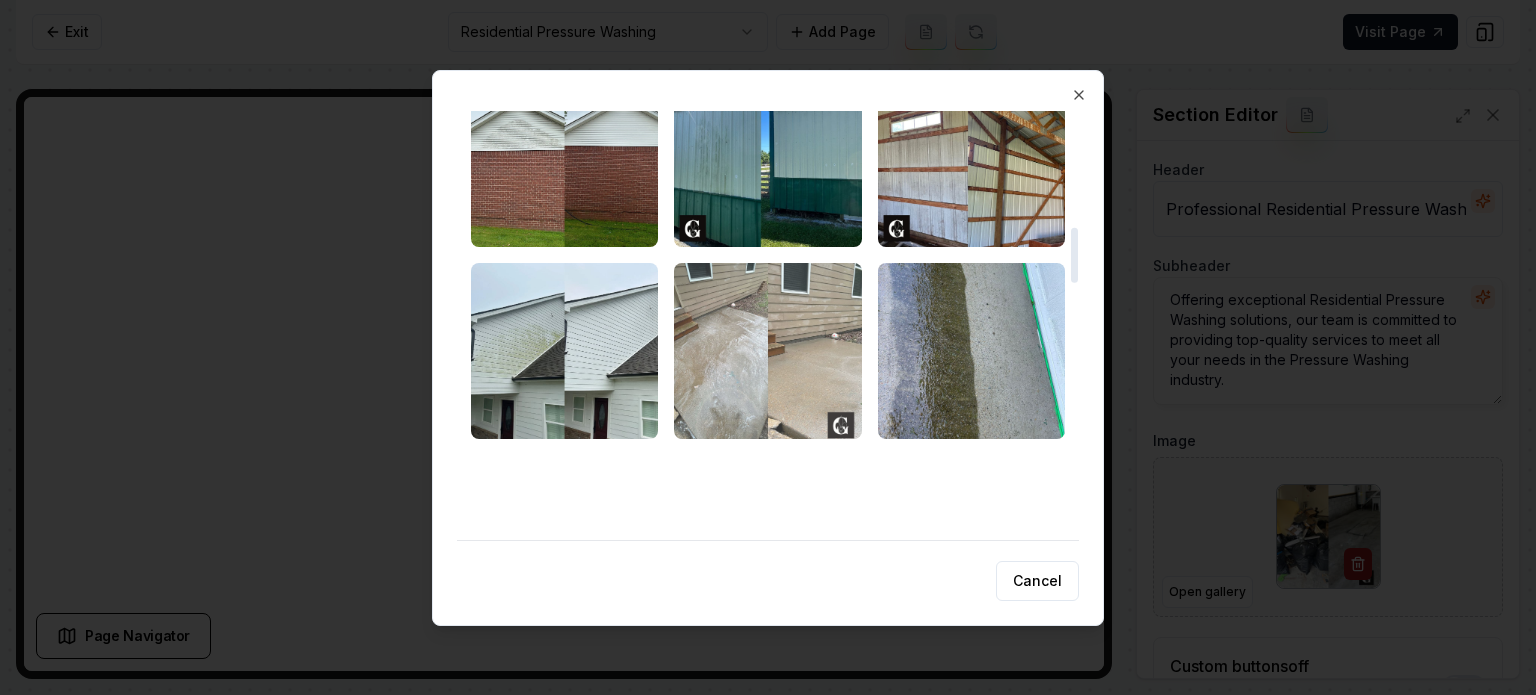 scroll, scrollTop: 900, scrollLeft: 0, axis: vertical 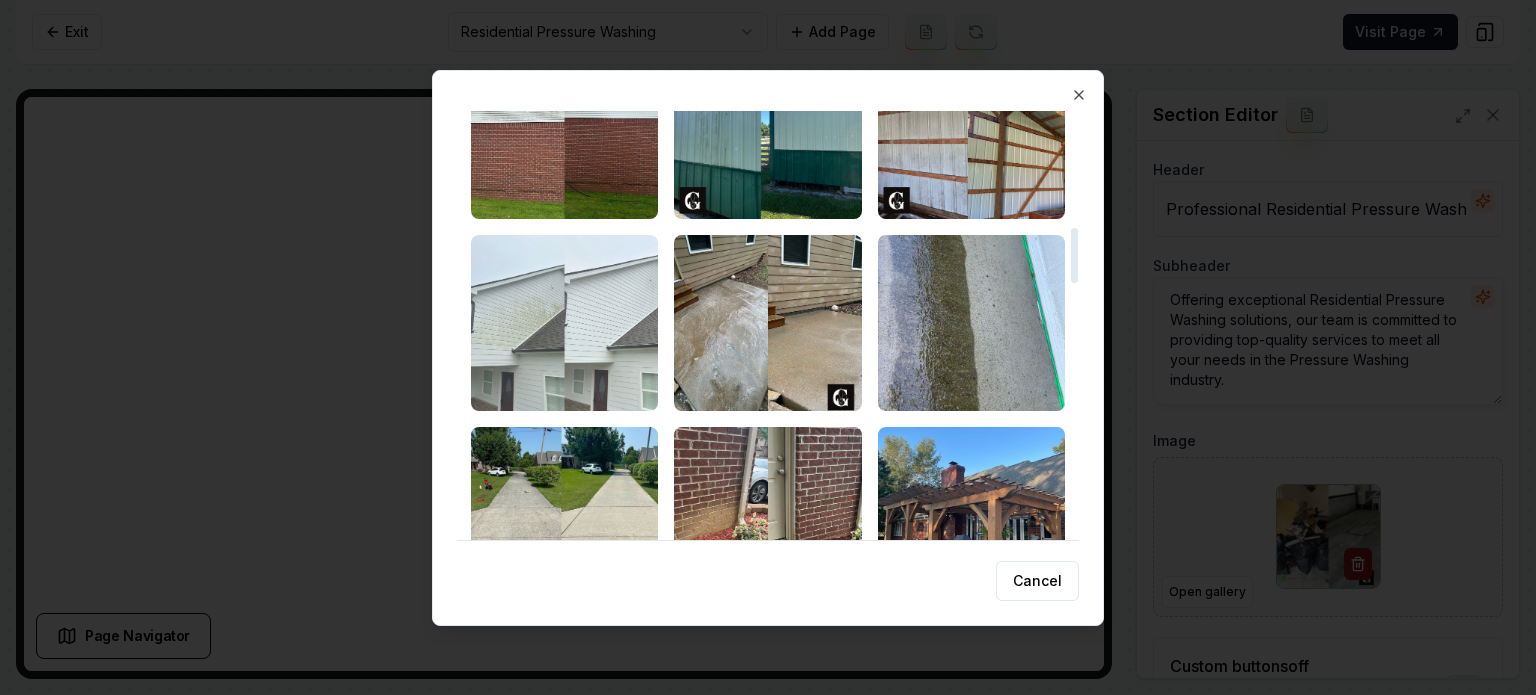 click at bounding box center (564, 323) 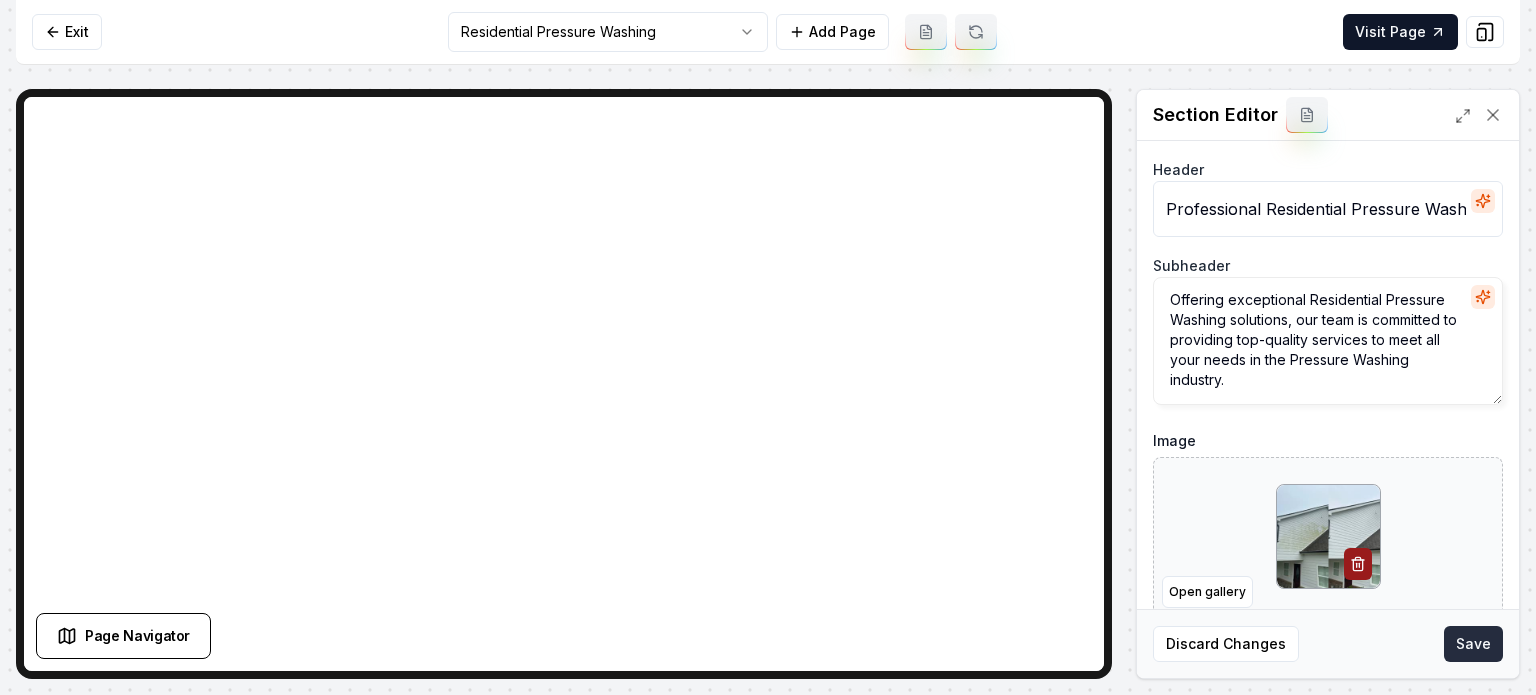 click on "Save" at bounding box center [1473, 644] 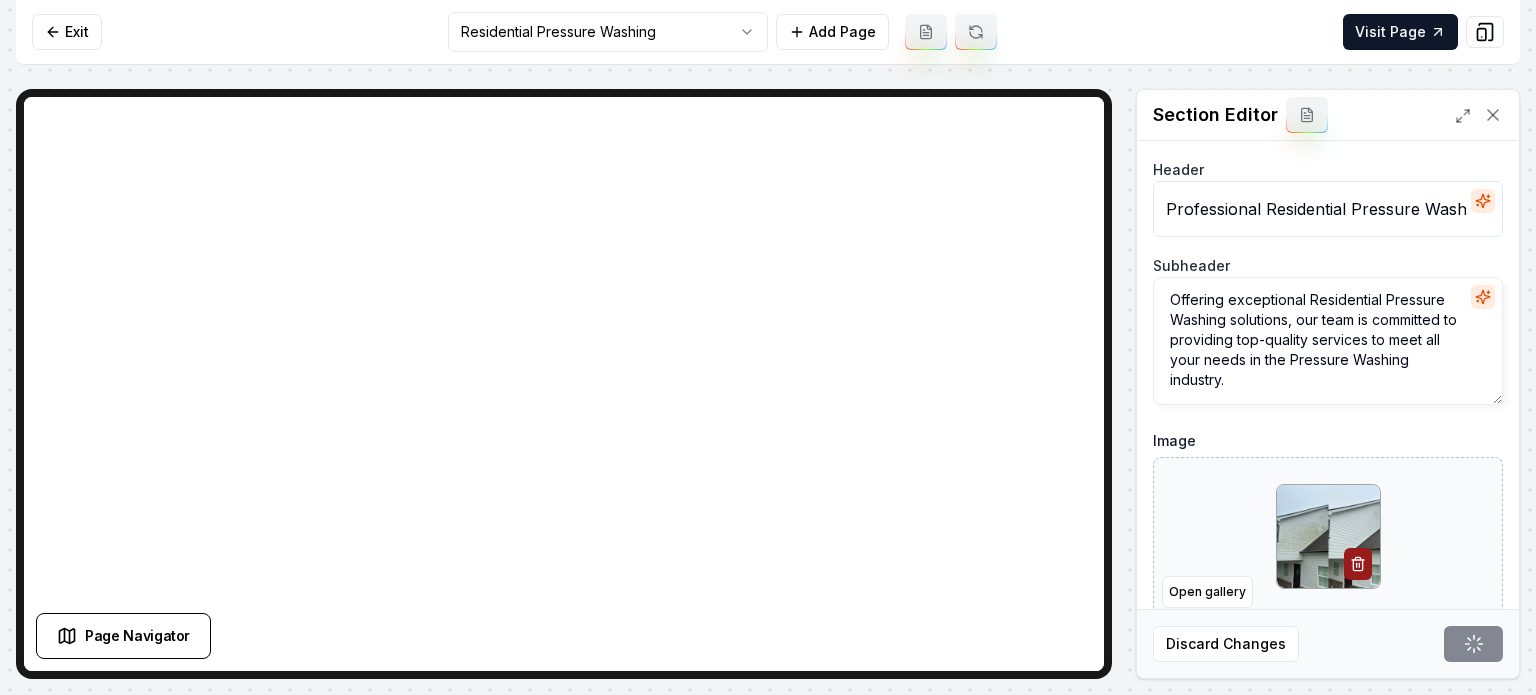 click on "Computer Required This feature is only available on a computer. Please switch to a computer to edit your site. Go back  Exit Residential Pressure Washing Add Page Visit Page  Page Navigator Page Settings Section Editor Header Professional Residential Pressure Washing Services Subheader Offering exceptional Residential Pressure Washing solutions, our team is committed to providing top-quality services to meet all your needs in the Pressure Washing industry. Image Open gallery Custom buttons  off Your buttons will be based on the goals you set up. Discard Changes Save /dashboard/sites/451169f0-ad9b-4955-aae3-f1fd9921f3fd/pages/596d38b1-0a2e-4ef9-a5f4-a4ed0fa64d0c" at bounding box center [768, 347] 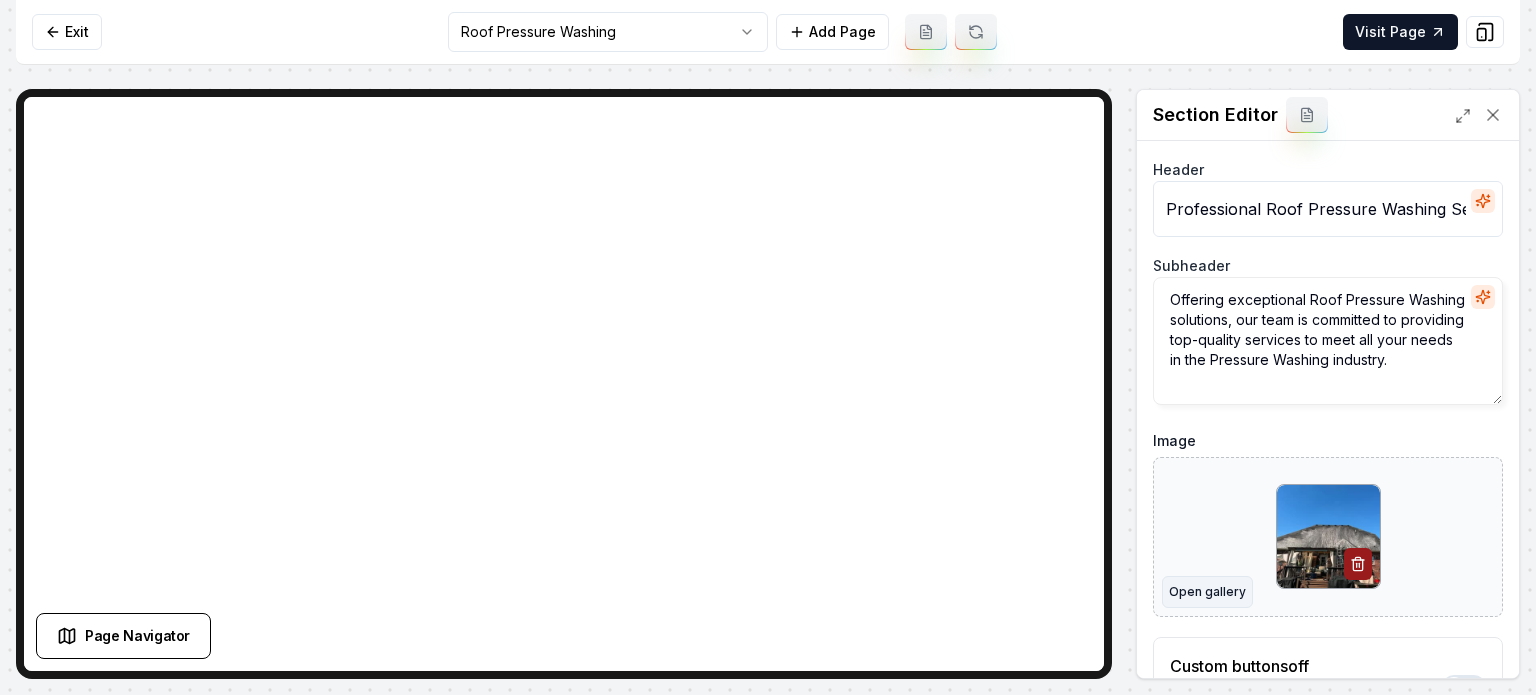 click on "Open gallery" at bounding box center [1207, 592] 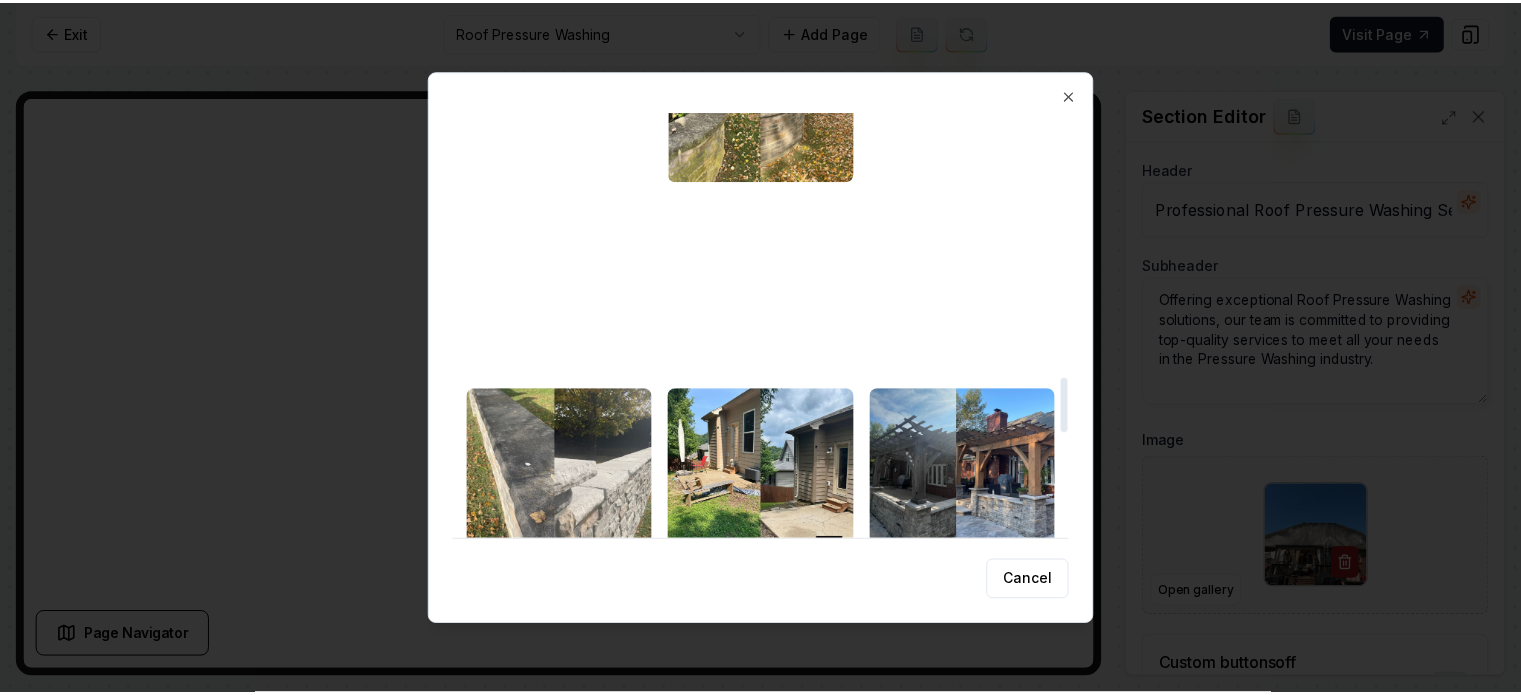 scroll, scrollTop: 1990, scrollLeft: 0, axis: vertical 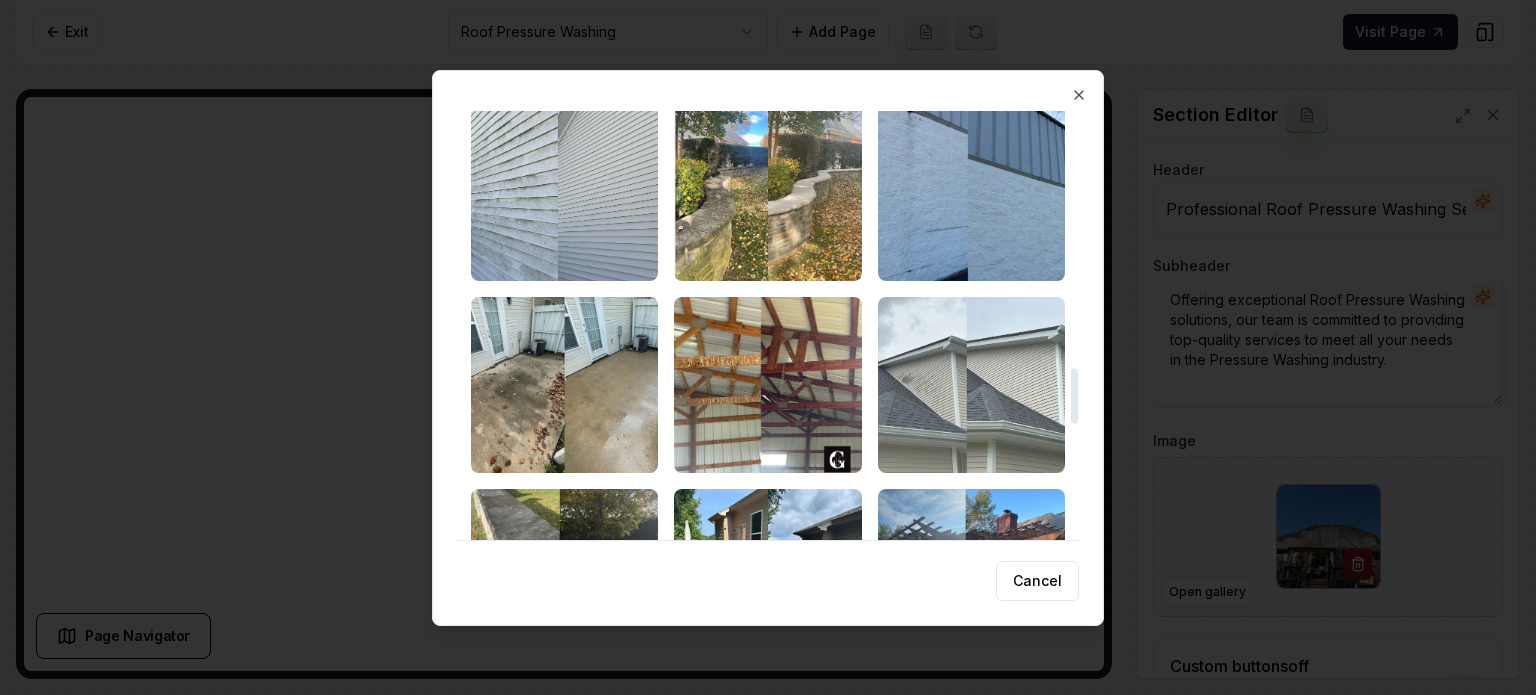 click at bounding box center [971, 385] 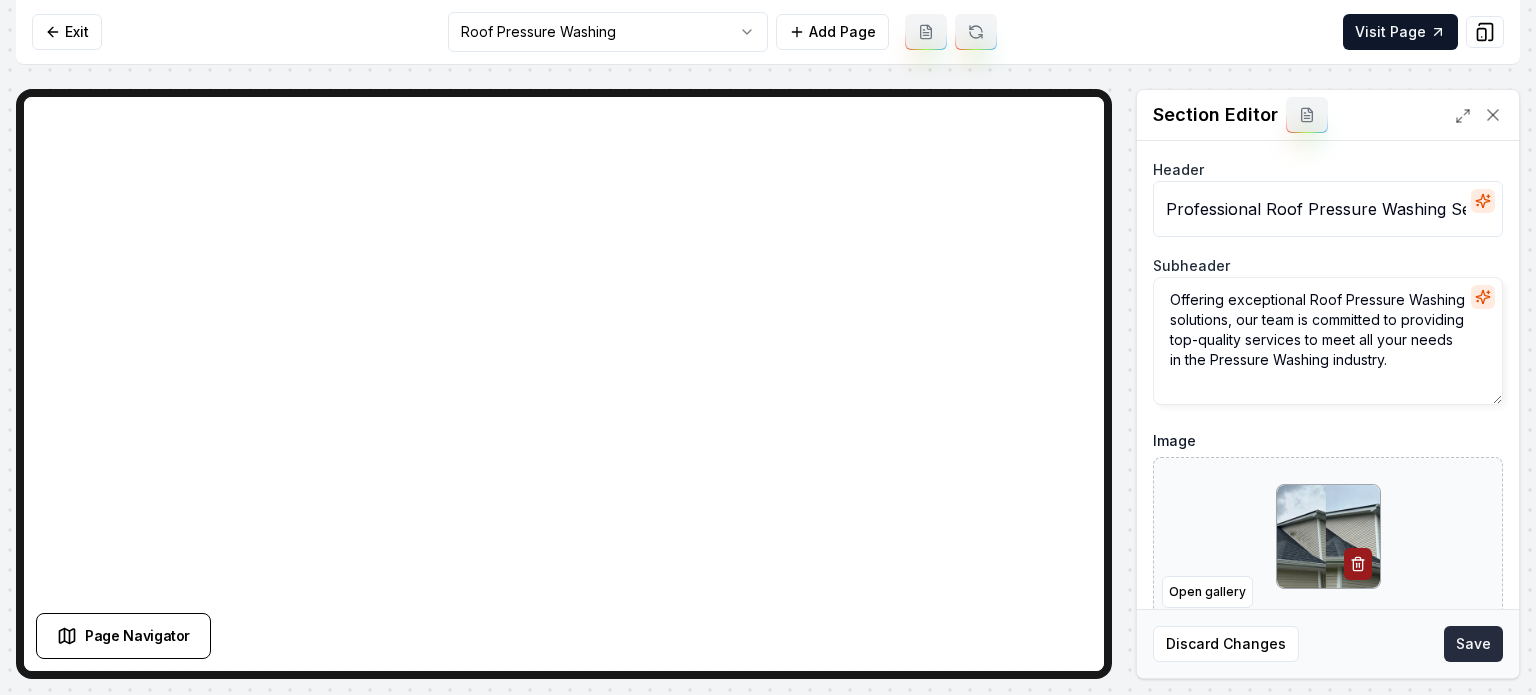 click on "Save" at bounding box center (1473, 644) 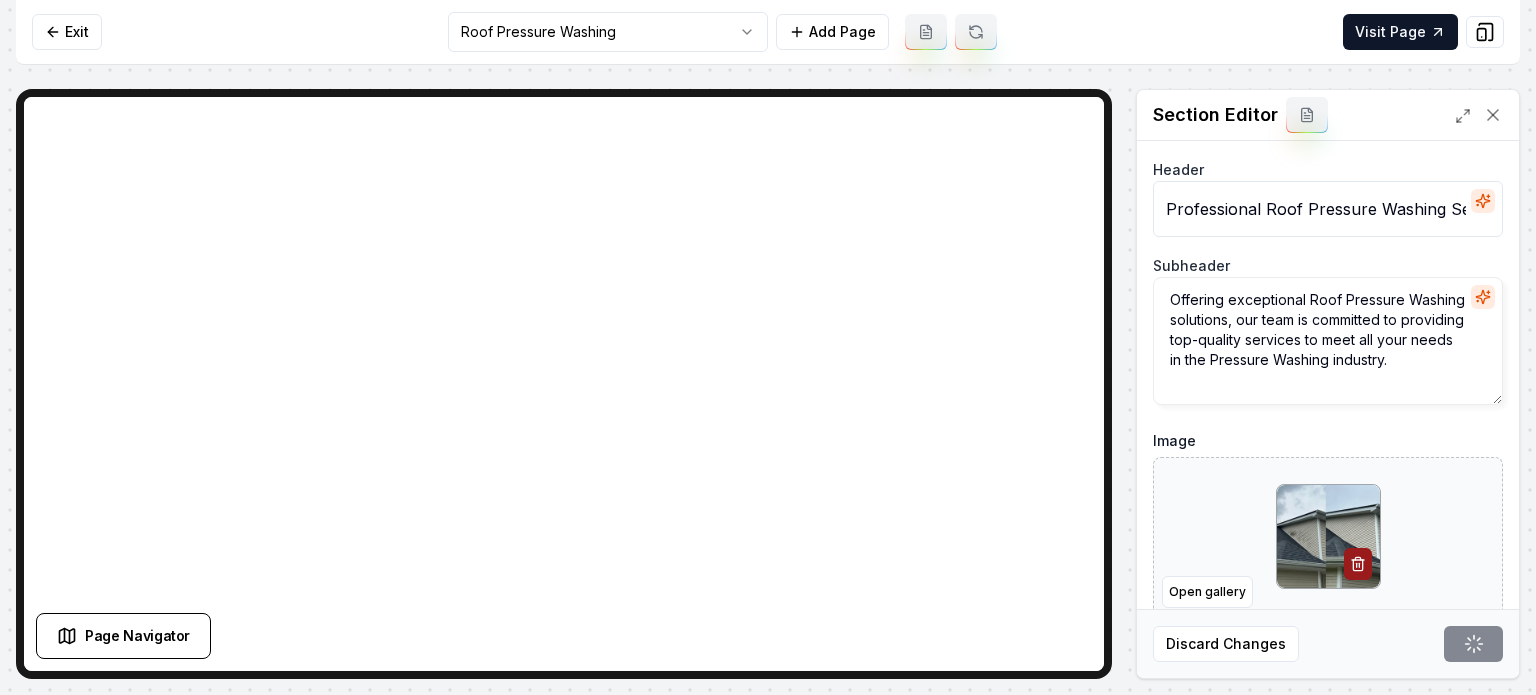 click on "Computer Required This feature is only available on a computer. Please switch to a computer to edit your site. Go back  Exit Roof Pressure Washing Add Page Visit Page  Page Navigator Page Settings Section Editor Header Professional Roof Pressure Washing Services Subheader Offering exceptional Roof Pressure Washing solutions, our team is committed to providing top-quality services to meet all your needs in the Pressure Washing industry. Image Open gallery Custom buttons  off Your buttons will be based on the goals you set up. Discard Changes Save /dashboard/sites/451169f0-ad9b-4955-aae3-f1fd9921f3fd/pages/d491d03b-0f8c-4757-bb3a-5e82fb804732" at bounding box center (768, 347) 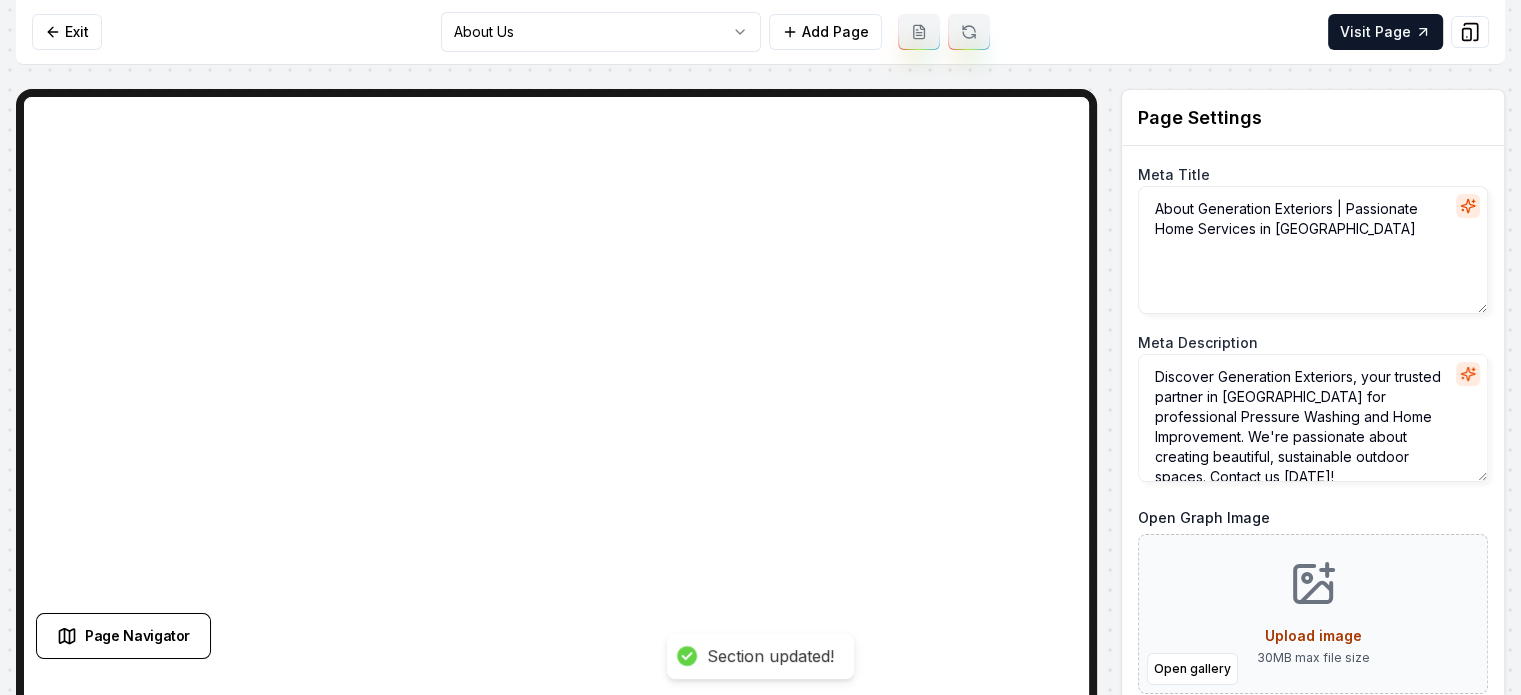 click on "Computer Required This feature is only available on a computer. Please switch to a computer to edit your site. Go back  Exit About Us Add Page Visit Page  Page Navigator Page Settings Meta Title About Generation Exteriors | Passionate Home Services in Middle TN Meta Description Discover Generation Exteriors, your trusted partner in Nashville for professional Pressure Washing and Home Improvement. We're passionate about creating beautiful, sustainable outdoor spaces. Contact us today! Open Graph Image Open gallery Upload image 30  MB max file size URL Slug about-us Discard Changes Save Section Editor Unsupported section type Section updated! /dashboard/sites/451169f0-ad9b-4955-aae3-f1fd9921f3fd/pages/0eced1b6-e04c-48dc-883e-c148be8c32f1" at bounding box center [760, 347] 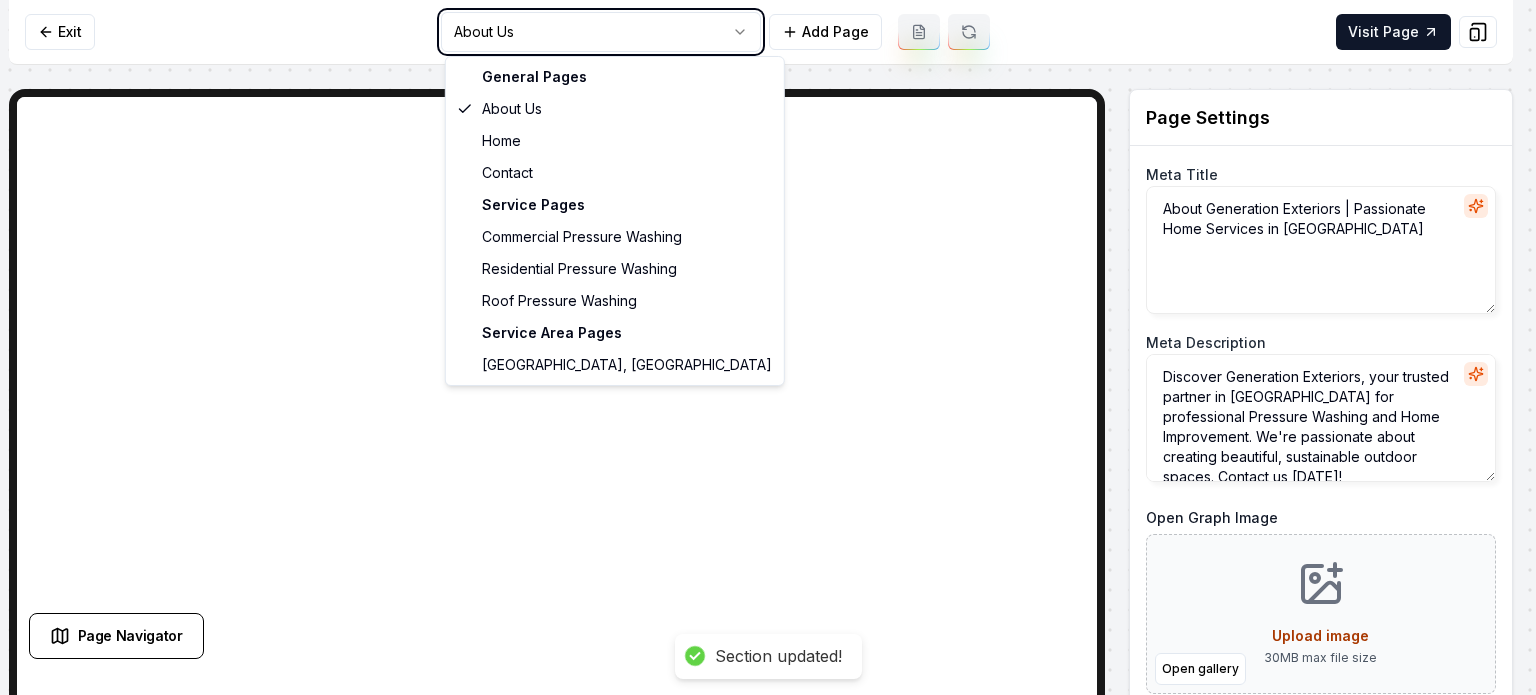 type on "Pressure Washing Experts in Nashville | Generation Exteriors" 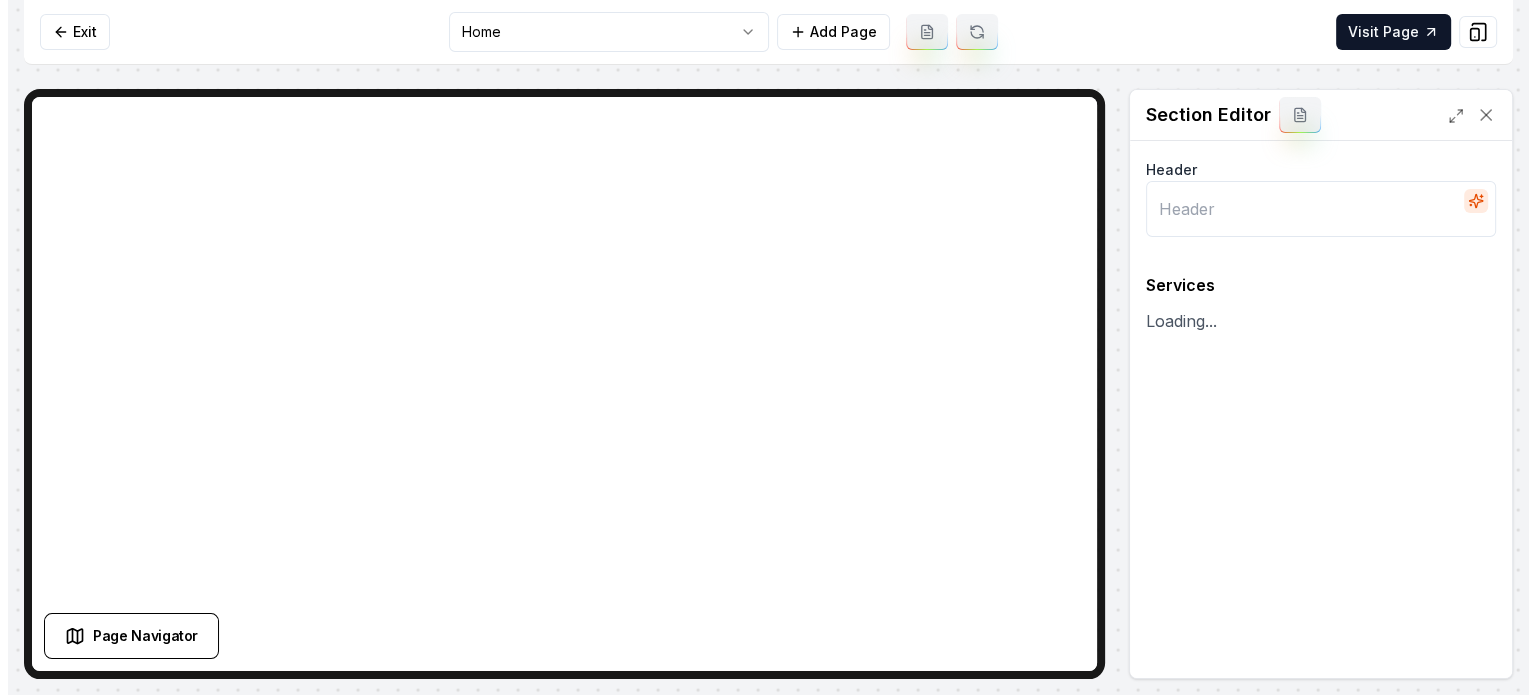 scroll, scrollTop: 0, scrollLeft: 0, axis: both 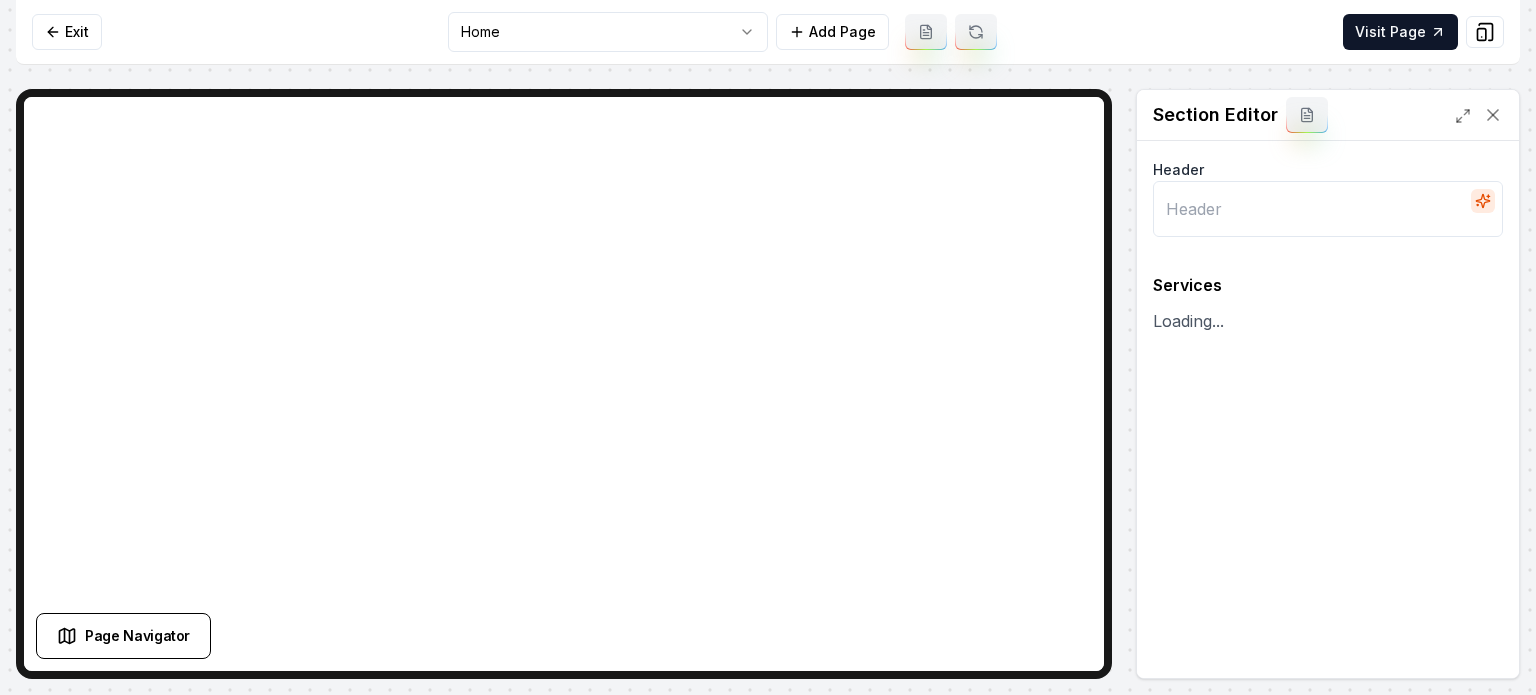 type on "Comprehensive Exterior Services" 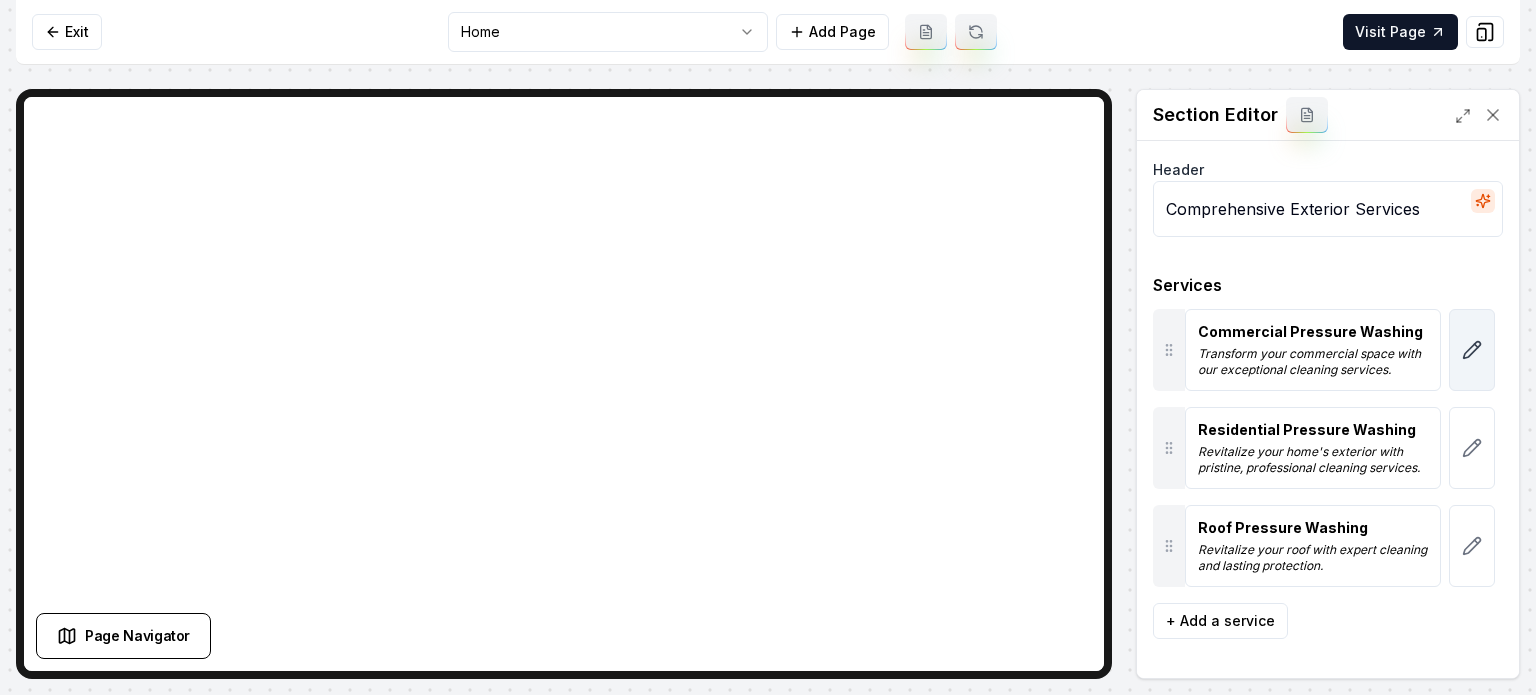 click at bounding box center [1472, 350] 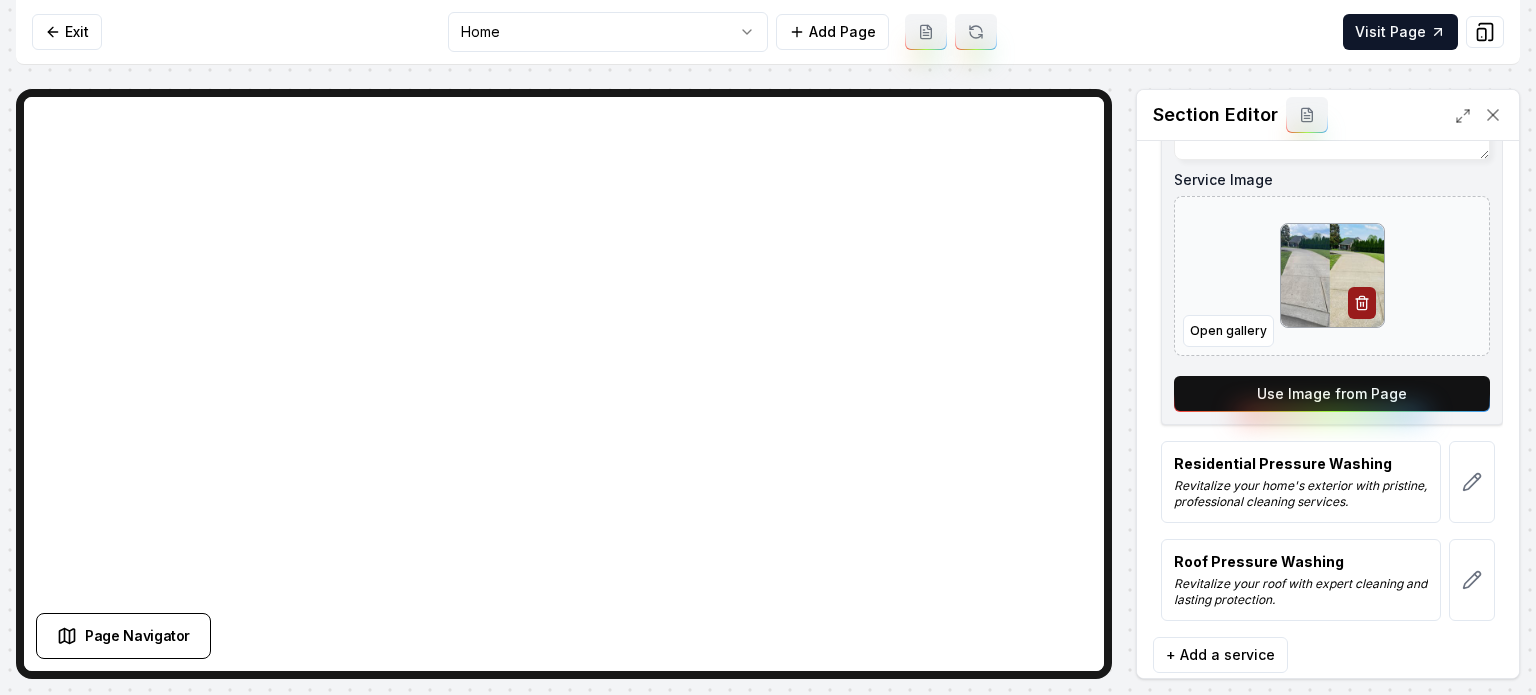 scroll, scrollTop: 443, scrollLeft: 0, axis: vertical 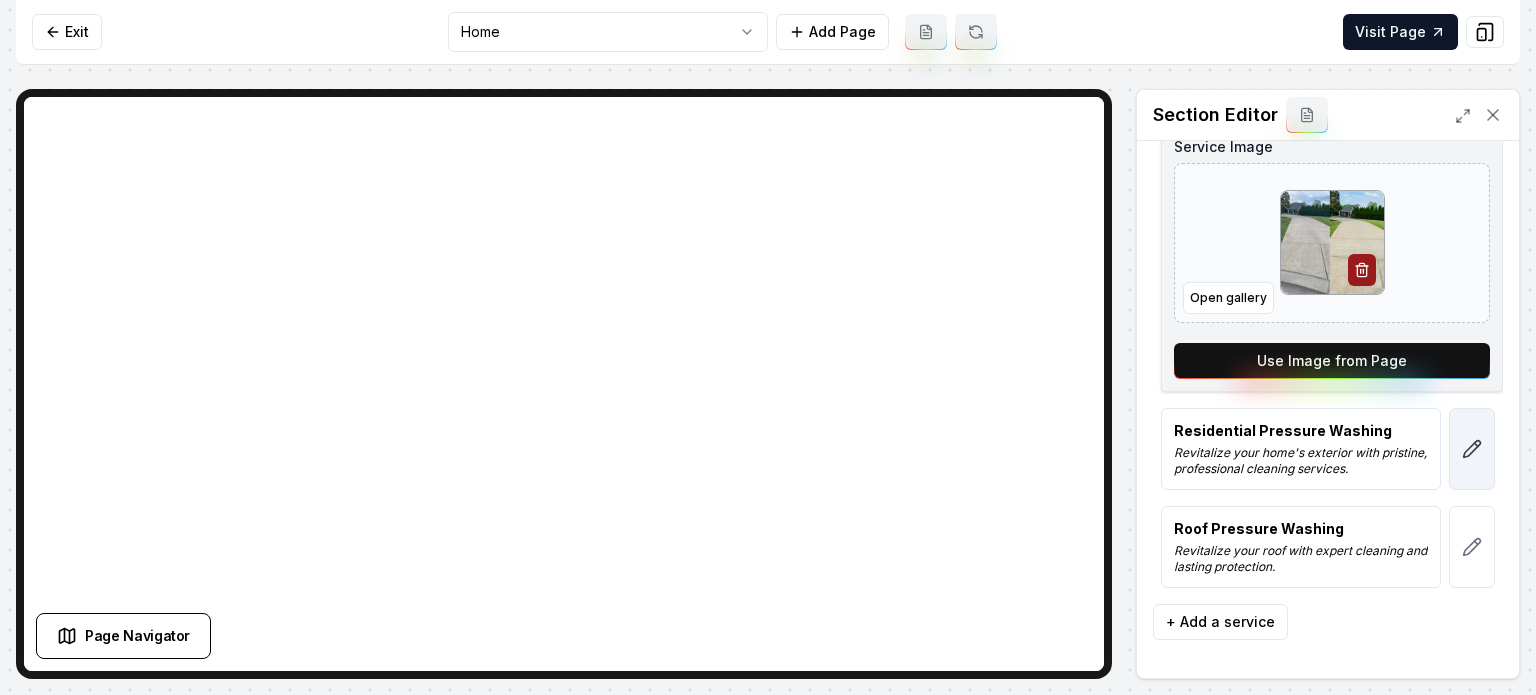 drag, startPoint x: 1416, startPoint y: 366, endPoint x: 1456, endPoint y: 413, distance: 61.7171 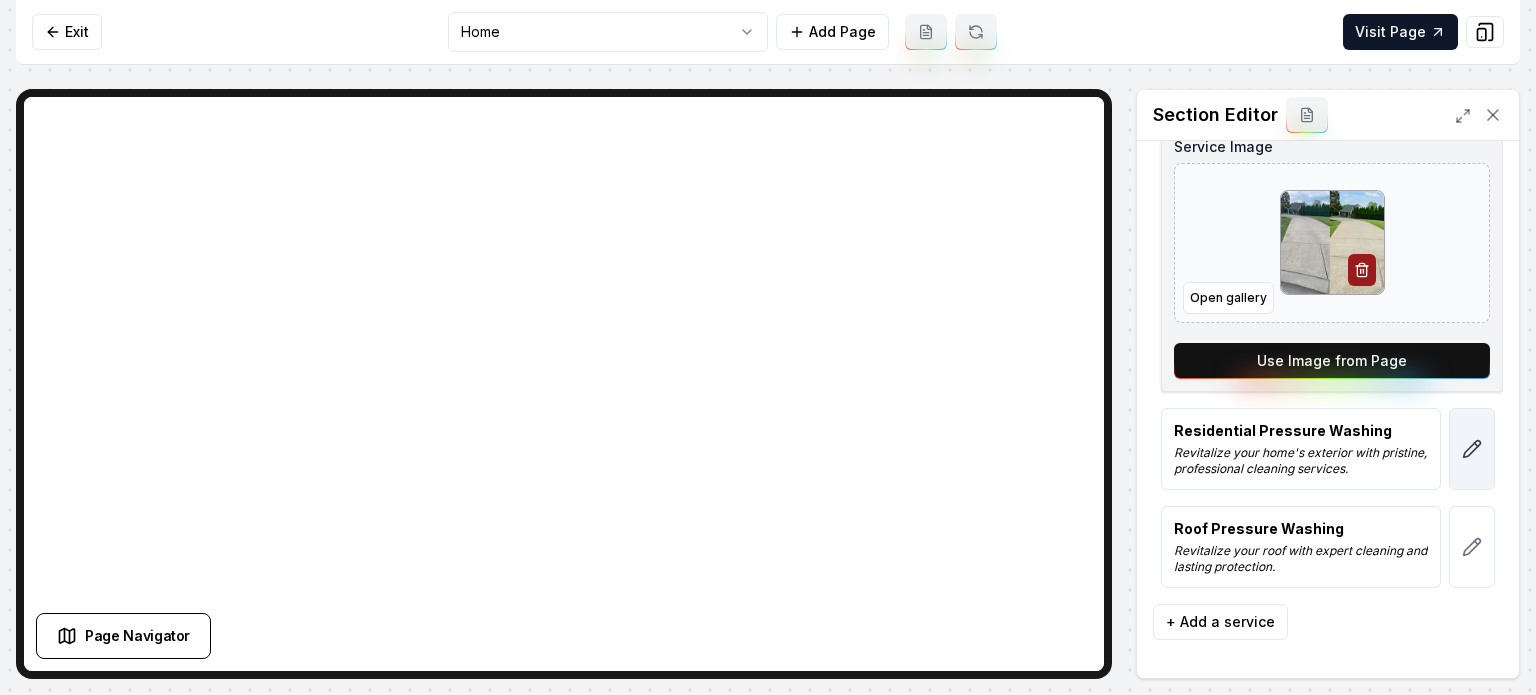 click on "Use Image from Page" at bounding box center (1332, 361) 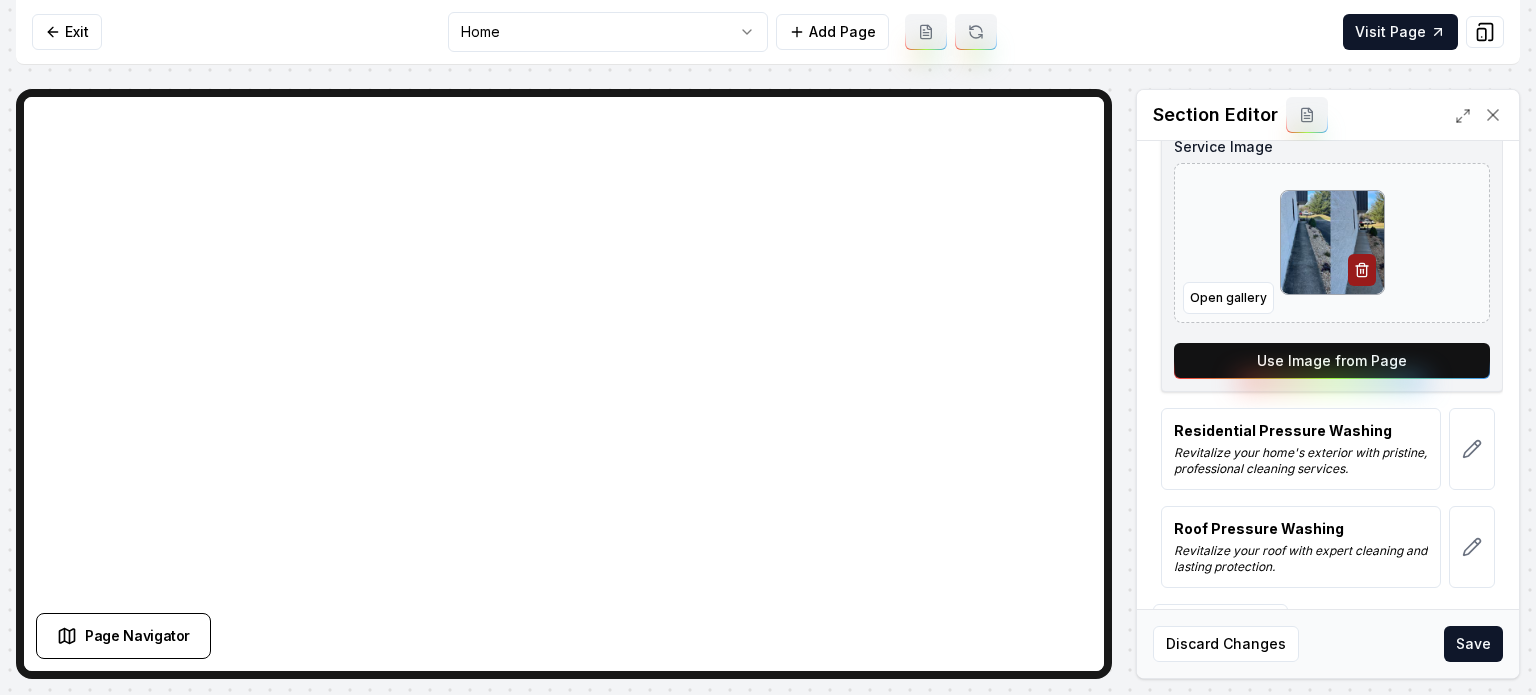 click at bounding box center [1472, 449] 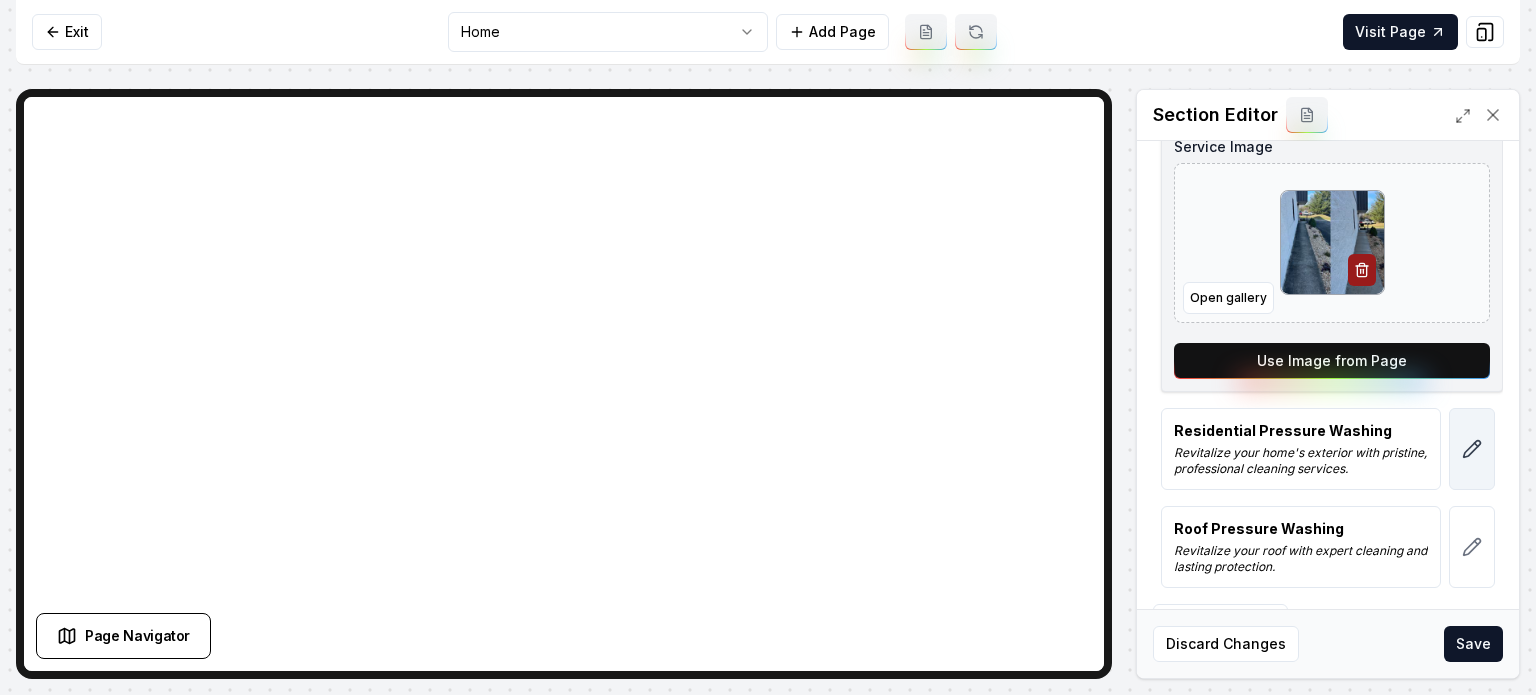 click at bounding box center [1472, 449] 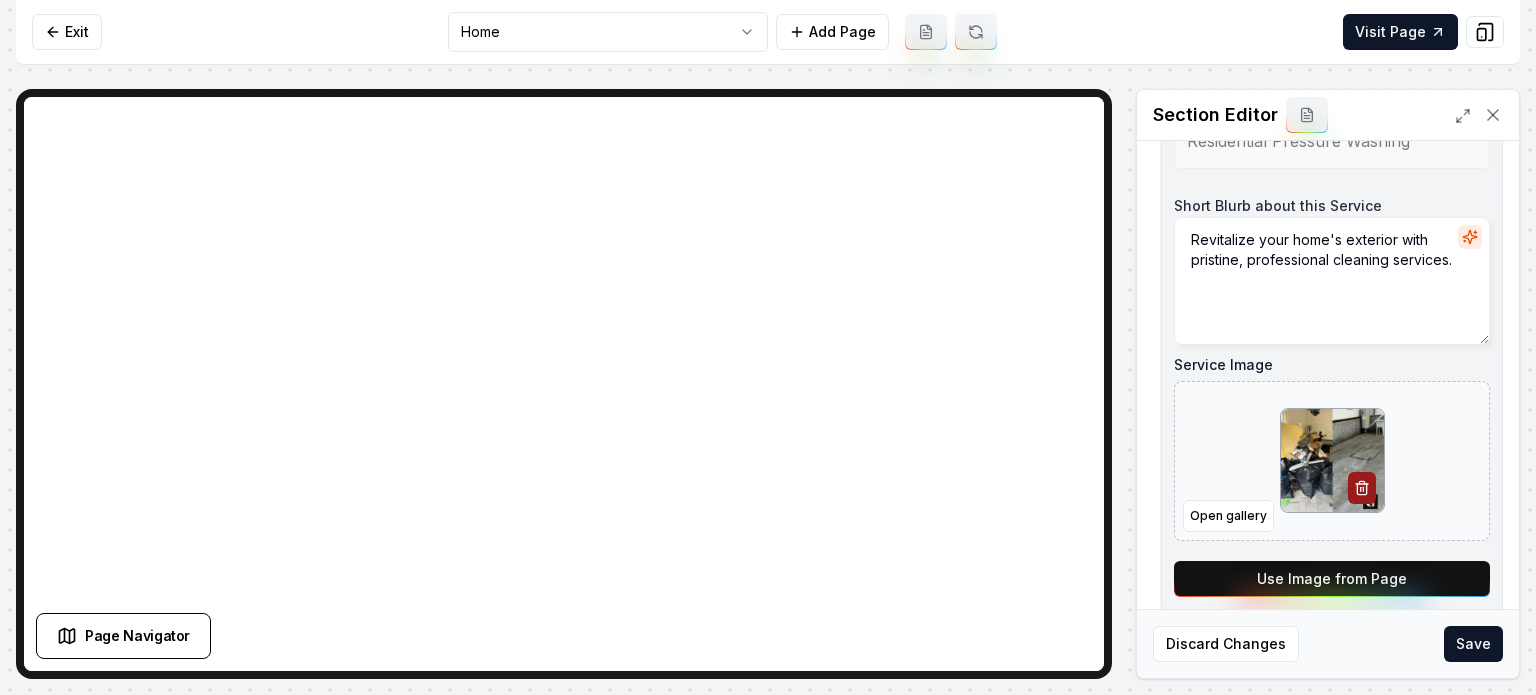 scroll, scrollTop: 443, scrollLeft: 0, axis: vertical 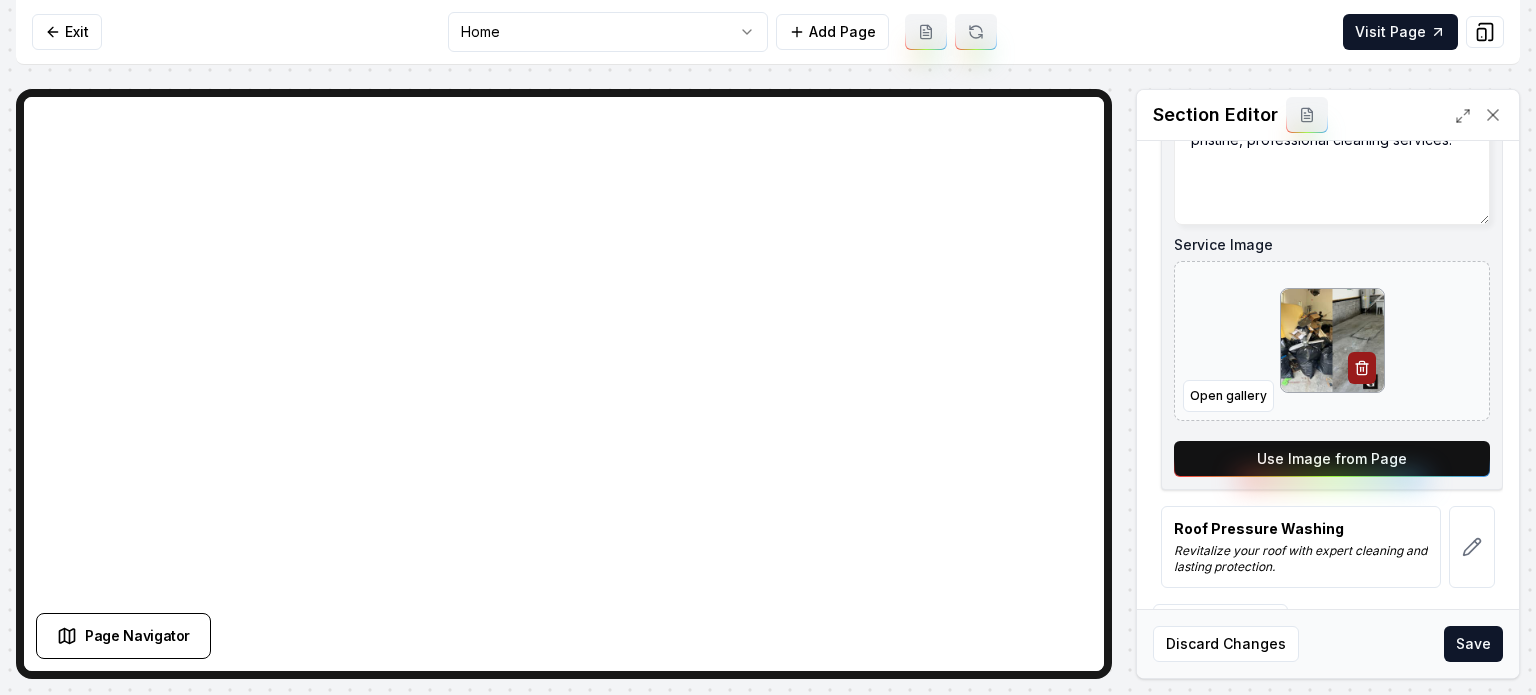 click on "Use Image from Page" at bounding box center [1332, 459] 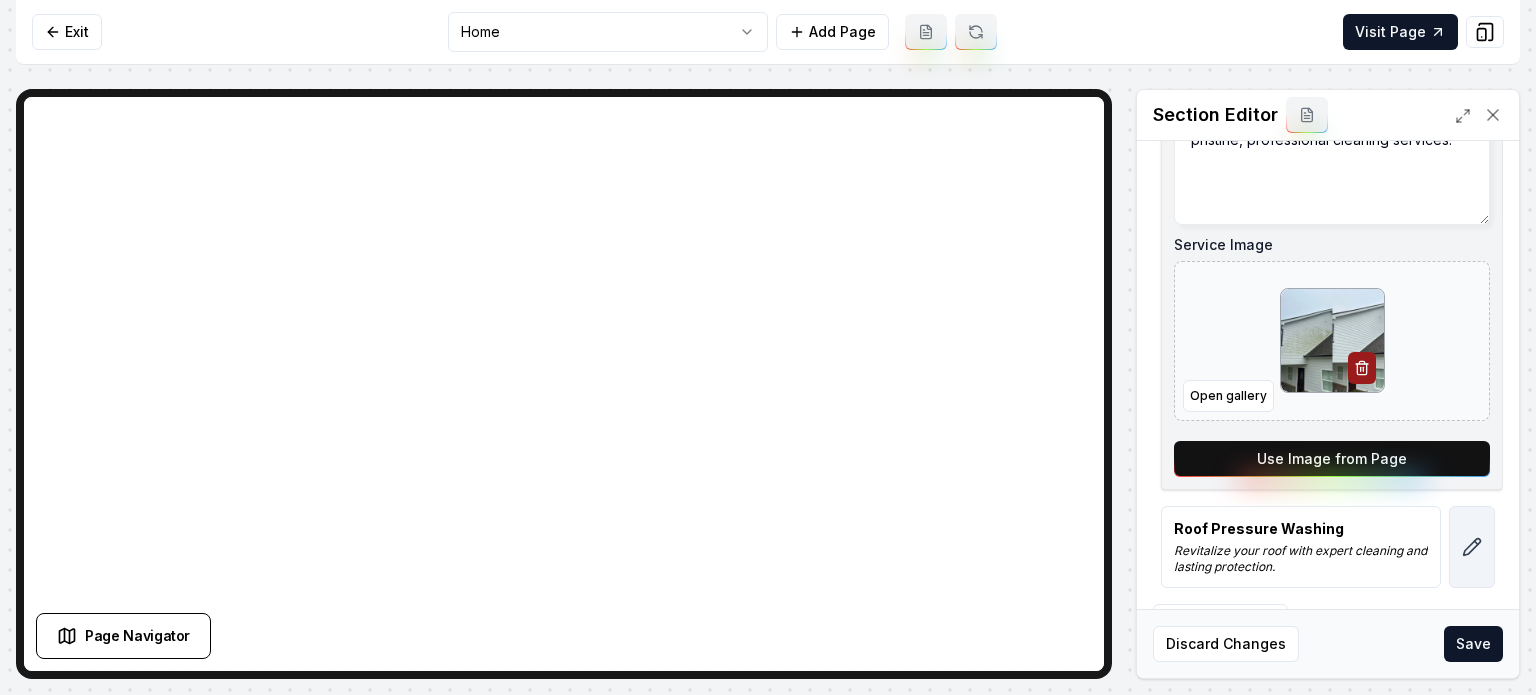click at bounding box center (1472, 547) 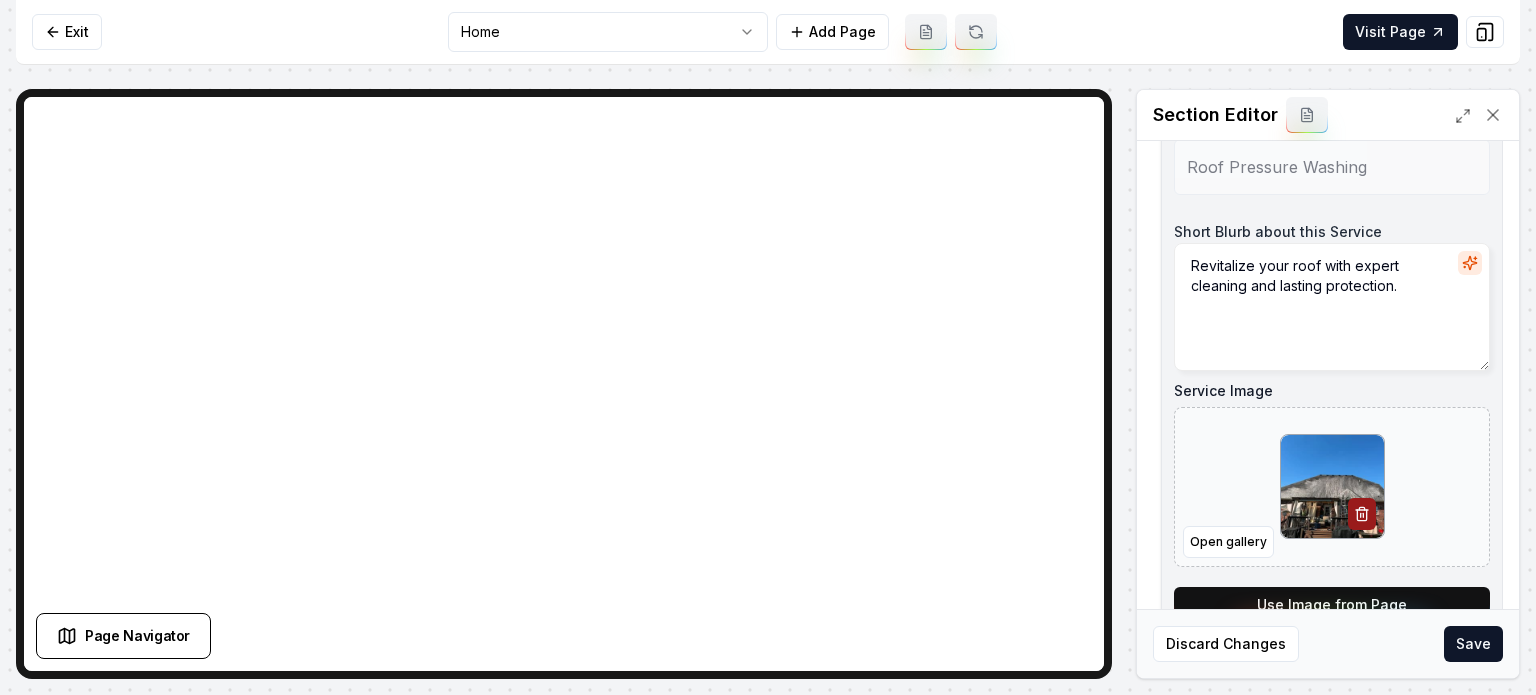 scroll, scrollTop: 443, scrollLeft: 0, axis: vertical 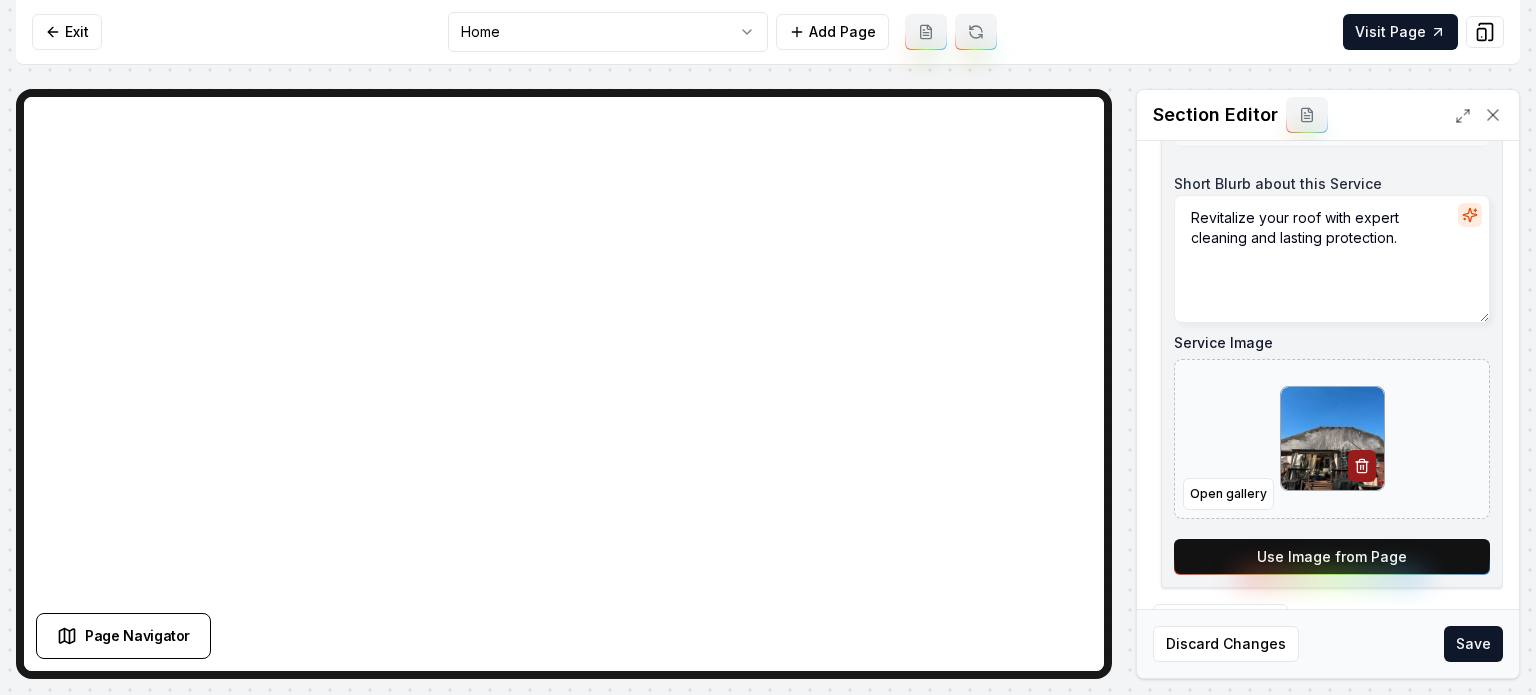 click on "Use Image from Page" at bounding box center (1332, 557) 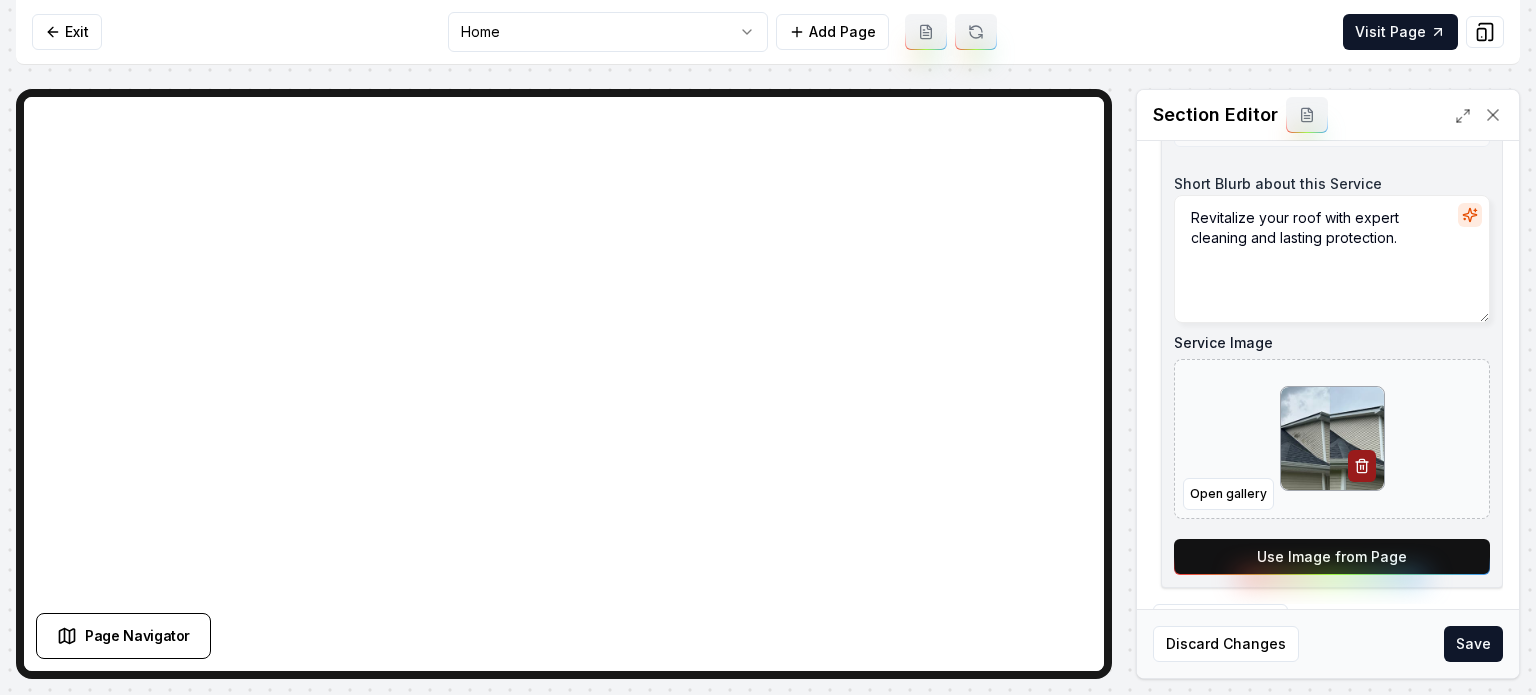 click on "Discard Changes Save" at bounding box center [1328, 643] 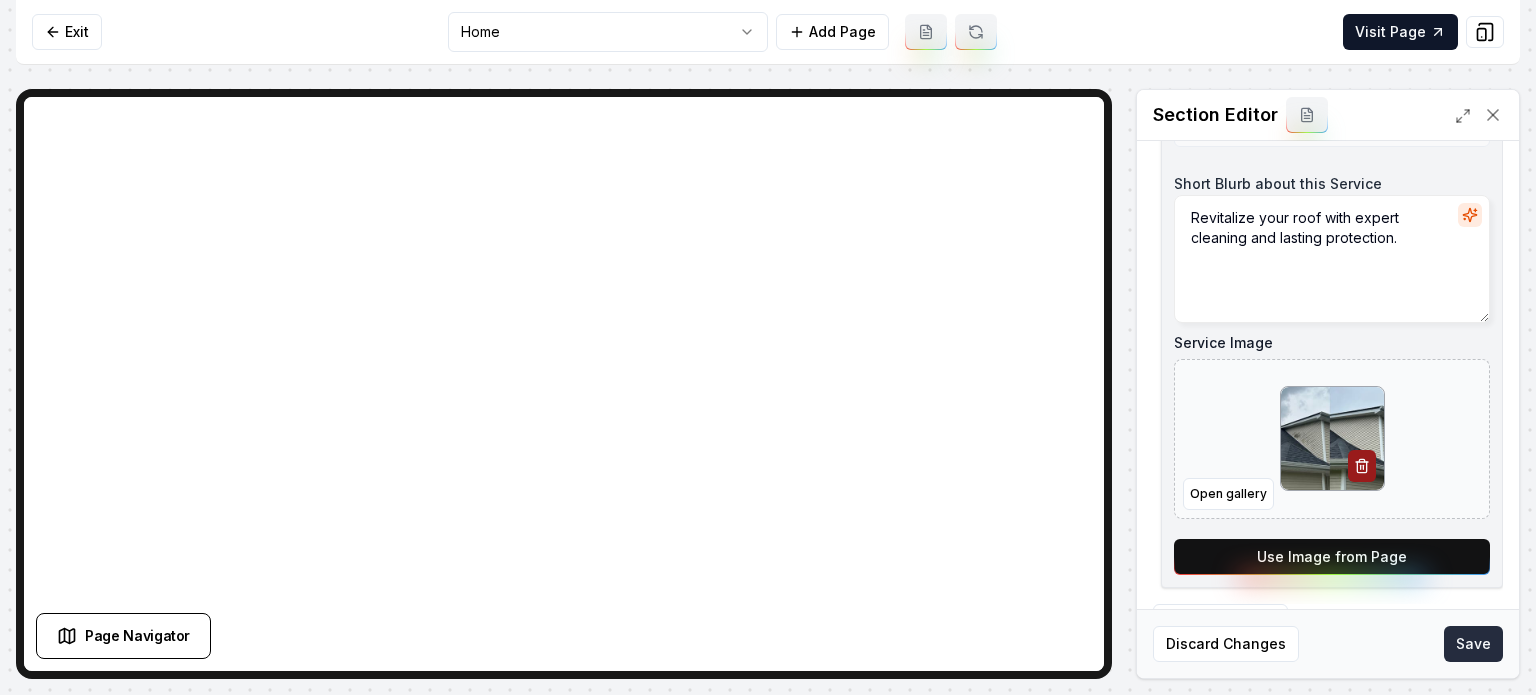 click on "Save" at bounding box center [1473, 644] 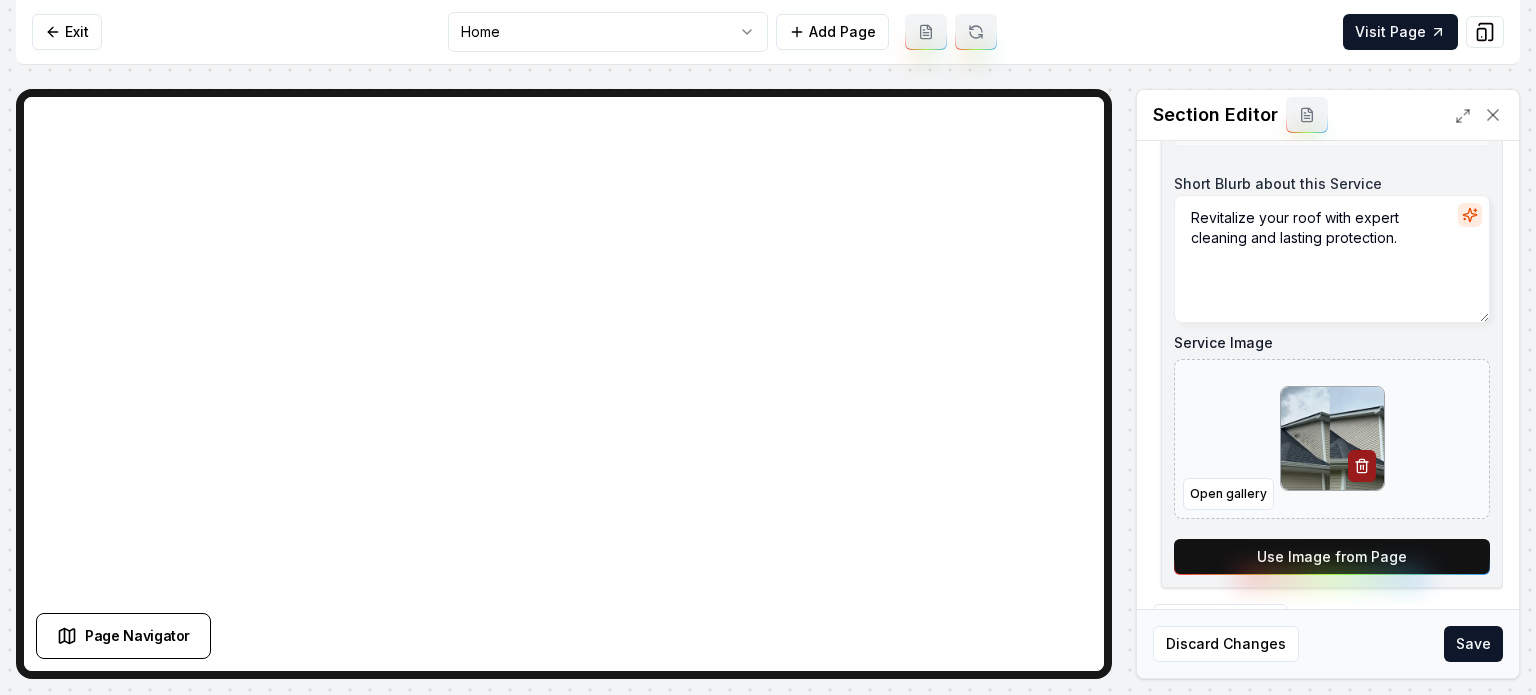 scroll, scrollTop: 423, scrollLeft: 0, axis: vertical 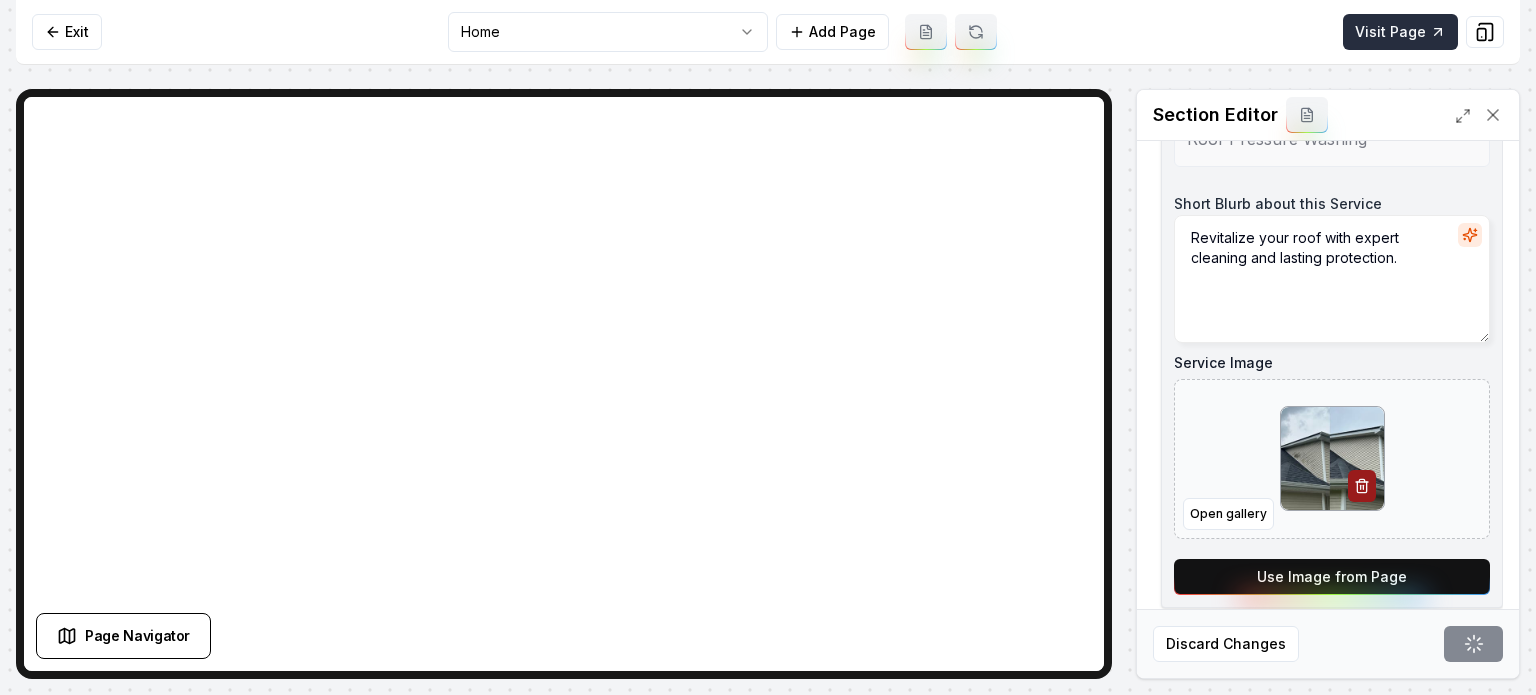 click on "Visit Page" at bounding box center [1400, 32] 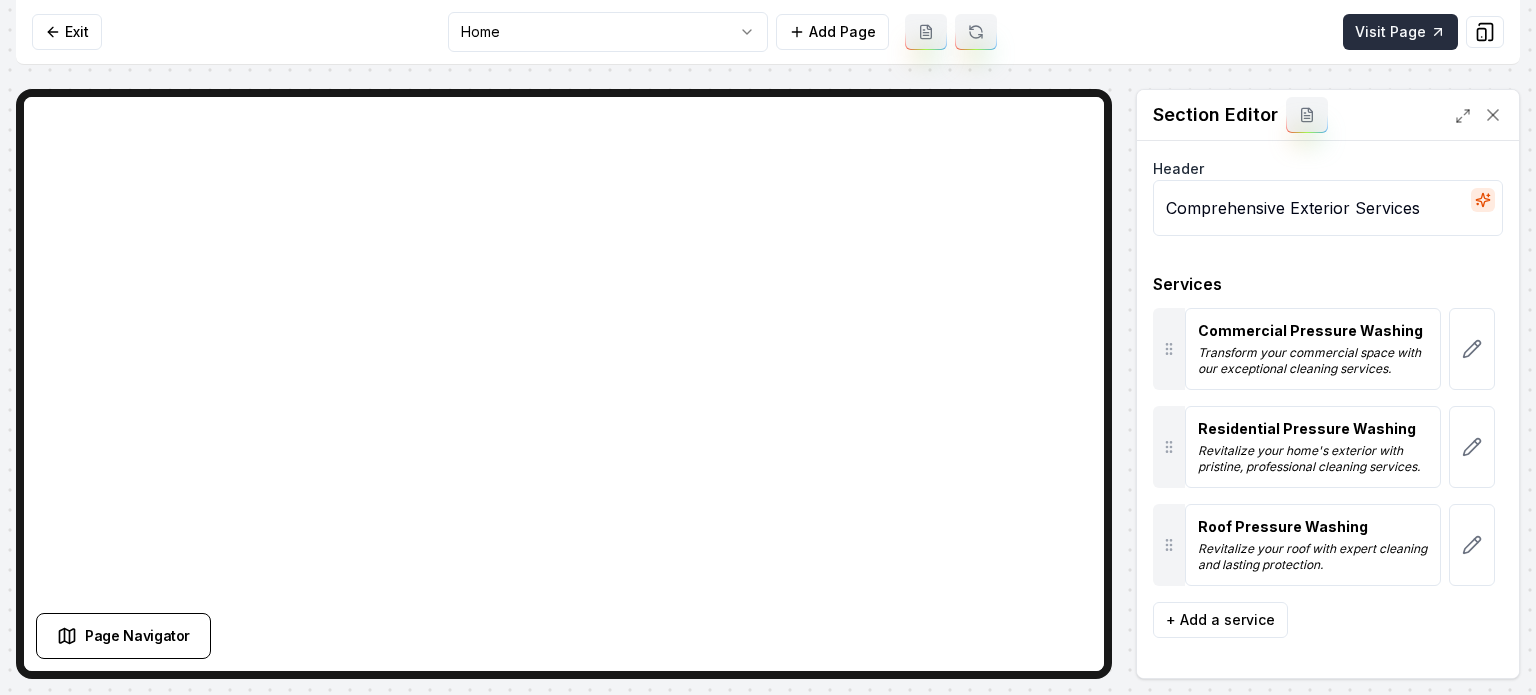 scroll, scrollTop: 0, scrollLeft: 0, axis: both 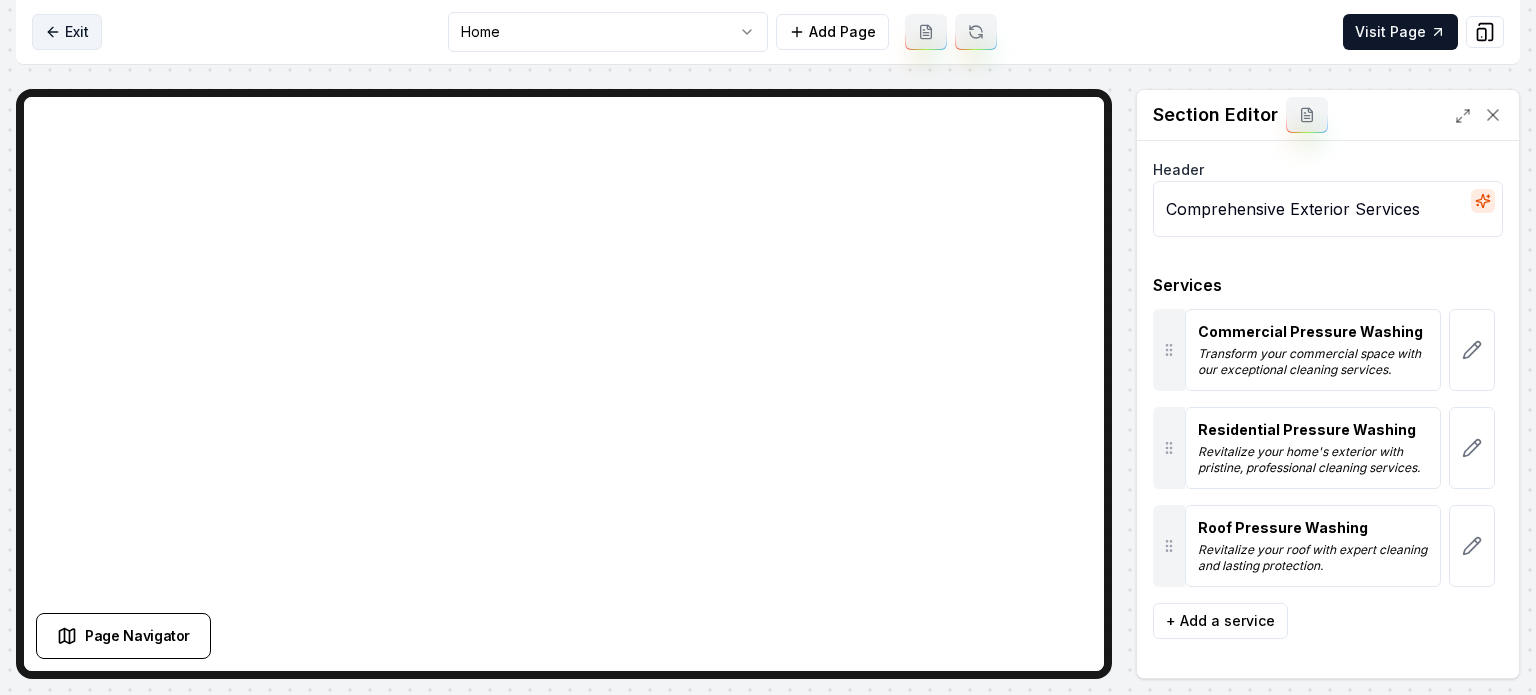 click on "Exit" at bounding box center [67, 32] 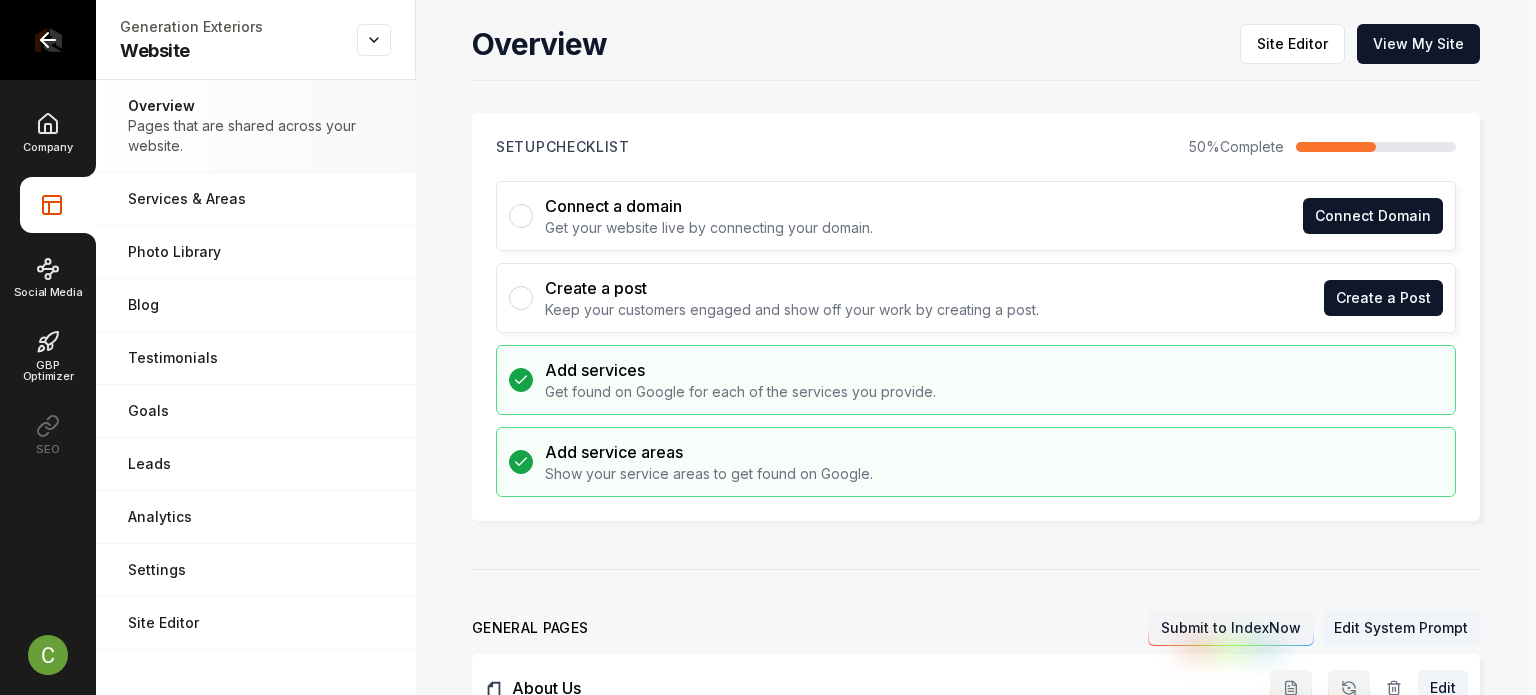 click 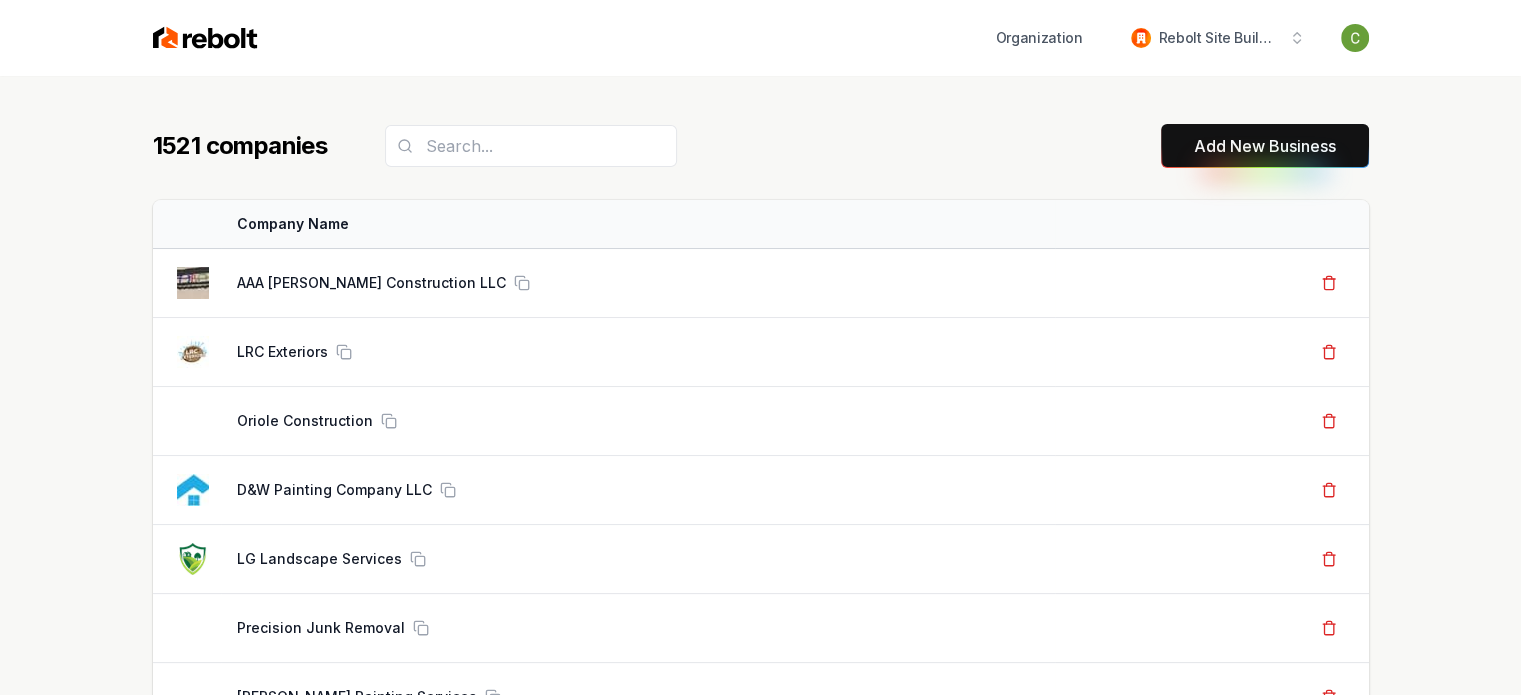 click on "Add New Business" at bounding box center [1265, 146] 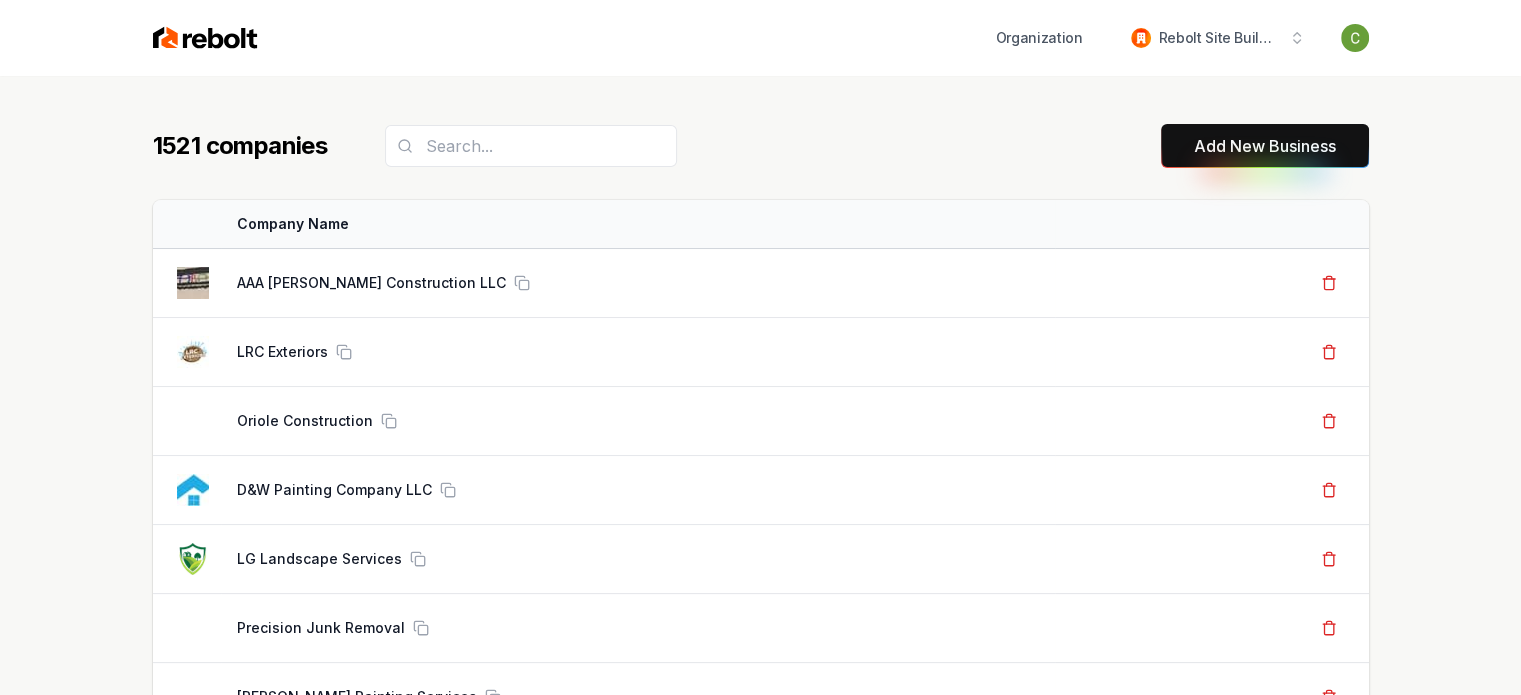 click on "Add New Business" at bounding box center [1265, 146] 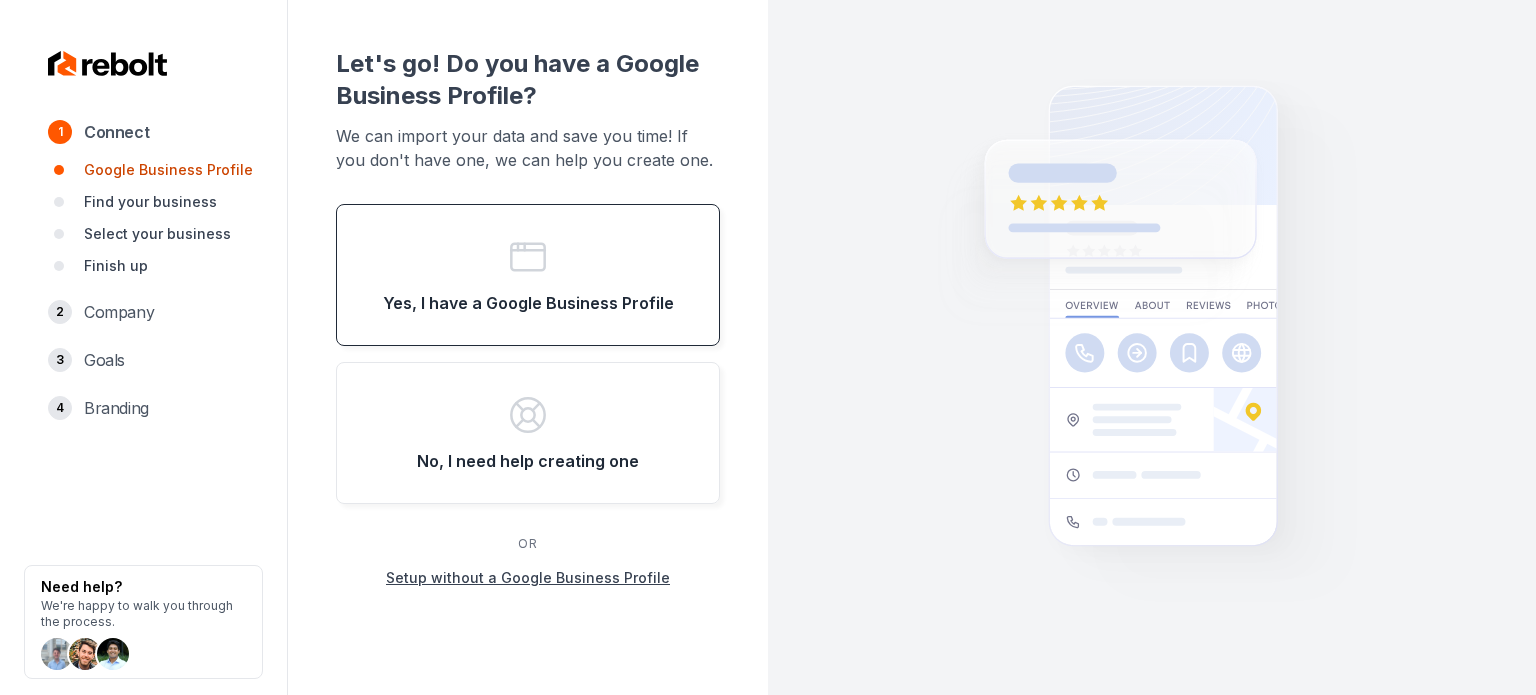 click on "Yes, I have a Google Business Profile" at bounding box center (528, 275) 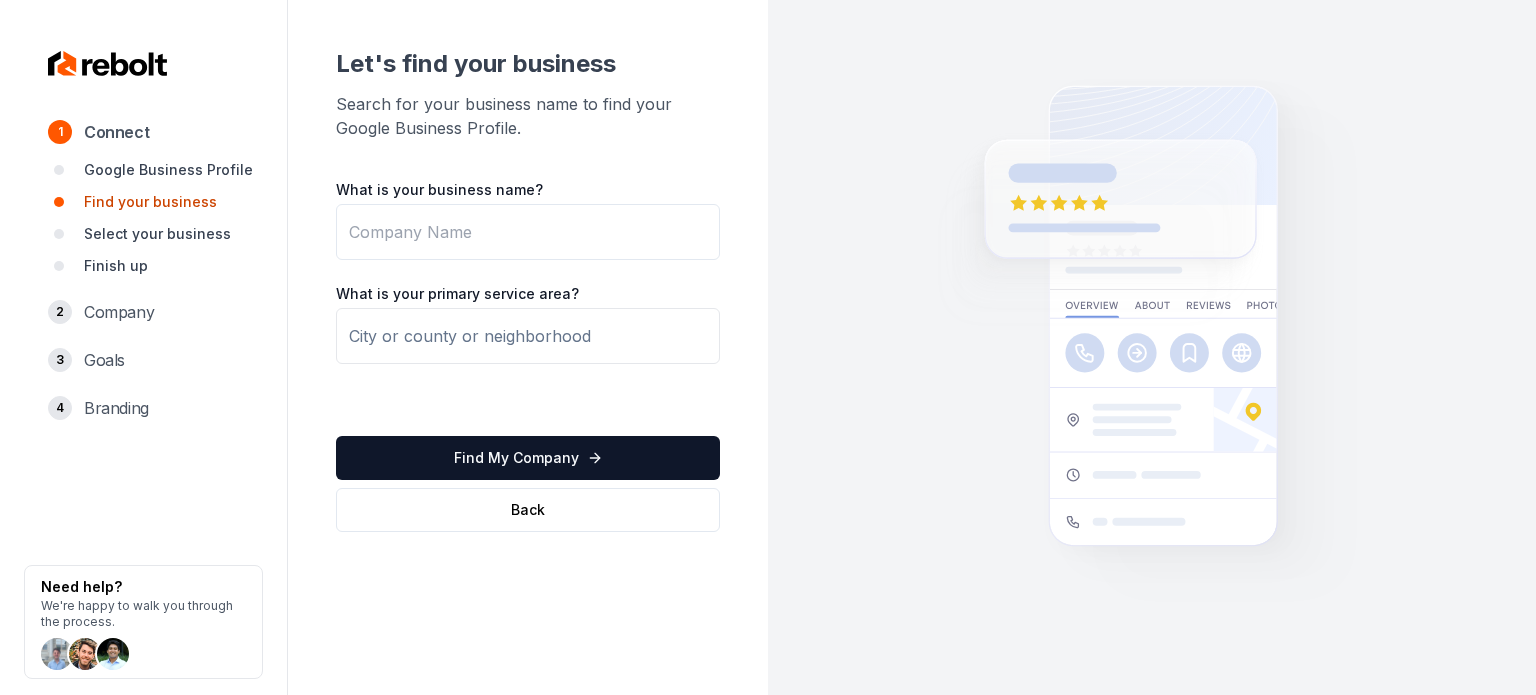click on "What is your business name?" at bounding box center [528, 232] 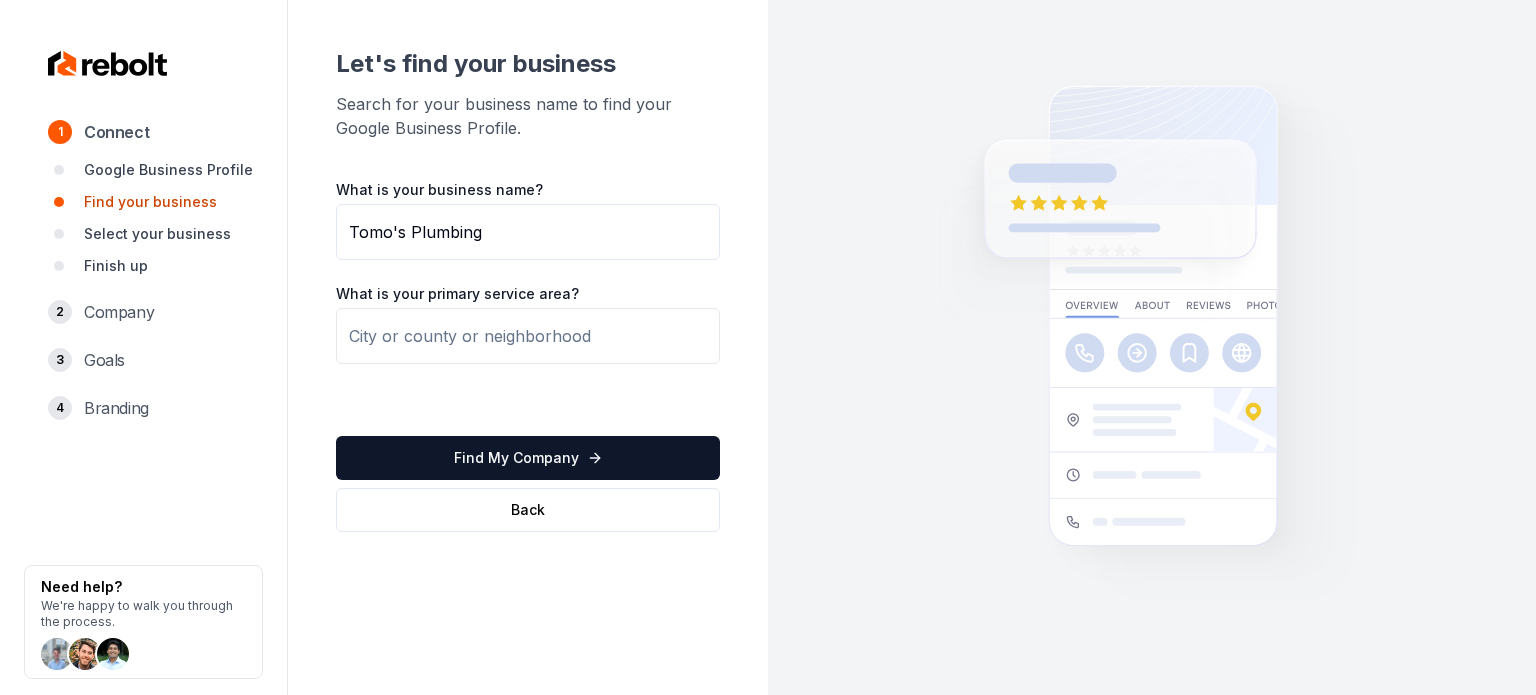 type on "Tomo's Plumbing" 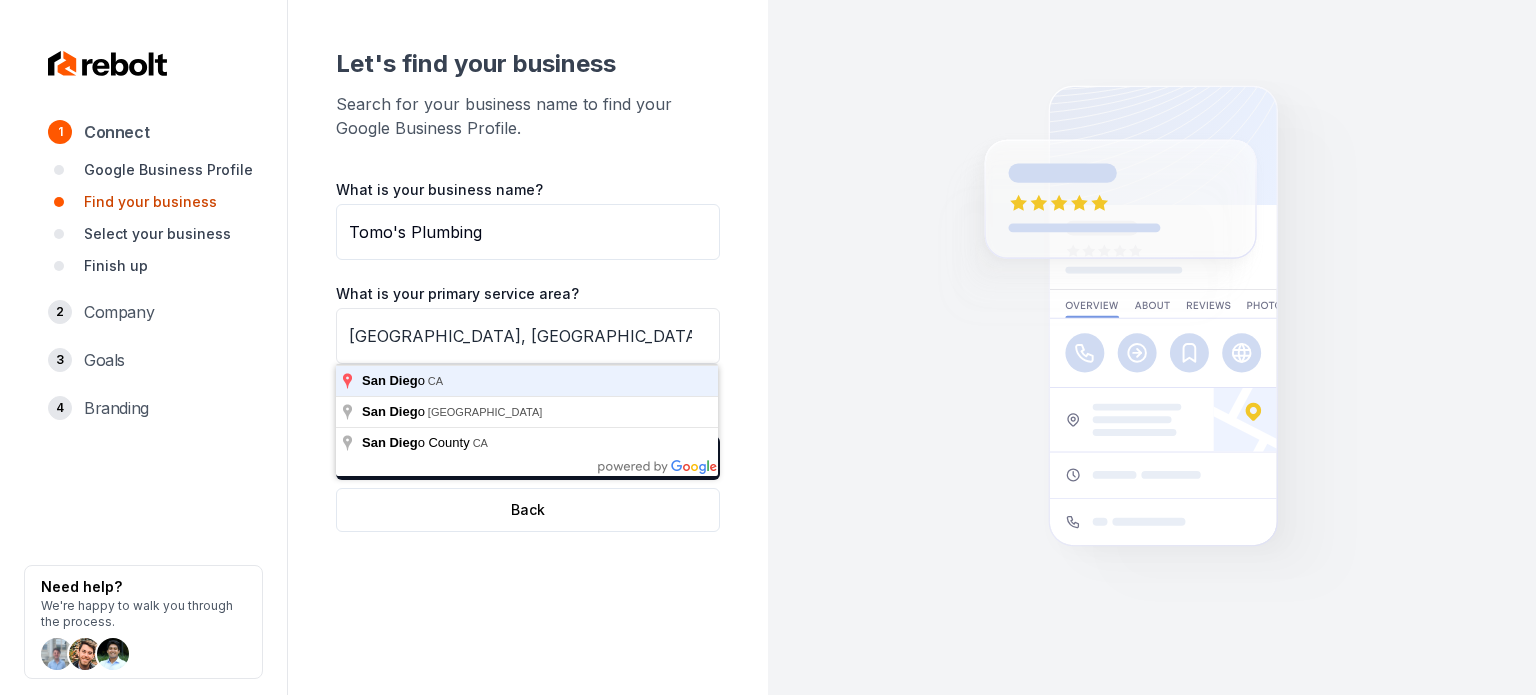 type on "San Diego, CA" 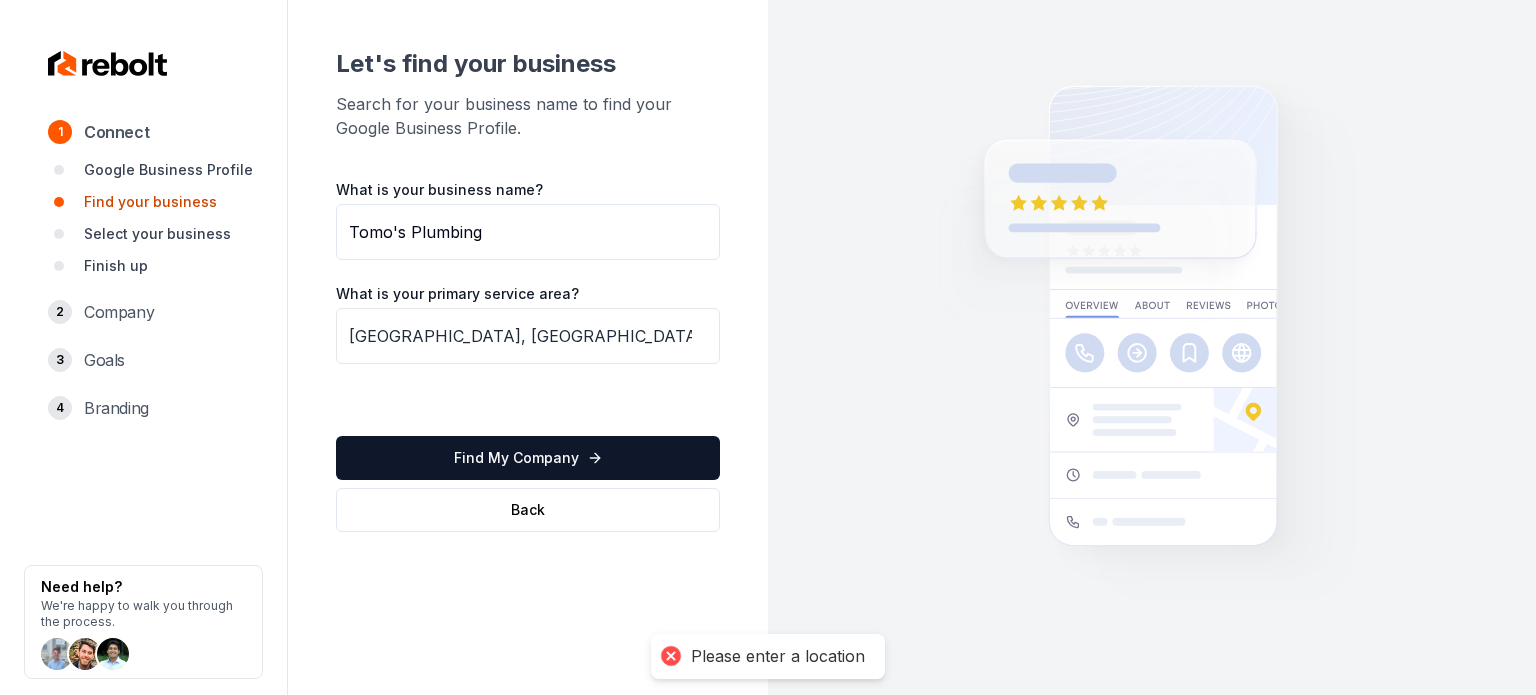 click on "Find My Company" at bounding box center (528, 458) 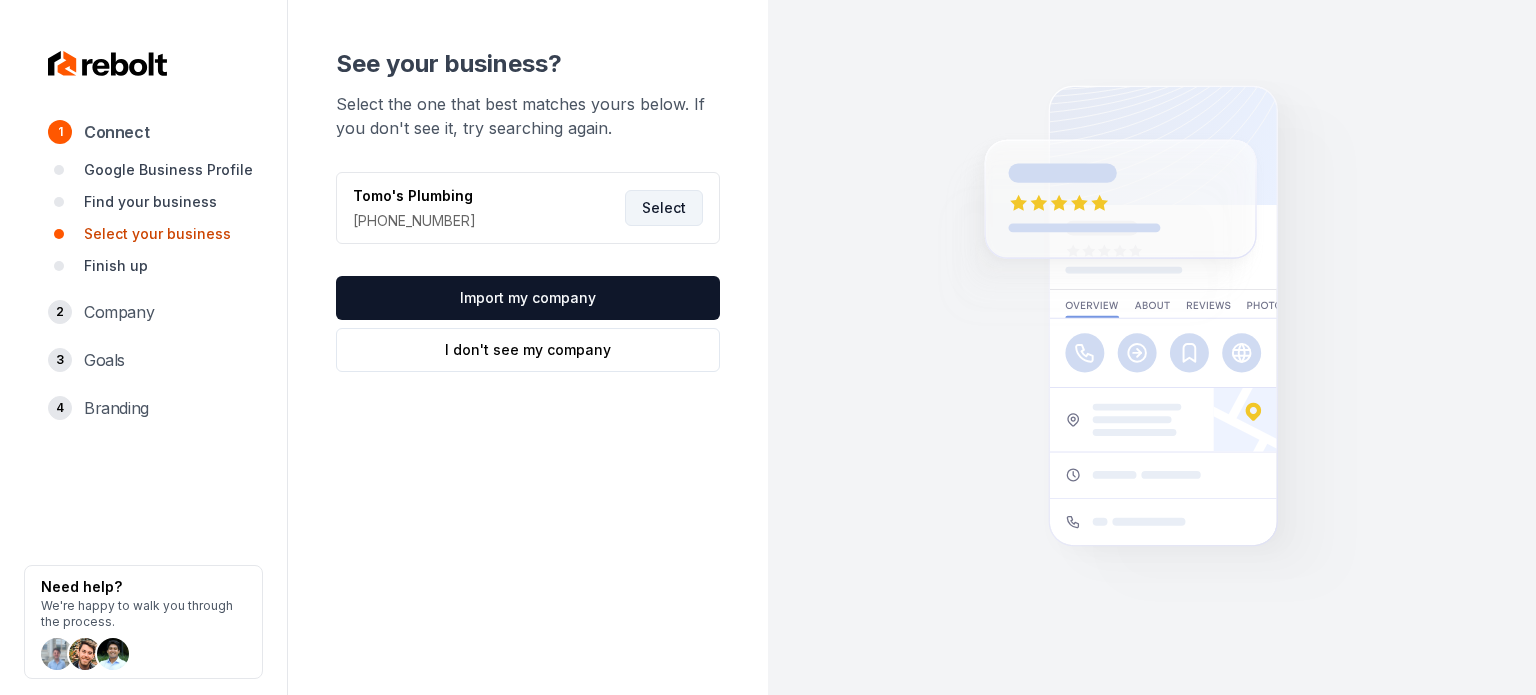 click on "Select" at bounding box center (664, 208) 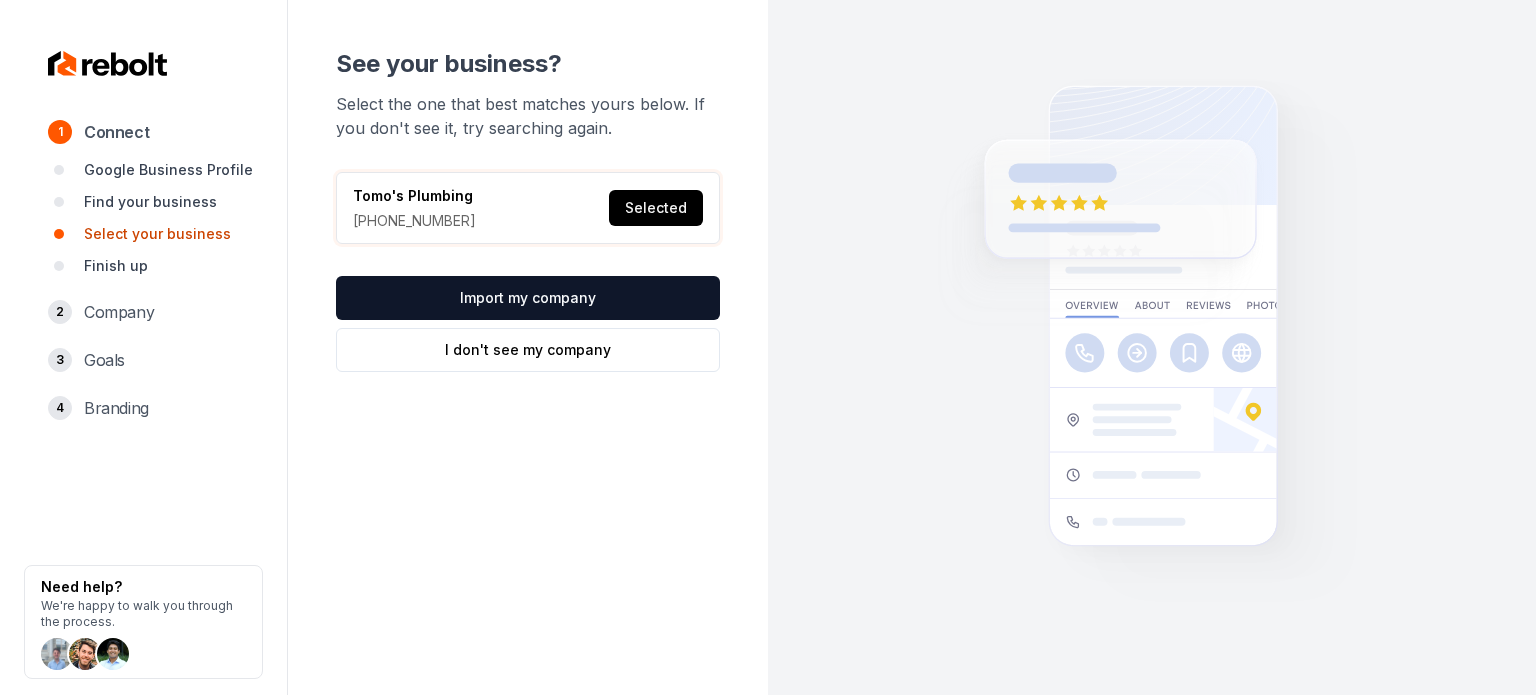 click on "See your business? Select the one that best matches yours below. If you don't see it, try searching again. Tomo's Plumbing (619) 779-3330 Selected Import my company I don't see my company" at bounding box center (528, 210) 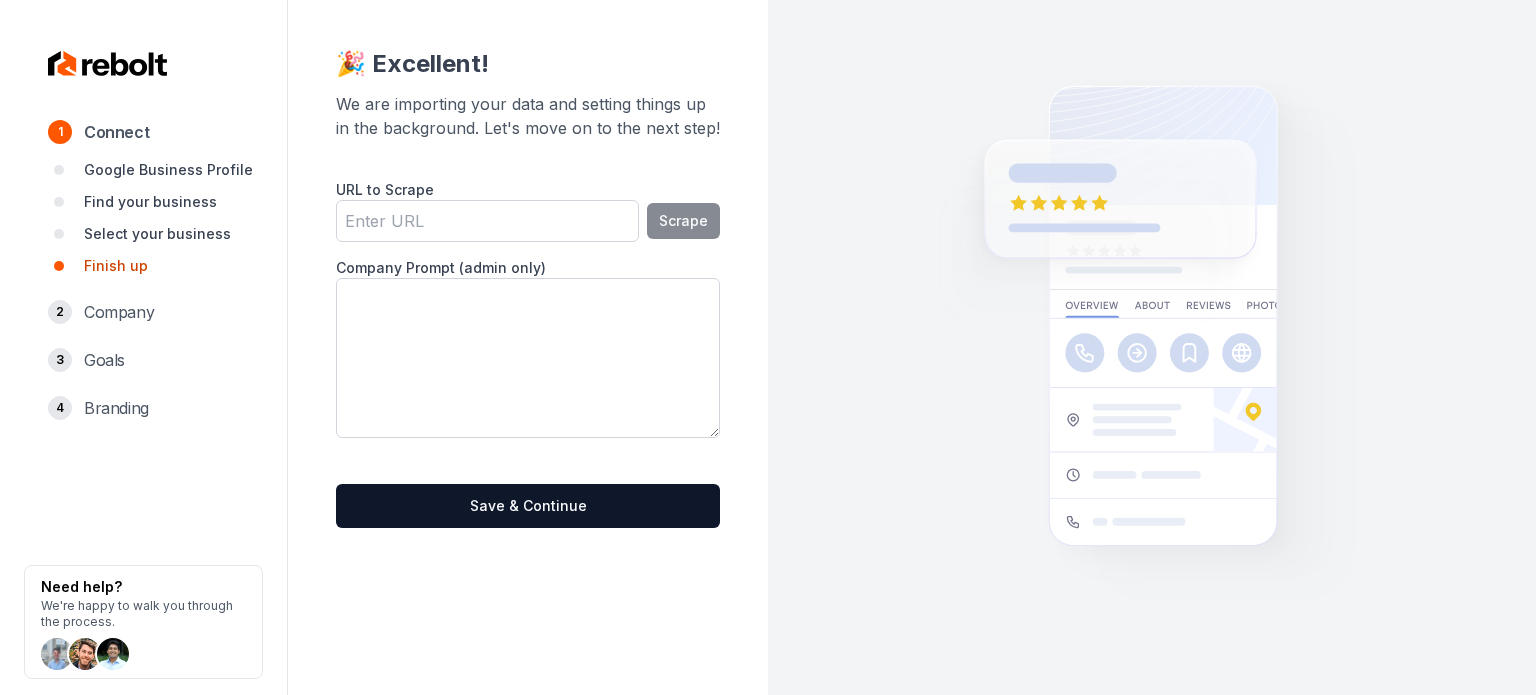 click on "URL to Scrape" at bounding box center [487, 221] 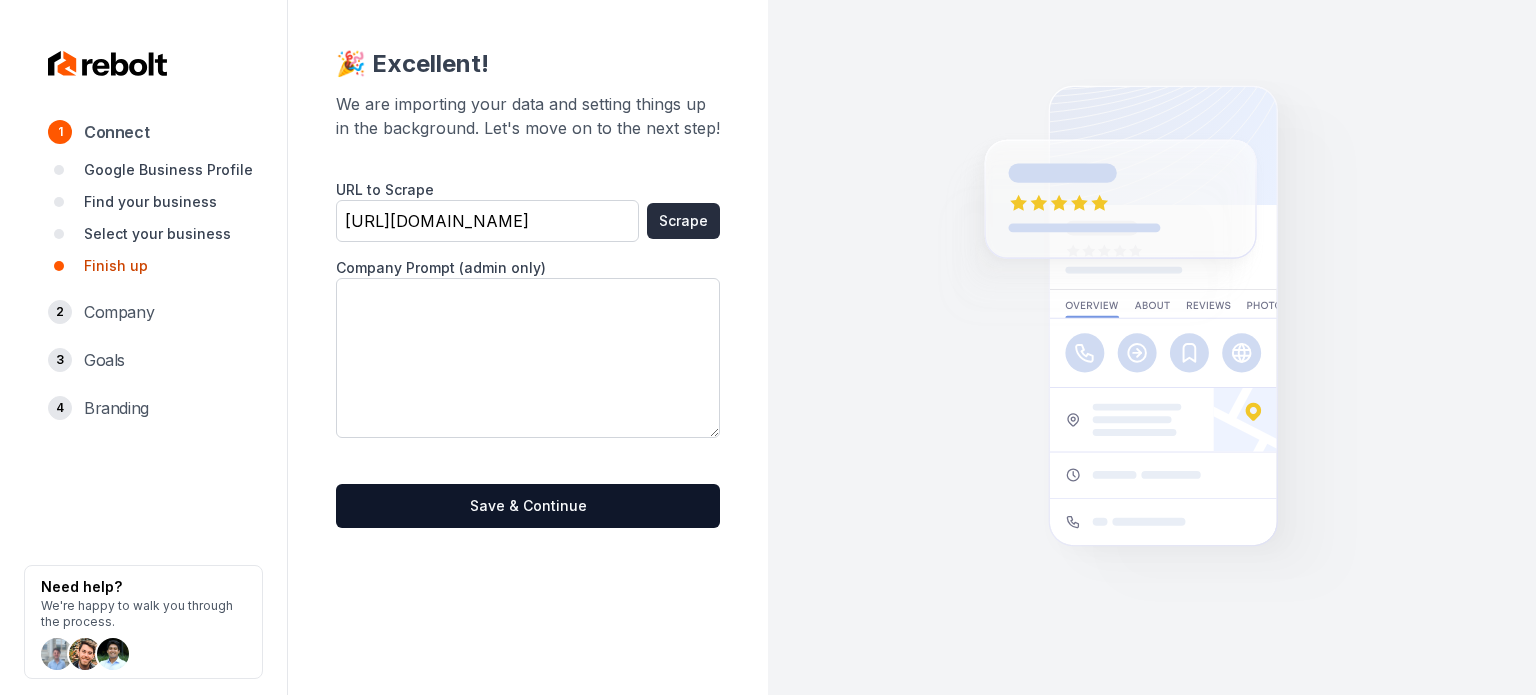 type on "https://www.tomos-plumbing.com/" 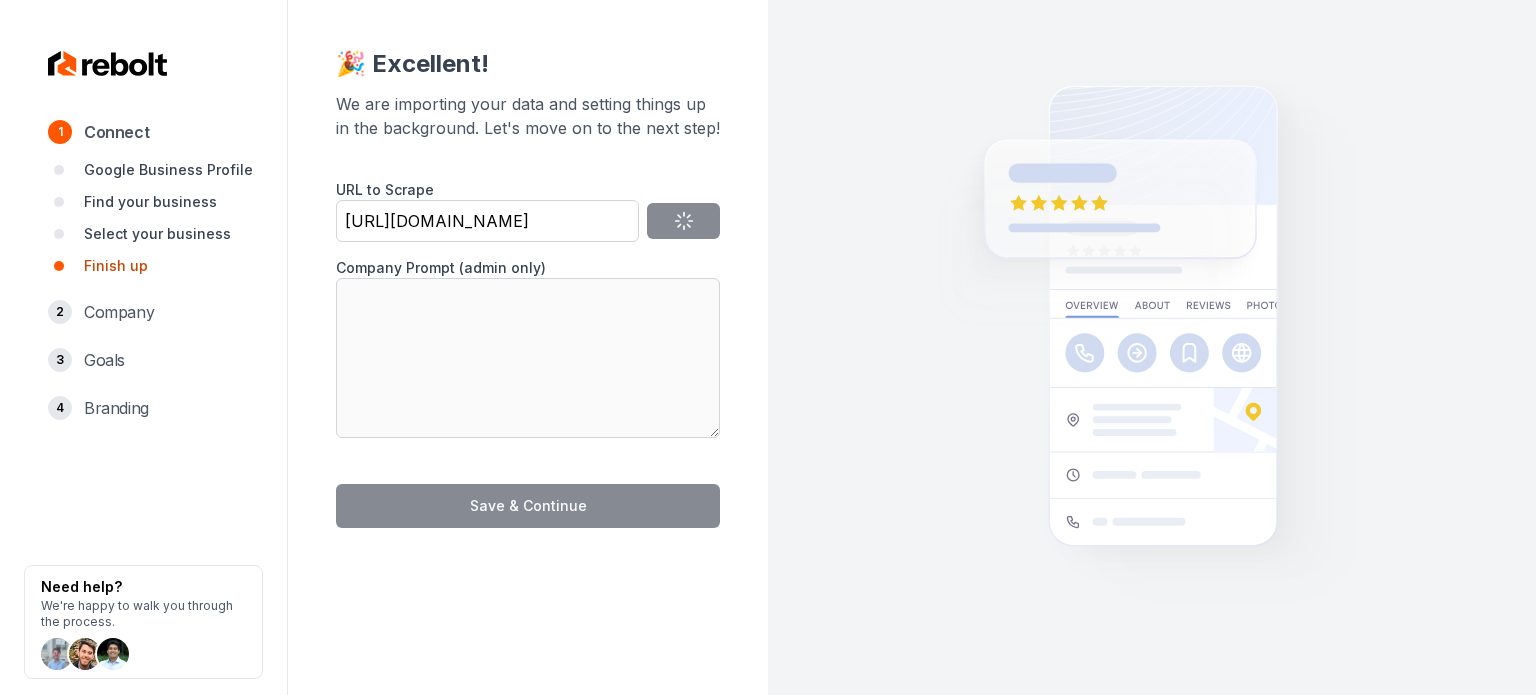 type on "At Tomo’s Plumbing Services, our team of experts offer services from plumbing to sewer inspections. Our approach is to serve customers to the best of our ability focusing on drain service. We offer toilet drain repair, shower drain repair, tub drain repair, garbage disposal repair, and general drain repair." 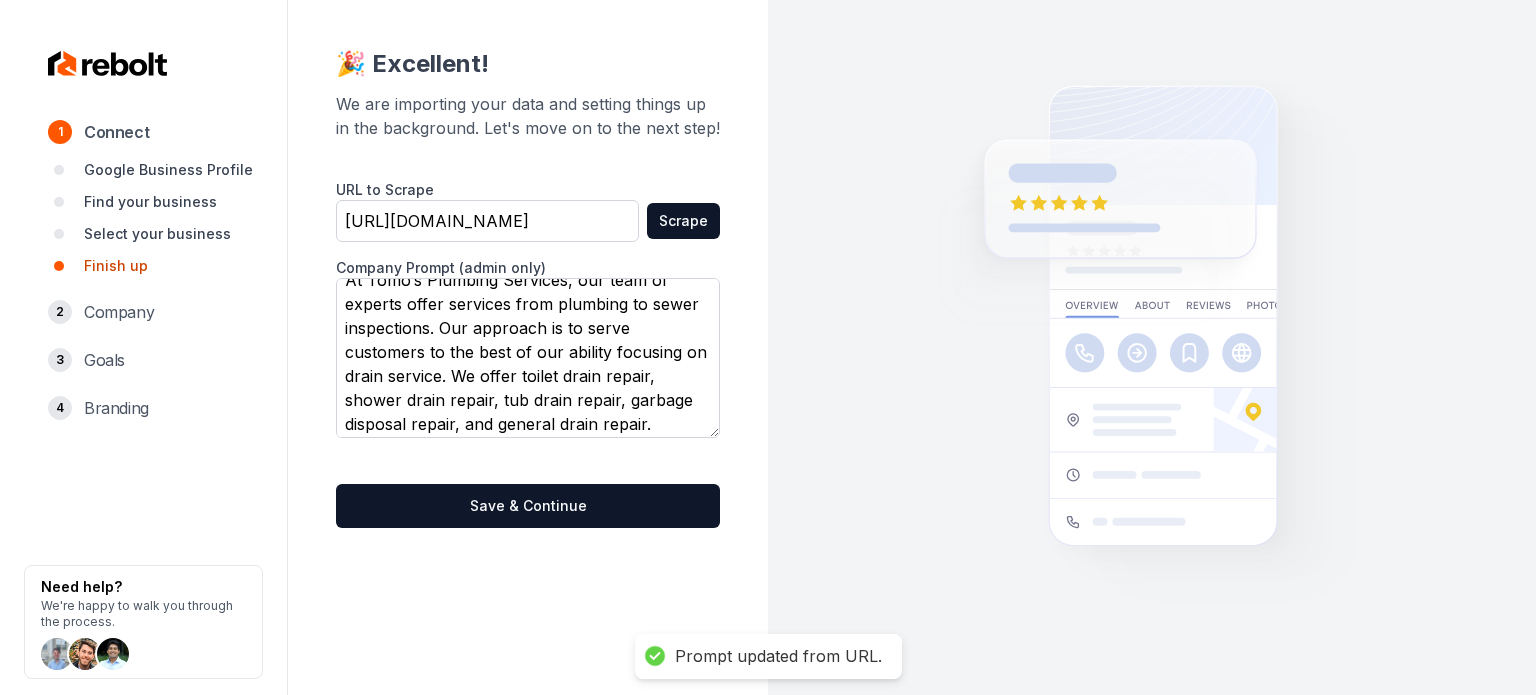 scroll, scrollTop: 25, scrollLeft: 0, axis: vertical 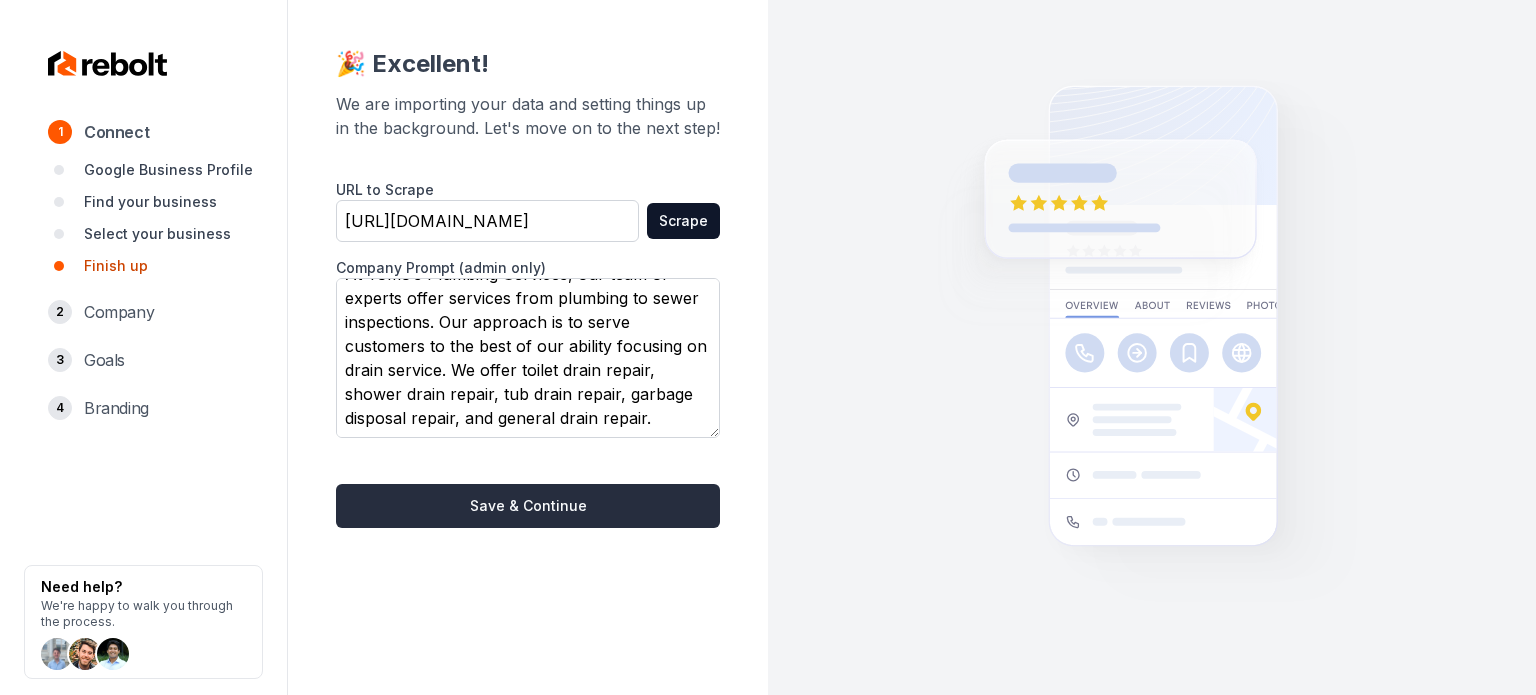 click on "Save & Continue" at bounding box center (528, 506) 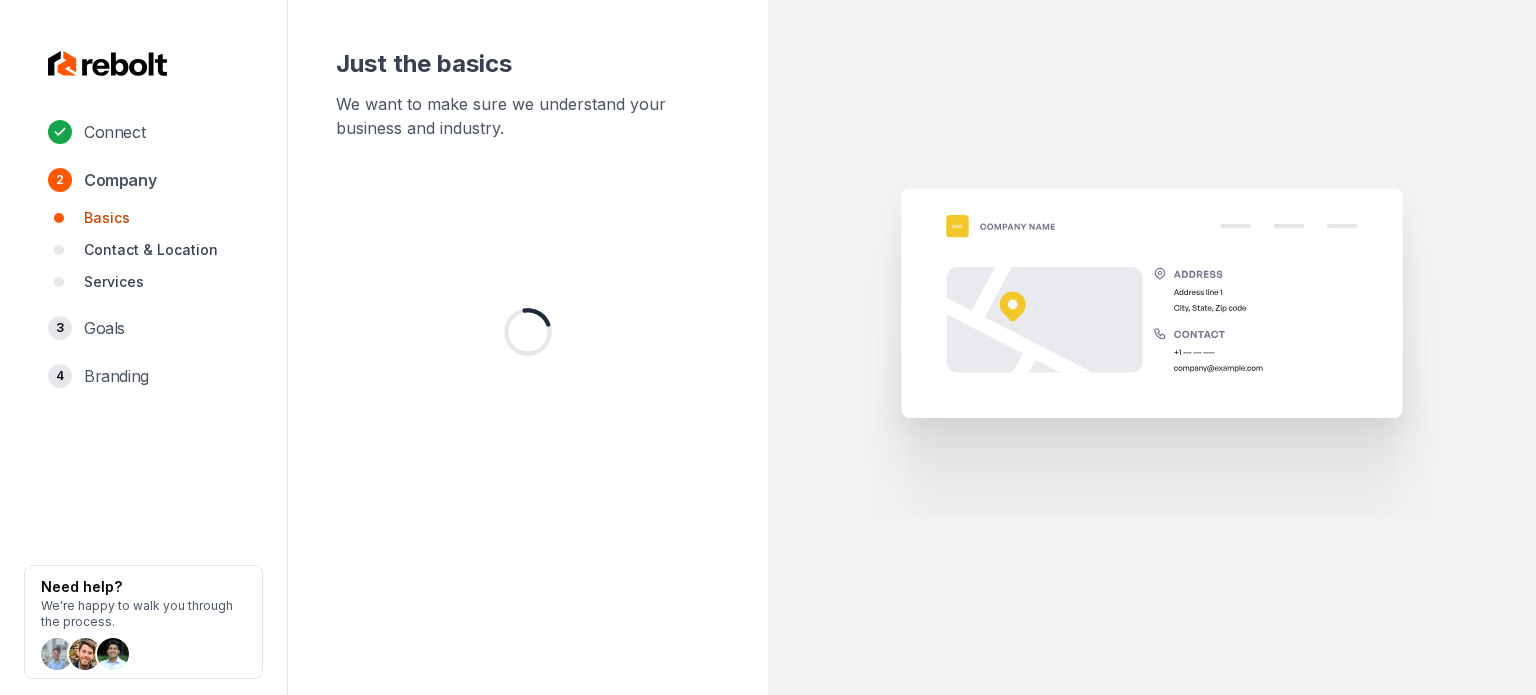 scroll, scrollTop: 0, scrollLeft: 0, axis: both 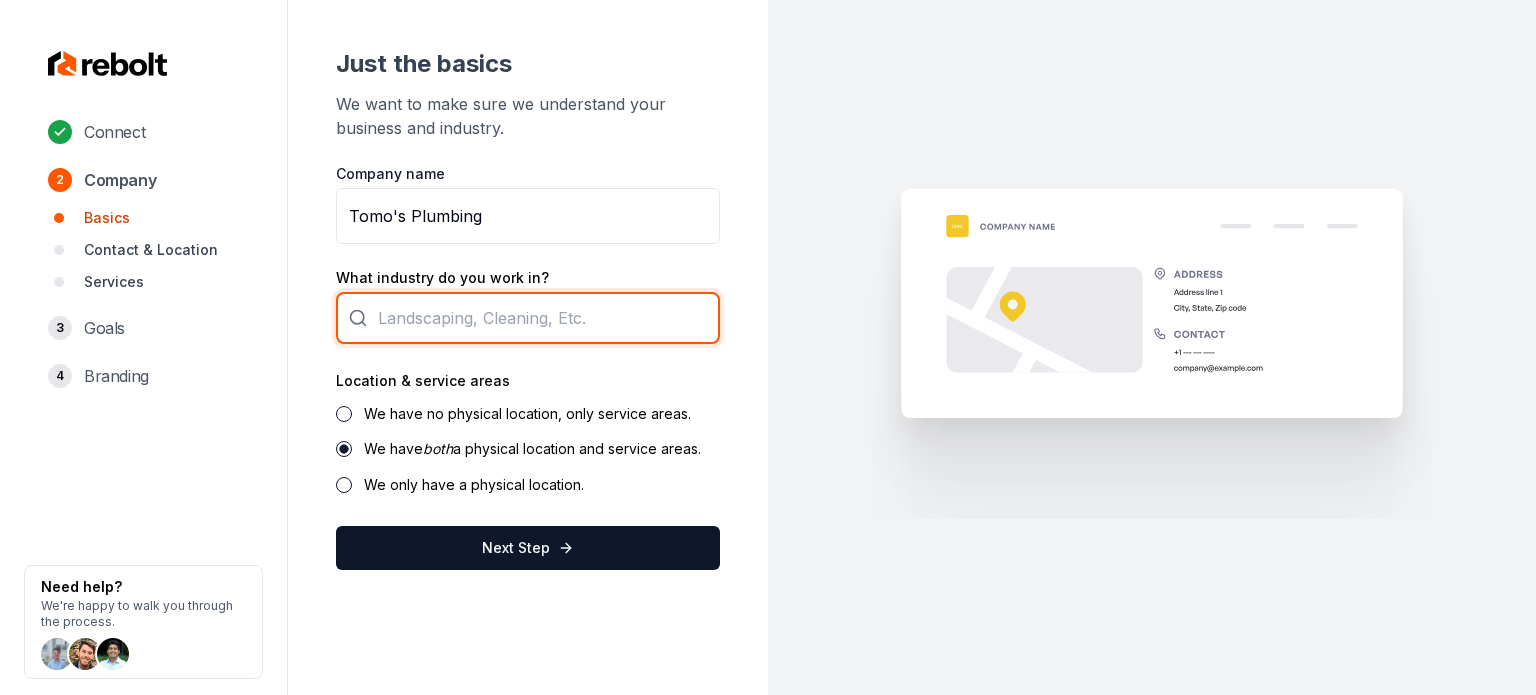 click at bounding box center (528, 318) 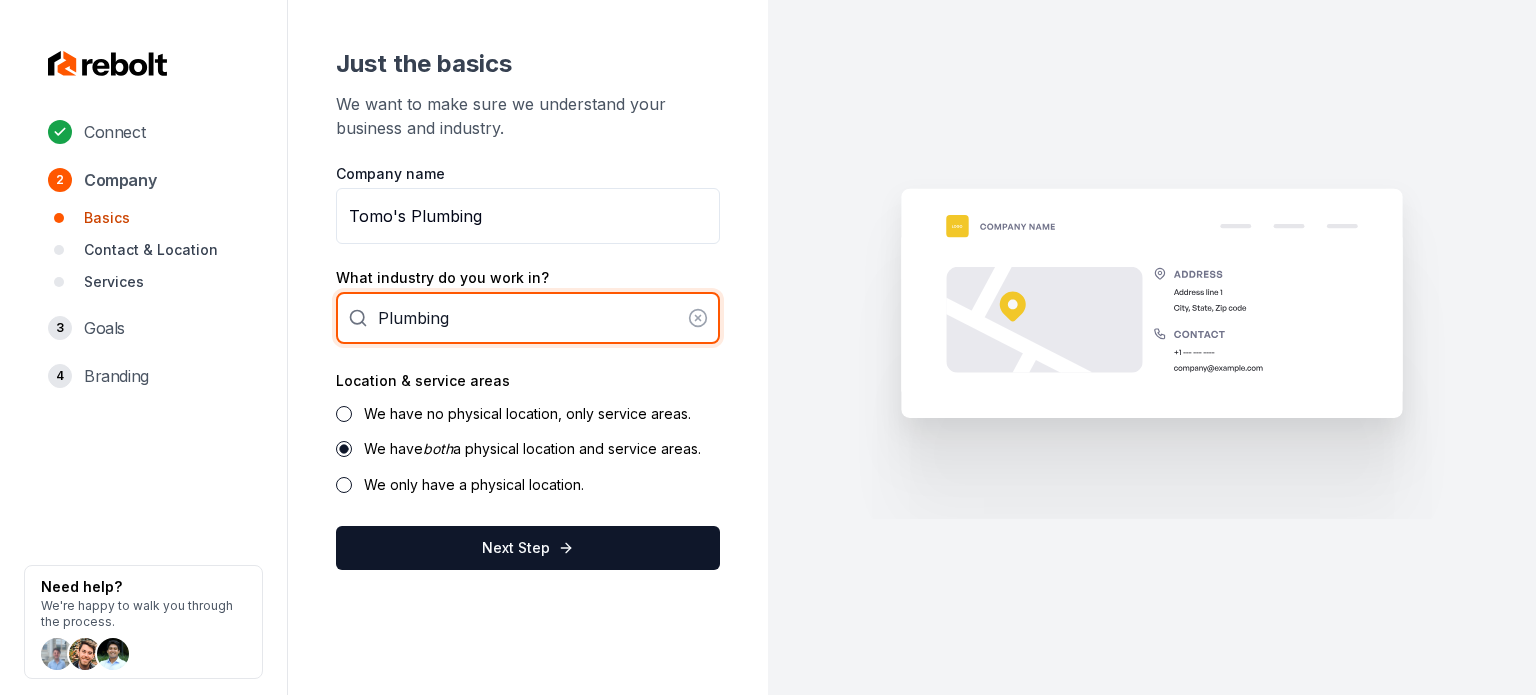 type on "Plumbing" 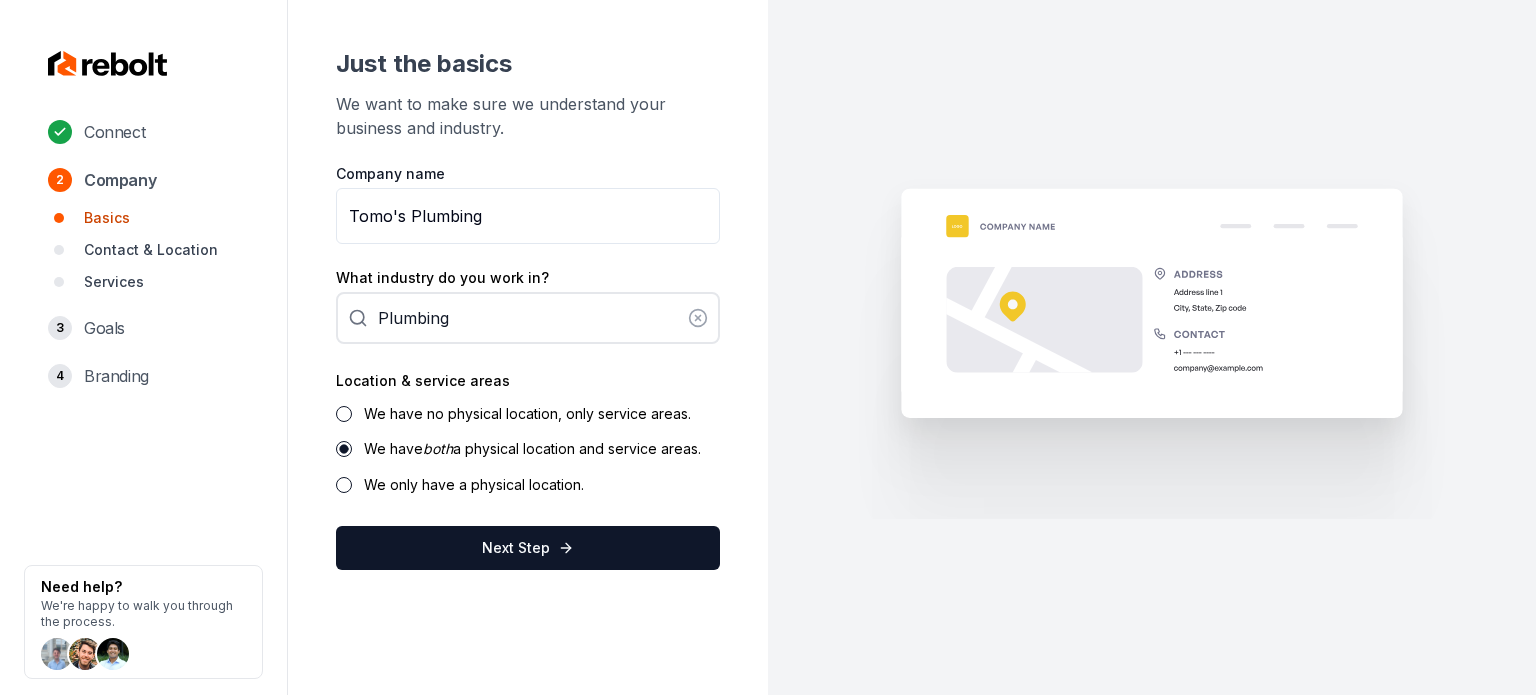 click on "We have no physical location, only service areas." at bounding box center [527, 413] 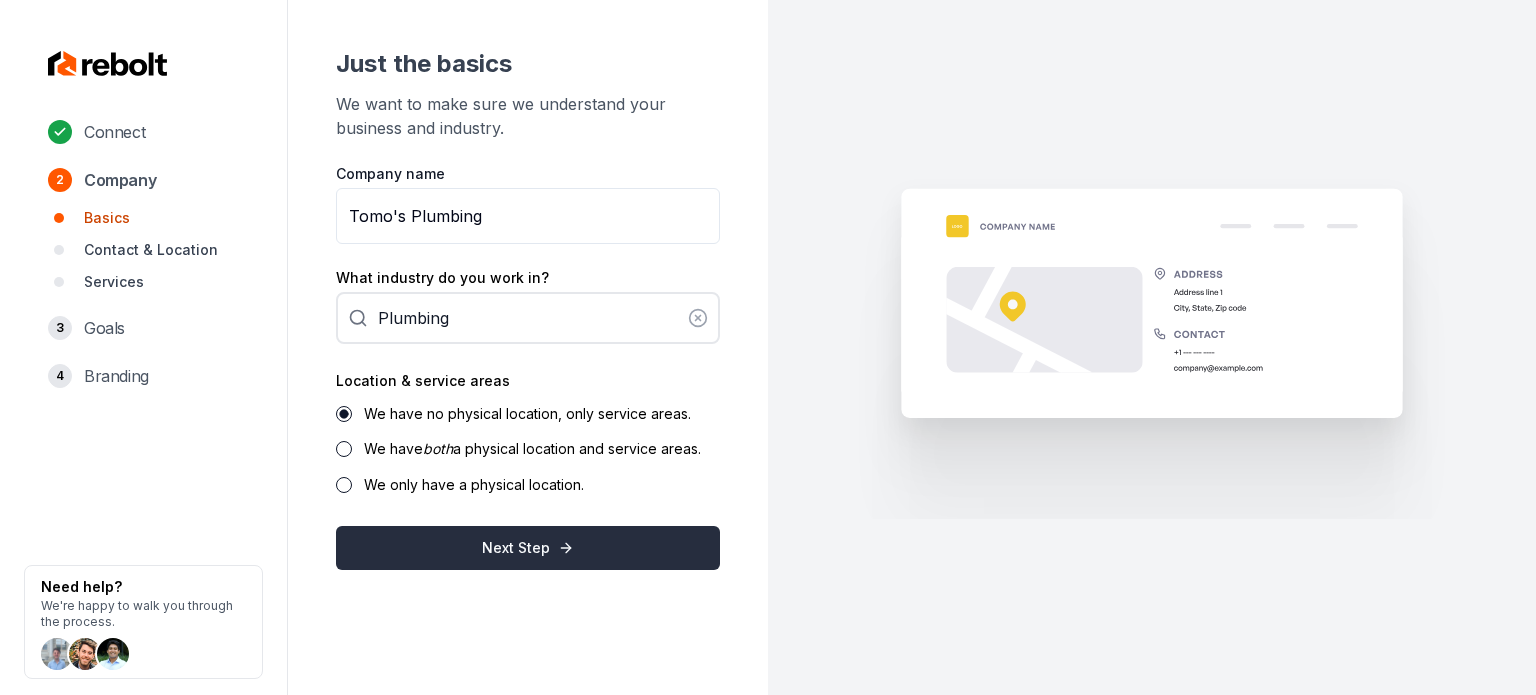 click on "Next Step" at bounding box center (528, 548) 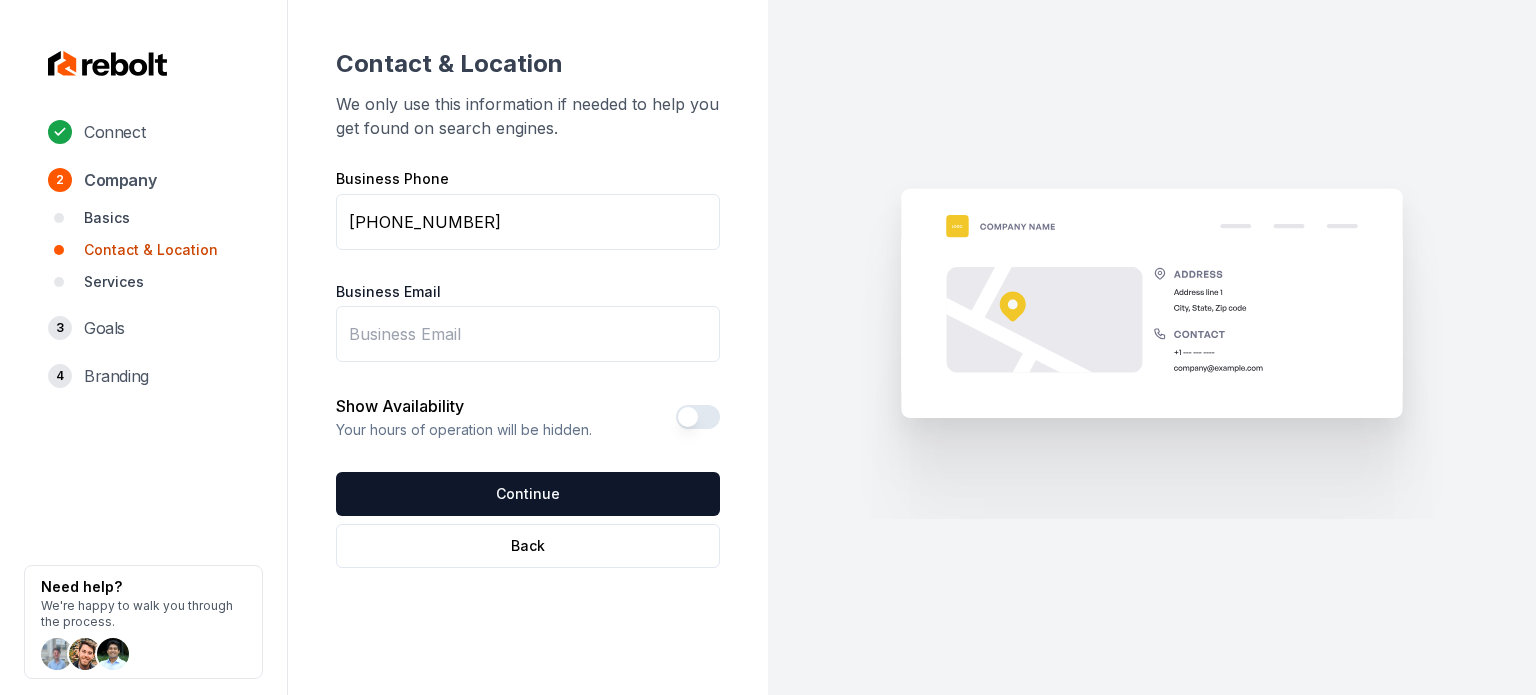 click on "Business Email" at bounding box center (528, 334) 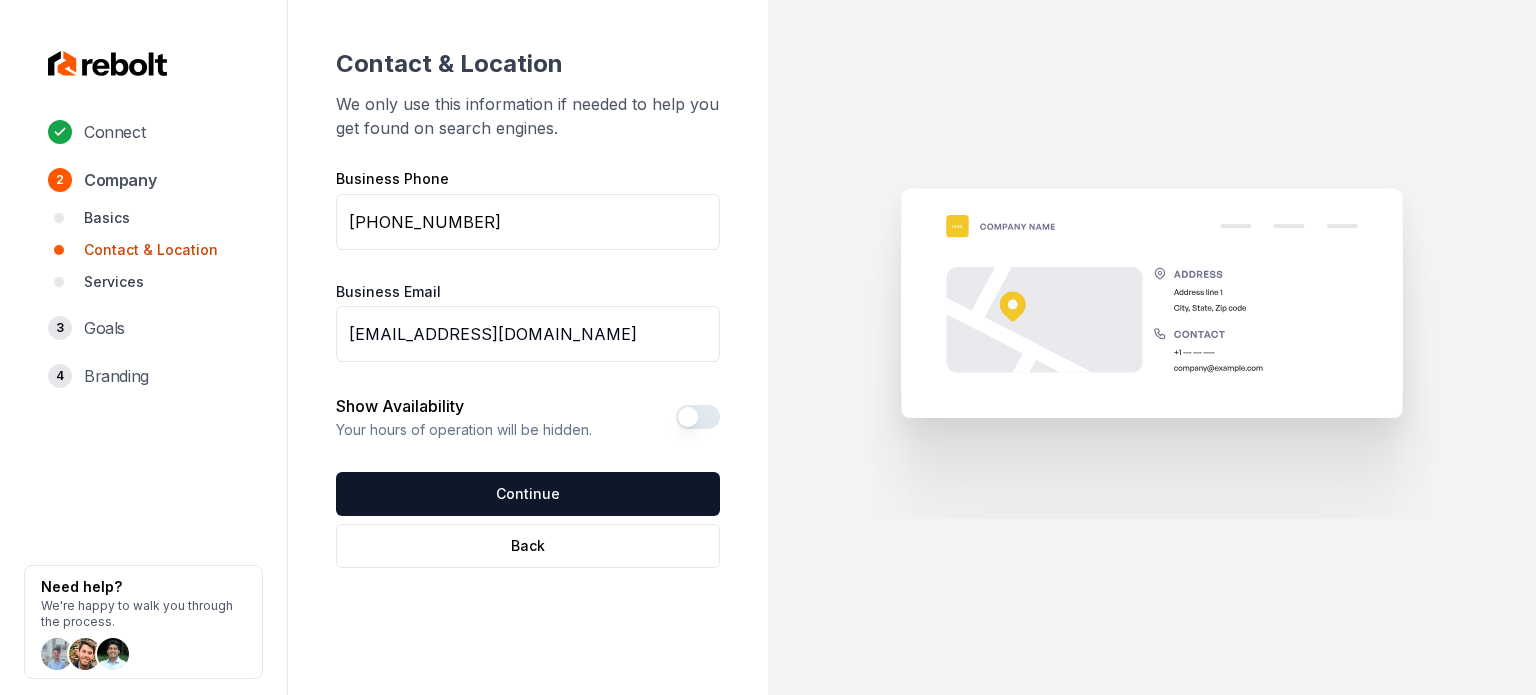 type on "tomosplumbing@gmail.com" 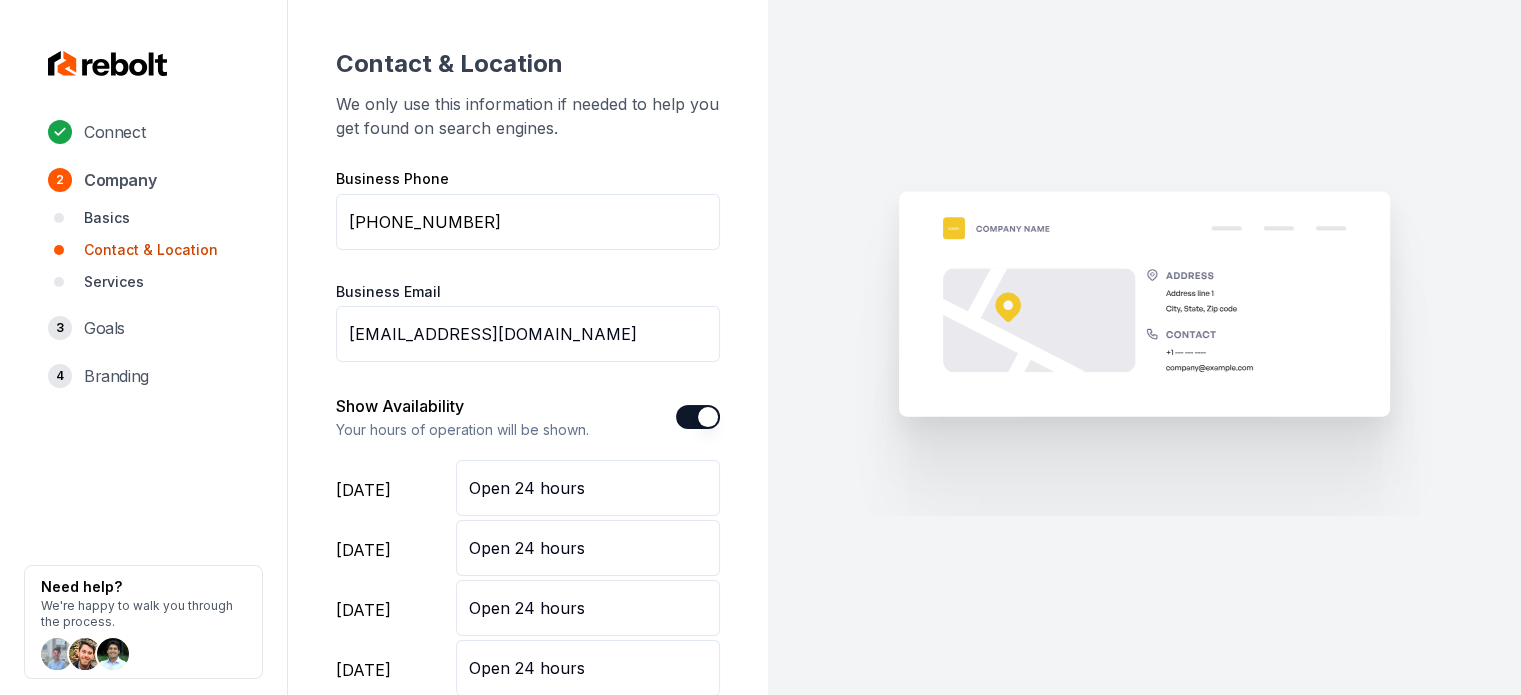click on "Show Availability" at bounding box center (698, 417) 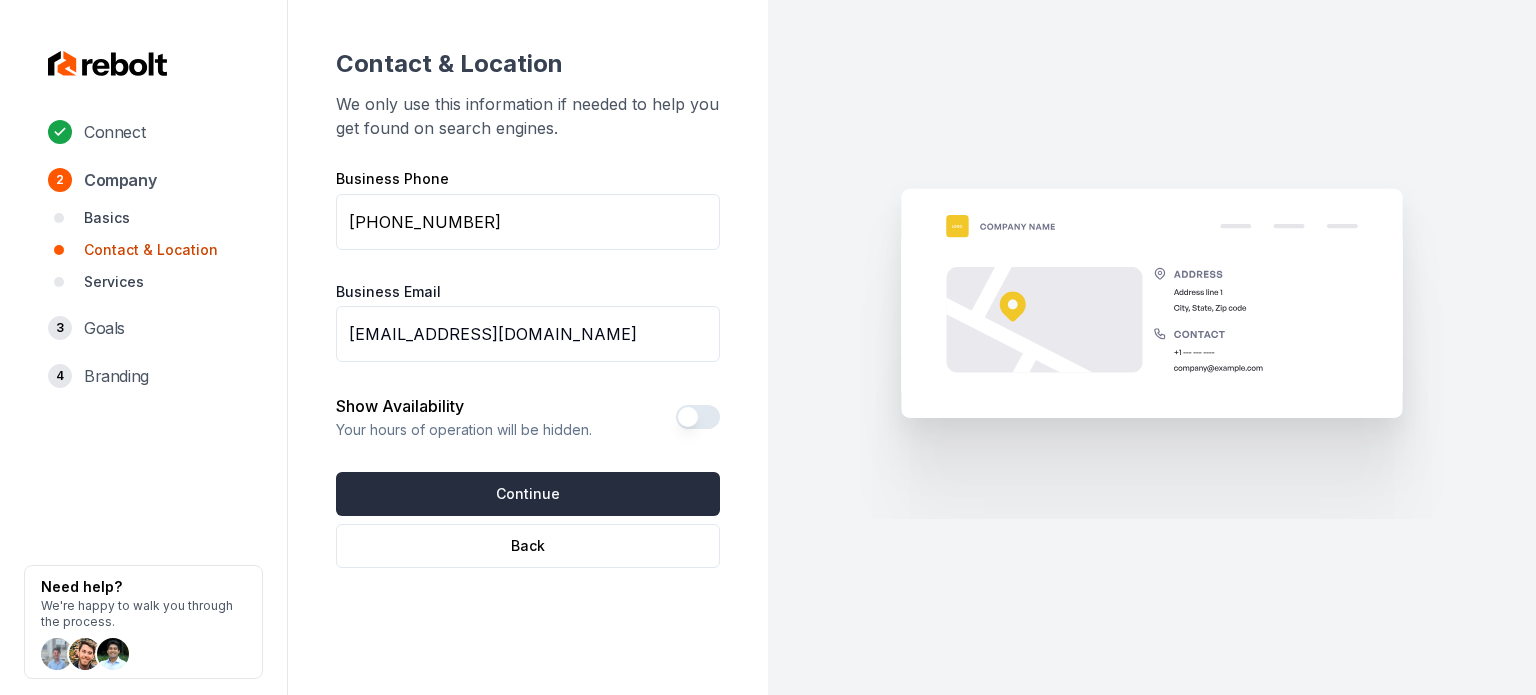 click on "Continue" at bounding box center (528, 494) 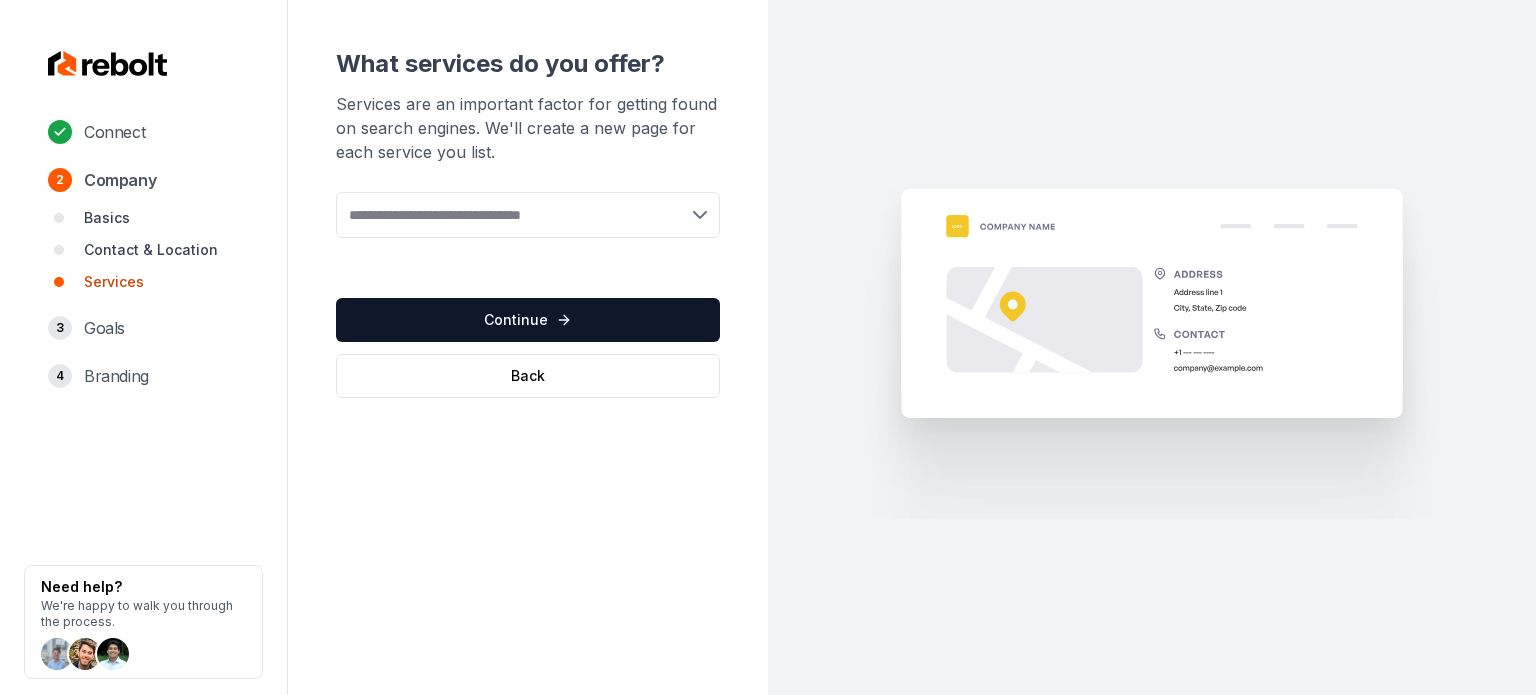 click on "Add new or select from suggestions Select a service" at bounding box center (528, 229) 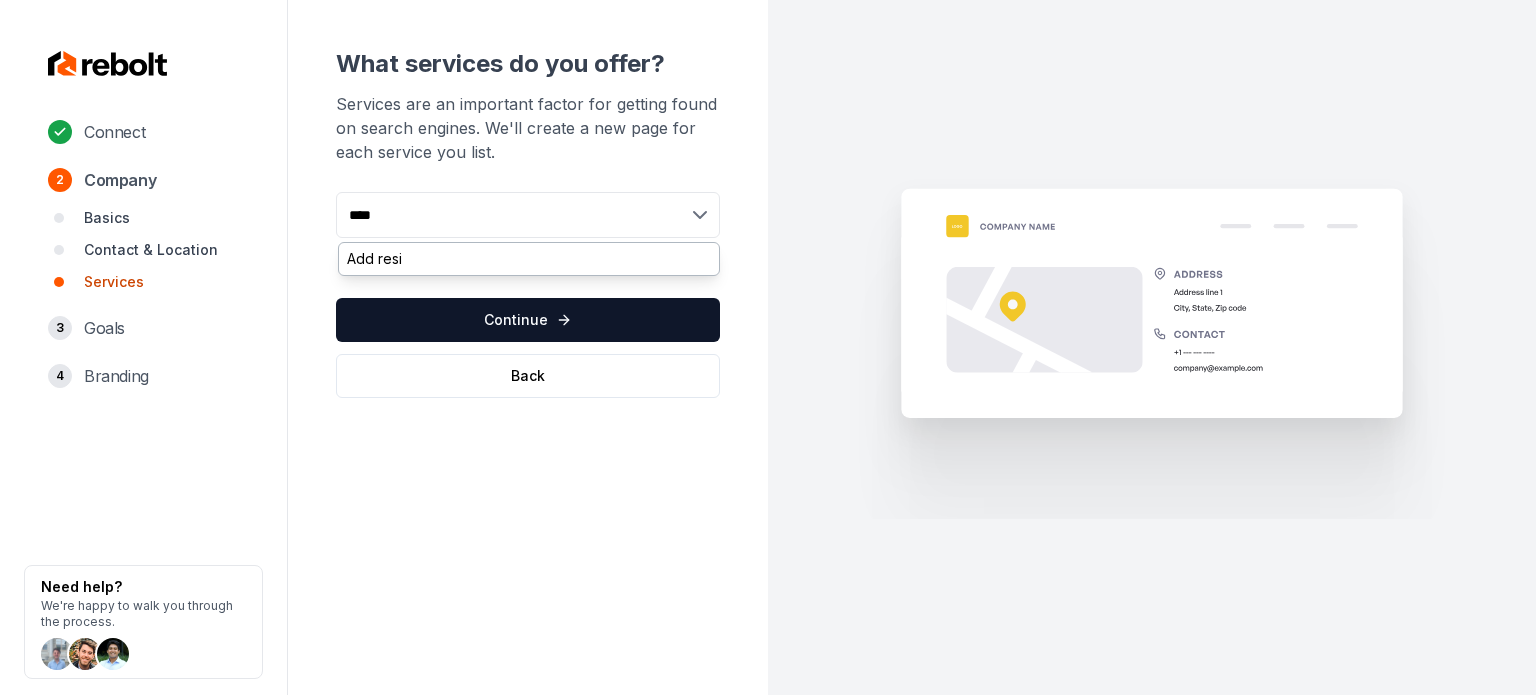 type on "****" 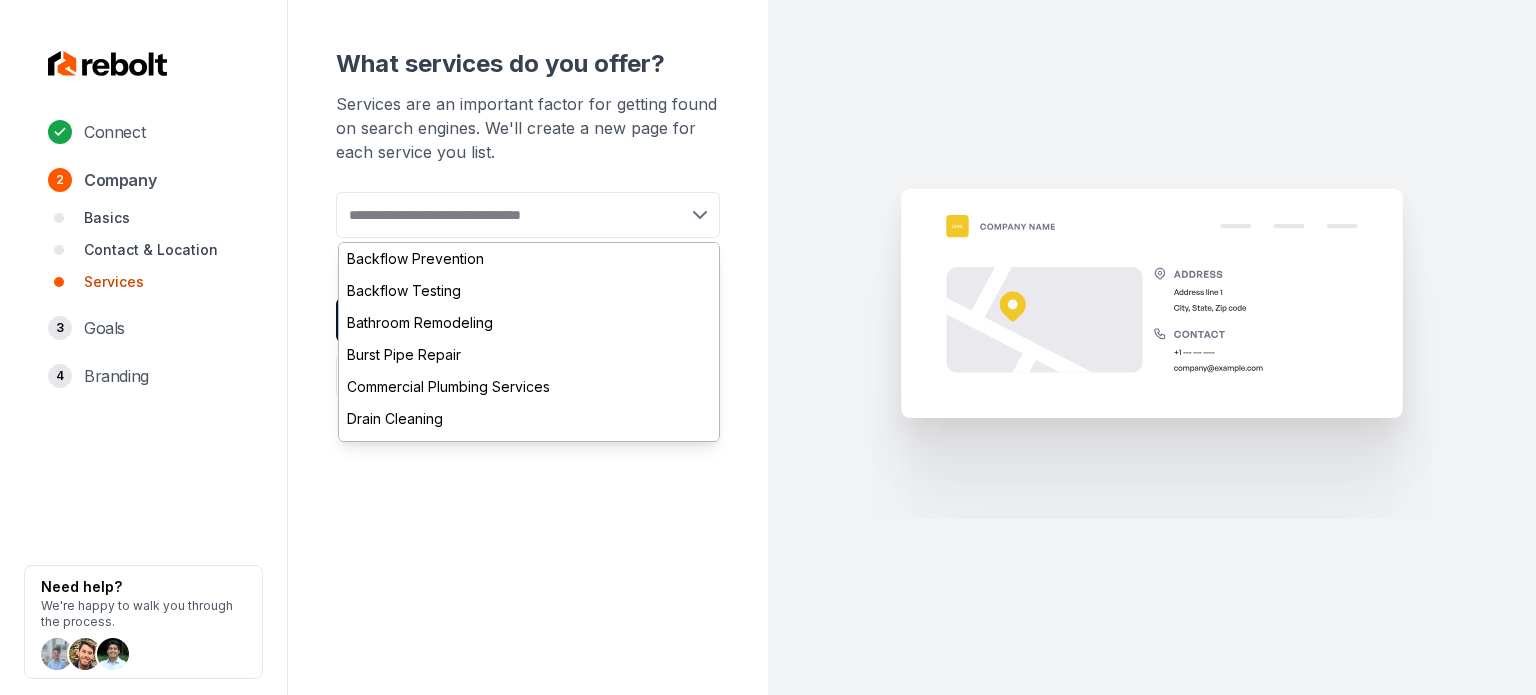 paste on "**********" 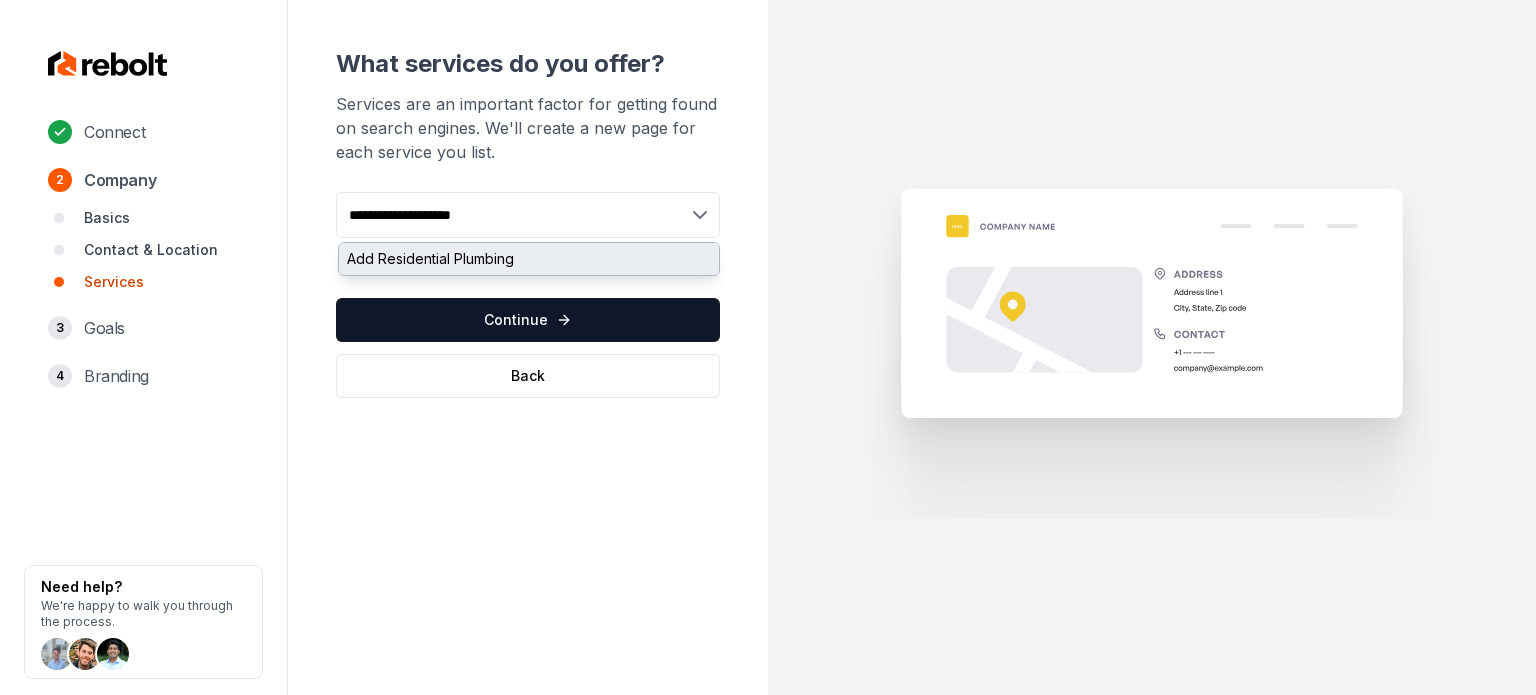 type on "**********" 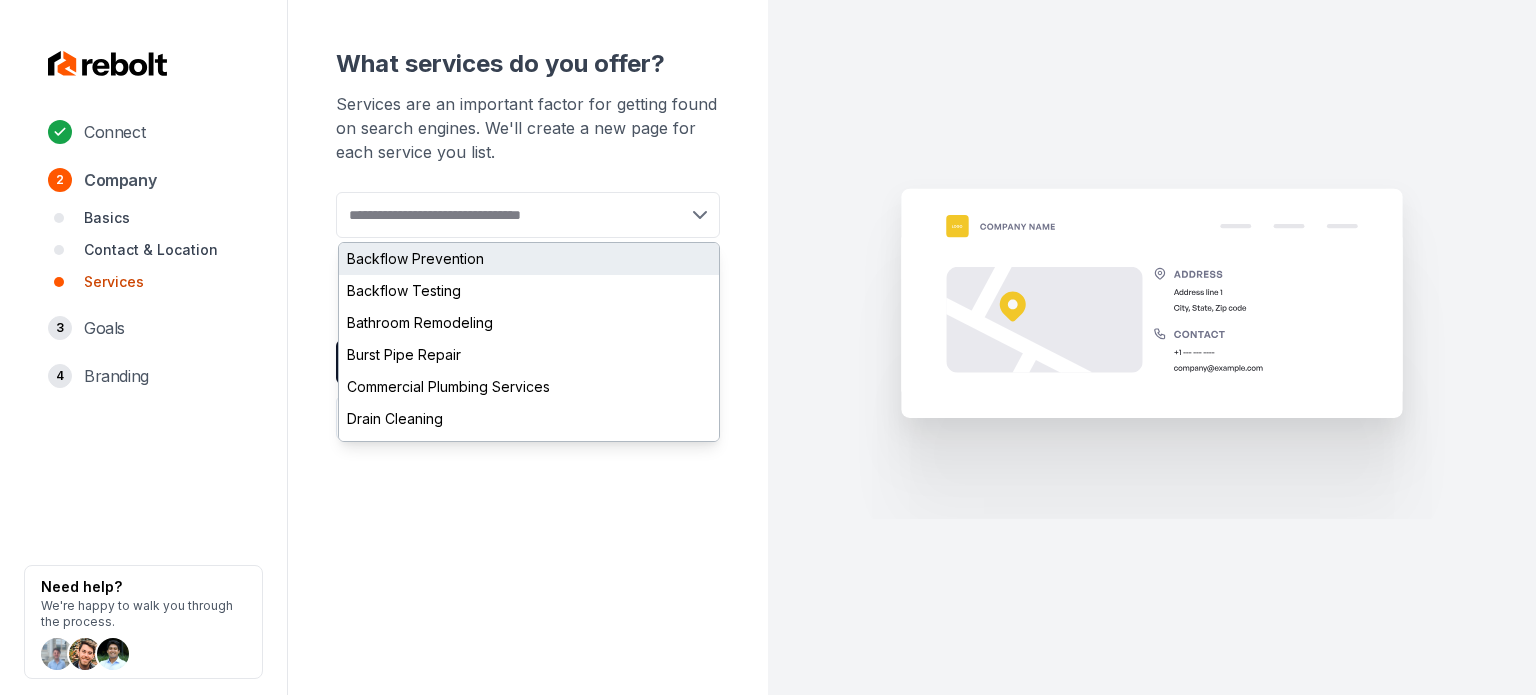 paste on "**********" 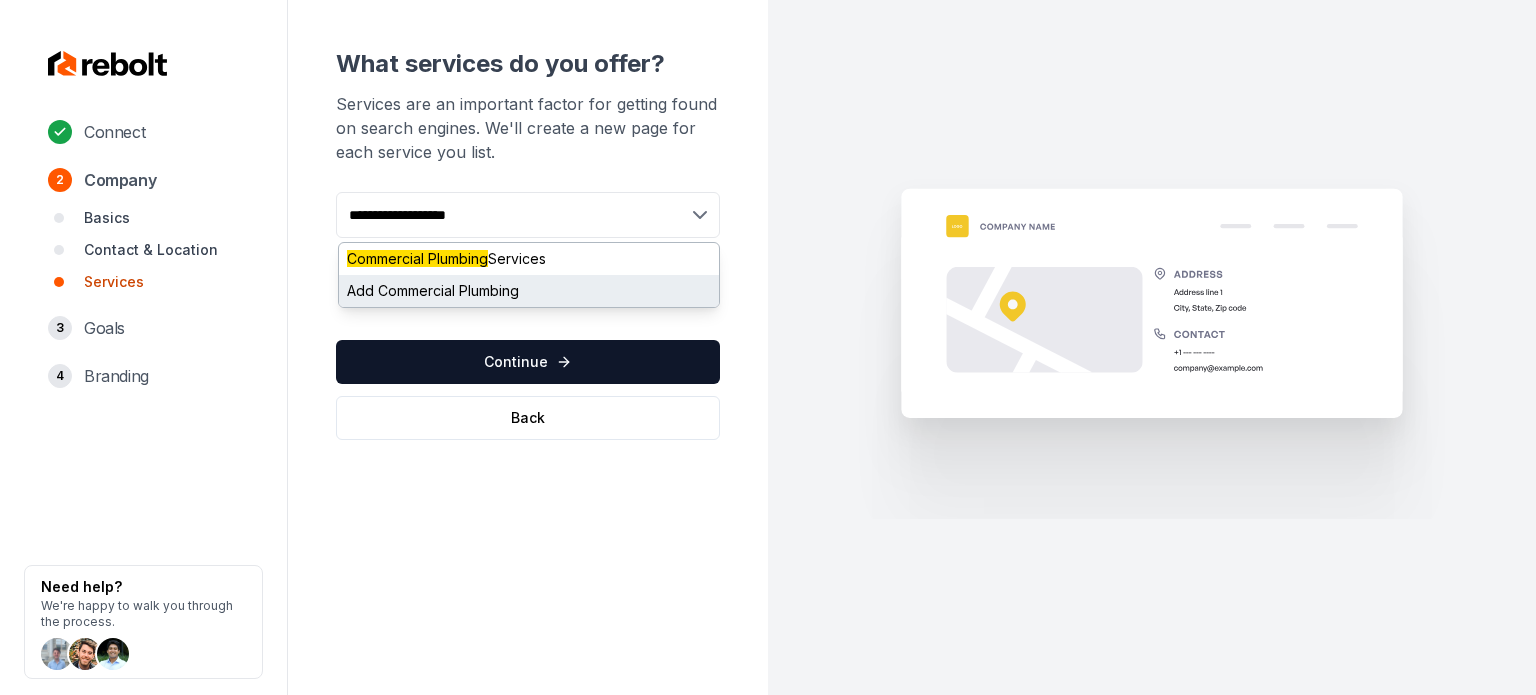 type on "**********" 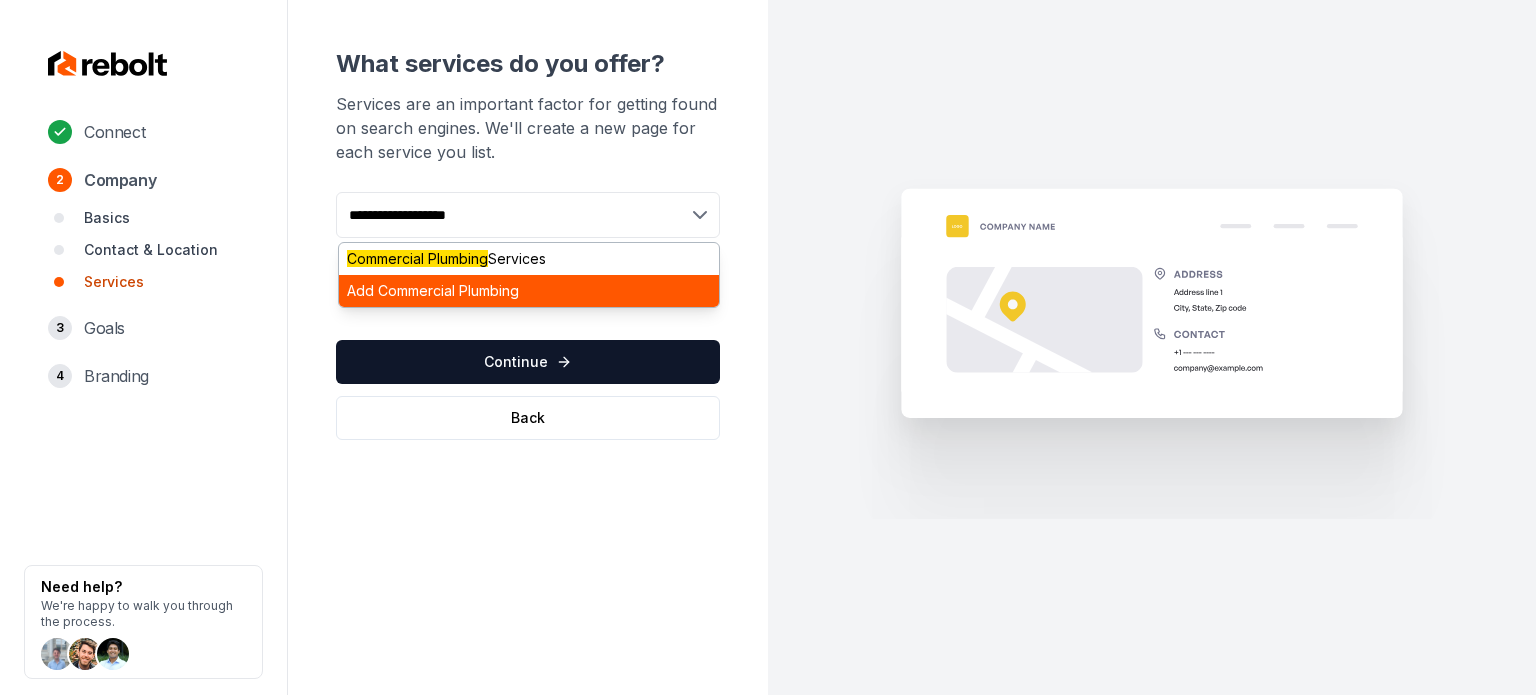 click on "Add Commercial Plumbing" at bounding box center (529, 291) 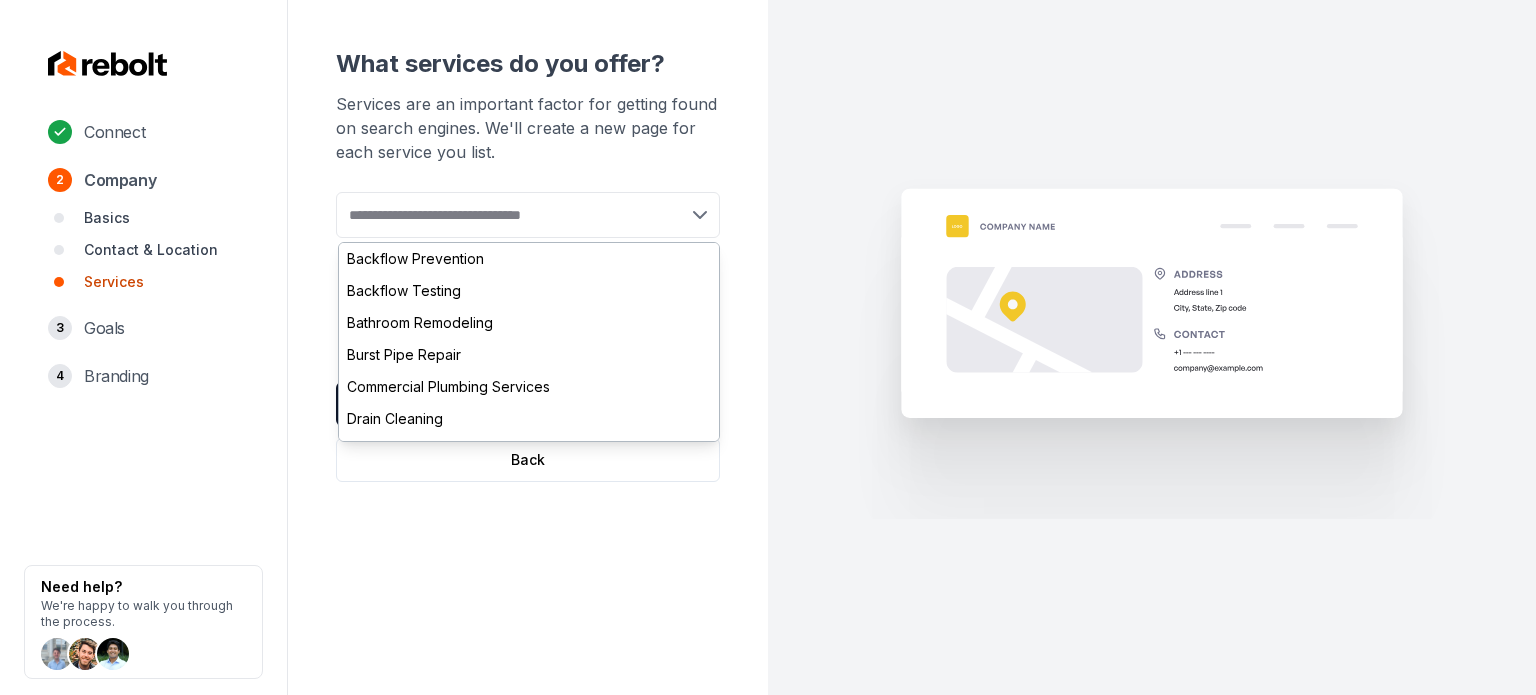 paste on "**********" 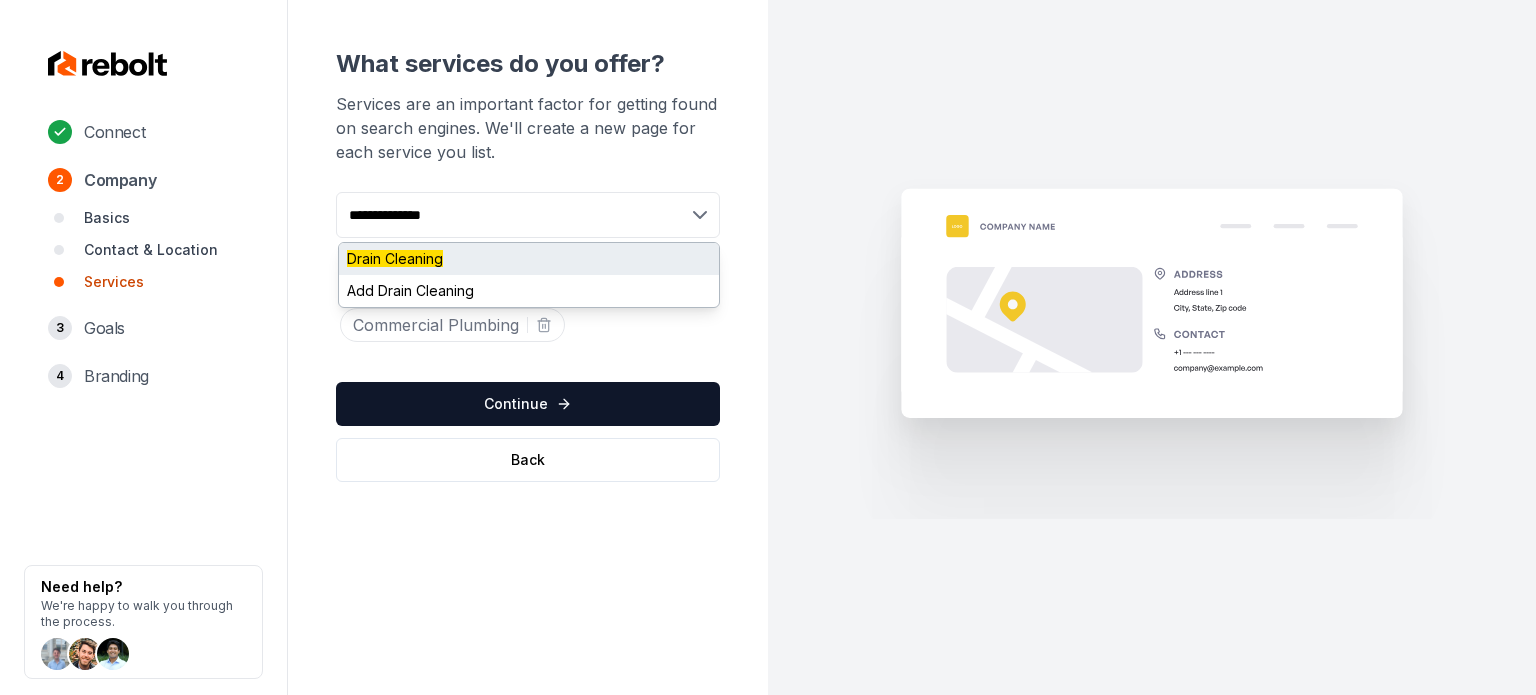 type on "**********" 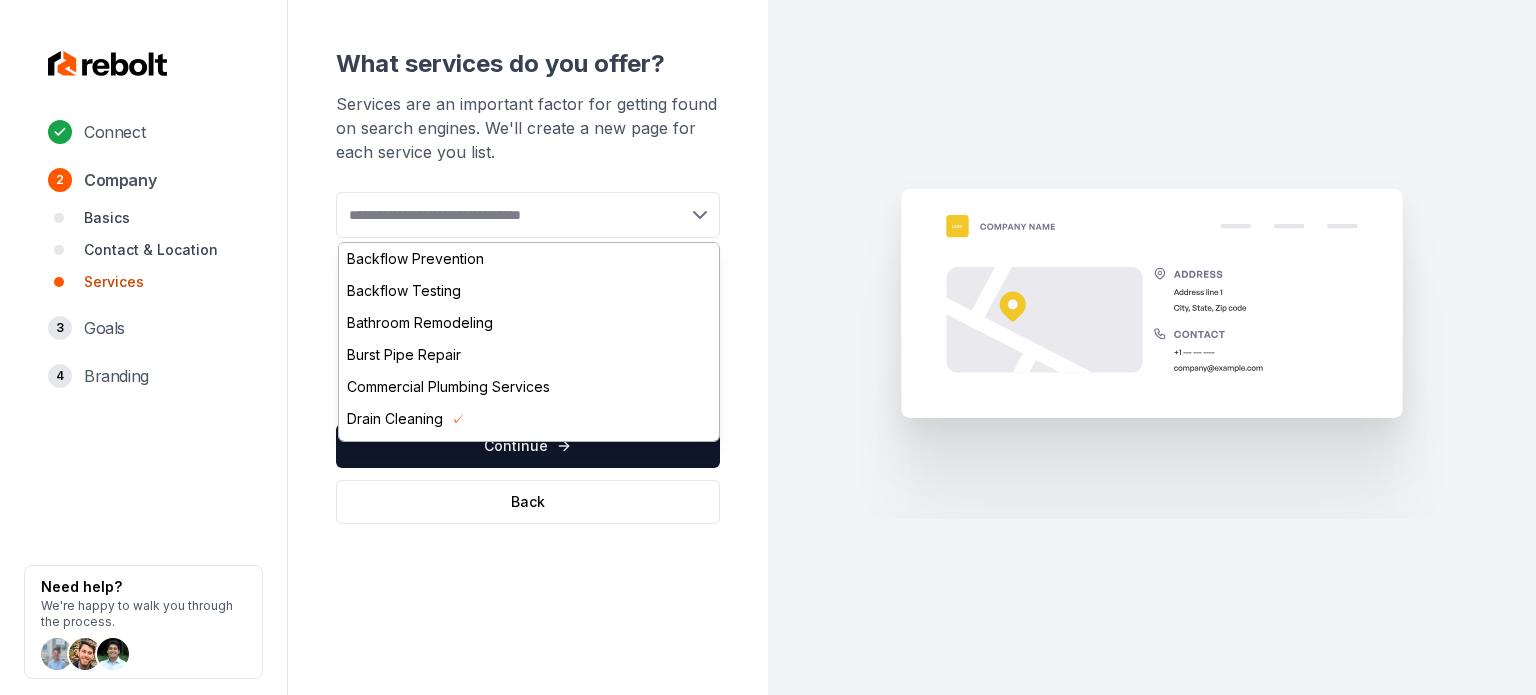 paste on "**********" 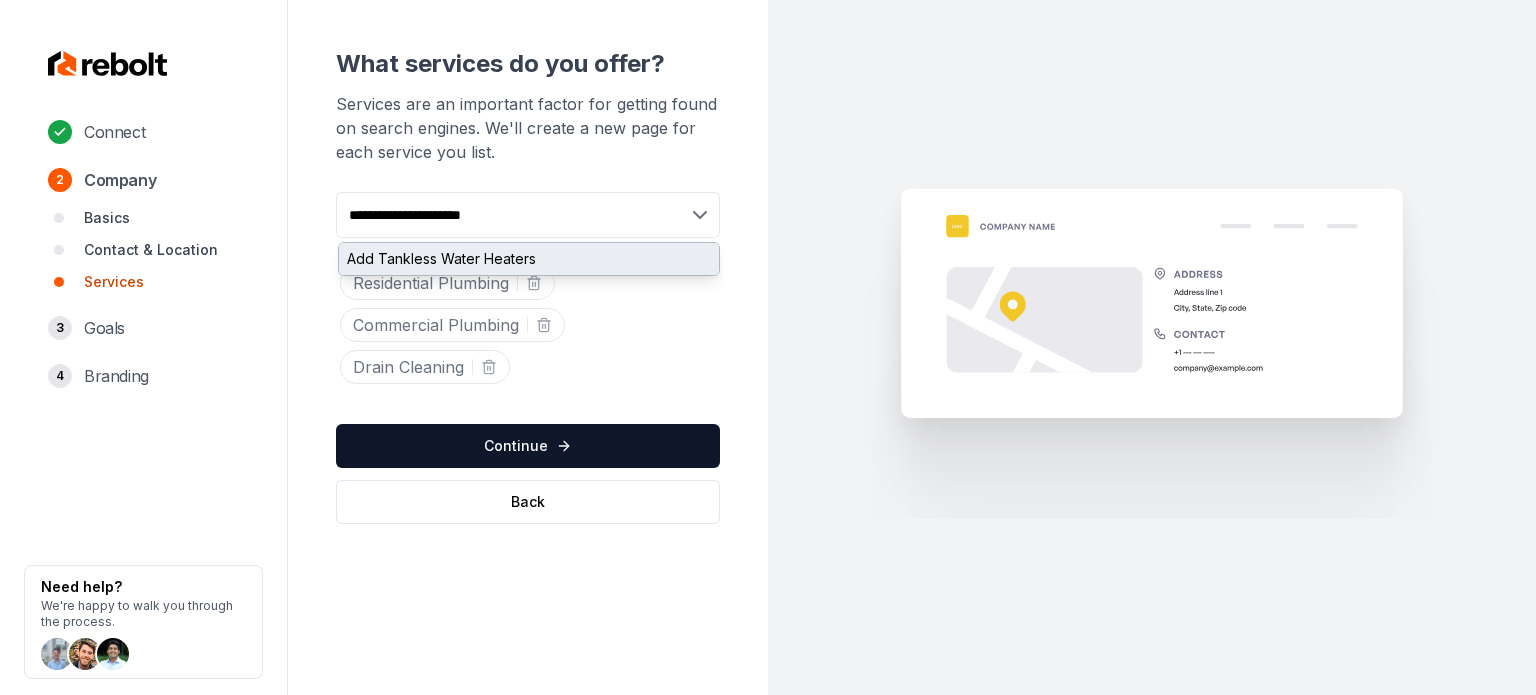 type on "**********" 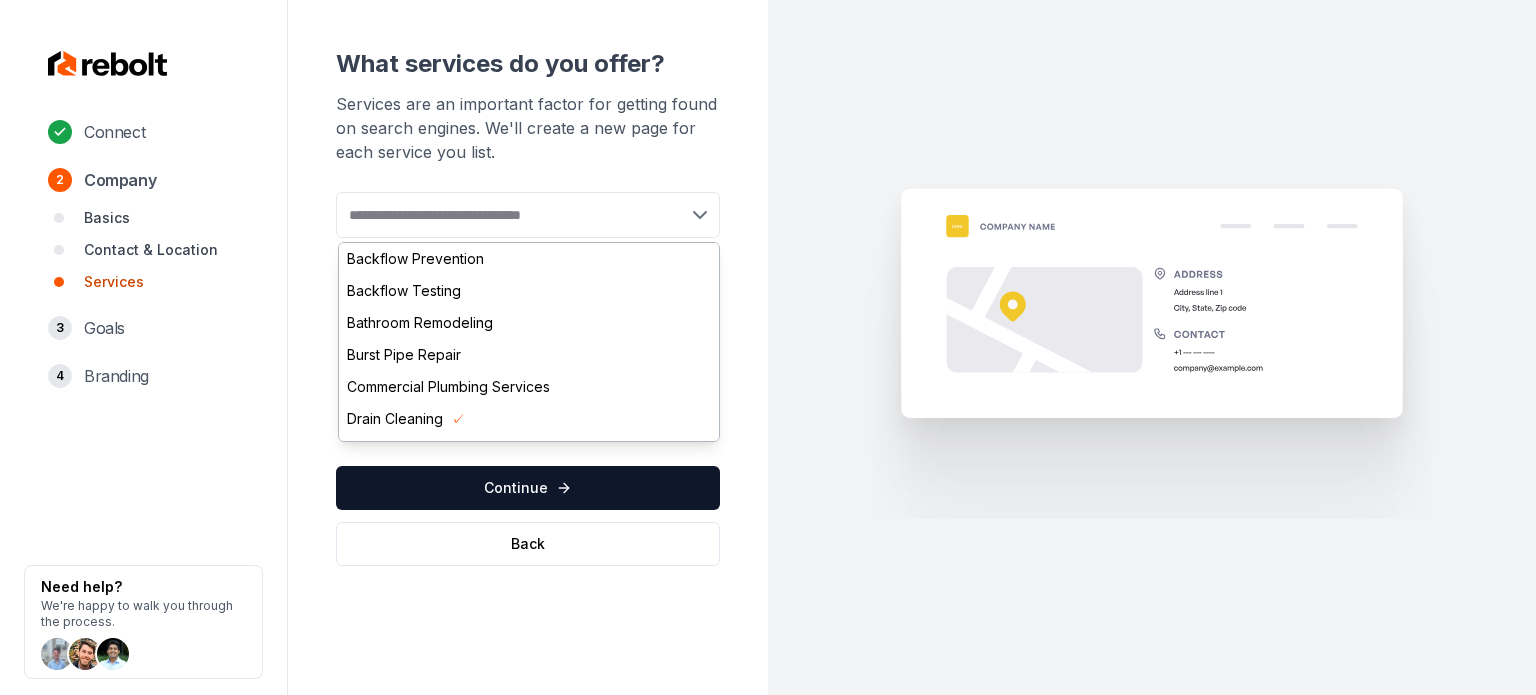 paste on "**********" 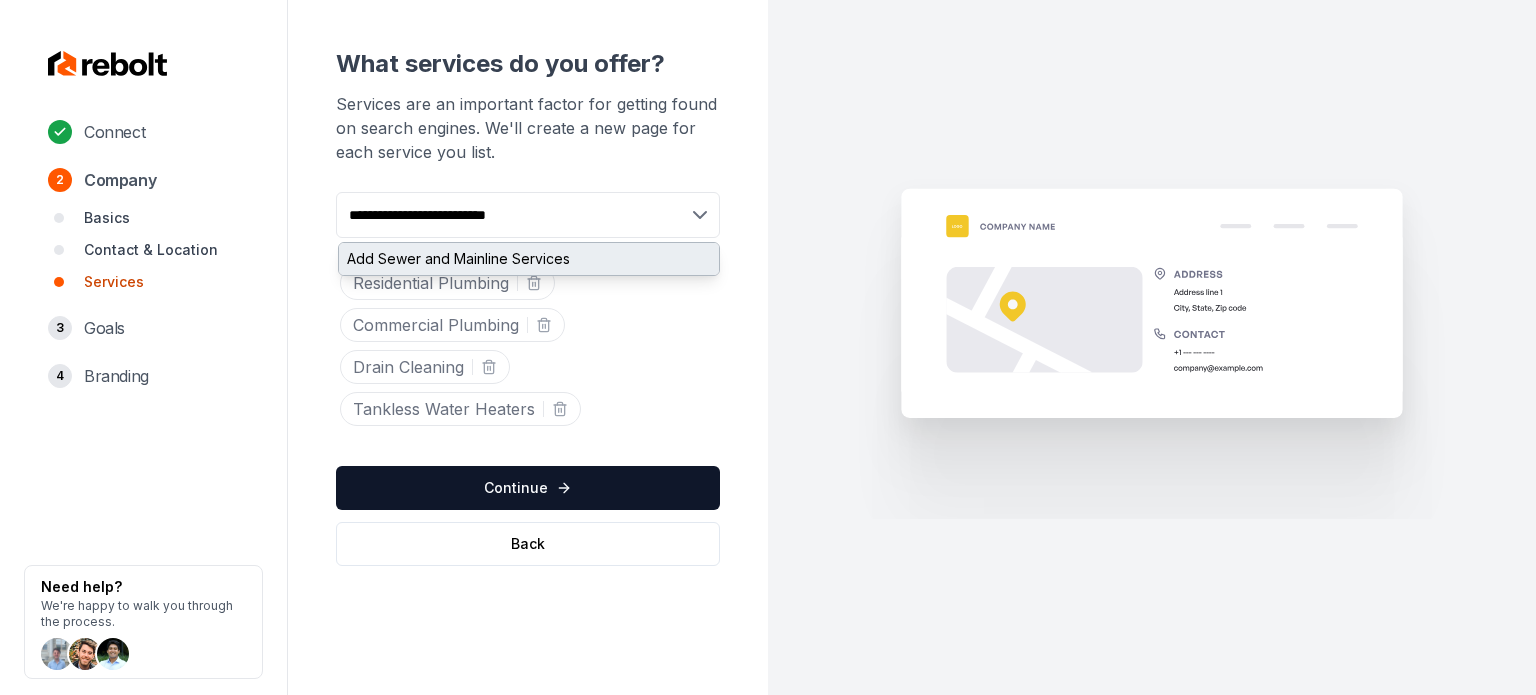 type on "**********" 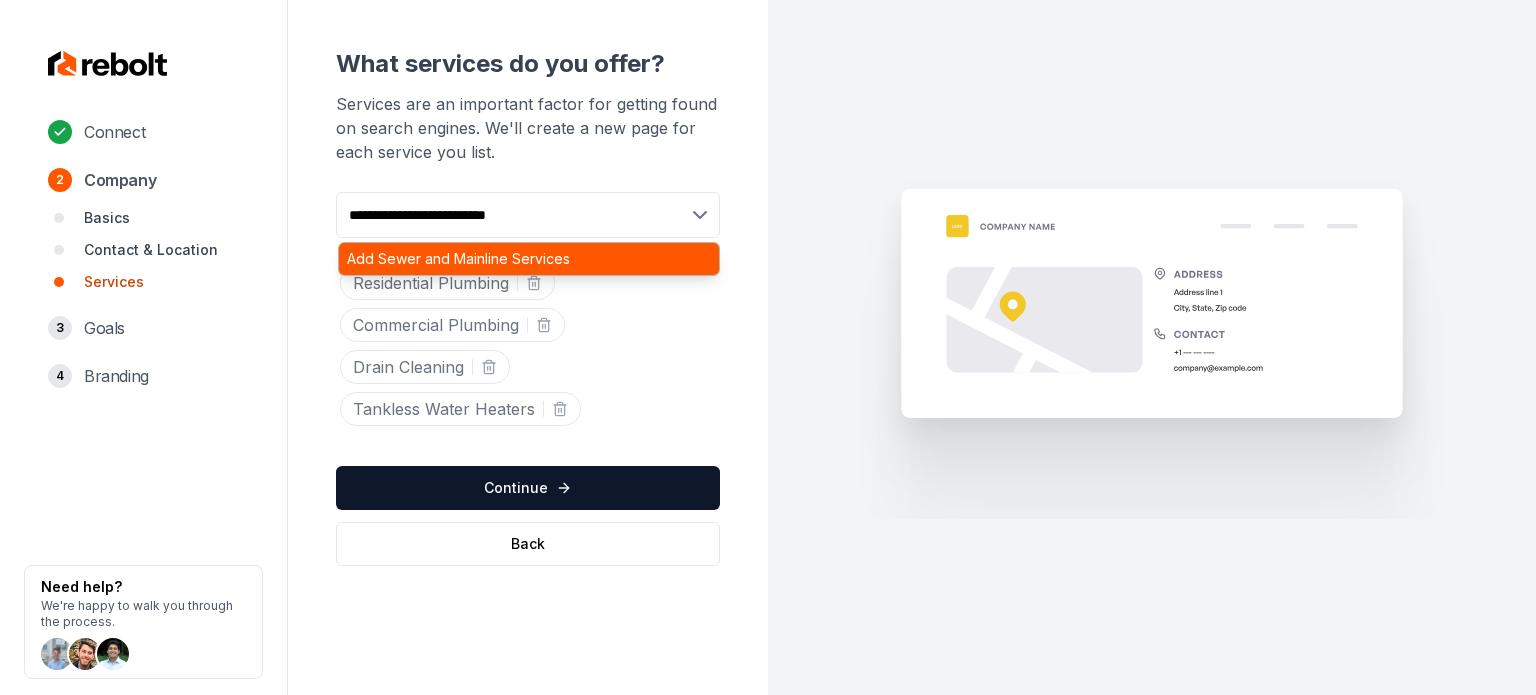 click on "Add Sewer and Mainline Services" at bounding box center (529, 259) 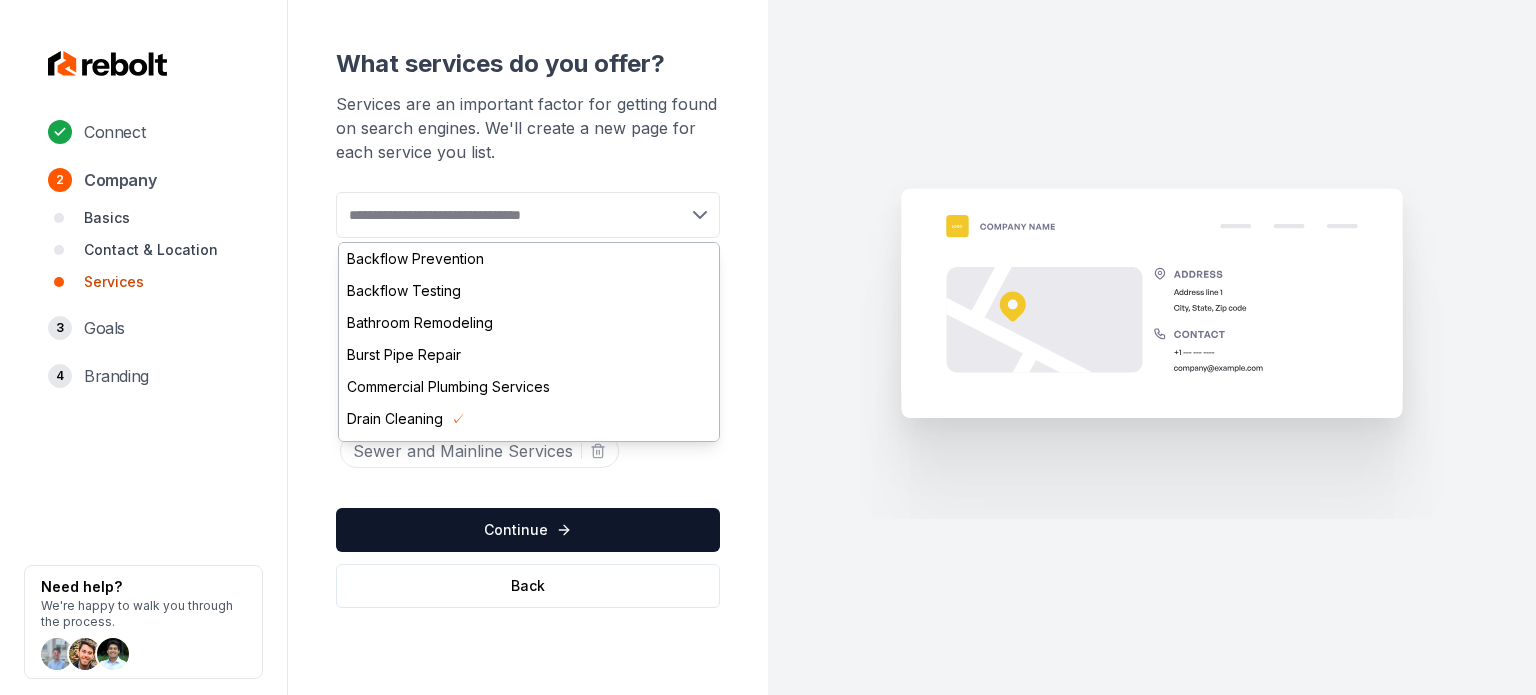 paste on "**********" 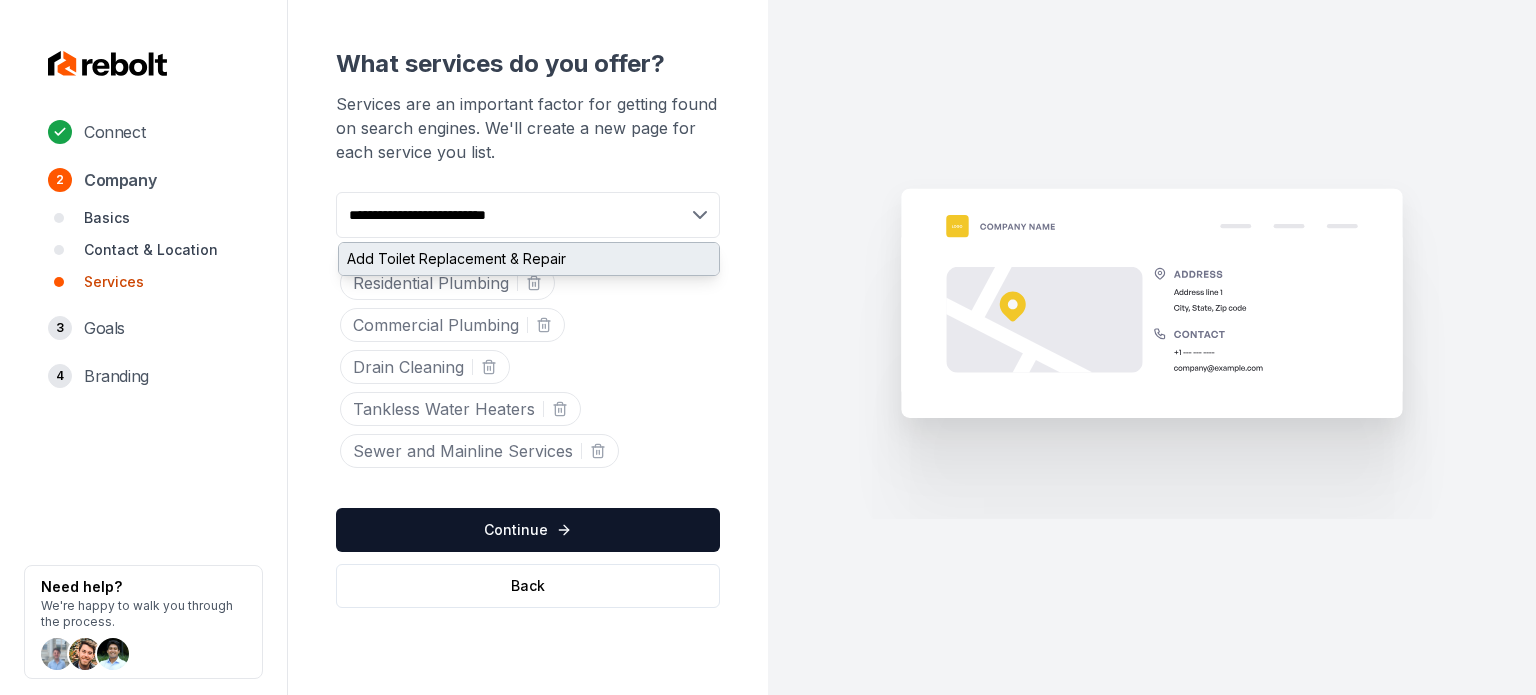 type on "**********" 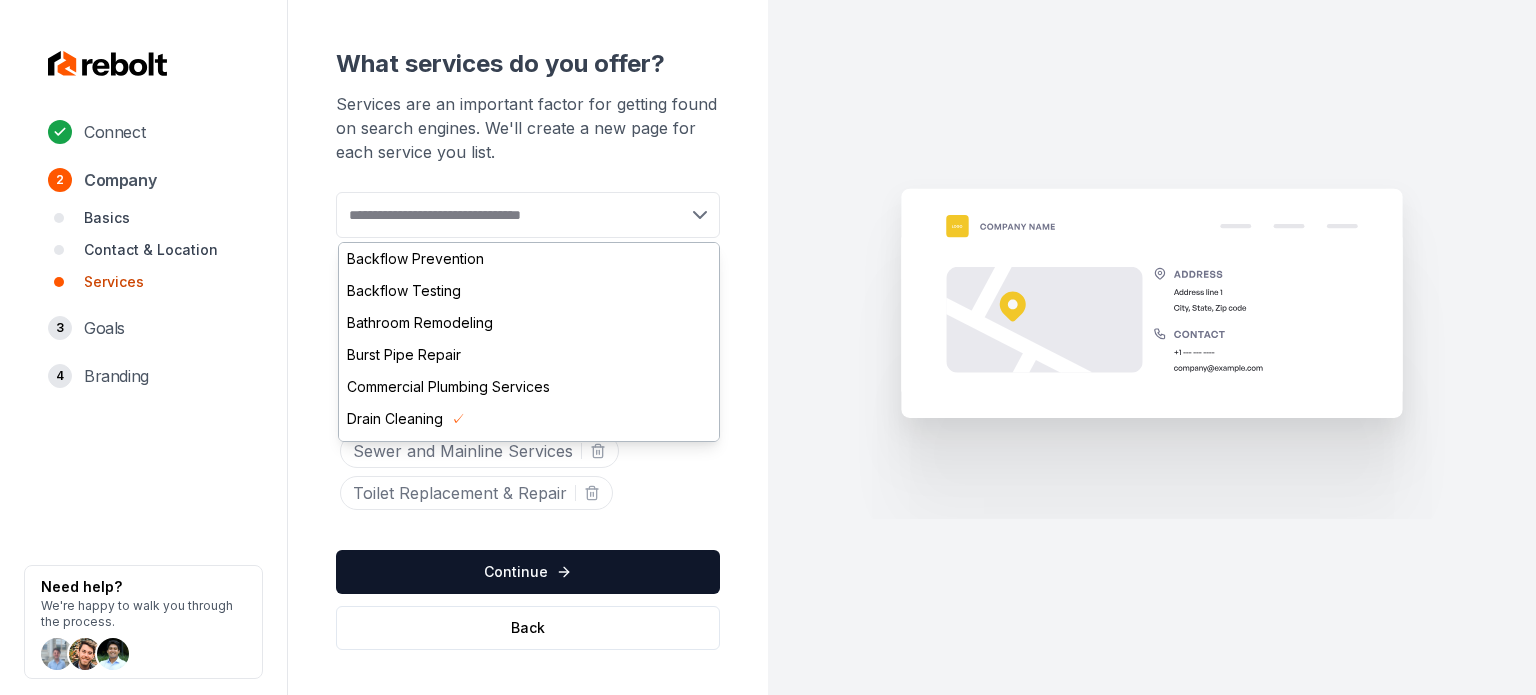 click at bounding box center [1152, 347] 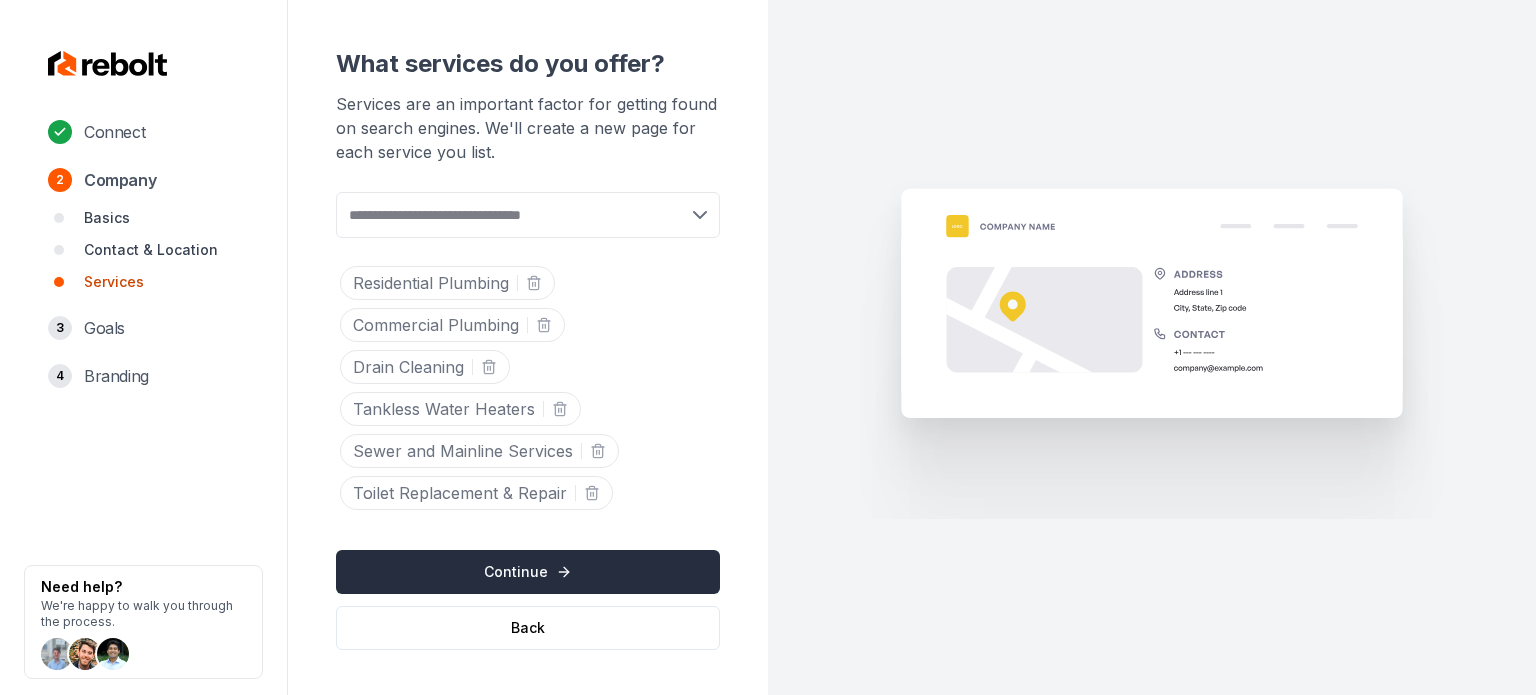 click on "Continue" at bounding box center (528, 572) 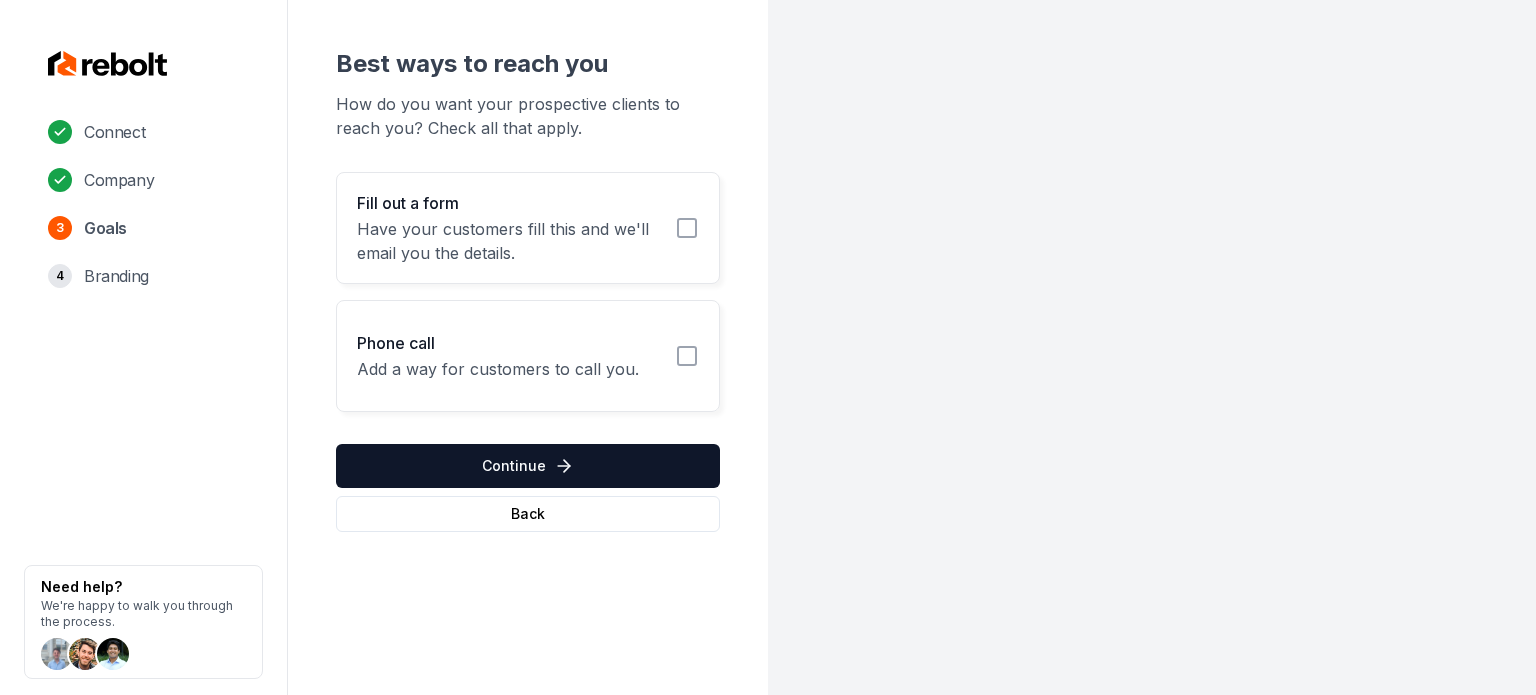 click 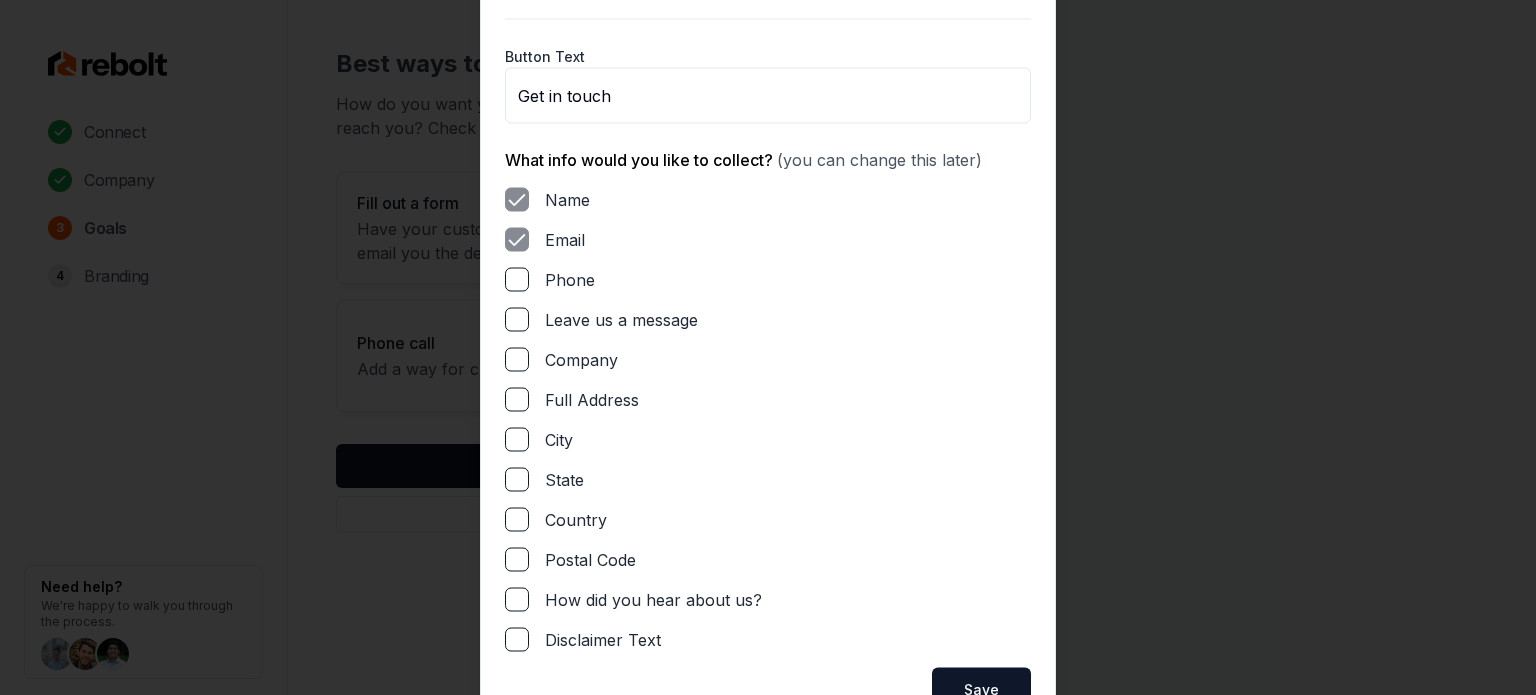 click on "Phone" at bounding box center [517, 279] 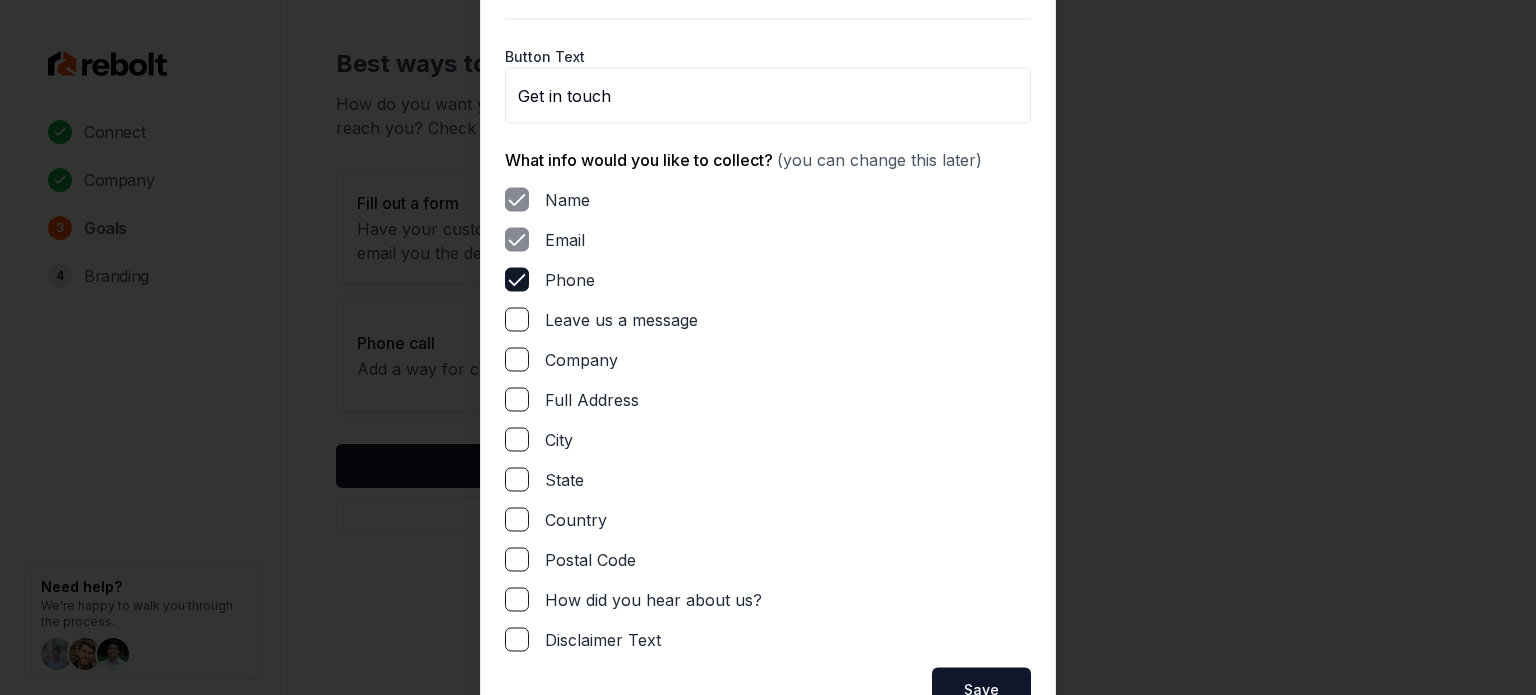 click on "Leave us a message" at bounding box center [517, 319] 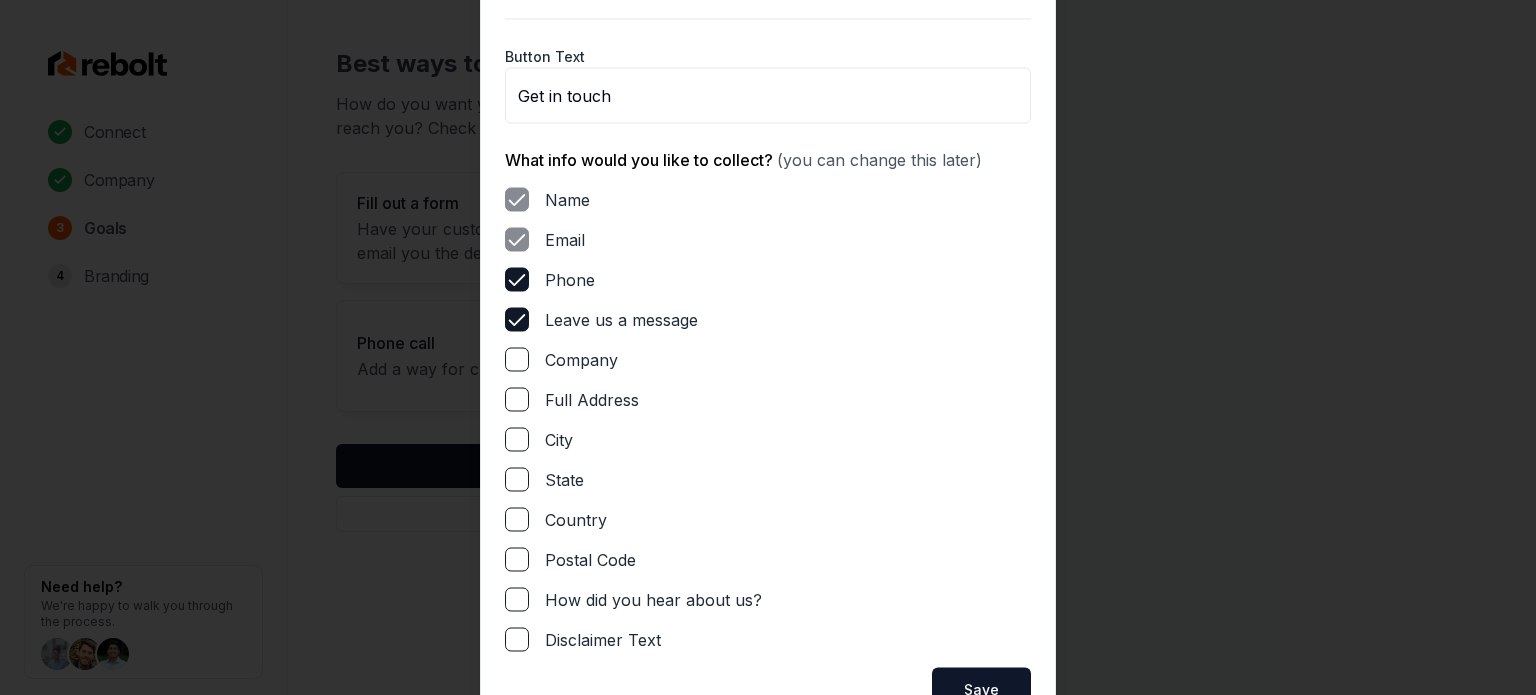 click on "Full Address" at bounding box center (517, 399) 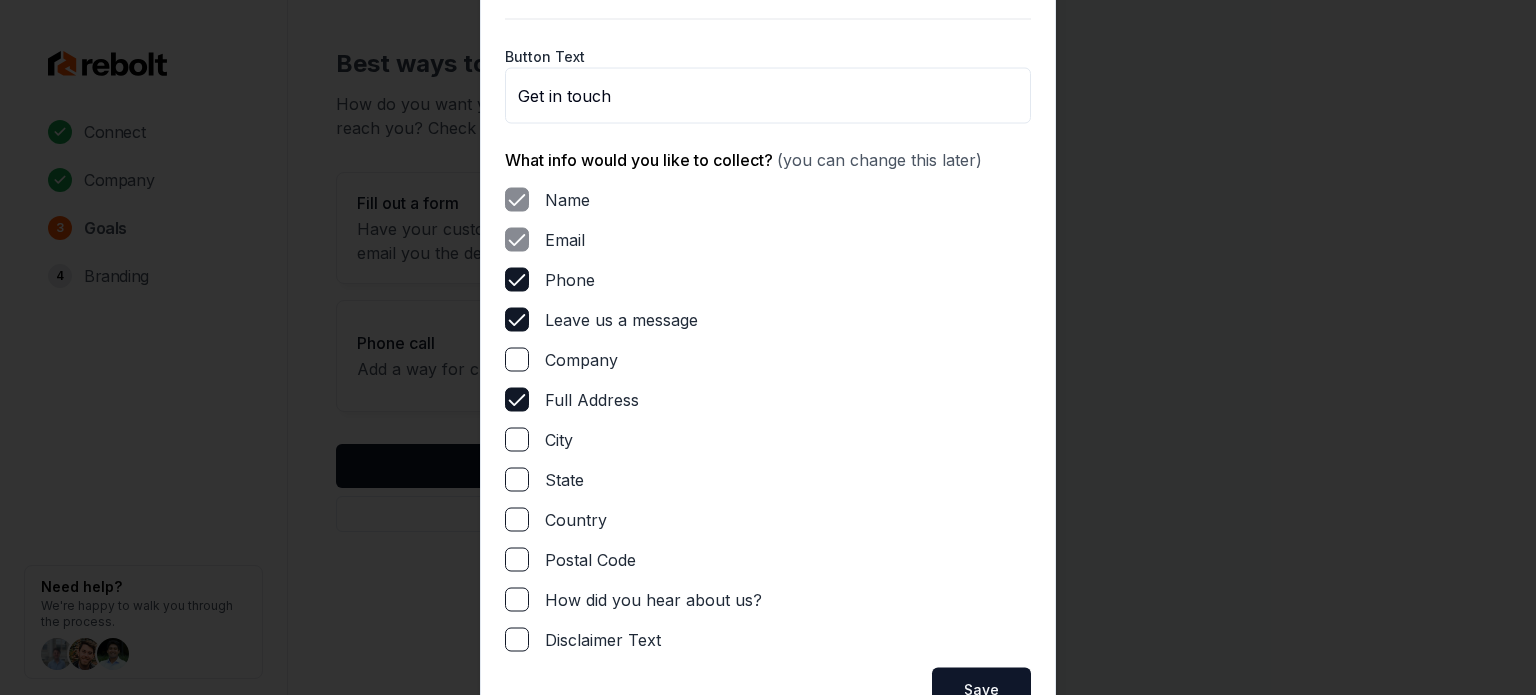 click on "Save" at bounding box center (981, 689) 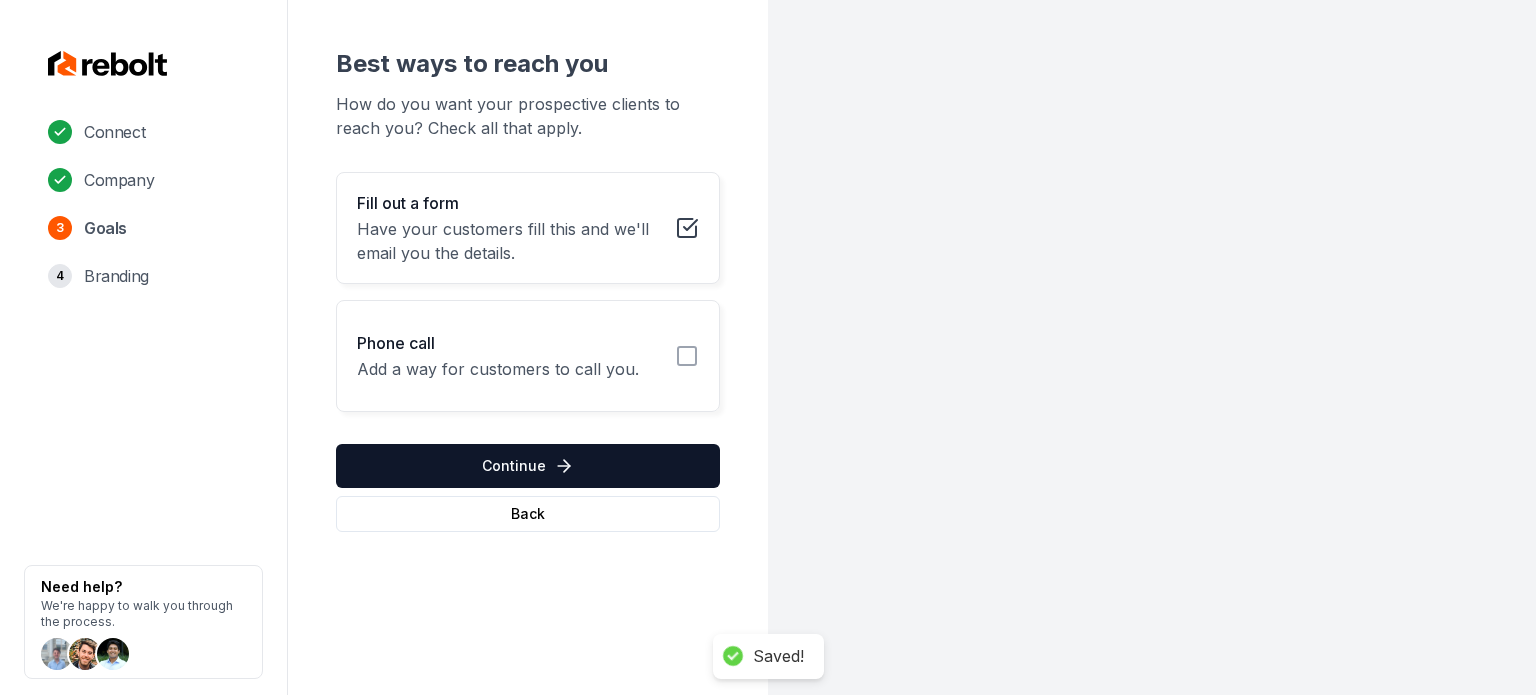 click on "Phone call Add a way for customers to call you." at bounding box center [528, 356] 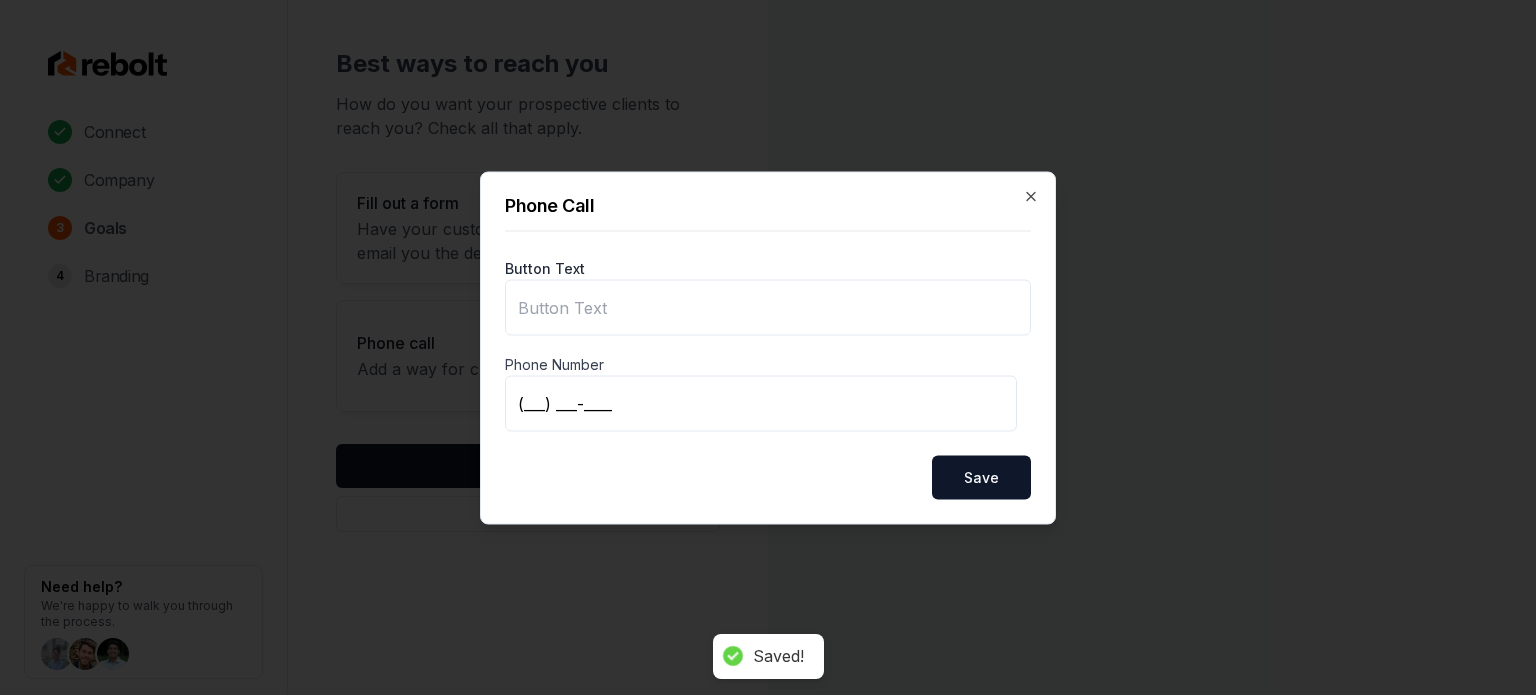 type on "Call us" 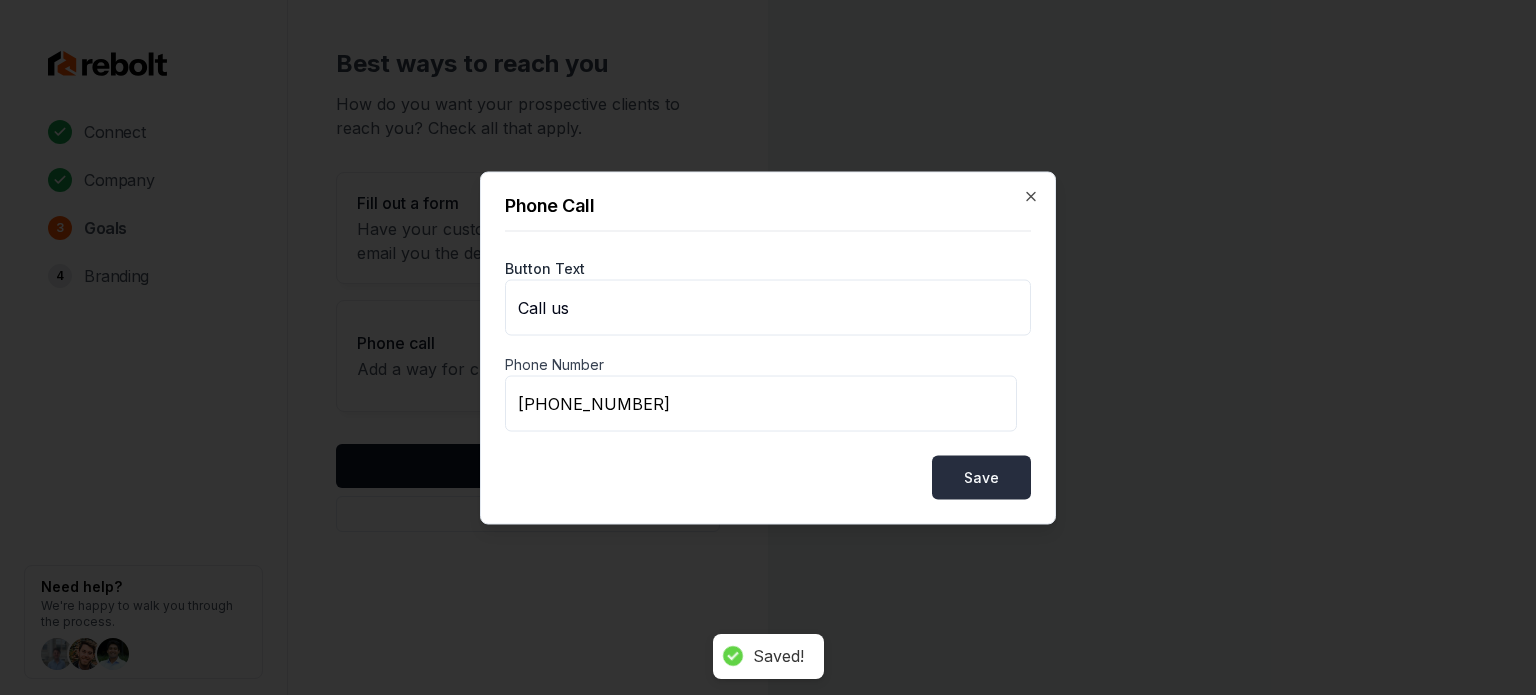 click on "Save" at bounding box center [981, 477] 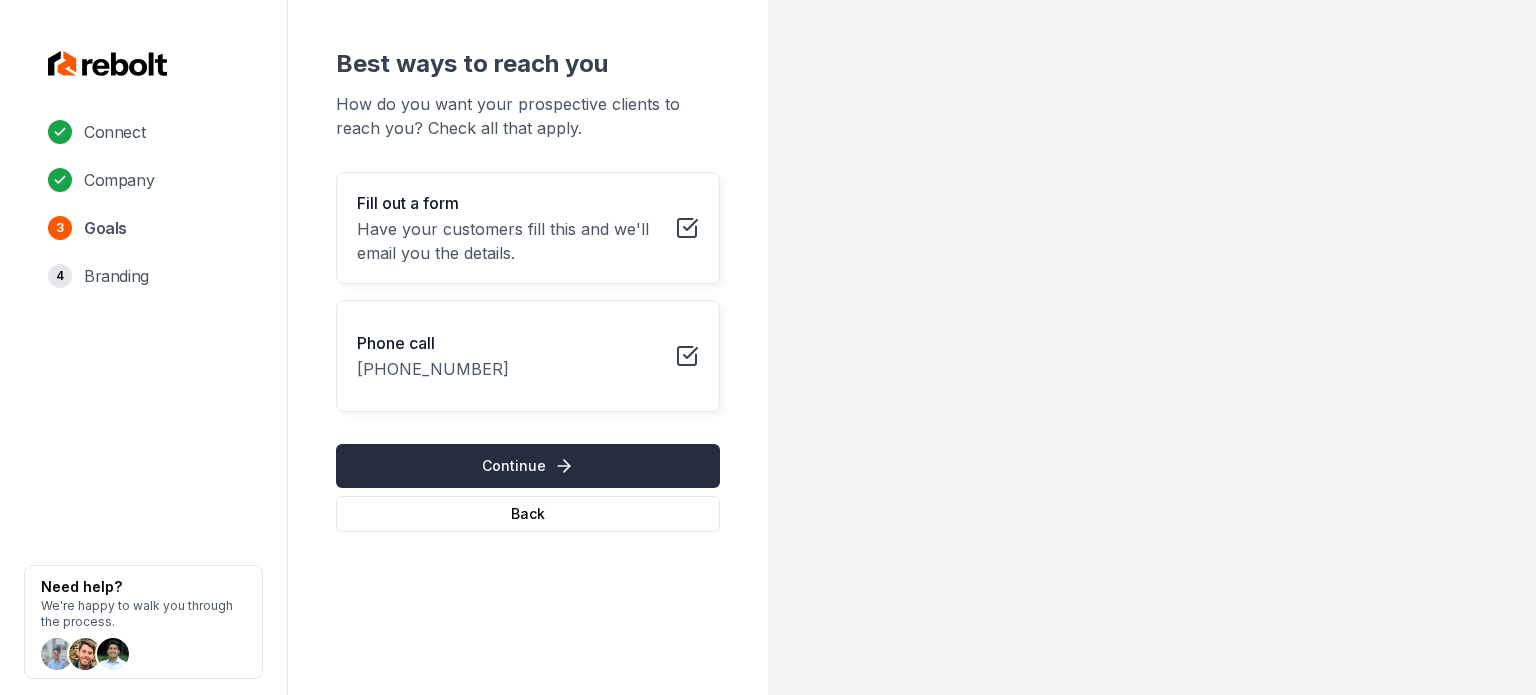 click on "Continue" at bounding box center (528, 466) 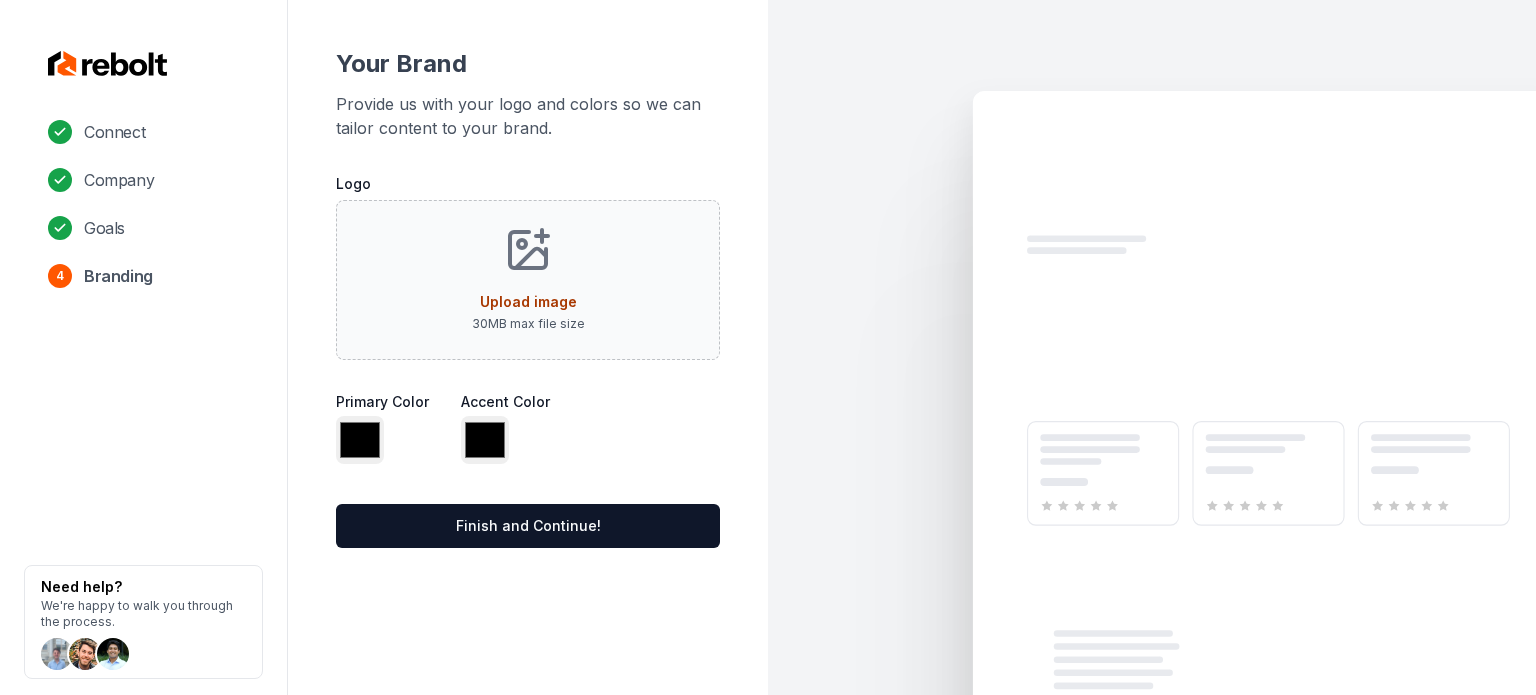 type on "*******" 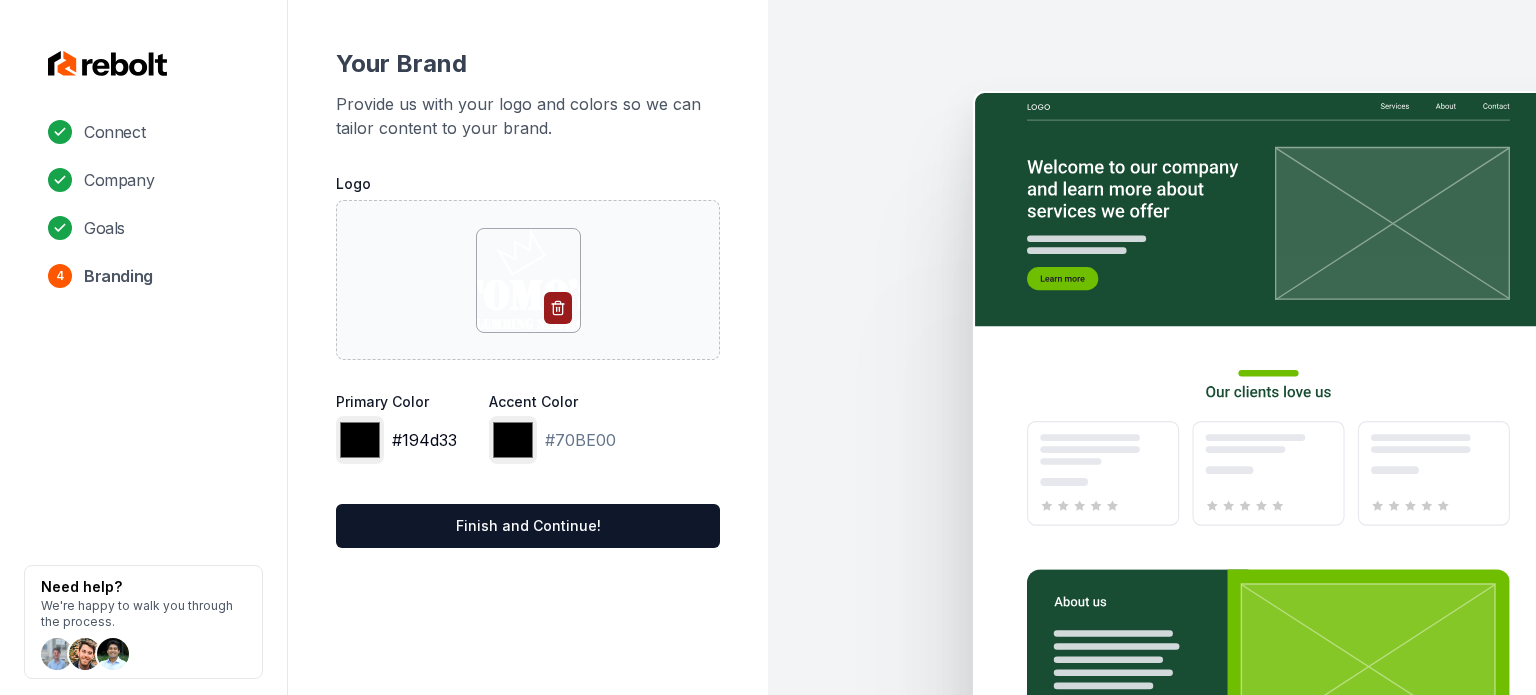 click on "*******" at bounding box center (360, 440) 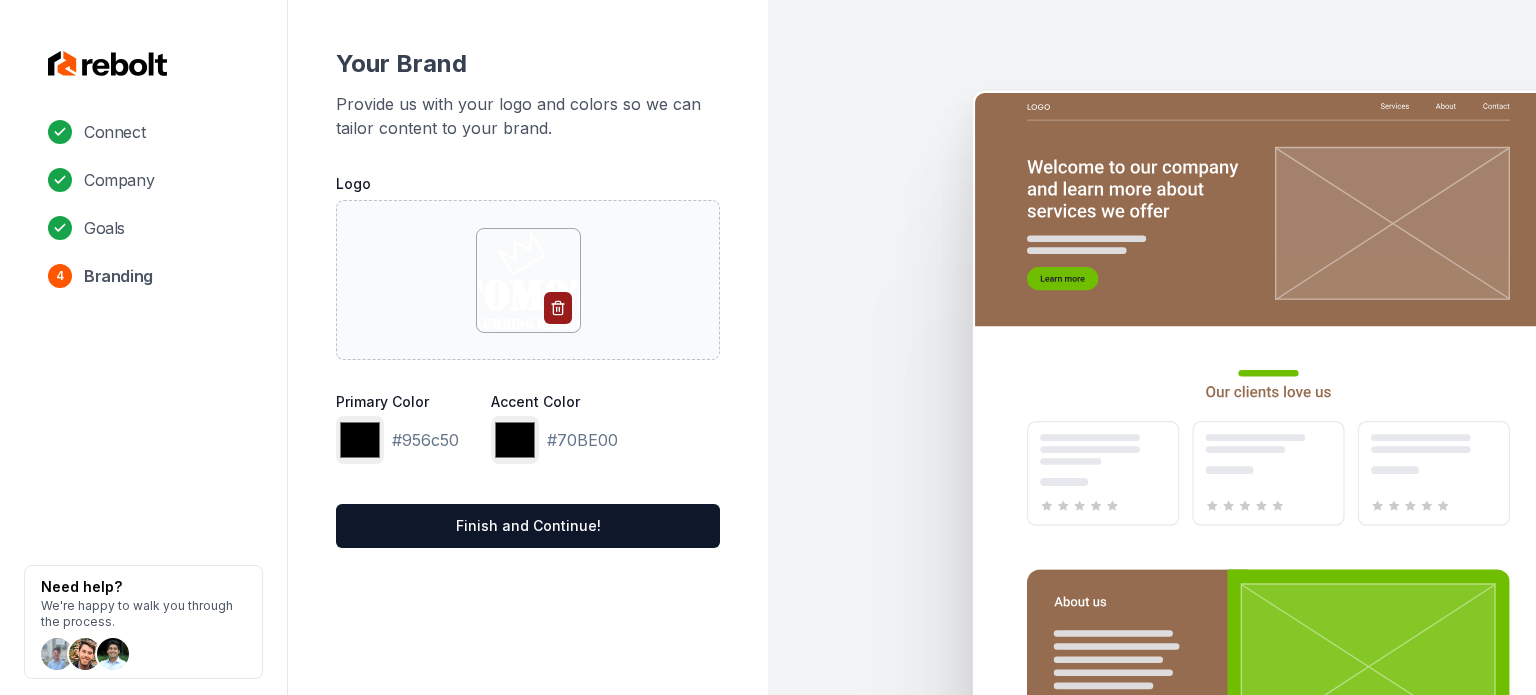 type on "*******" 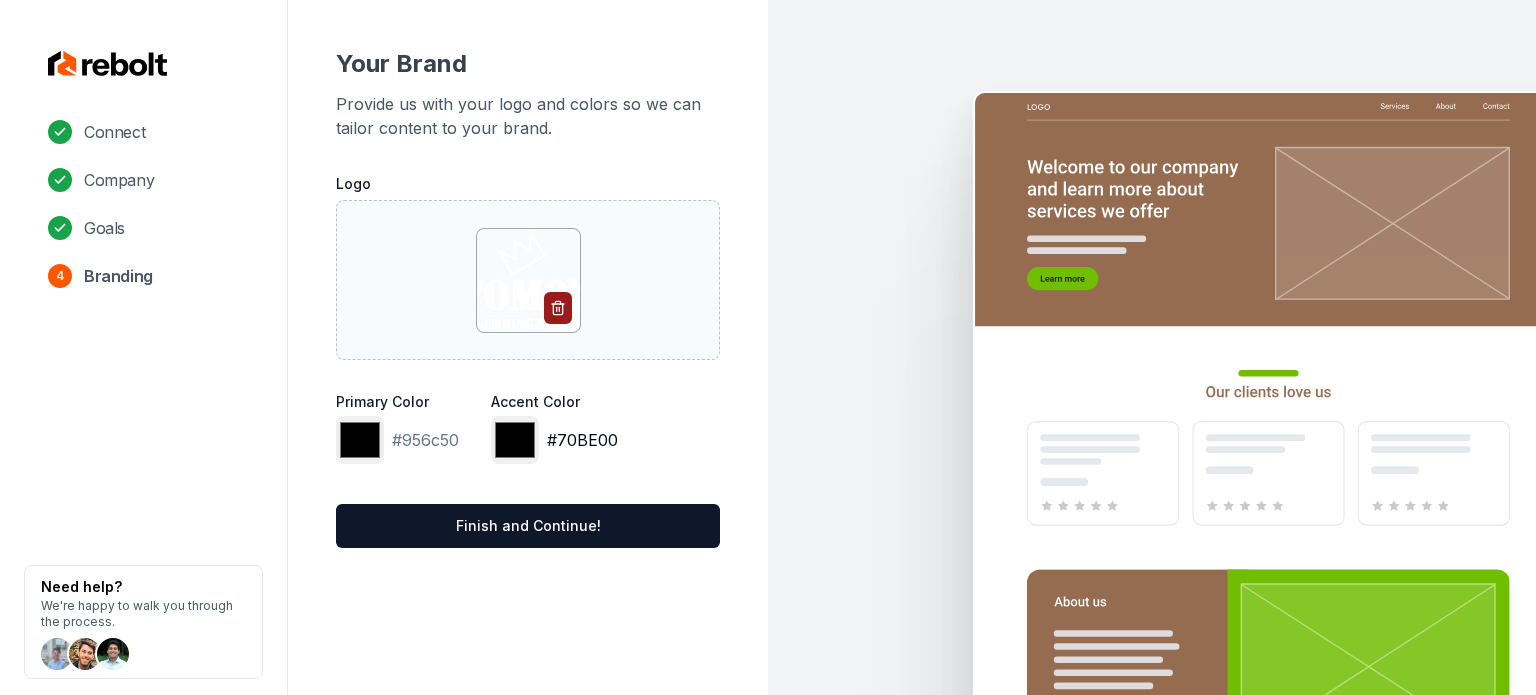 click on "*******" at bounding box center [515, 440] 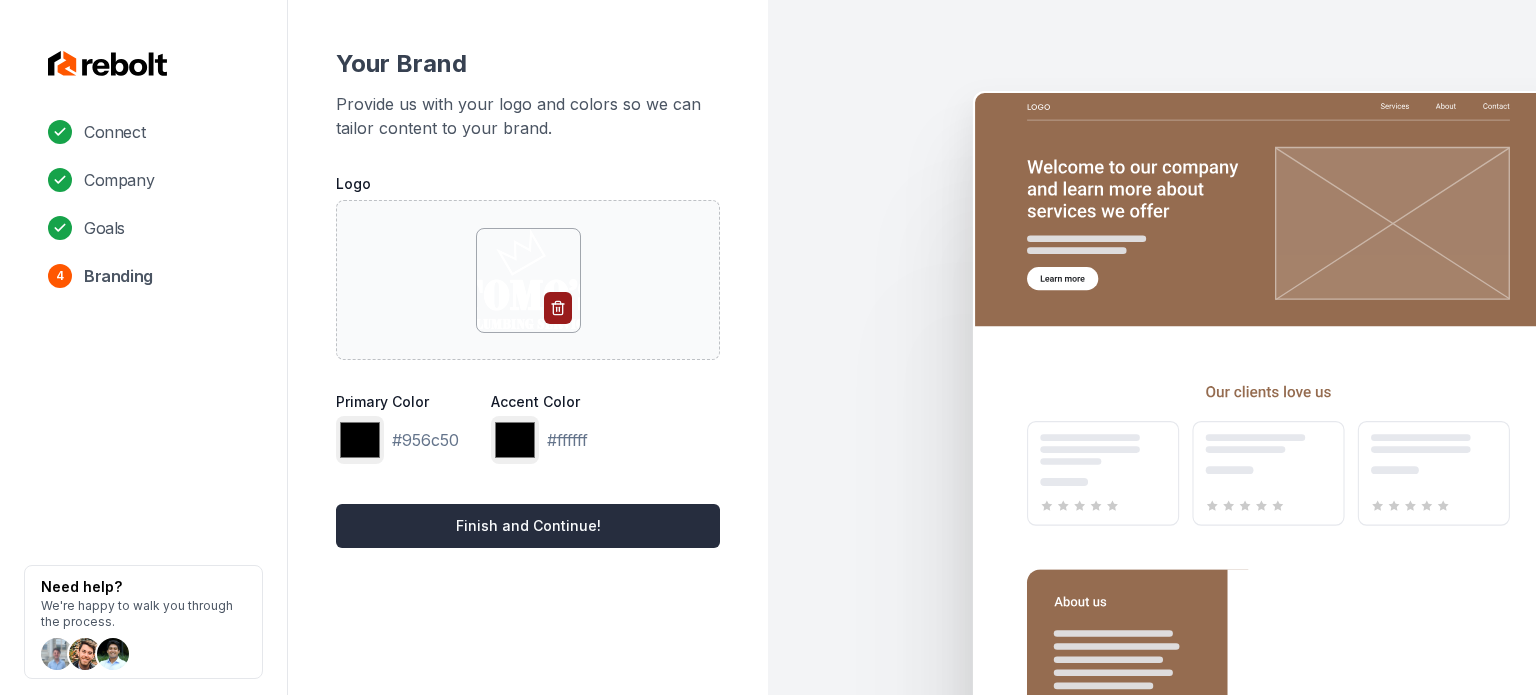 type on "*******" 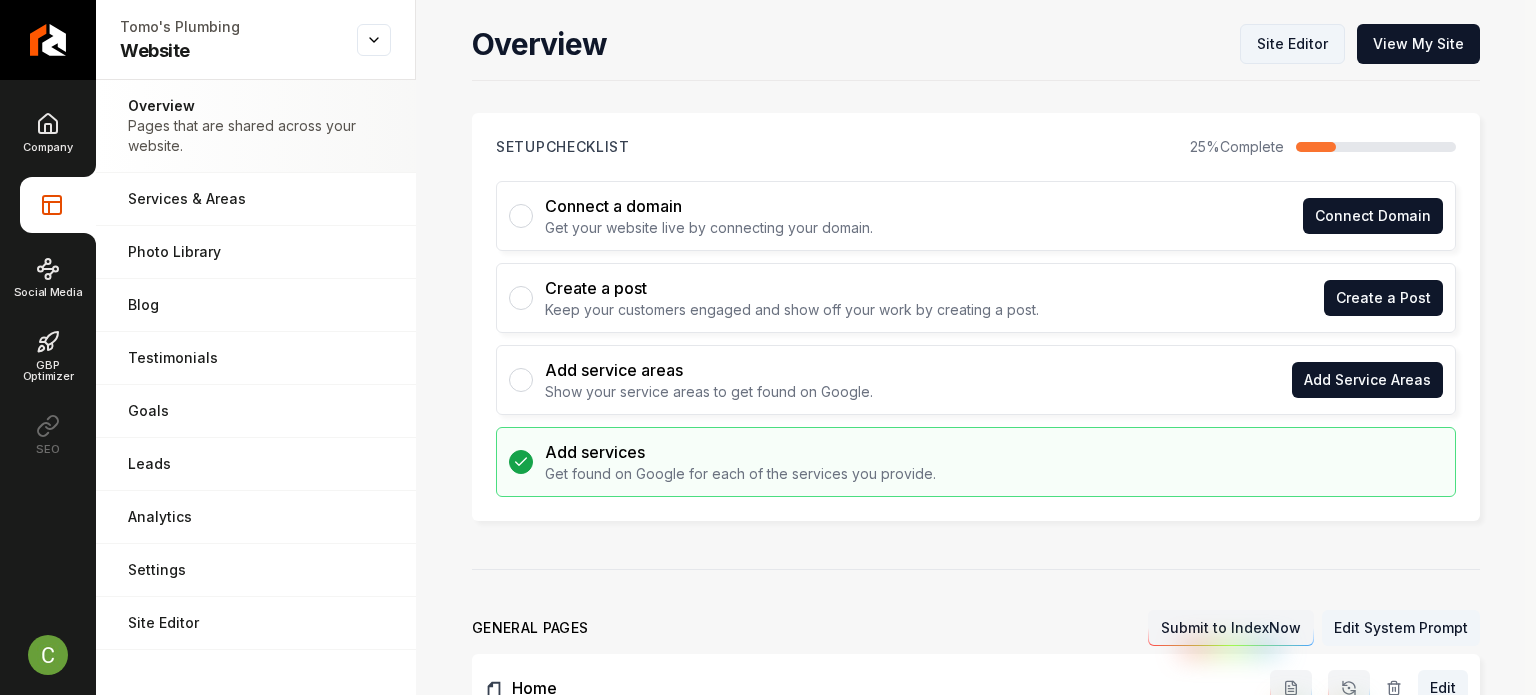 click on "Site Editor" at bounding box center (1292, 44) 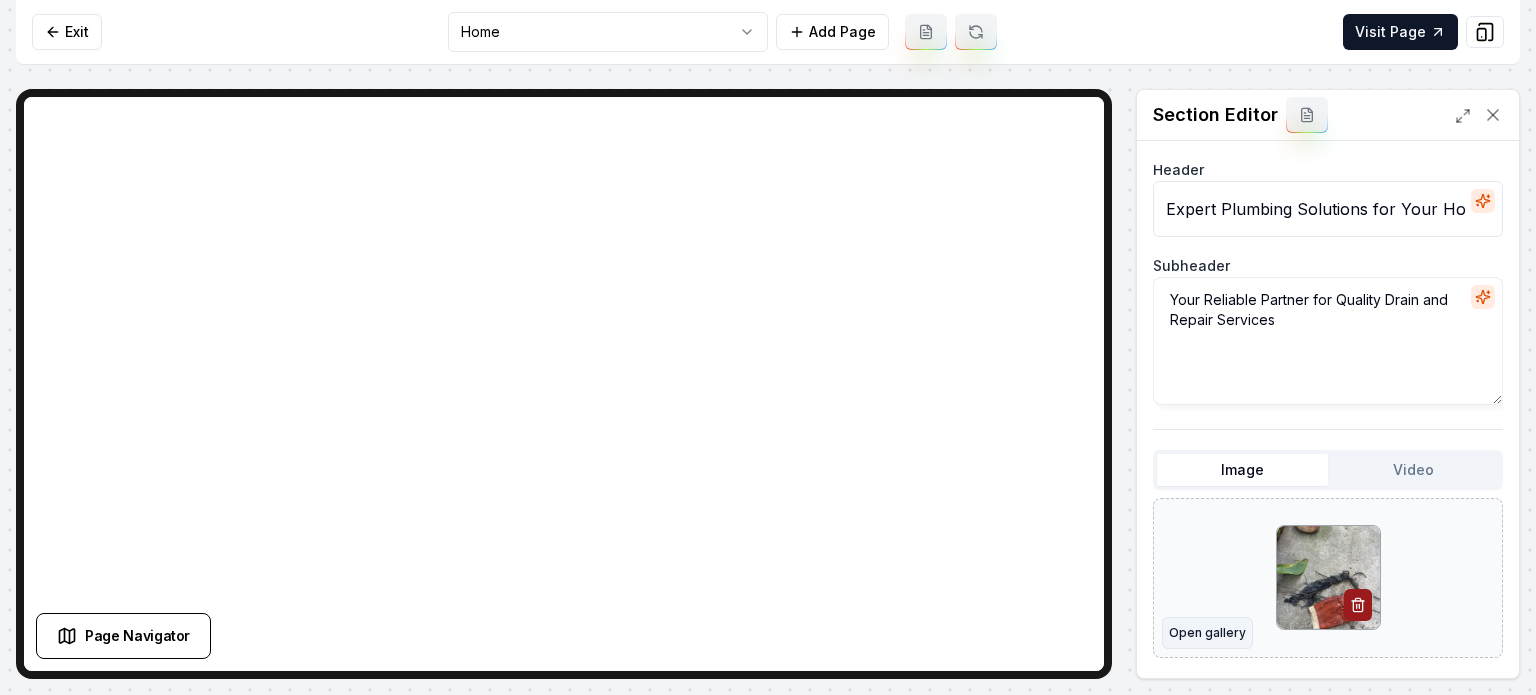 click on "Open gallery" at bounding box center [1207, 633] 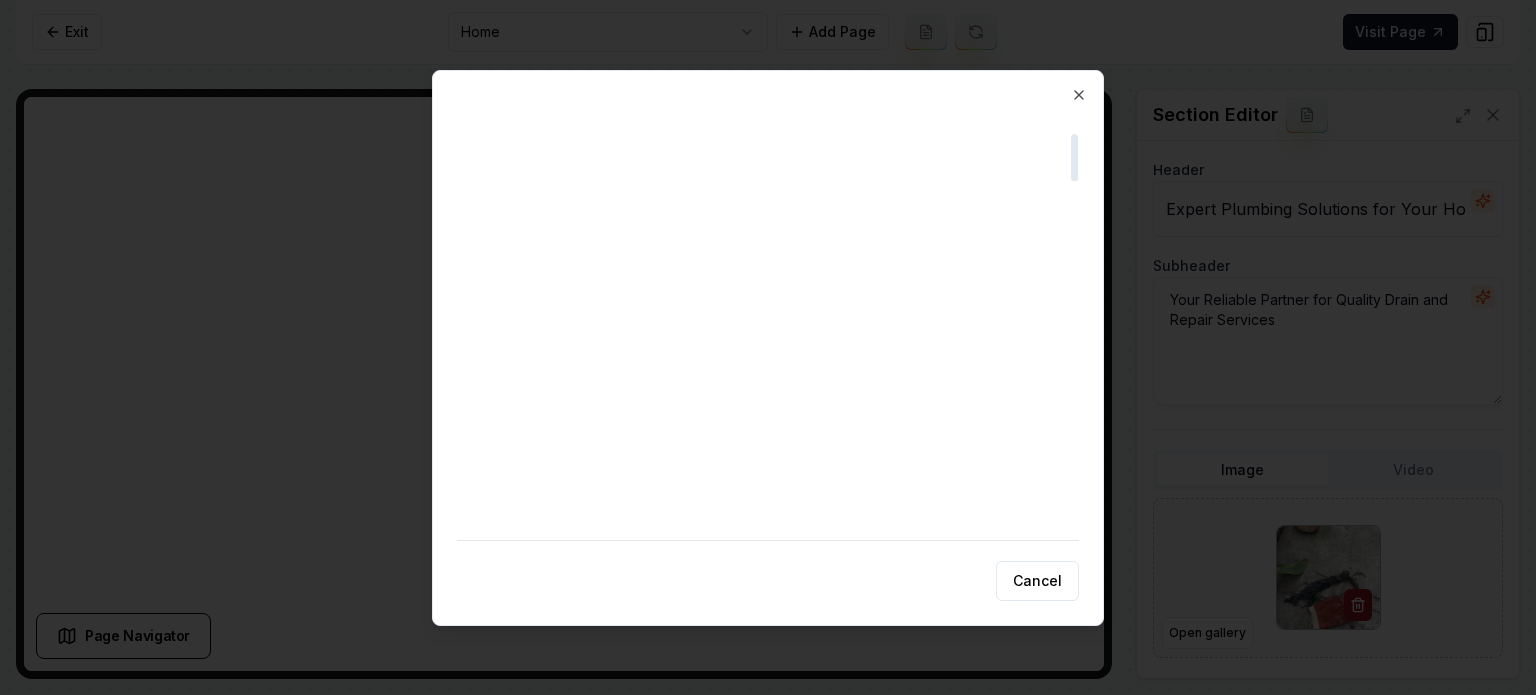 scroll, scrollTop: 300, scrollLeft: 0, axis: vertical 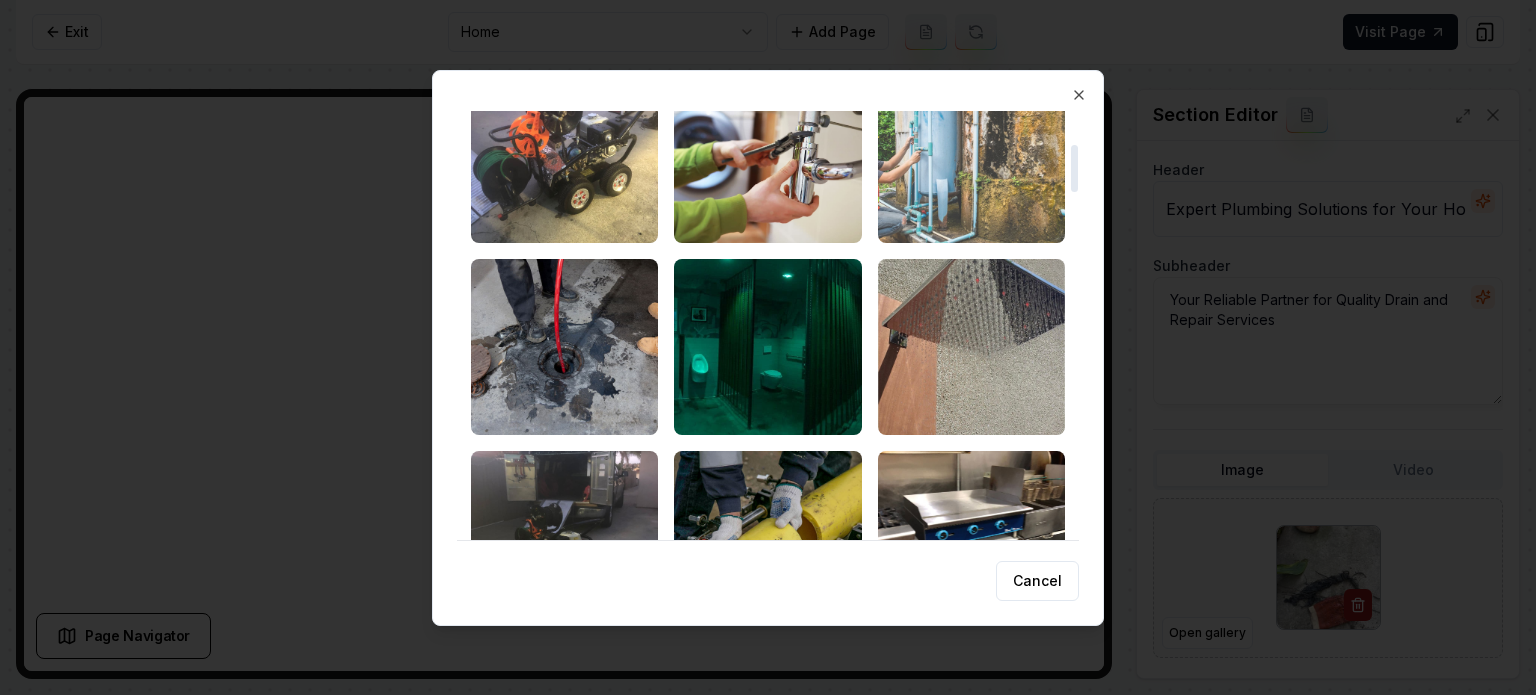 click at bounding box center (971, 155) 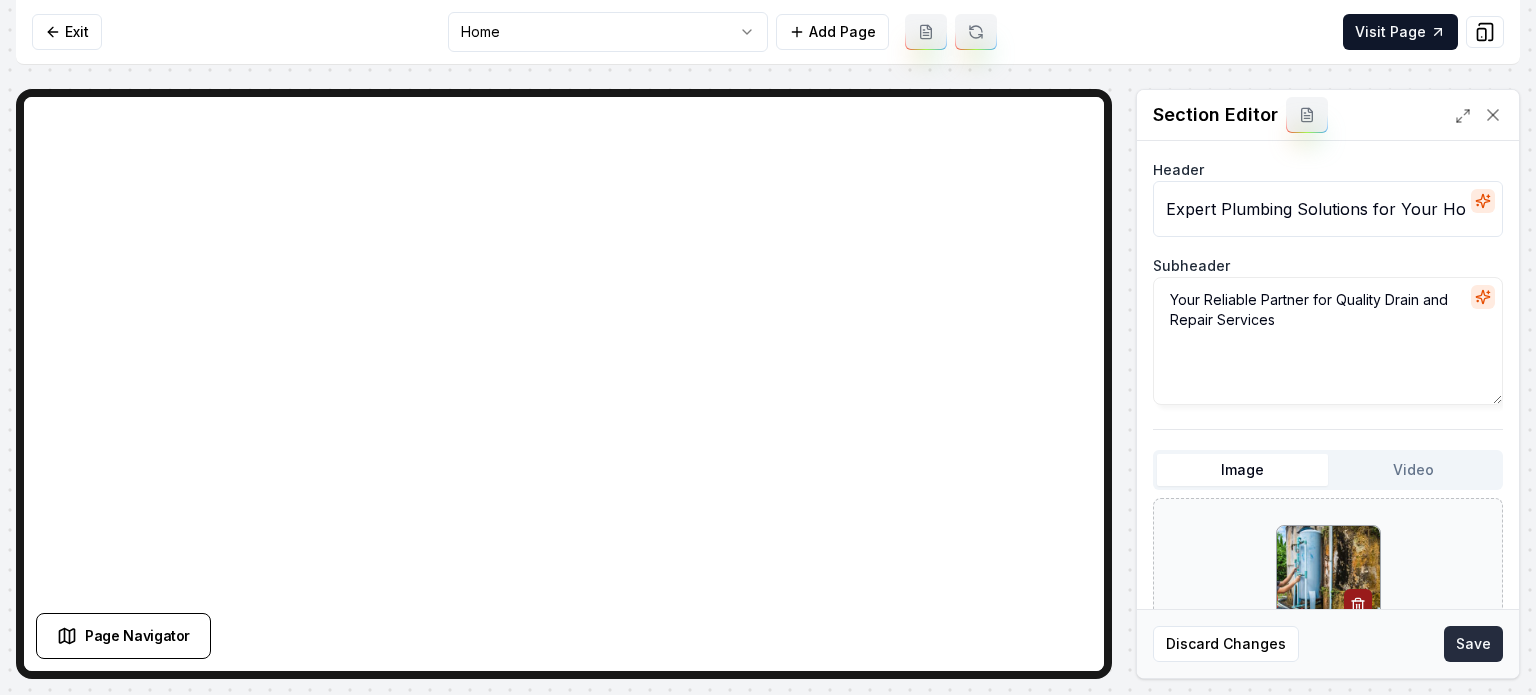 click on "Save" at bounding box center (1473, 644) 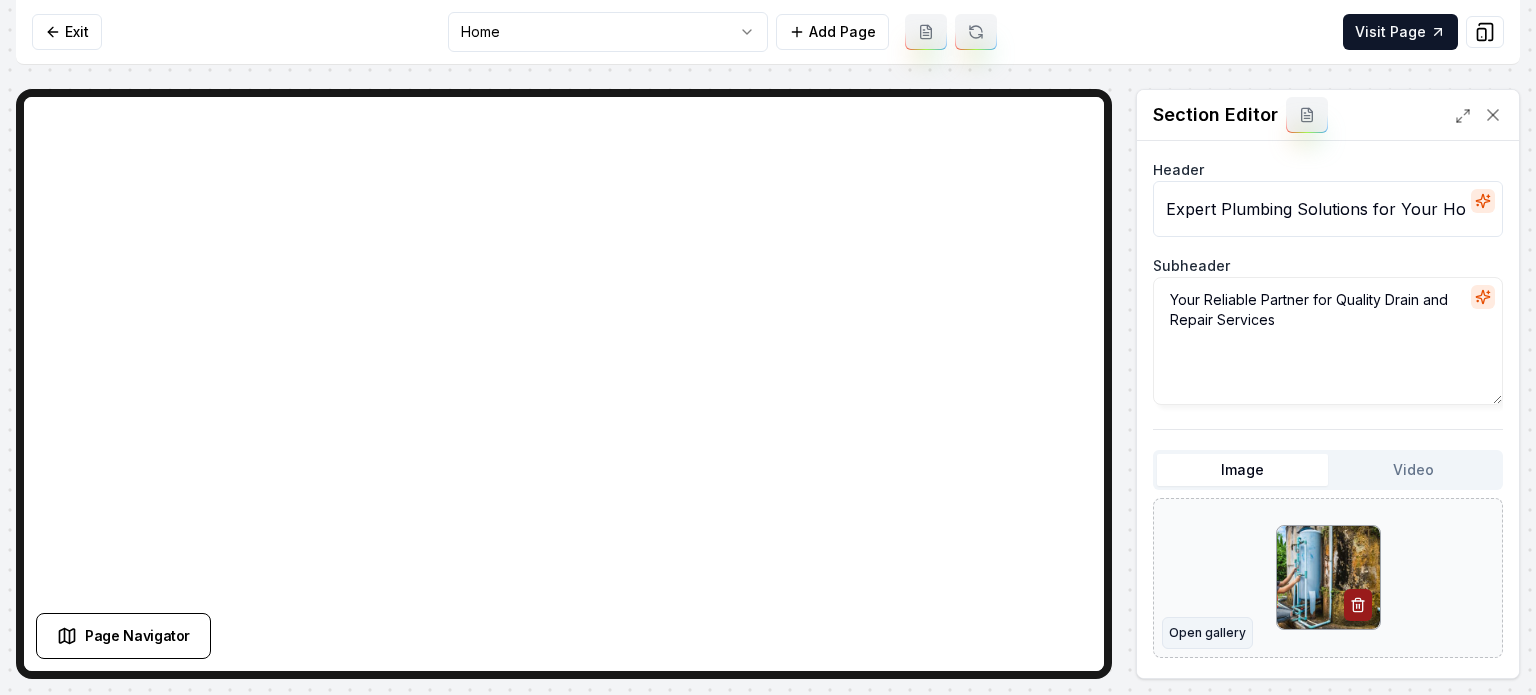 click on "Open gallery" at bounding box center [1207, 633] 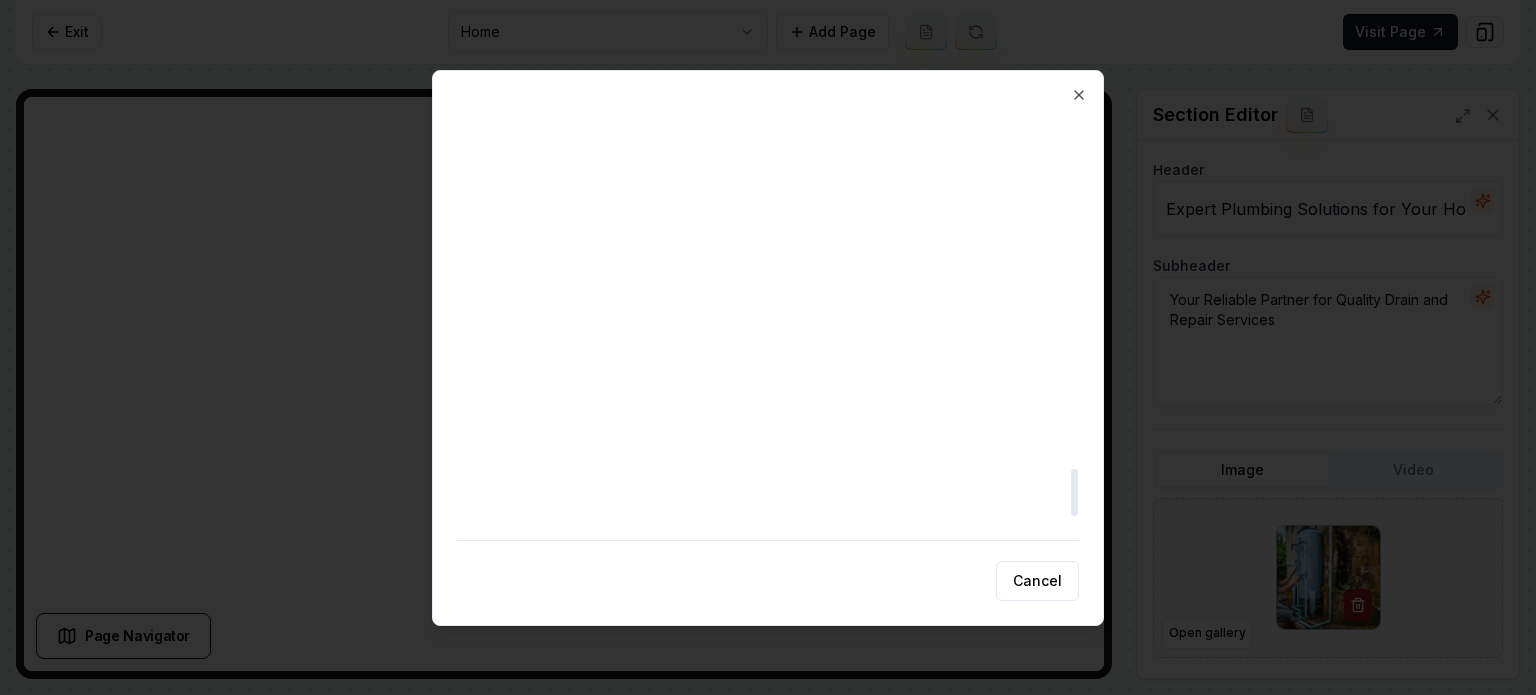 scroll, scrollTop: 3466, scrollLeft: 0, axis: vertical 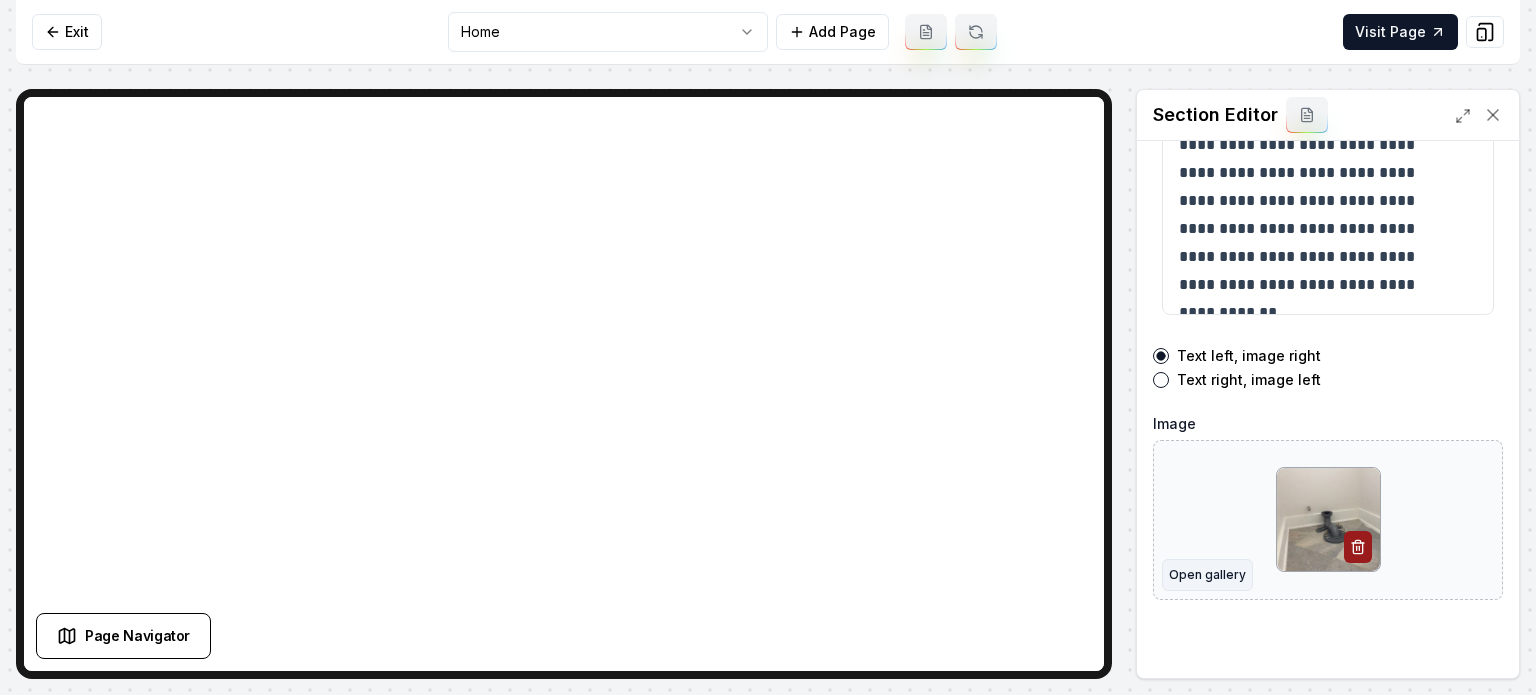 click on "Open gallery" at bounding box center [1207, 575] 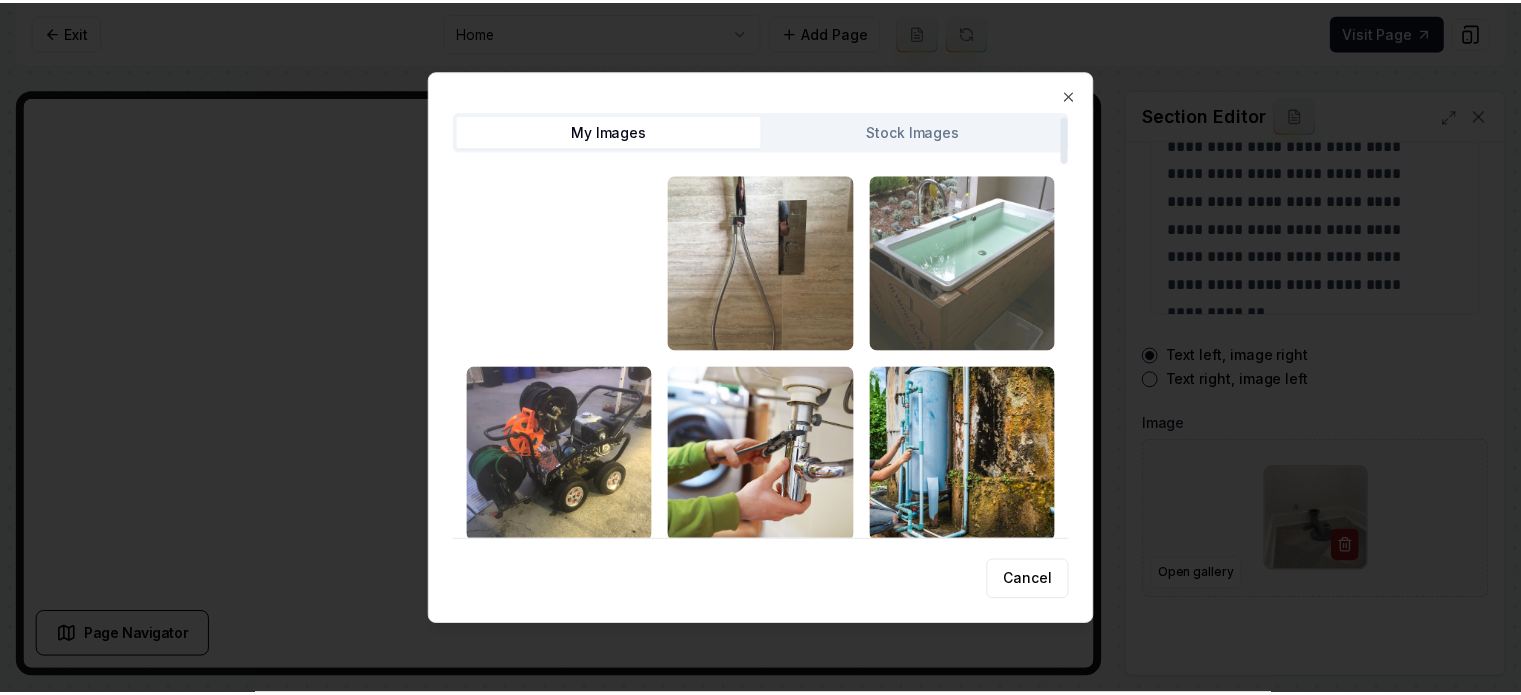 scroll, scrollTop: 100, scrollLeft: 0, axis: vertical 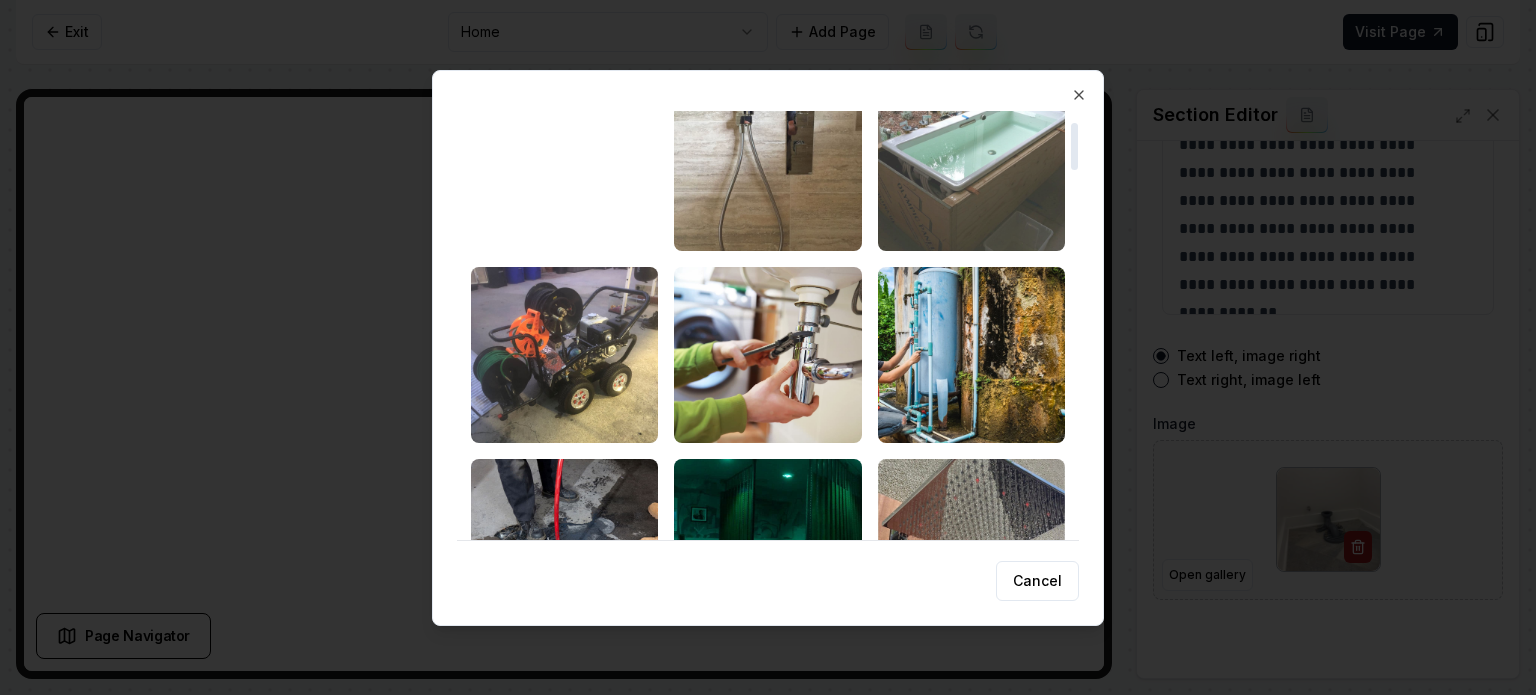 click at bounding box center [971, 163] 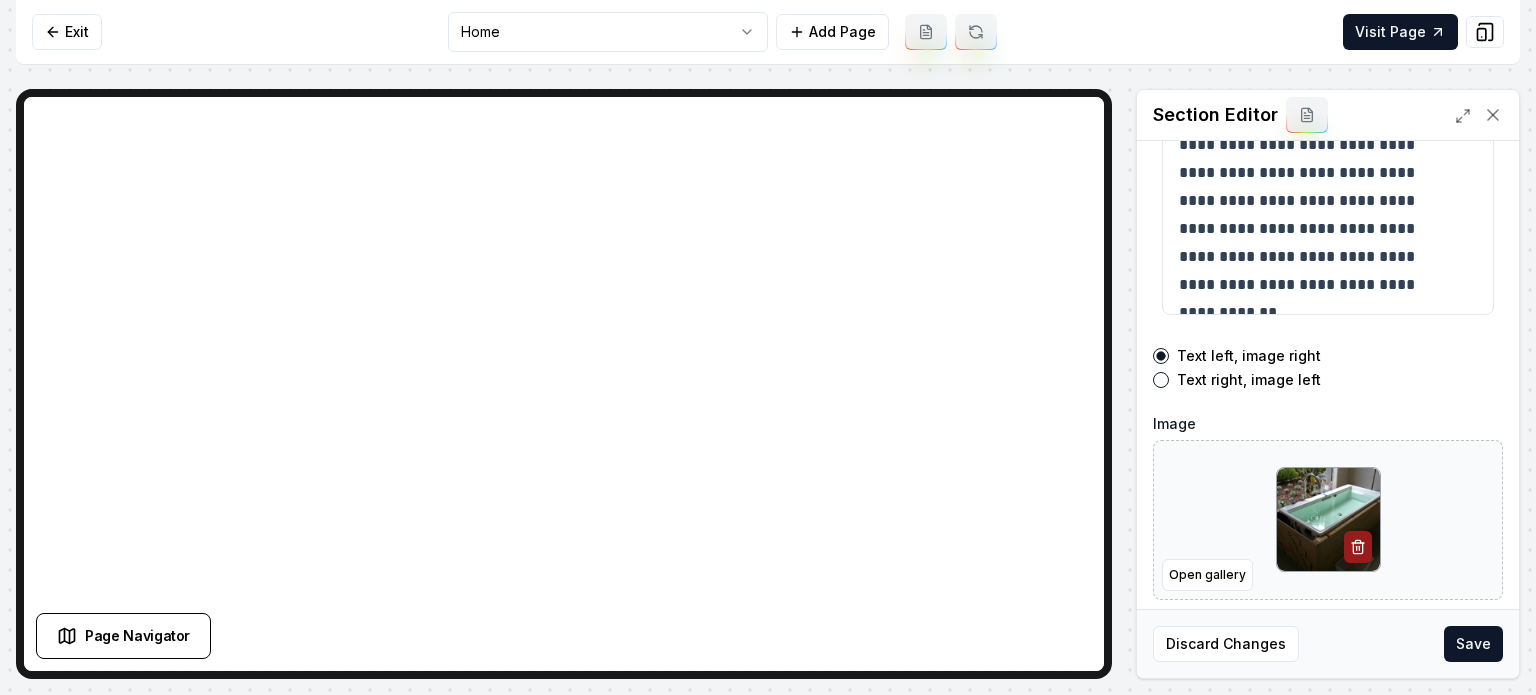 click on "Save" at bounding box center (1473, 644) 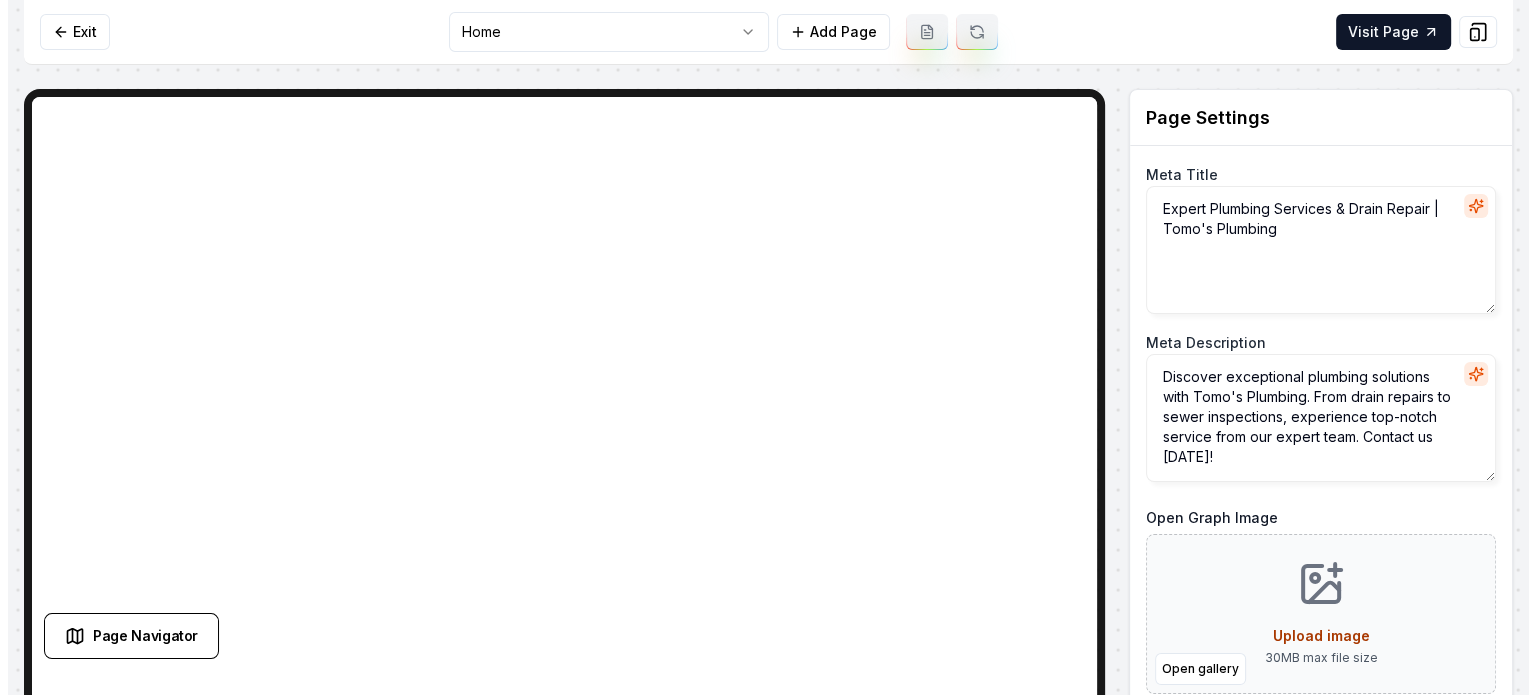 scroll, scrollTop: 0, scrollLeft: 0, axis: both 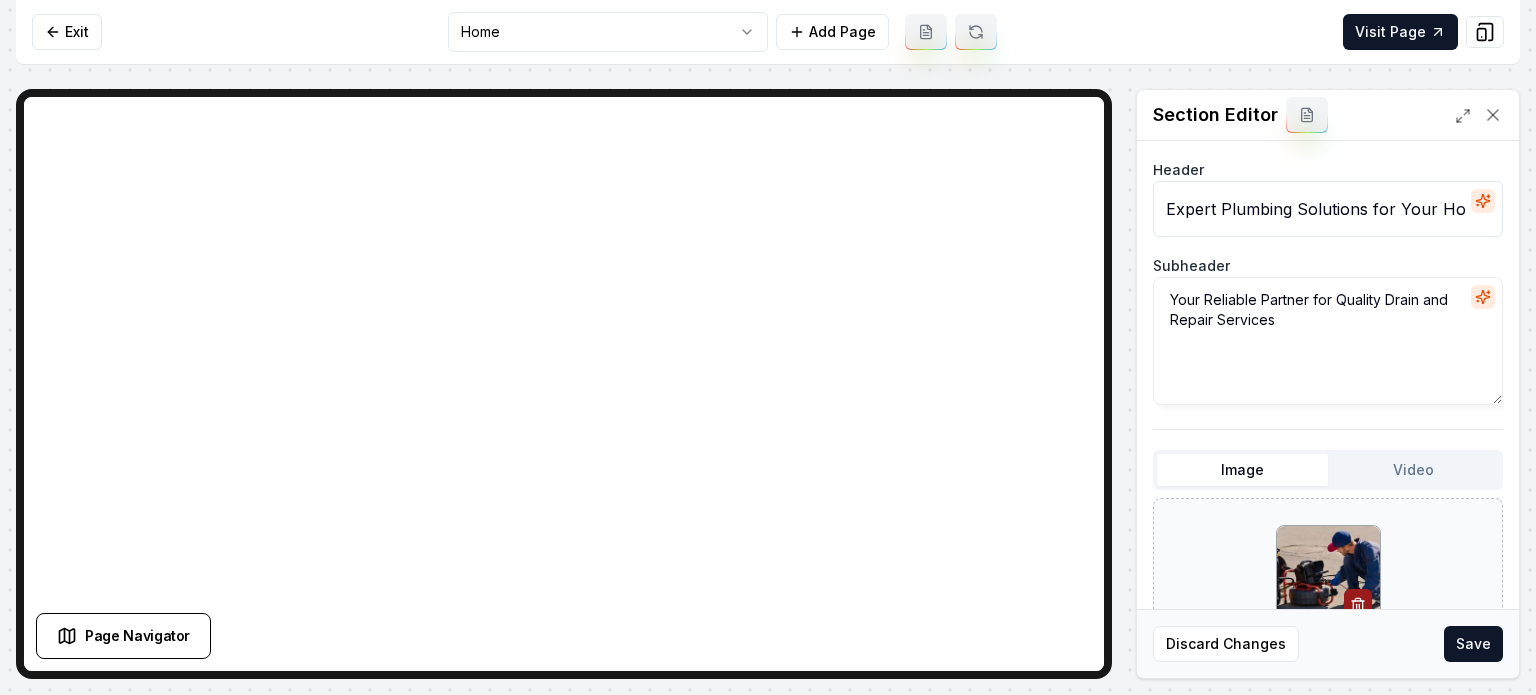 click on "Save" at bounding box center [1473, 644] 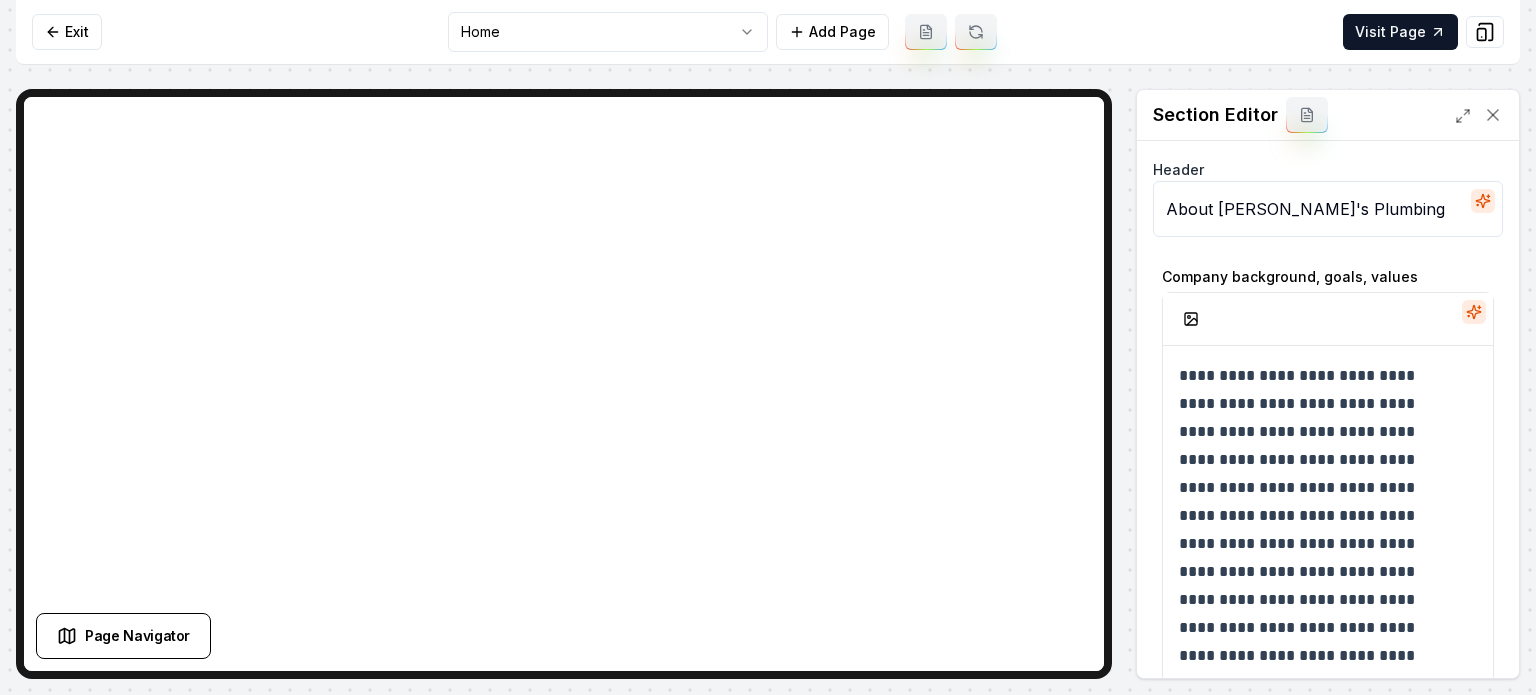 click on "**********" at bounding box center (1328, 483) 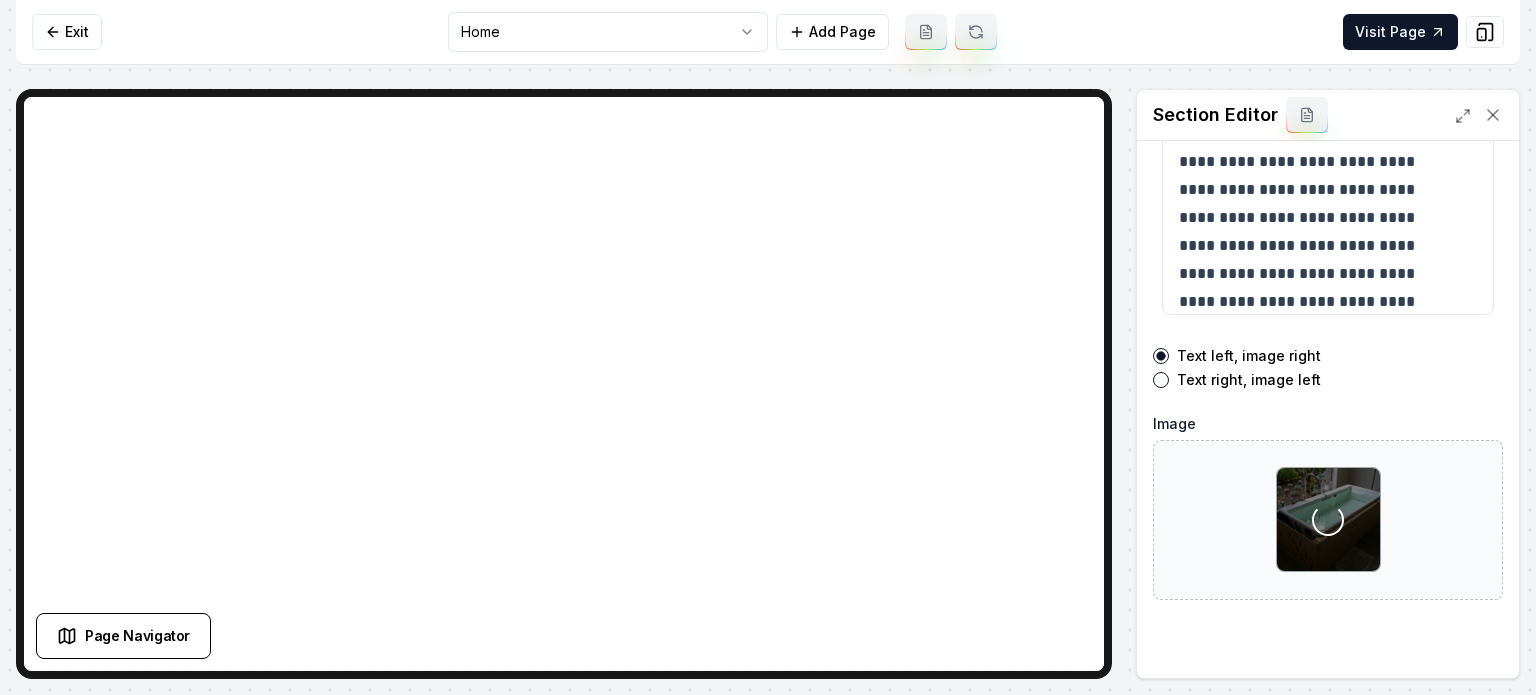 click on "**********" at bounding box center (1328, 409) 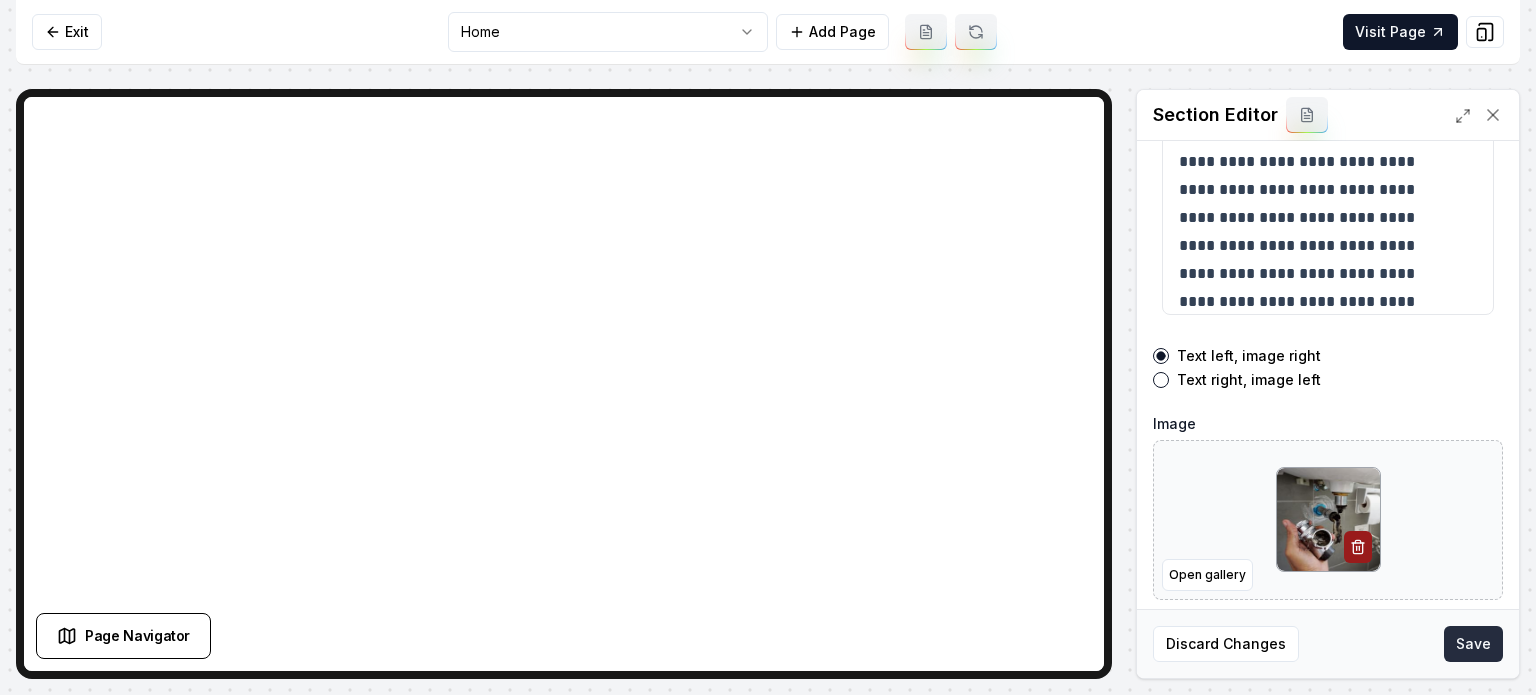 click on "Save" at bounding box center [1473, 644] 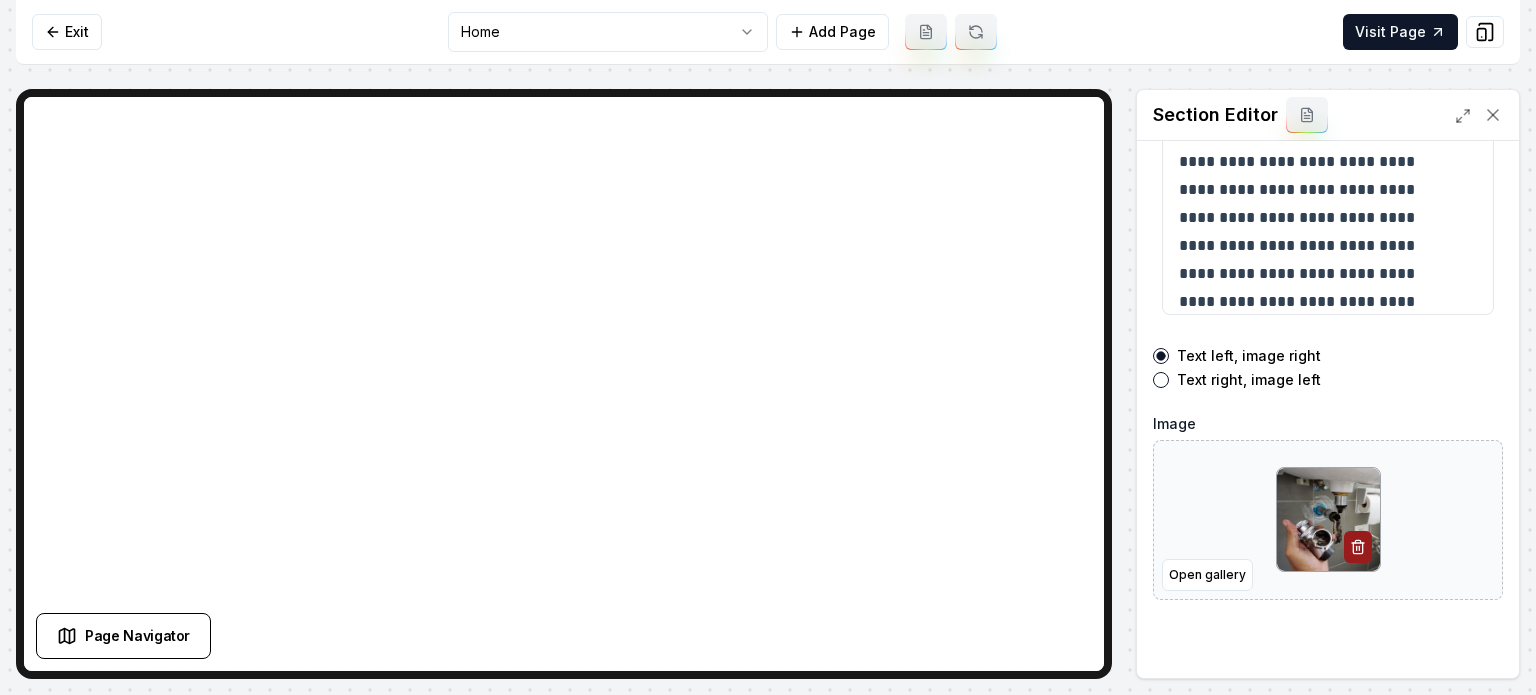 click on "**********" at bounding box center [768, 339] 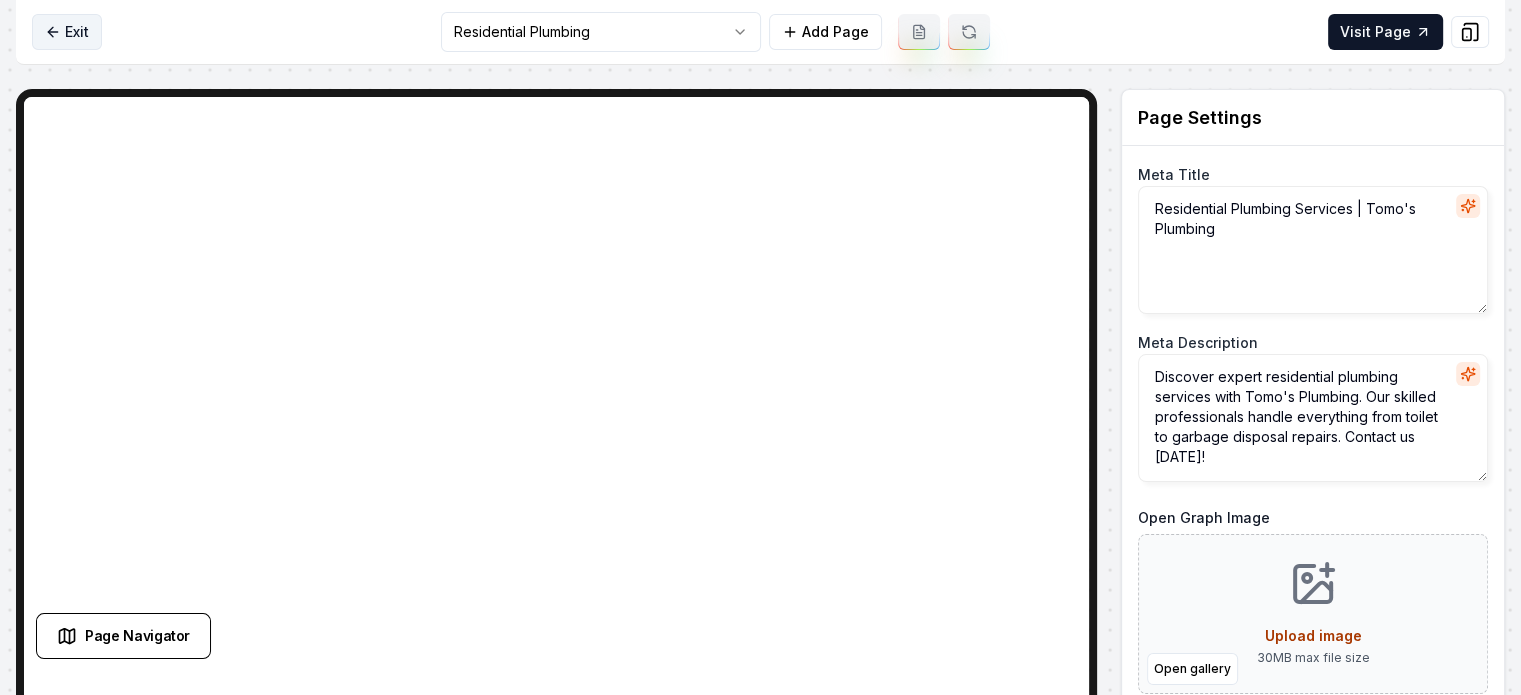 click 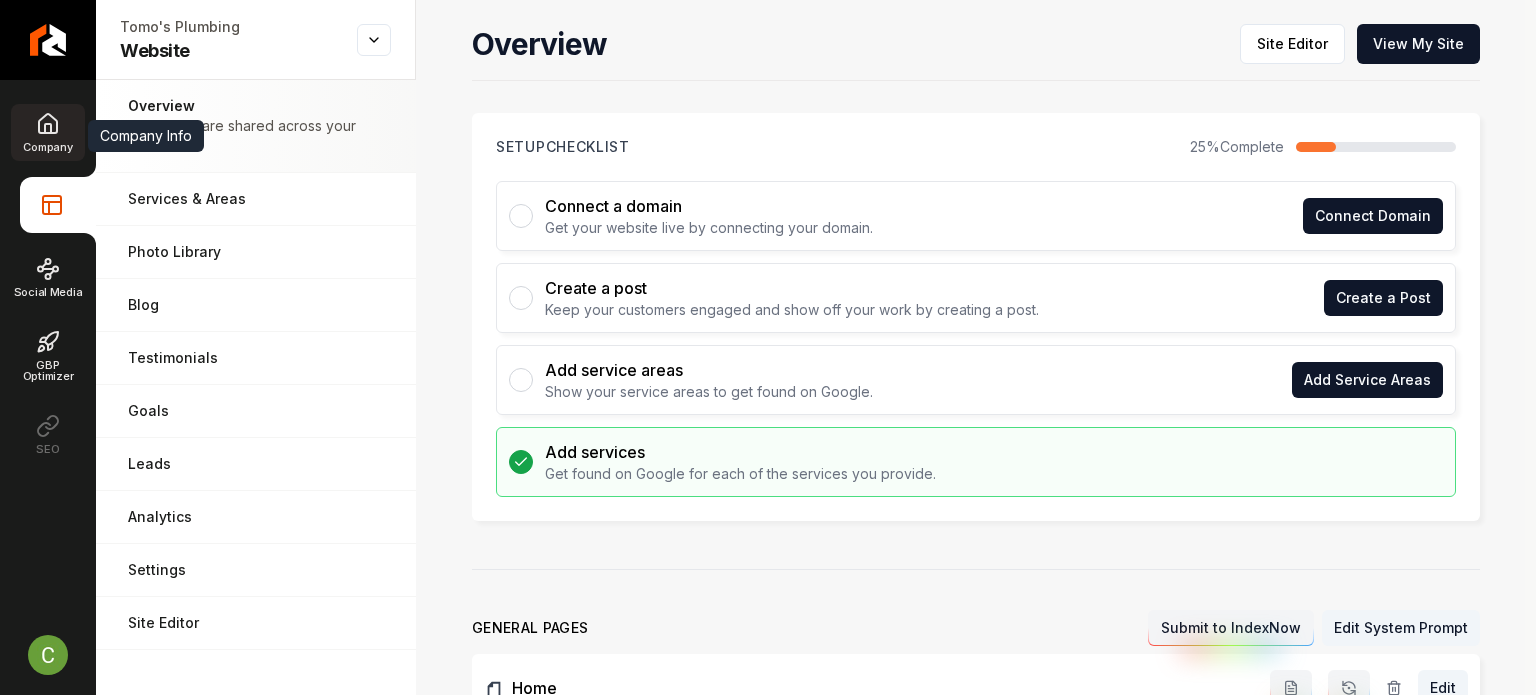 click 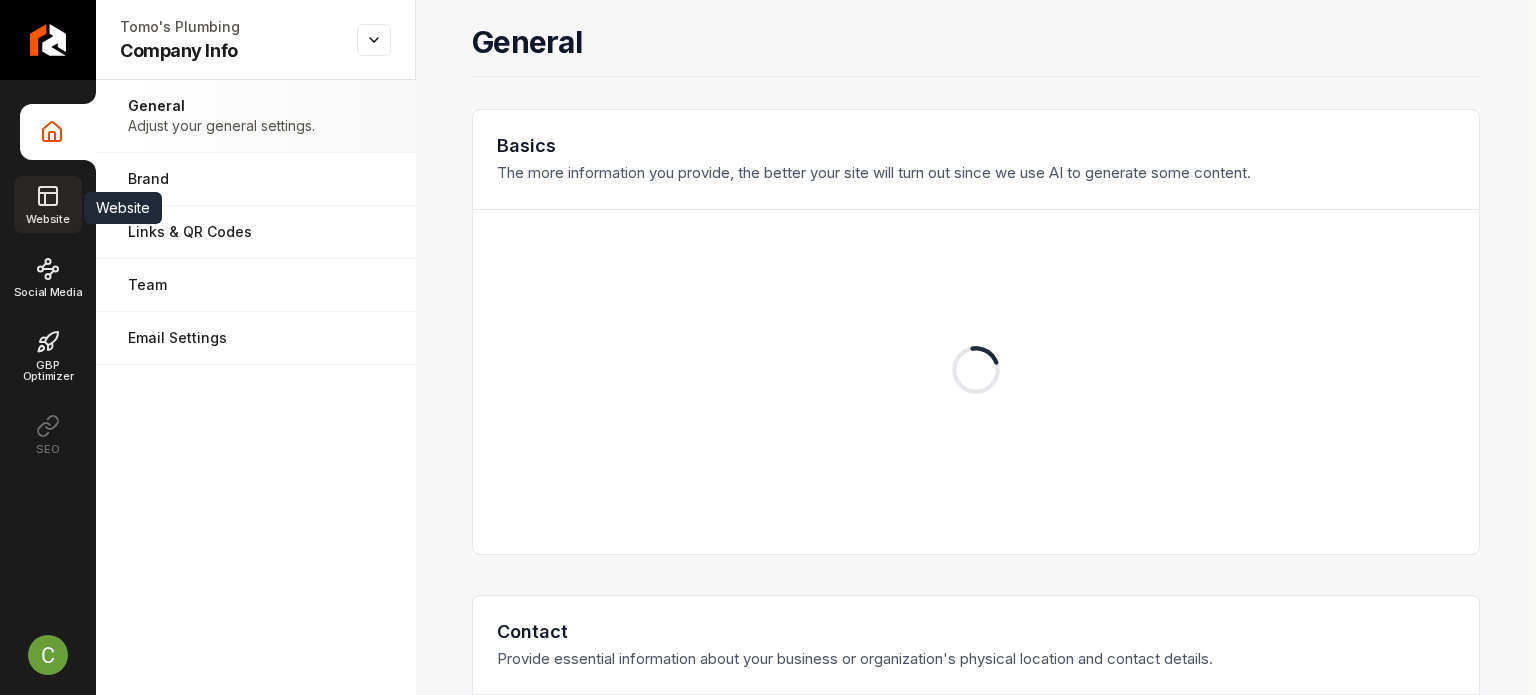 click on "Website" at bounding box center [47, 204] 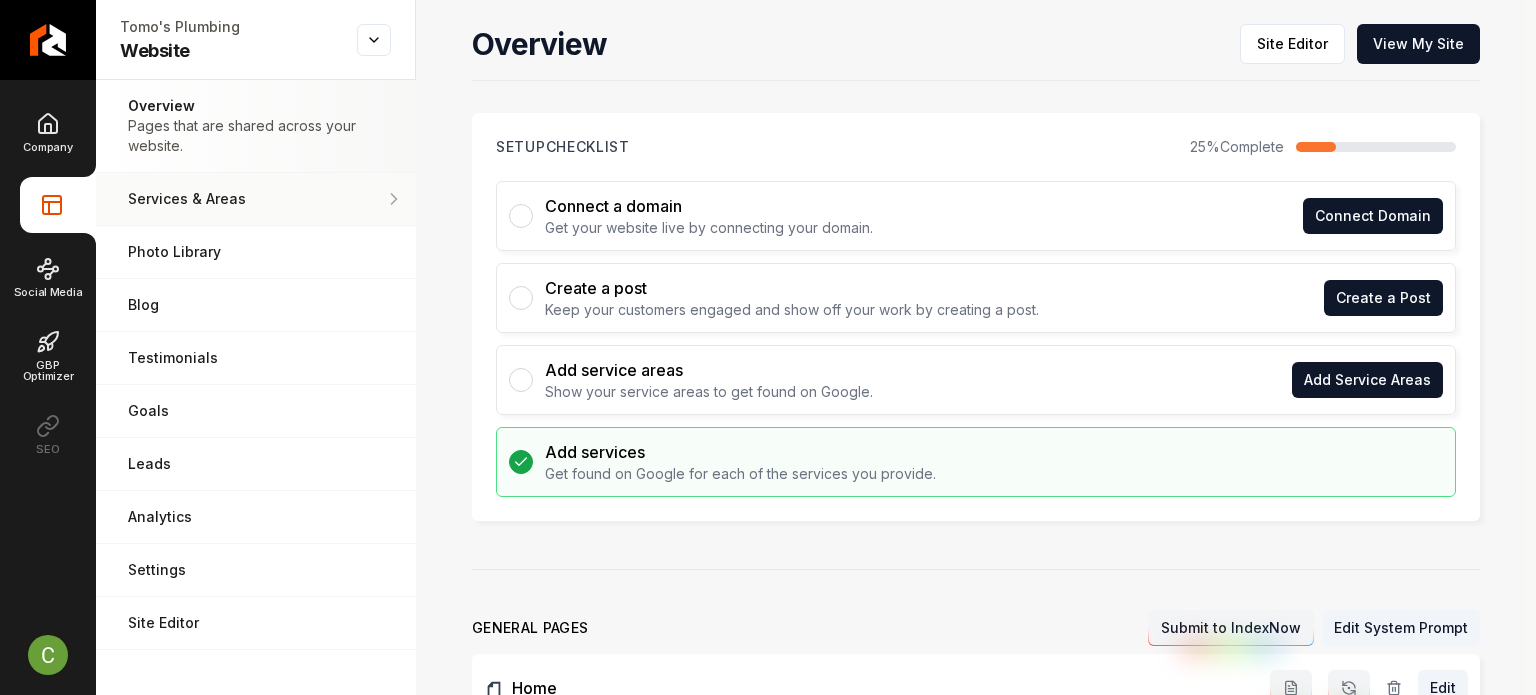 click on "Services & Areas" at bounding box center (256, 199) 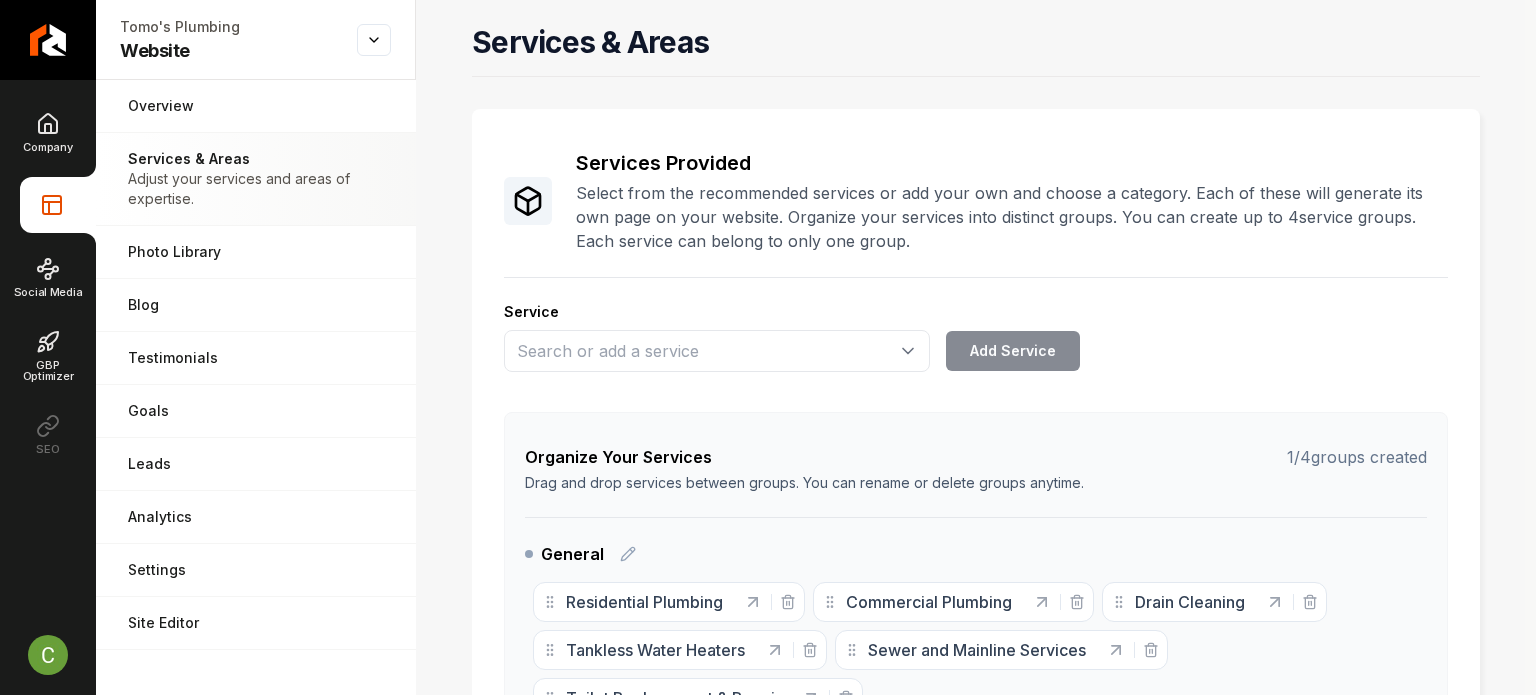 scroll, scrollTop: 592, scrollLeft: 0, axis: vertical 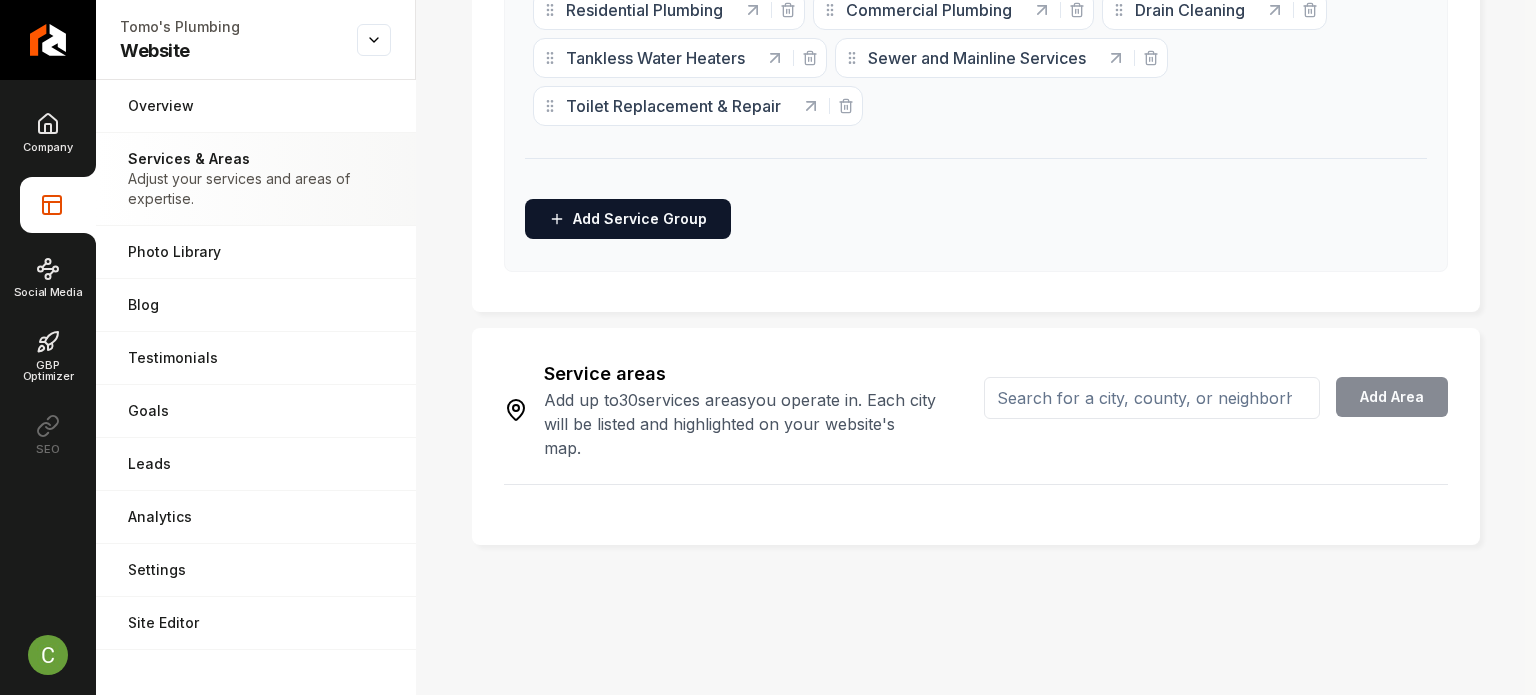 click at bounding box center (1152, 398) 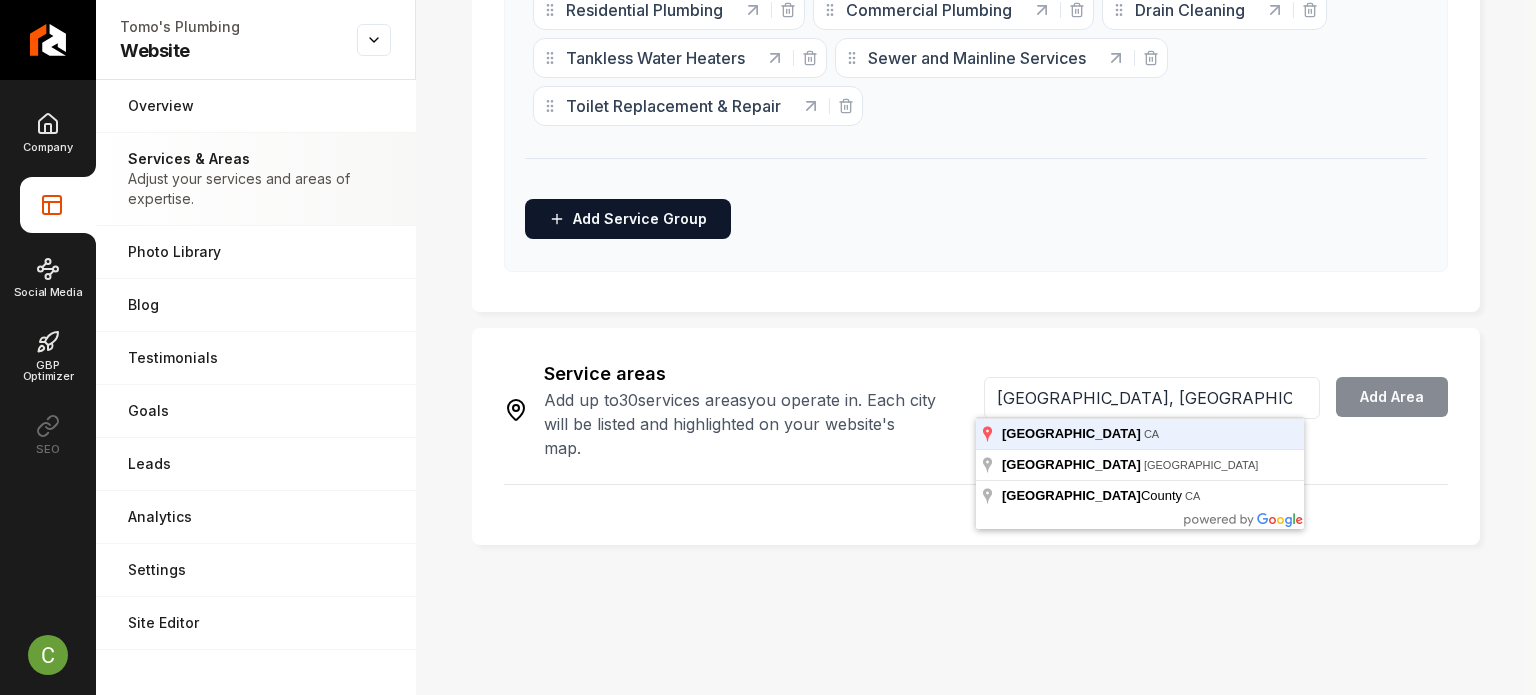 type on "San Diego, CA" 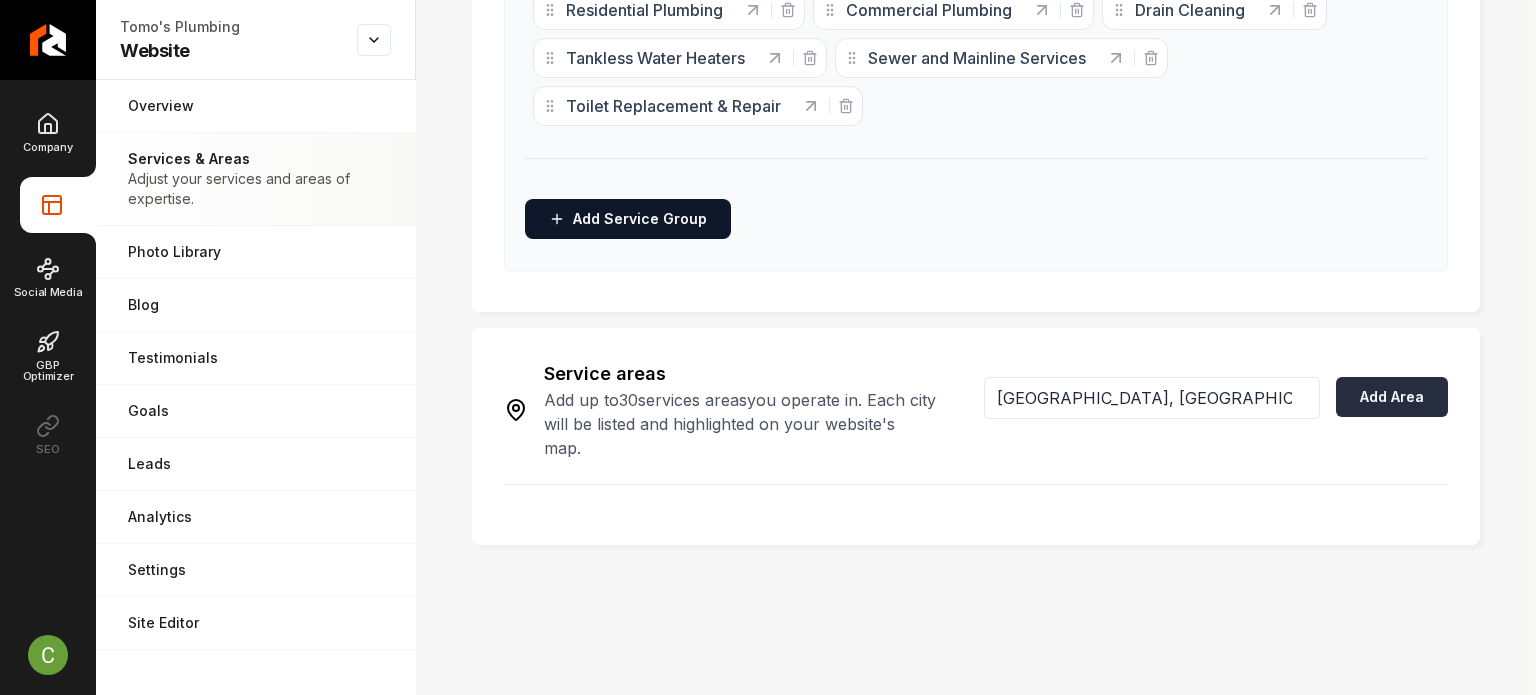 click on "Add Area" at bounding box center (1392, 397) 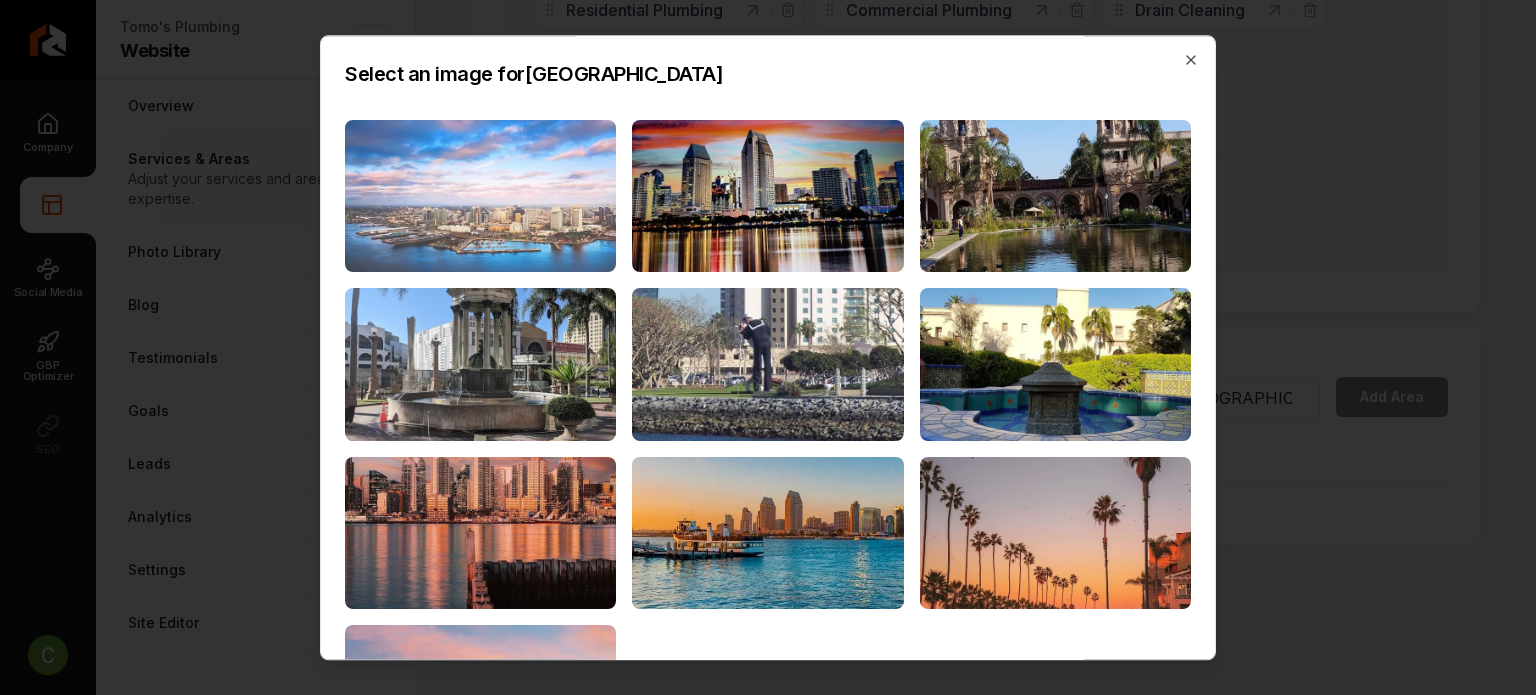 click at bounding box center [480, 196] 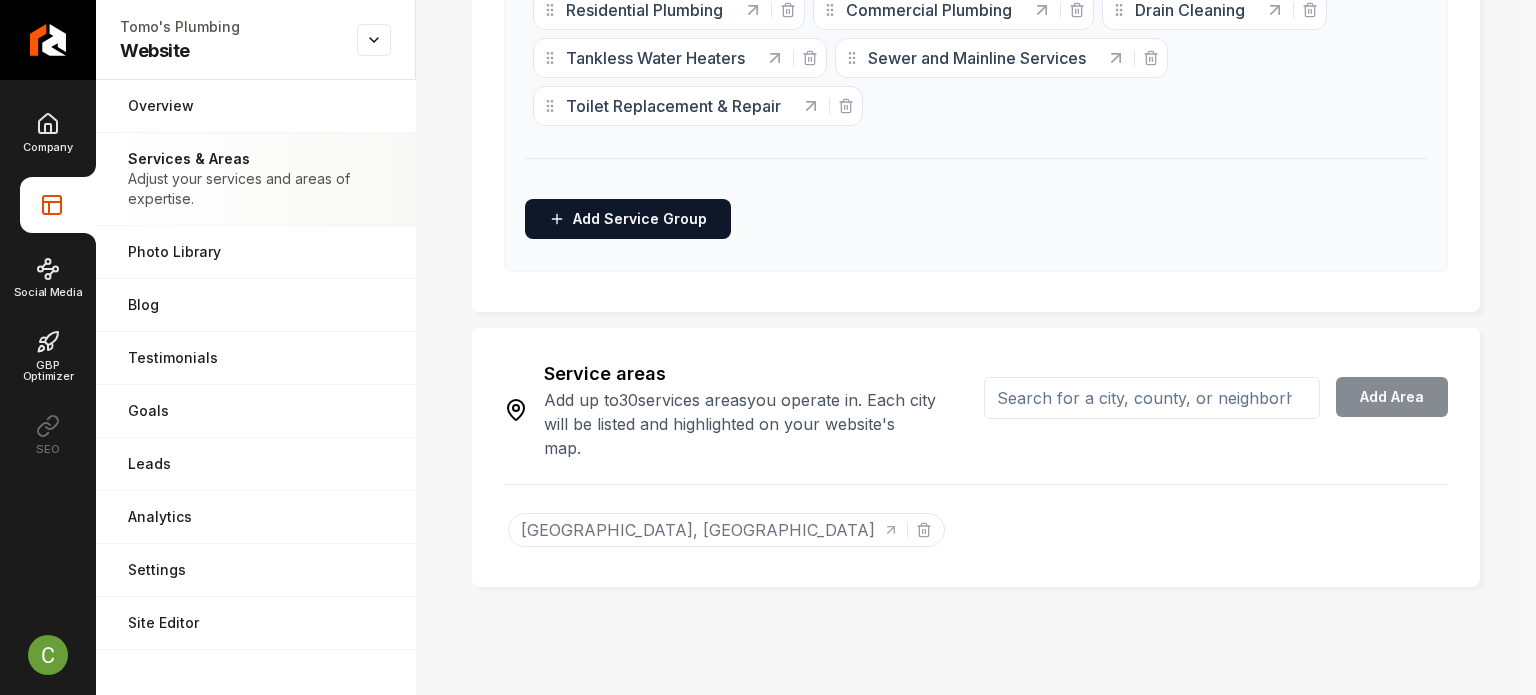 click at bounding box center (1152, 398) 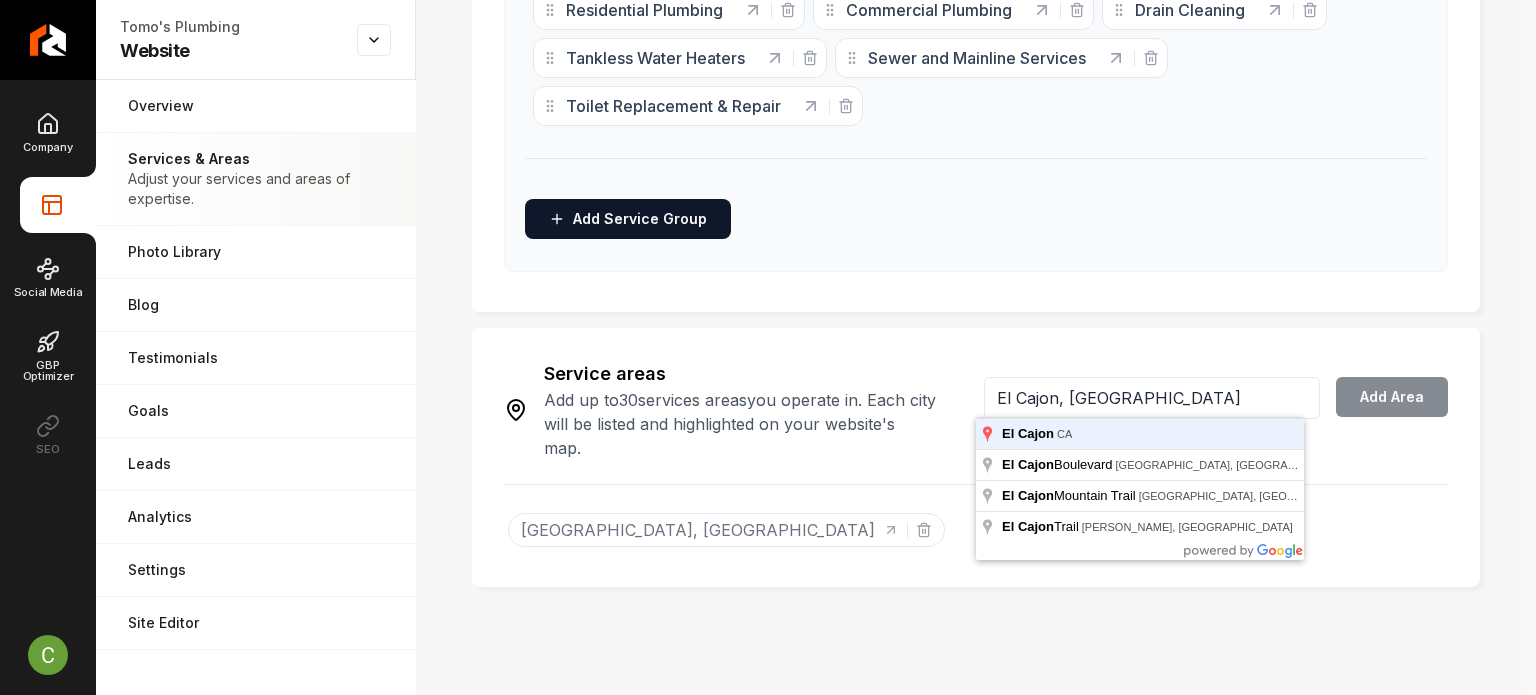 type on "El Cajon, CA" 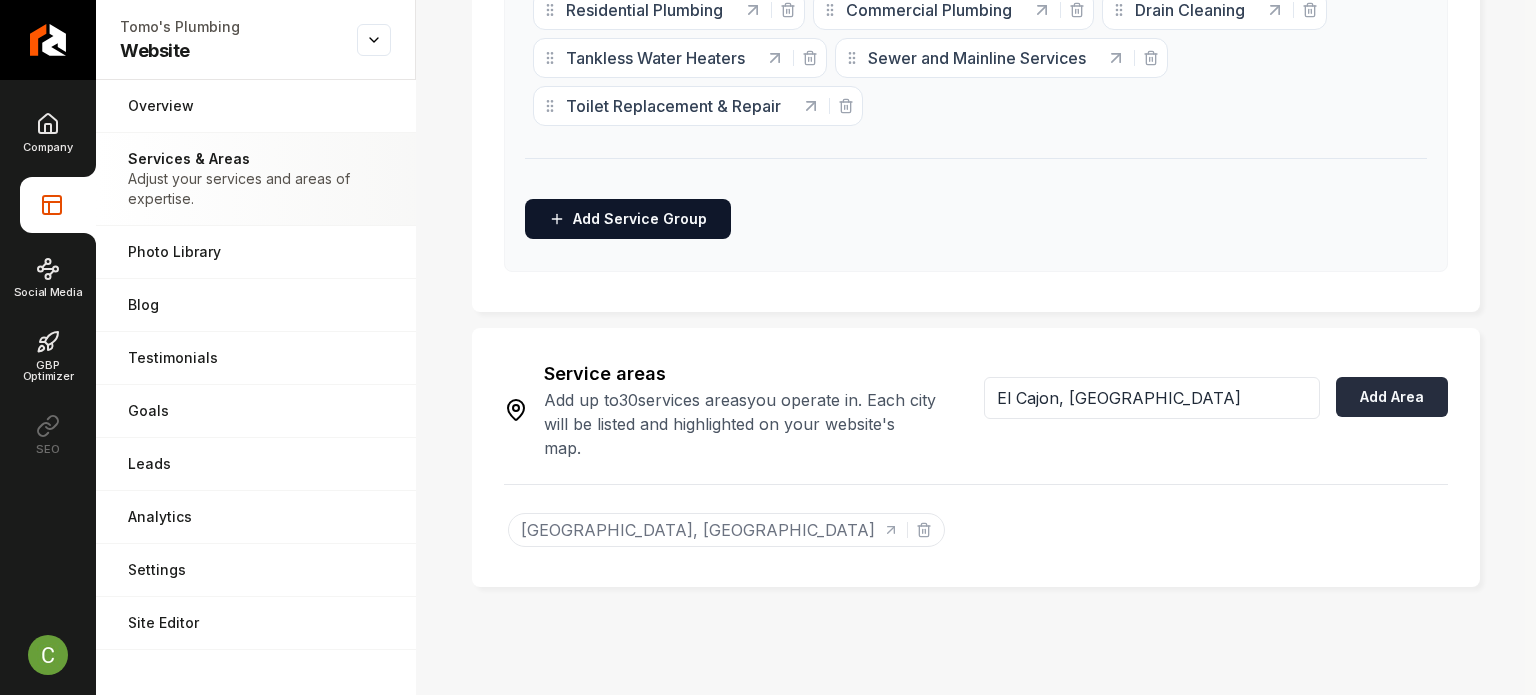 click on "Add Area" at bounding box center [1392, 397] 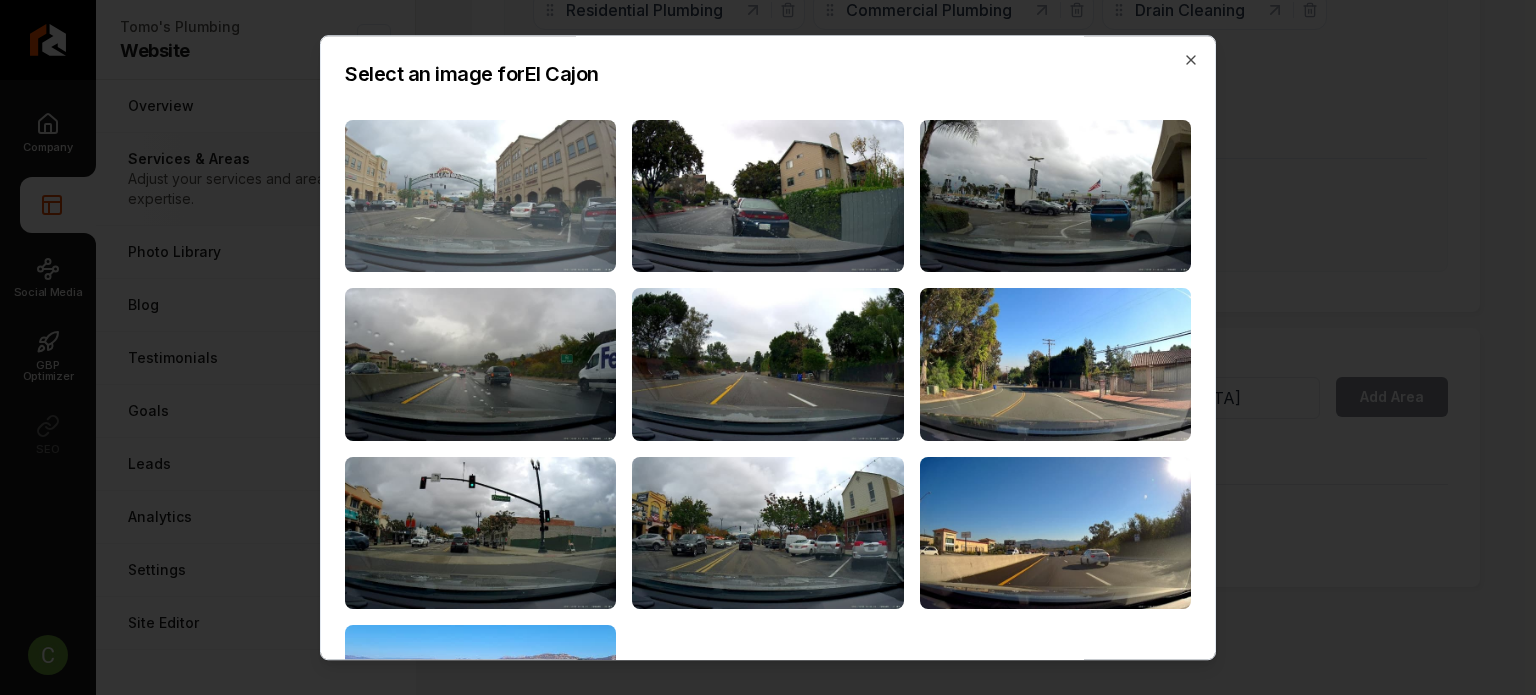 click at bounding box center (480, 196) 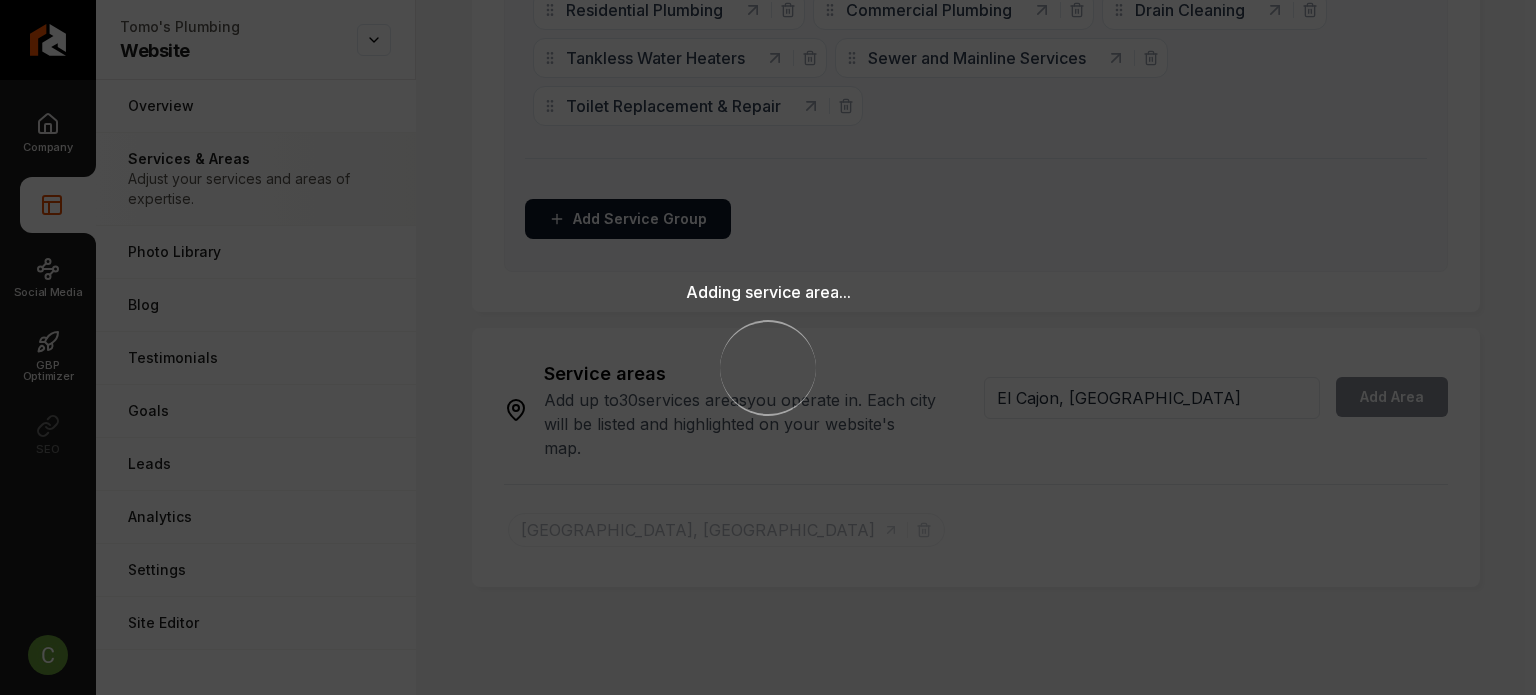 type 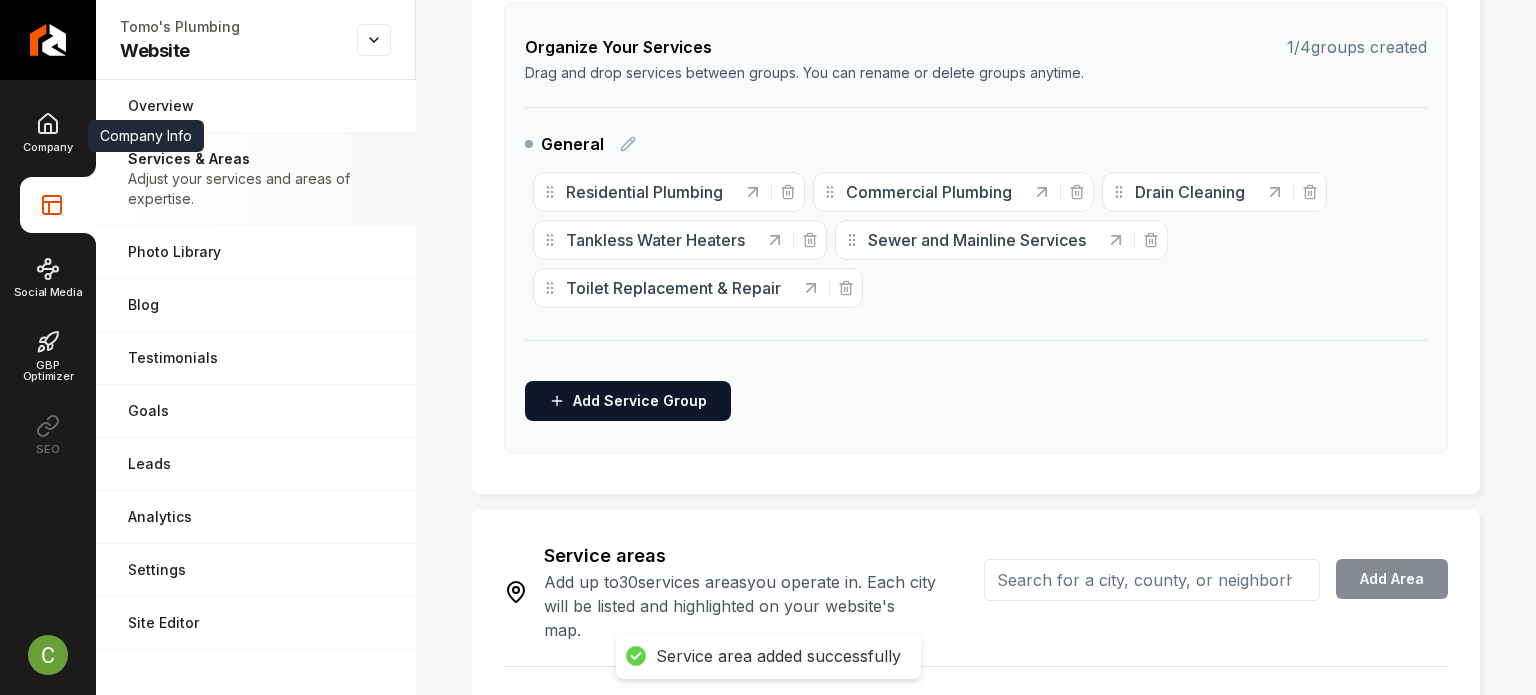 scroll, scrollTop: 0, scrollLeft: 0, axis: both 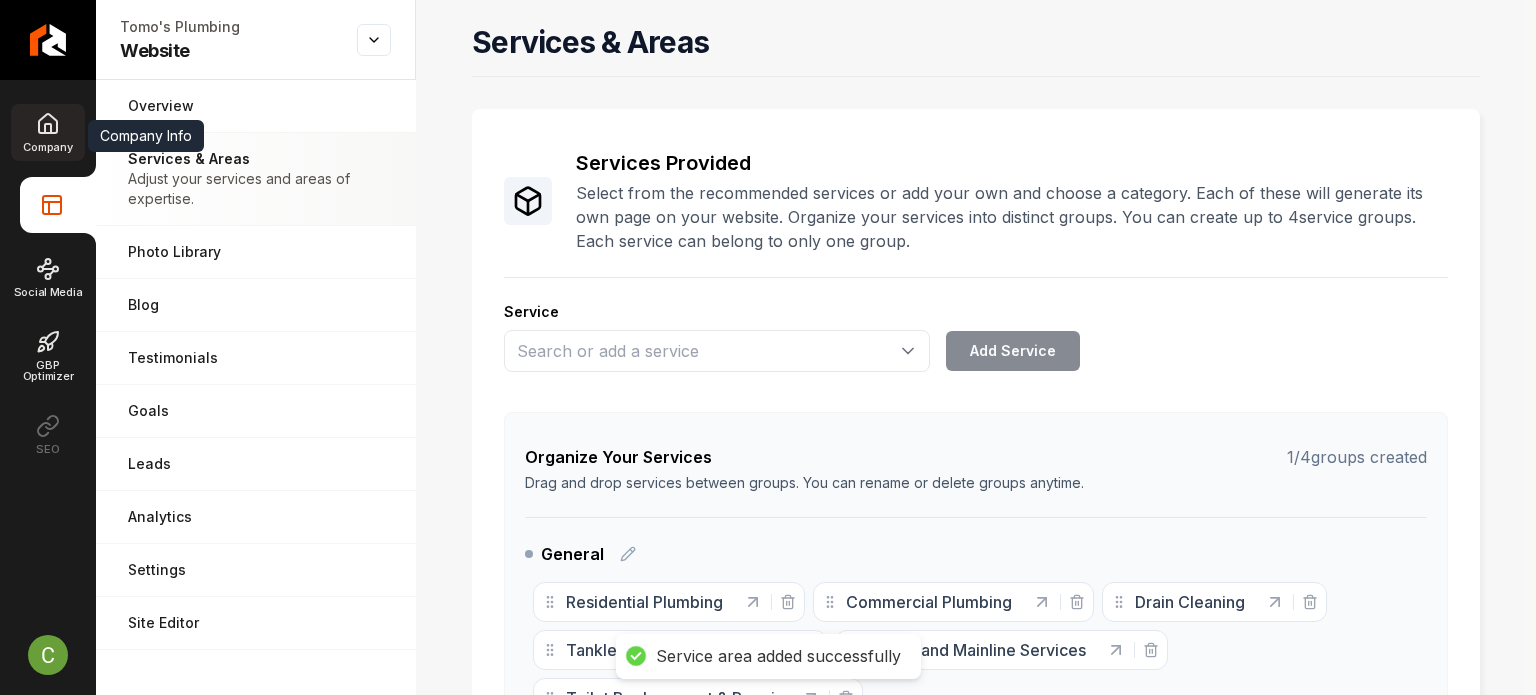 click on "Company" at bounding box center [47, 132] 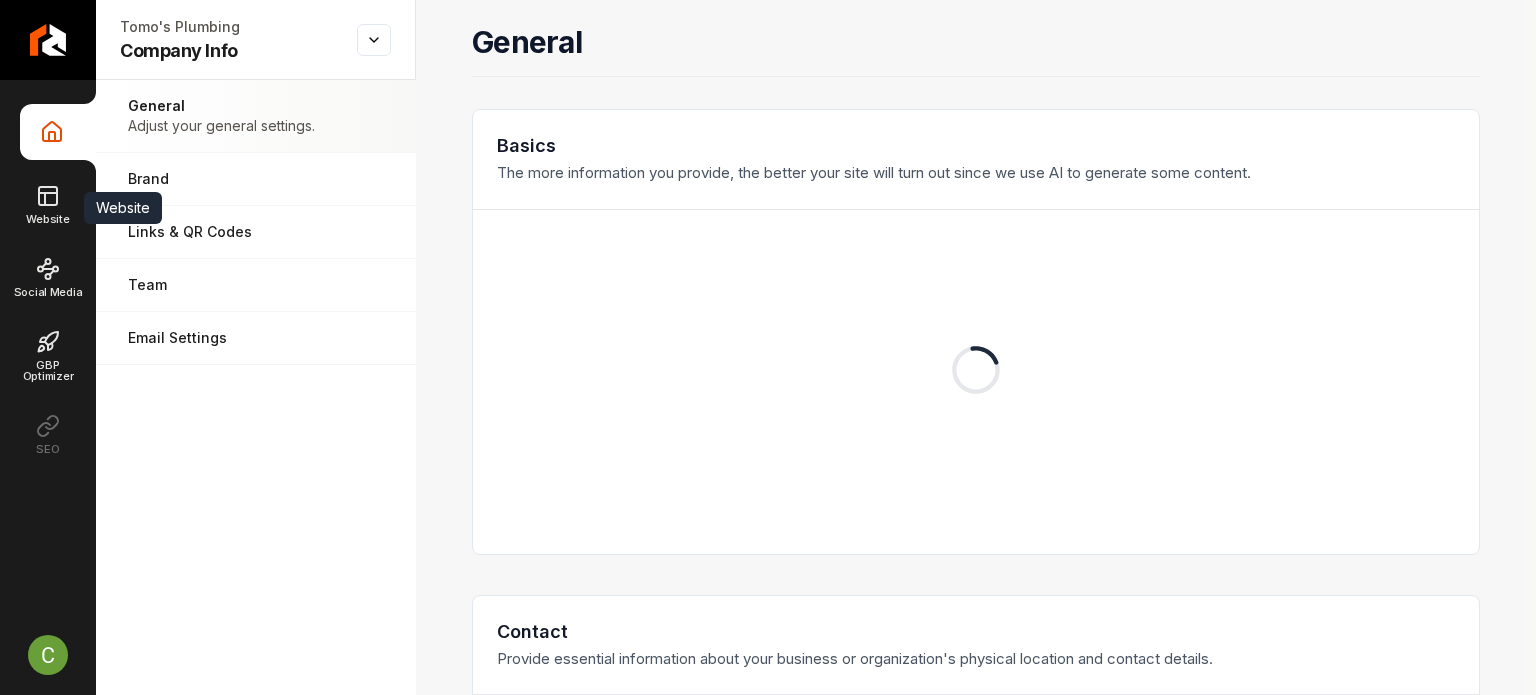 click on "Website" at bounding box center [47, 204] 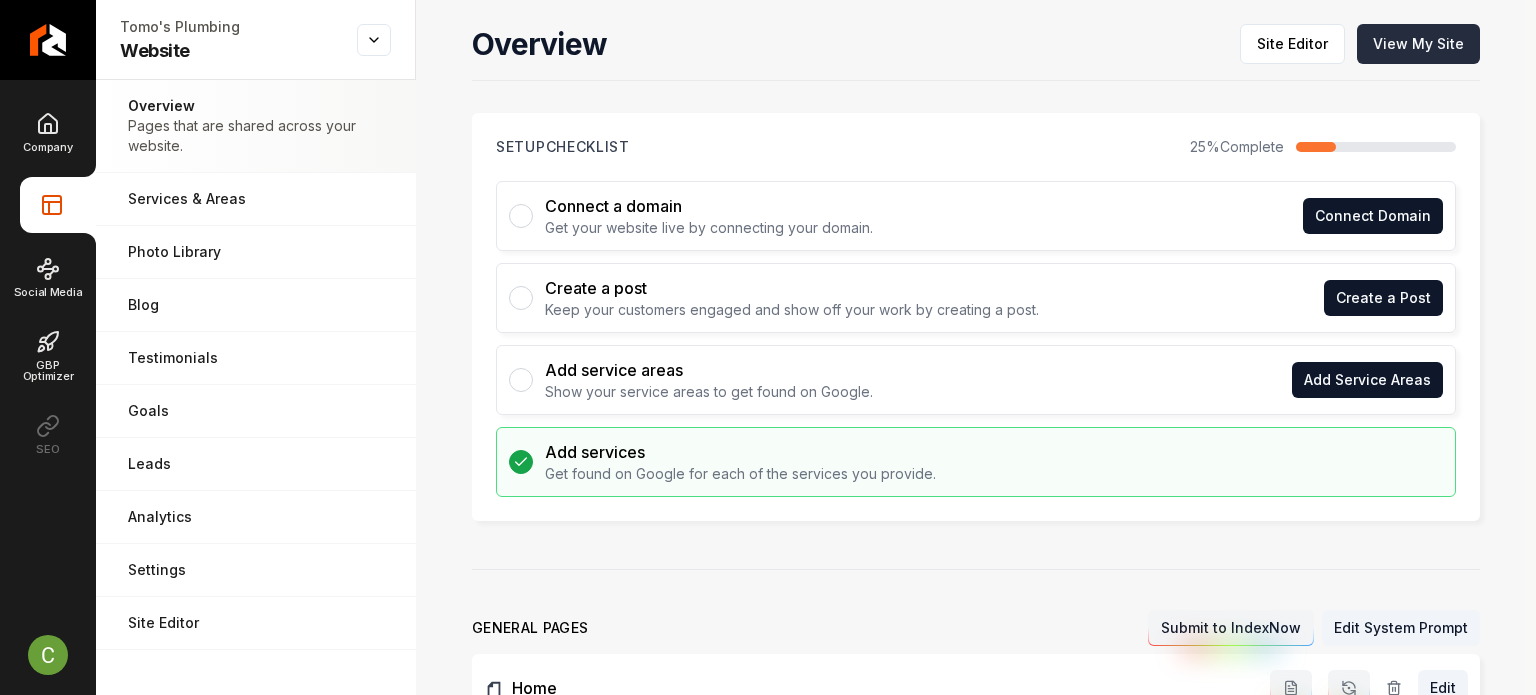 click on "View My Site" at bounding box center [1418, 44] 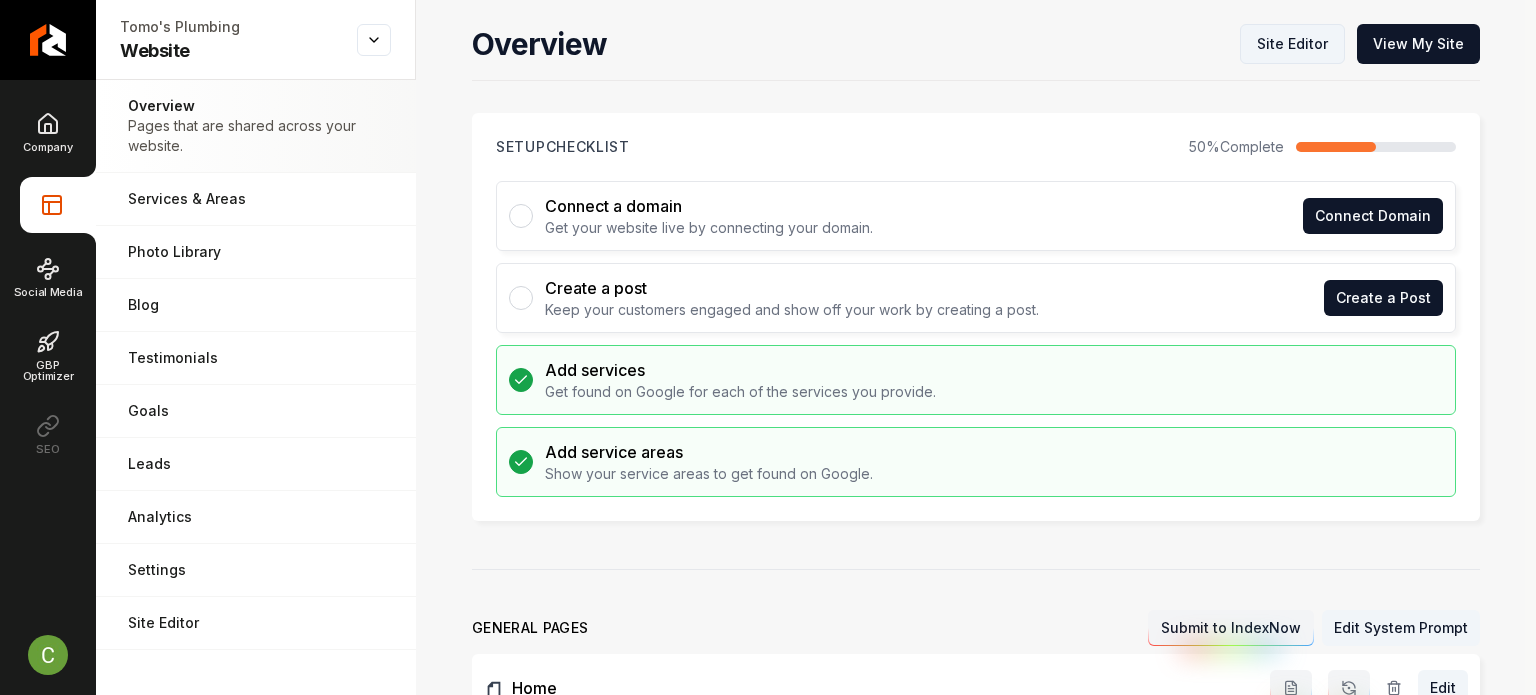 click on "Site Editor" at bounding box center (1292, 44) 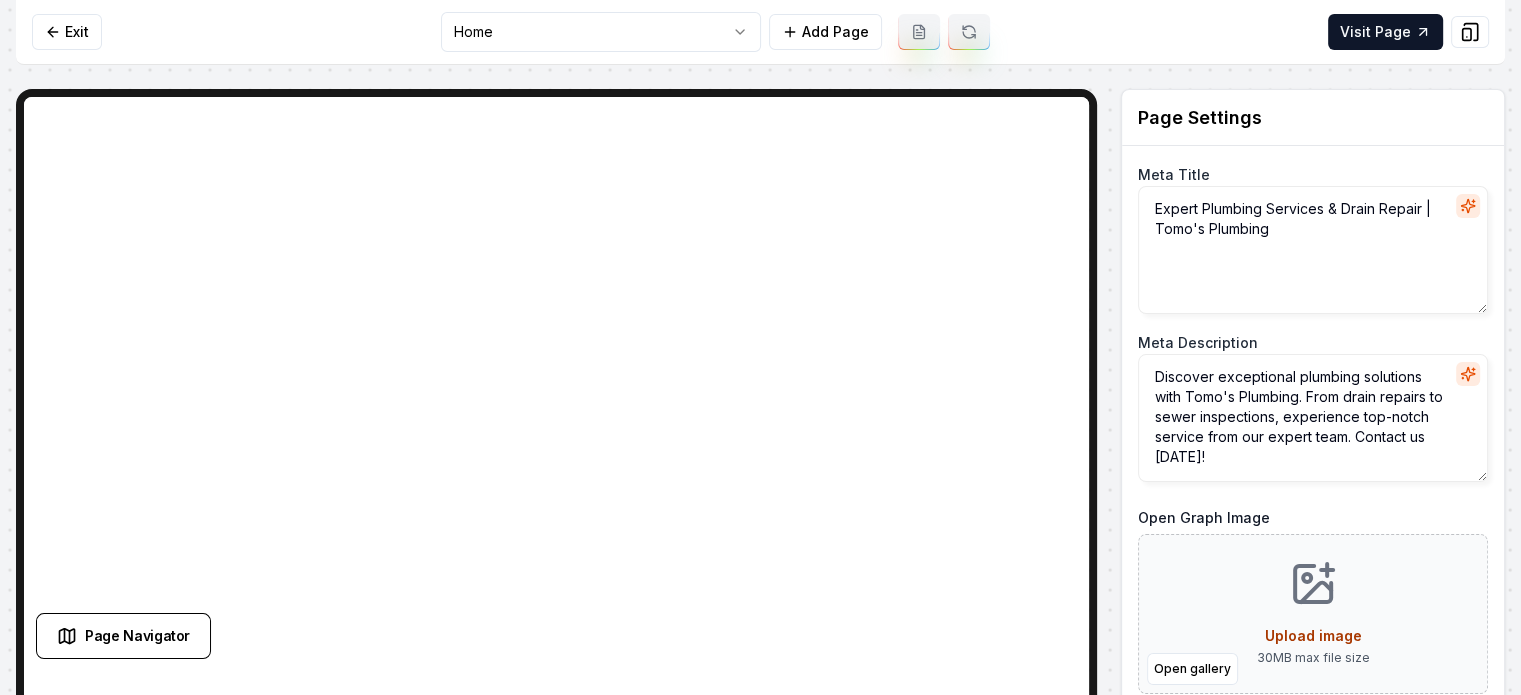 click on "Computer Required This feature is only available on a computer. Please switch to a computer to edit your site. Go back  Exit Home Add Page Visit Page  Page Navigator Page Settings Meta Title Expert Plumbing Services & Drain Repair | Tomo's Plumbing Meta Description Discover exceptional plumbing solutions with Tomo's Plumbing. From drain repairs to sewer inspections, experience top-notch service from our expert team. Contact us today! Open Graph Image Open gallery Upload image 30  MB max file size Discard Changes Save Section Editor Unsupported section type /dashboard/sites/75b5c79d-99bd-4e7b-9866-2ff0b1a3991f/pages/4c6c6057-4edd-472e-91fe-9ed525597bd9" at bounding box center (760, 347) 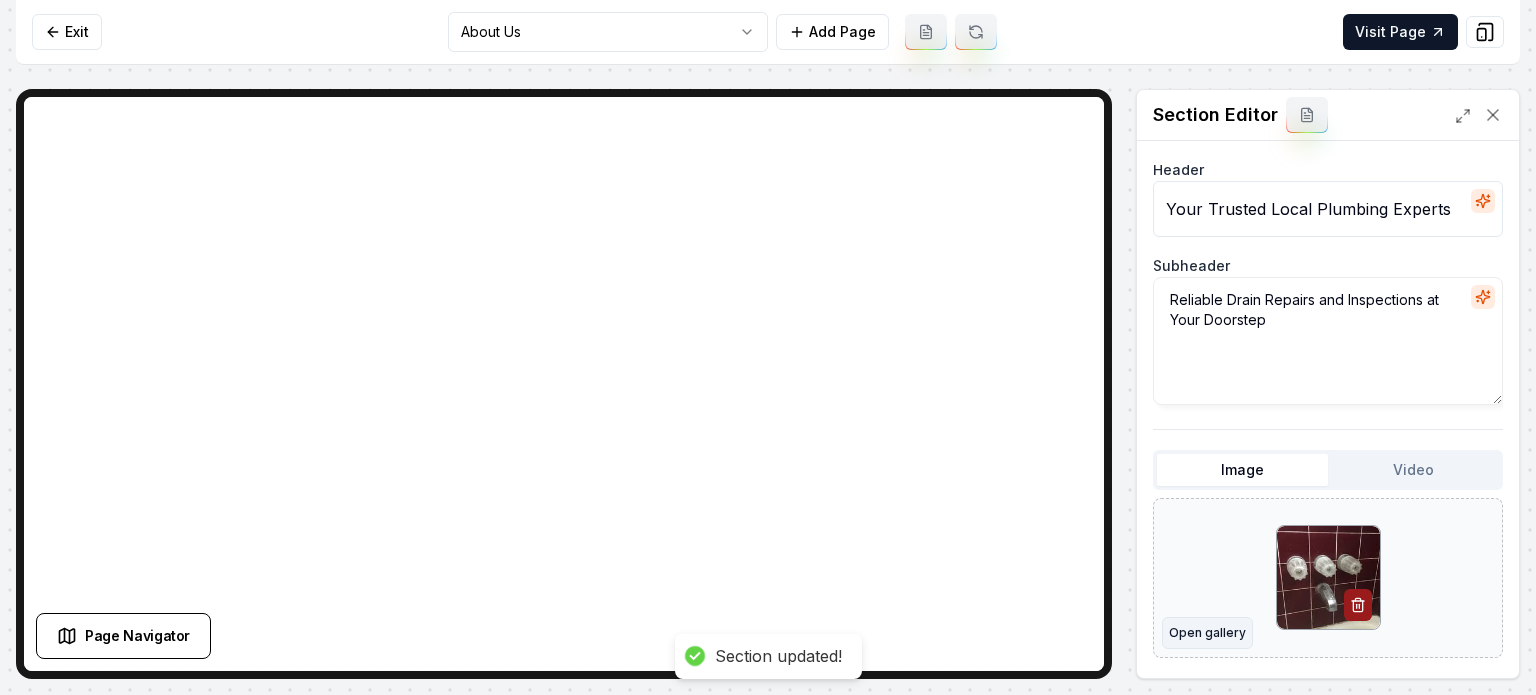 click on "Open gallery" at bounding box center [1207, 633] 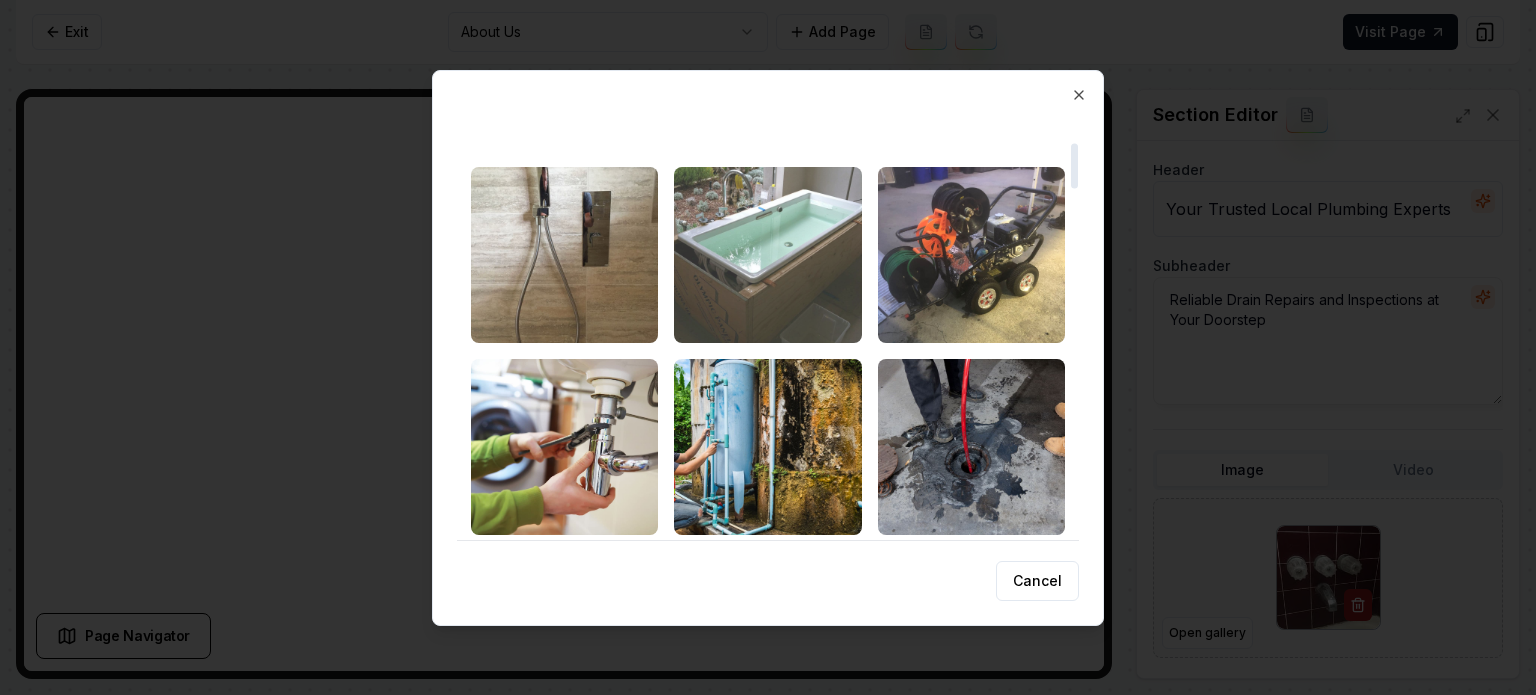scroll, scrollTop: 300, scrollLeft: 0, axis: vertical 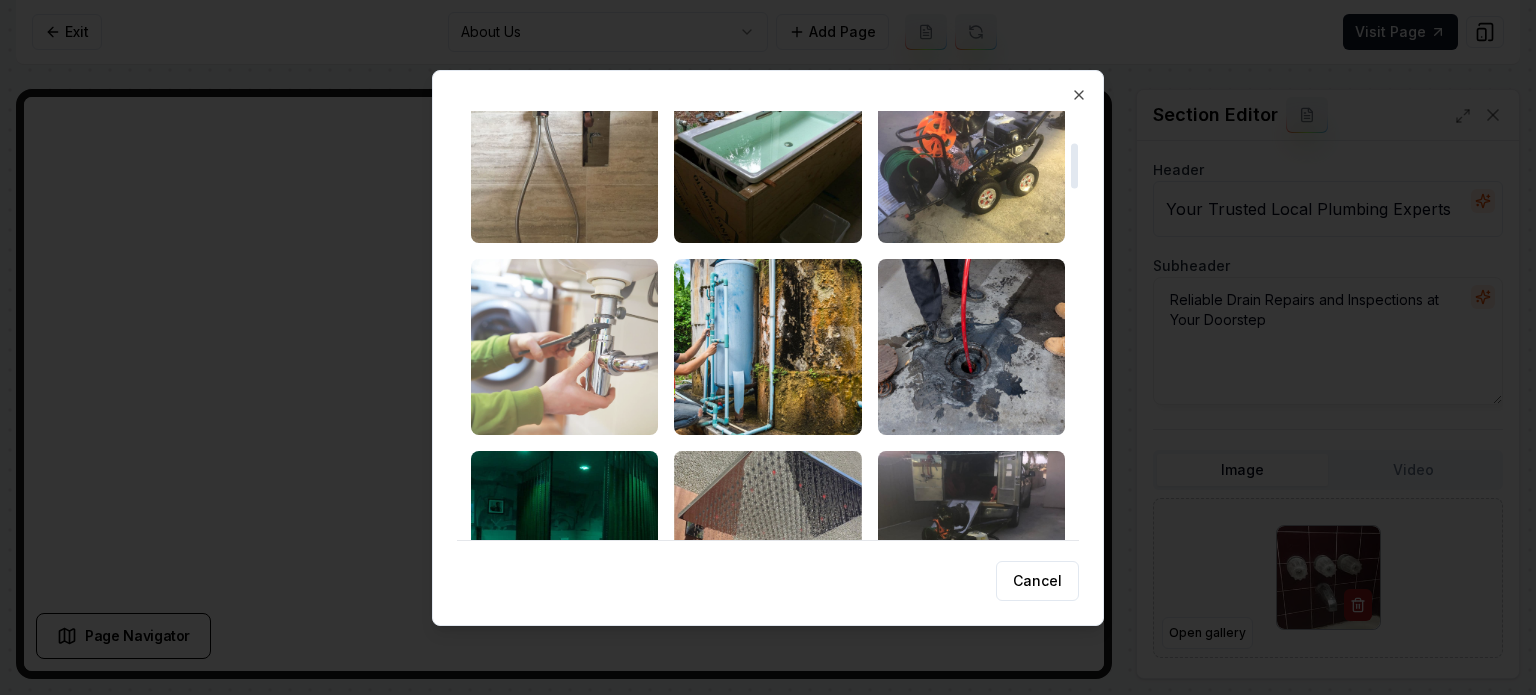 click at bounding box center [564, 347] 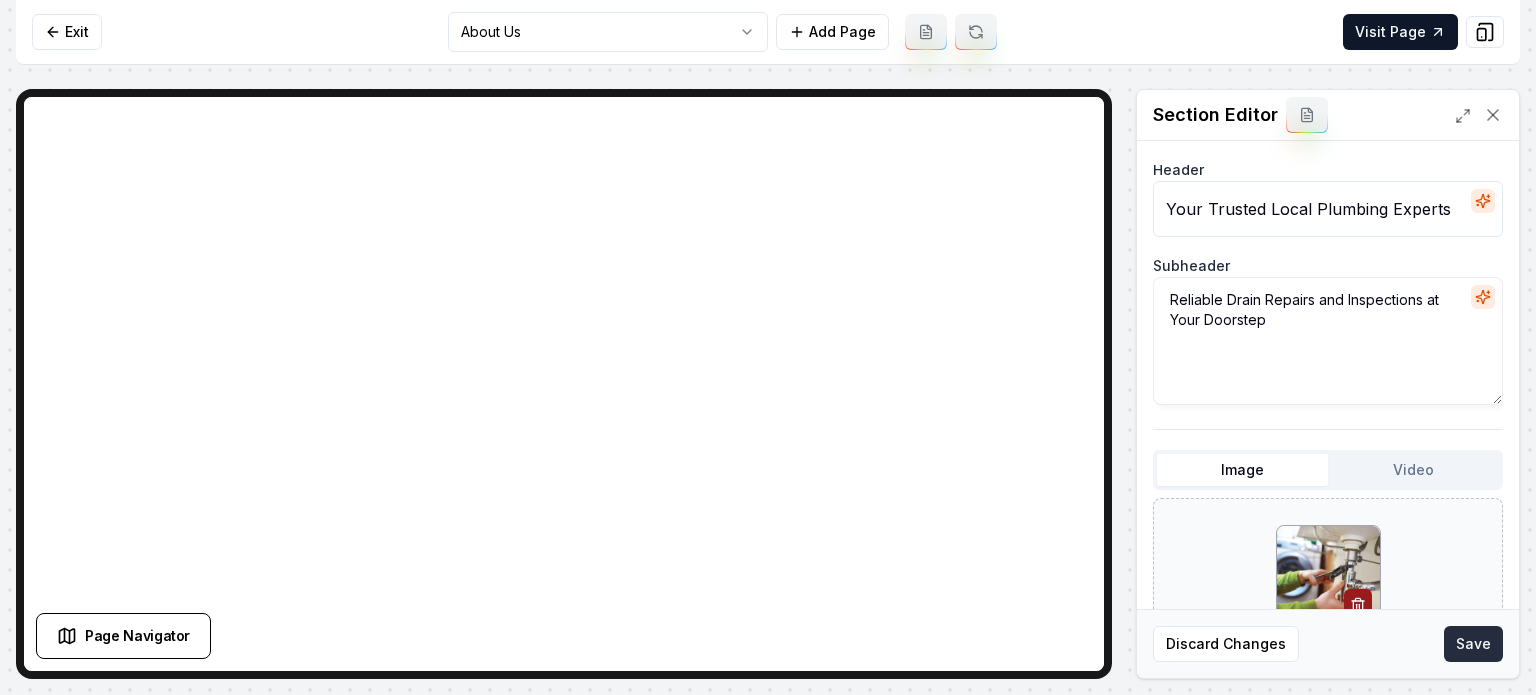 click on "Save" at bounding box center [1473, 644] 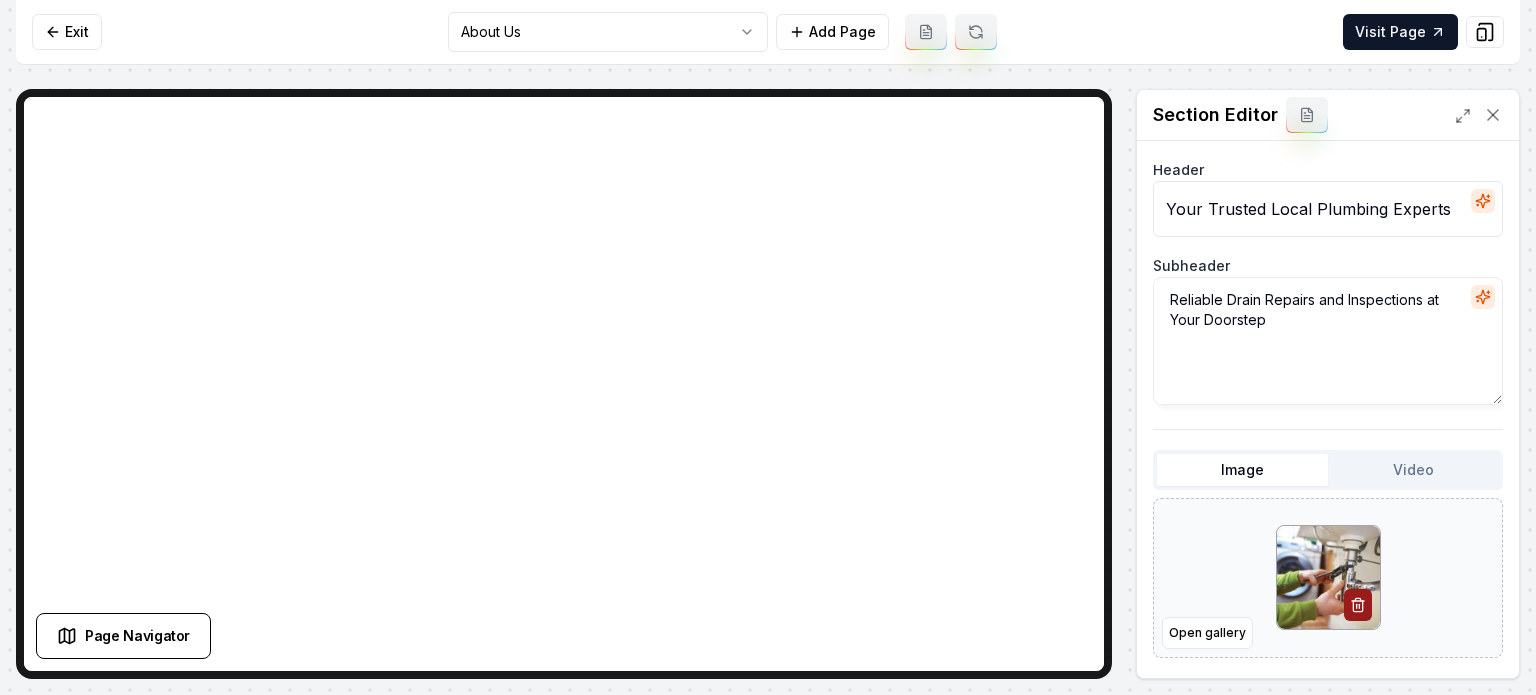 click on "Computer Required This feature is only available on a computer. Please switch to a computer to edit your site. Go back  Exit About Us Add Page Visit Page  Page Navigator Page Settings Section Editor Header Your Trusted Local Plumbing Experts Subheader Reliable Drain Repairs and Inspections at Your Doorstep Image Video Open gallery Custom buttons  off Your buttons will be based on the goals you set up. Discard Changes Save /dashboard/sites/75b5c79d-99bd-4e7b-9866-2ff0b1a3991f/pages/787345fd-67a1-45ea-bfec-1cc1ed04dd42" at bounding box center (768, 347) 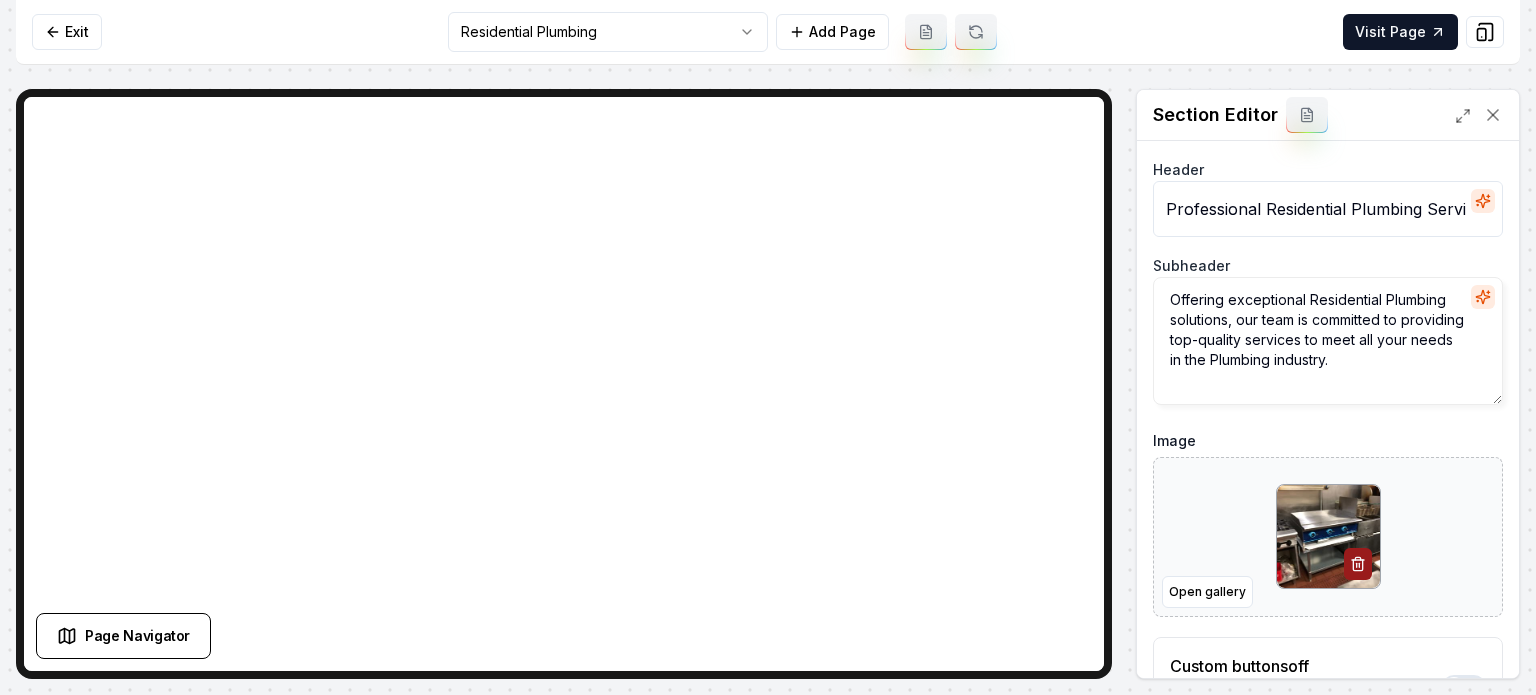 click on "Open gallery" at bounding box center (1328, 537) 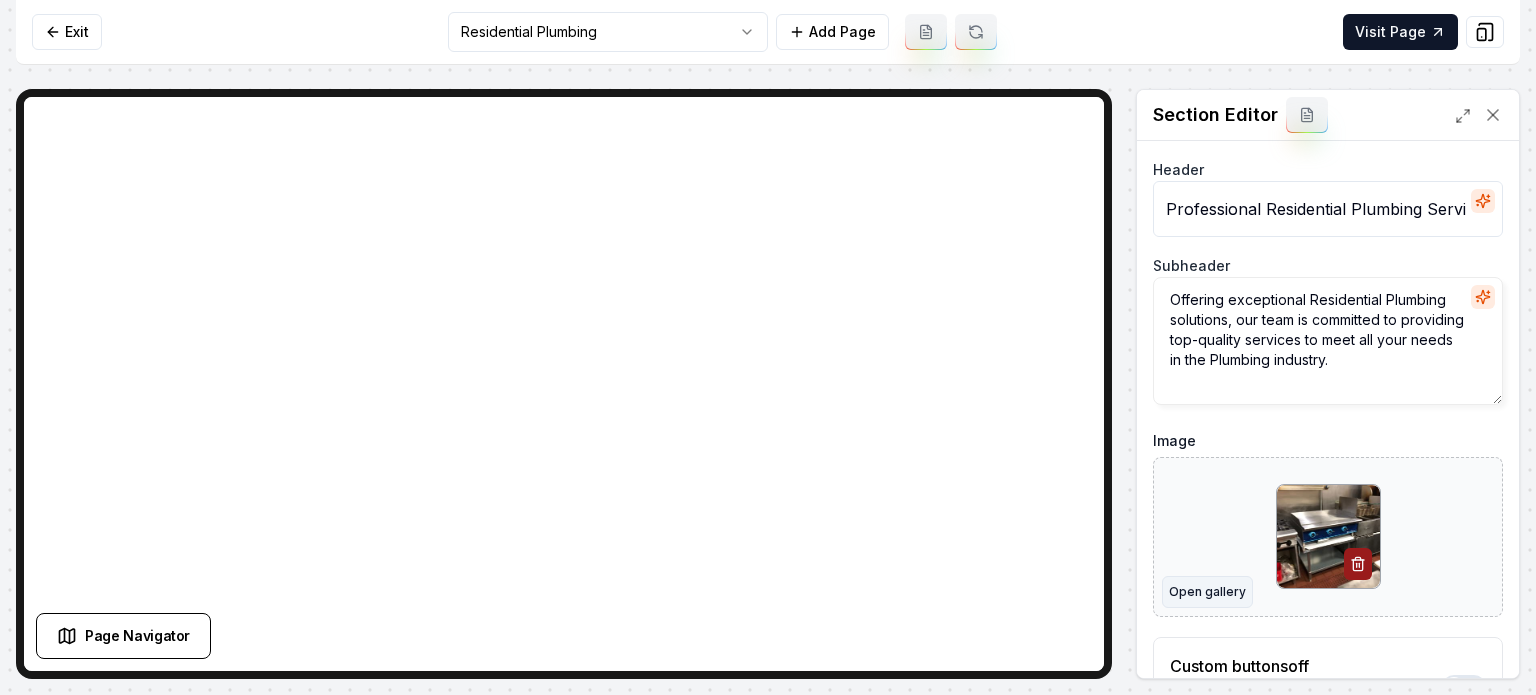 click on "Open gallery" at bounding box center (1207, 592) 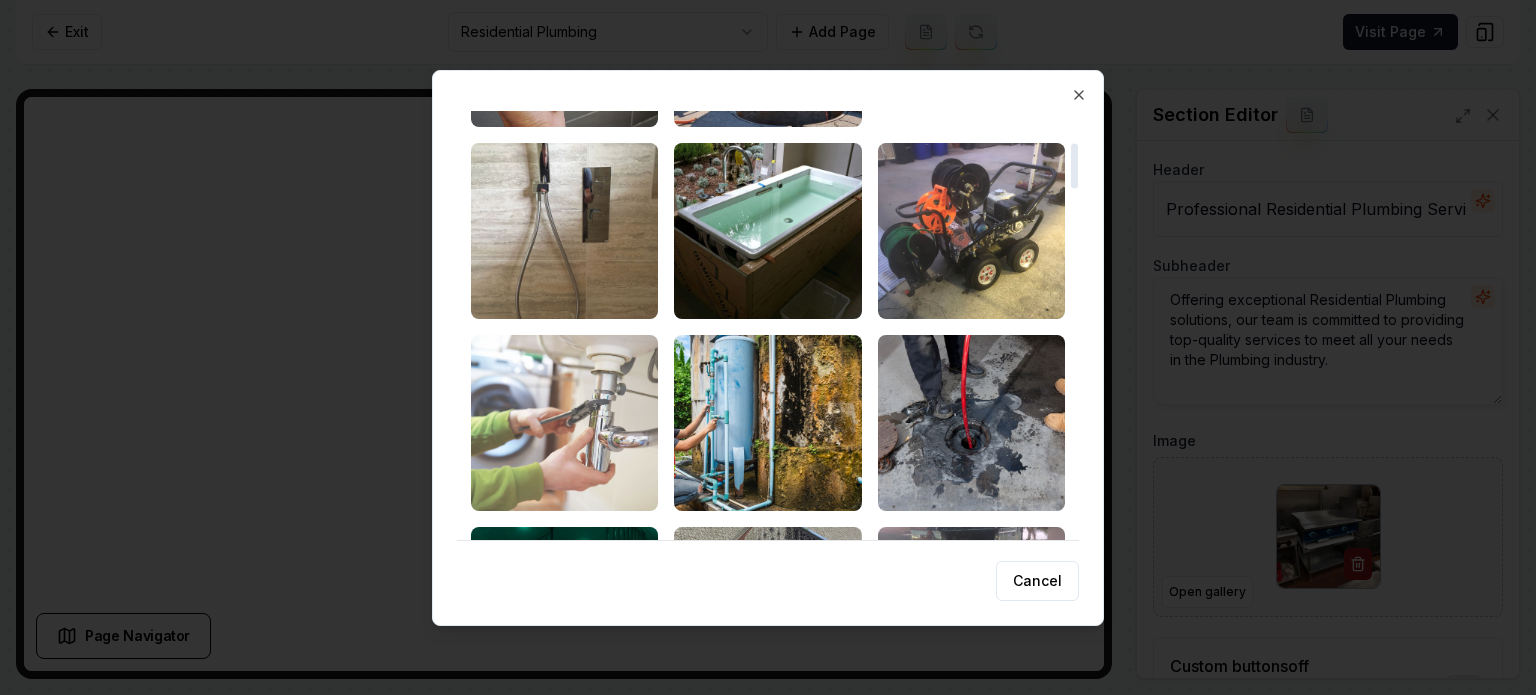 scroll, scrollTop: 300, scrollLeft: 0, axis: vertical 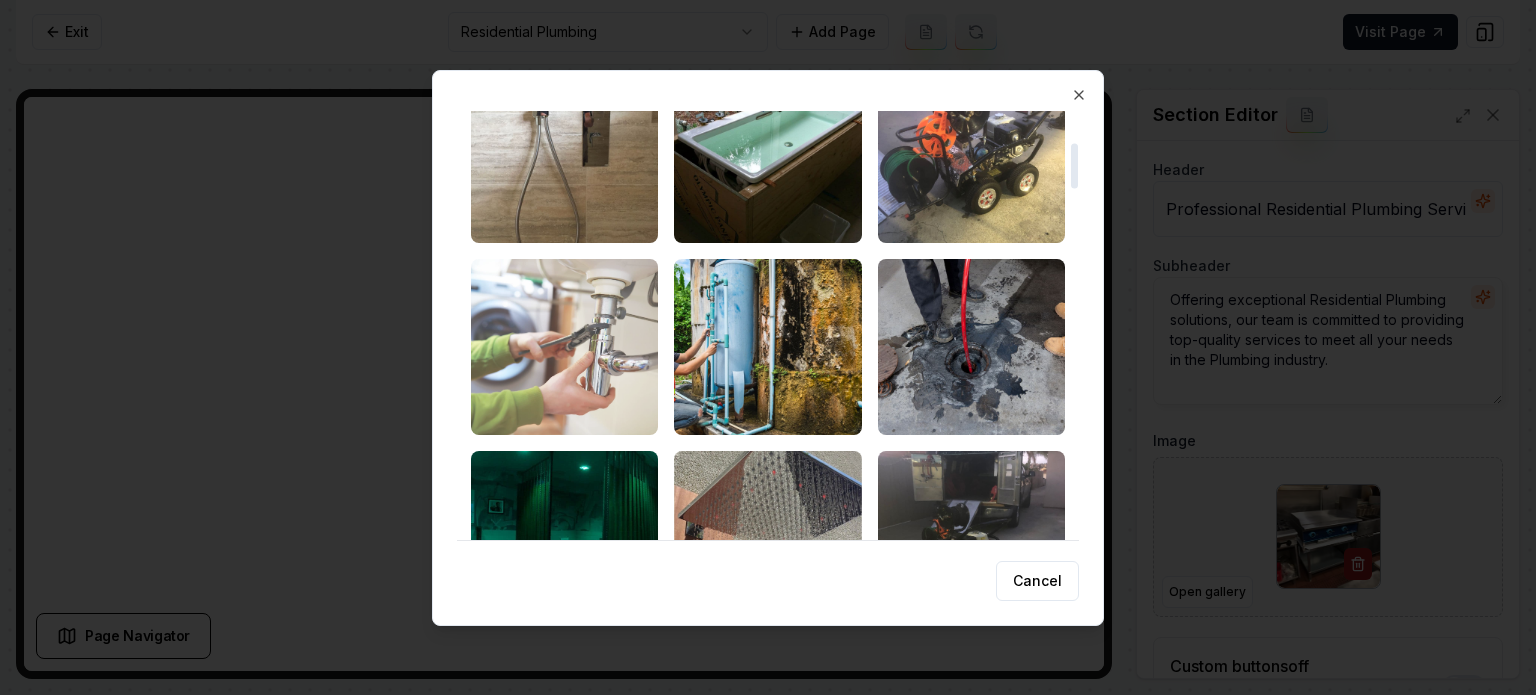 click at bounding box center [564, 347] 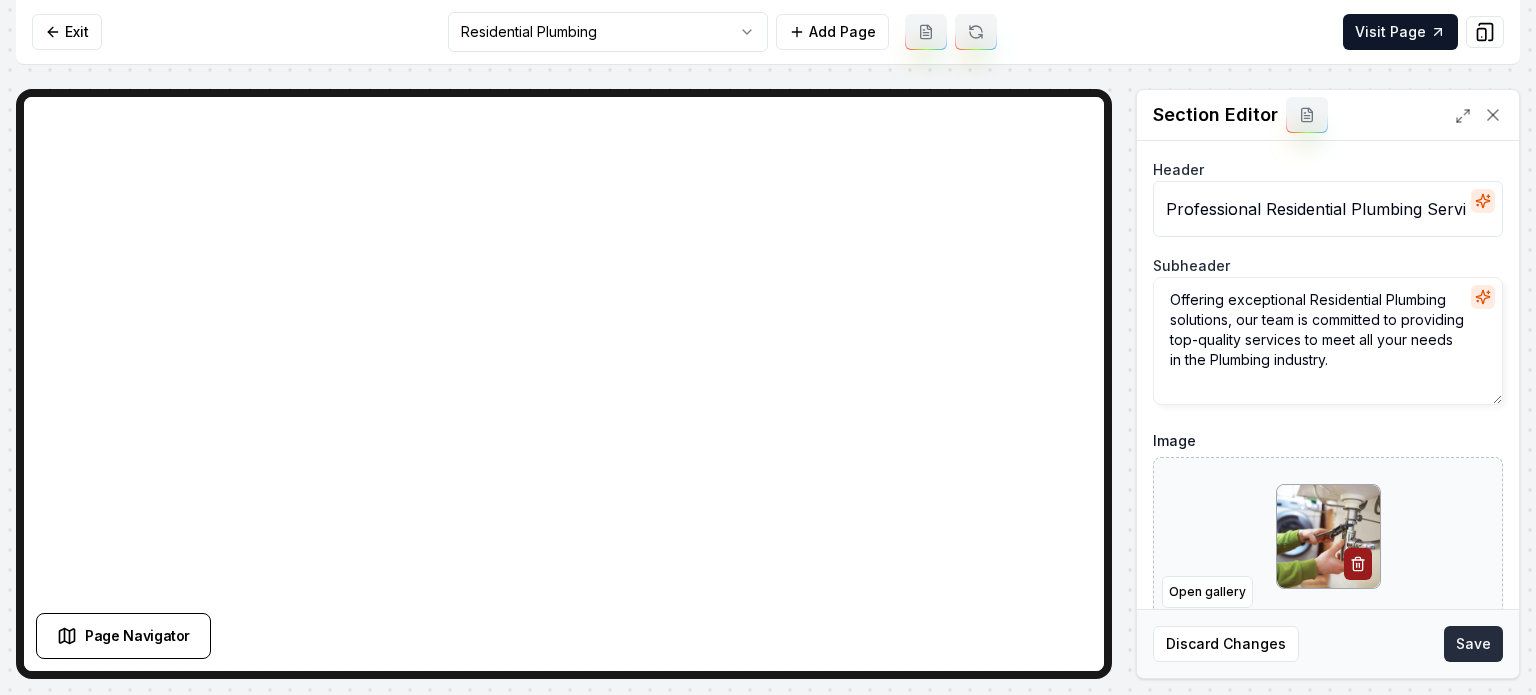 click on "Save" at bounding box center (1473, 644) 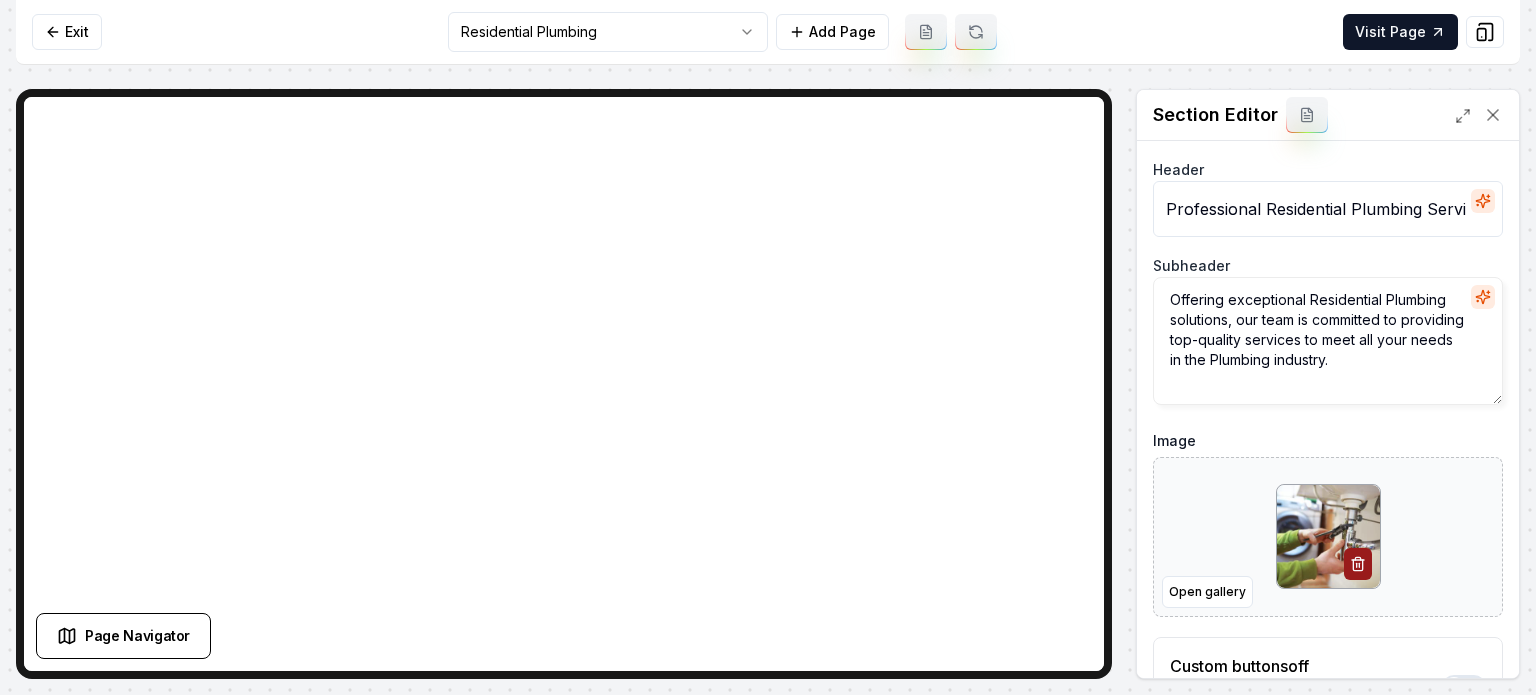 click on "Computer Required This feature is only available on a computer. Please switch to a computer to edit your site. Go back  Exit Residential Plumbing Add Page Visit Page  Page Navigator Page Settings Section Editor Header Professional Residential Plumbing Services Subheader Offering exceptional Residential Plumbing solutions, our team is committed to providing top-quality services to meet all your needs in the Plumbing industry. Image Open gallery Custom buttons  off Your buttons will be based on the goals you set up. Discard Changes Save /dashboard/sites/75b5c79d-99bd-4e7b-9866-2ff0b1a3991f/pages/32cf6bdf-76c0-4b18-846b-6db506388717" at bounding box center [768, 347] 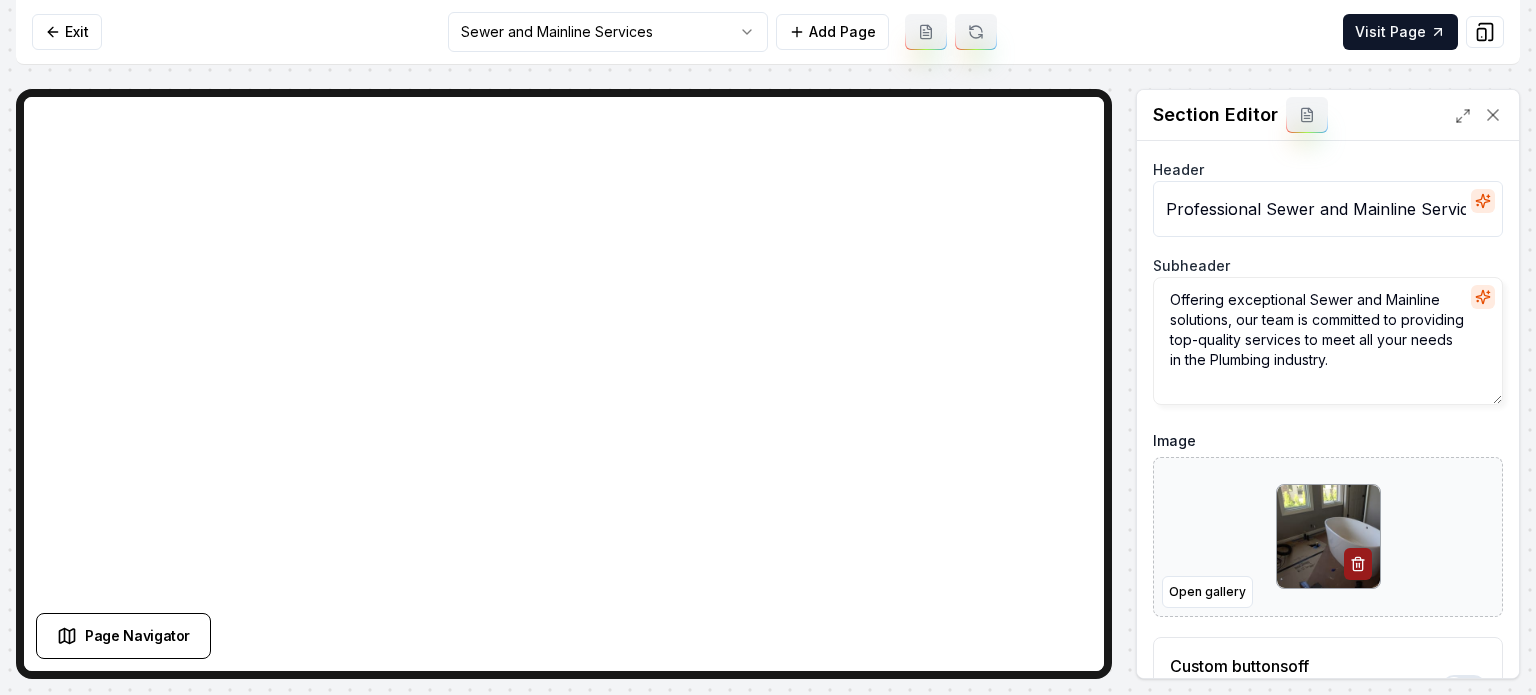 click on "Computer Required This feature is only available on a computer. Please switch to a computer to edit your site. Go back  Exit Sewer and Mainline Services Add Page Visit Page  Page Navigator Page Settings Section Editor Header Professional Sewer and Mainline Services Subheader Offering exceptional Sewer and Mainline solutions, our team is committed to providing top-quality services to meet all your needs in the Plumbing industry. Image Open gallery Custom buttons  off Your buttons will be based on the goals you set up. Discard Changes Save /dashboard/sites/75b5c79d-99bd-4e7b-9866-2ff0b1a3991f/pages/5e9fa36c-69ac-46d1-a68d-b6e9517167bb" at bounding box center (768, 347) 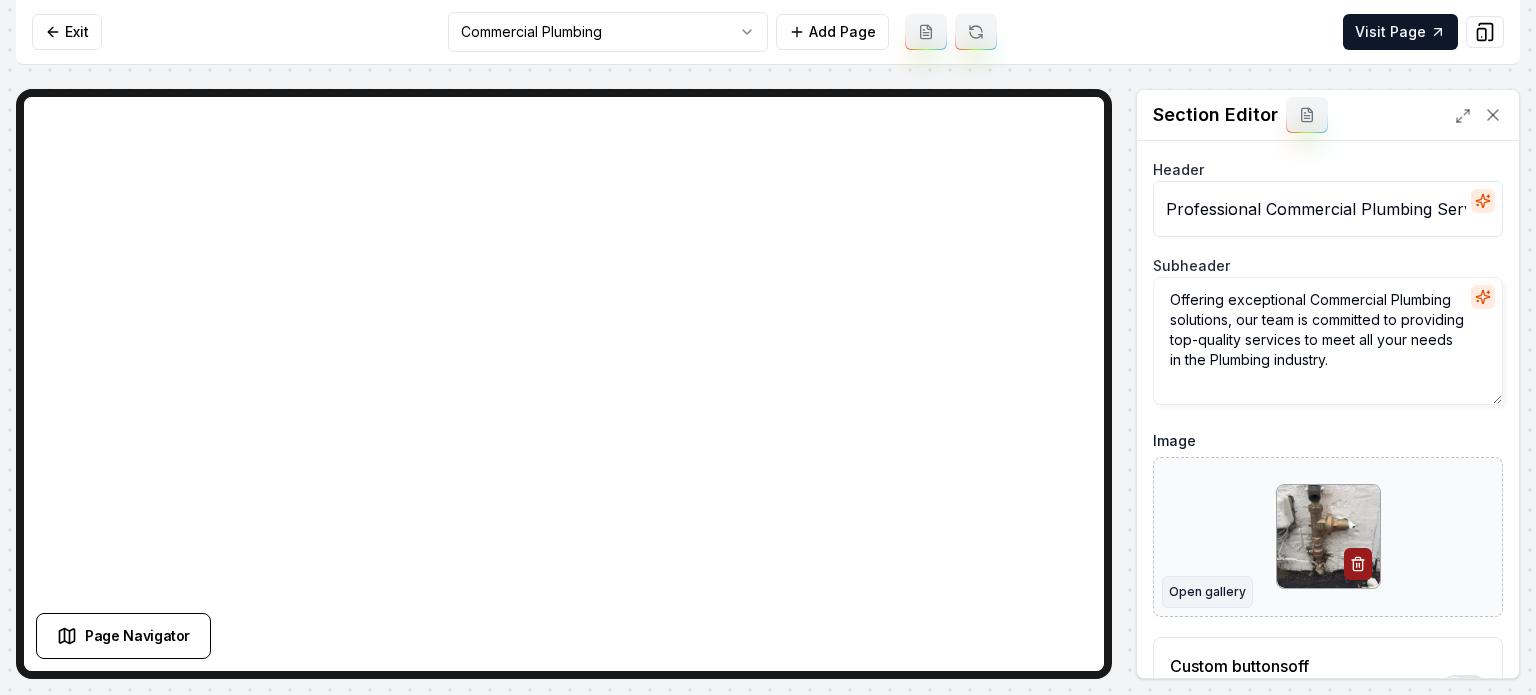 click on "Open gallery" at bounding box center (1207, 592) 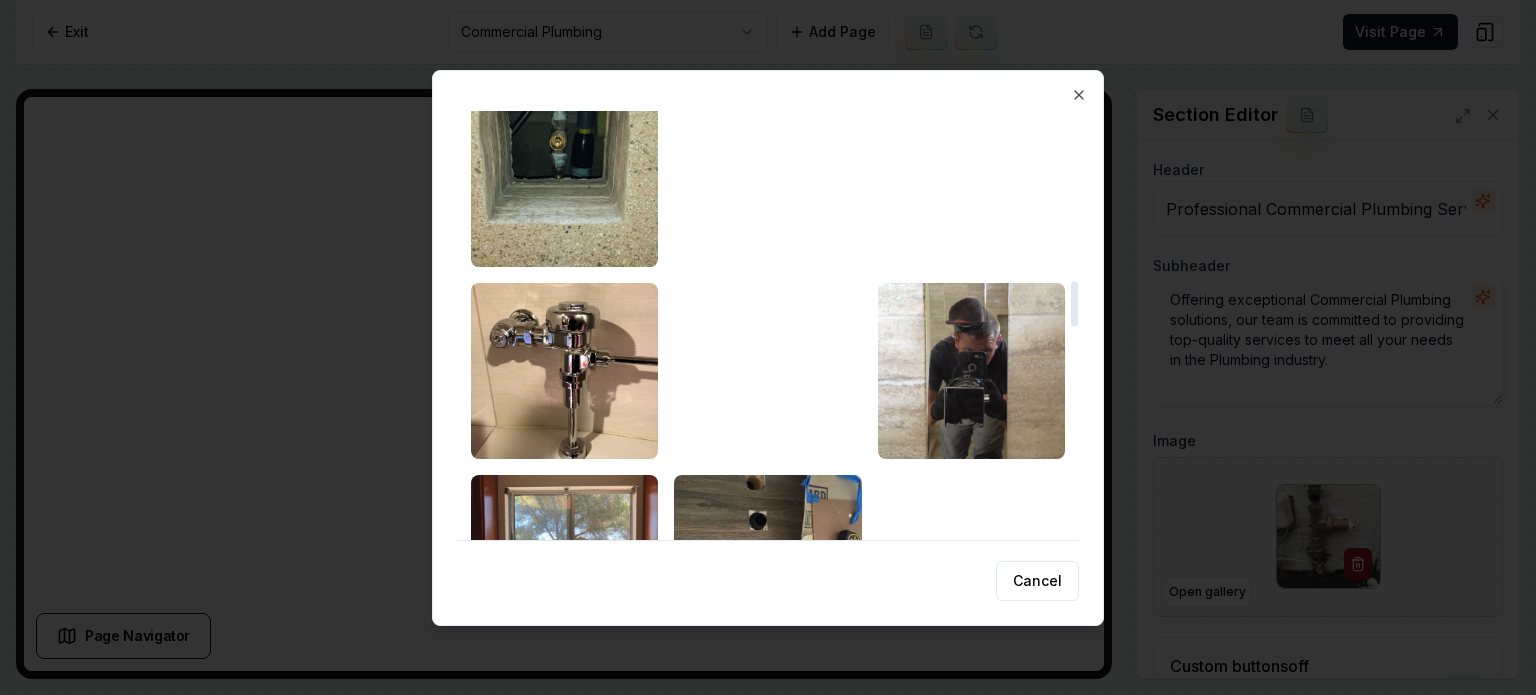 scroll, scrollTop: 1600, scrollLeft: 0, axis: vertical 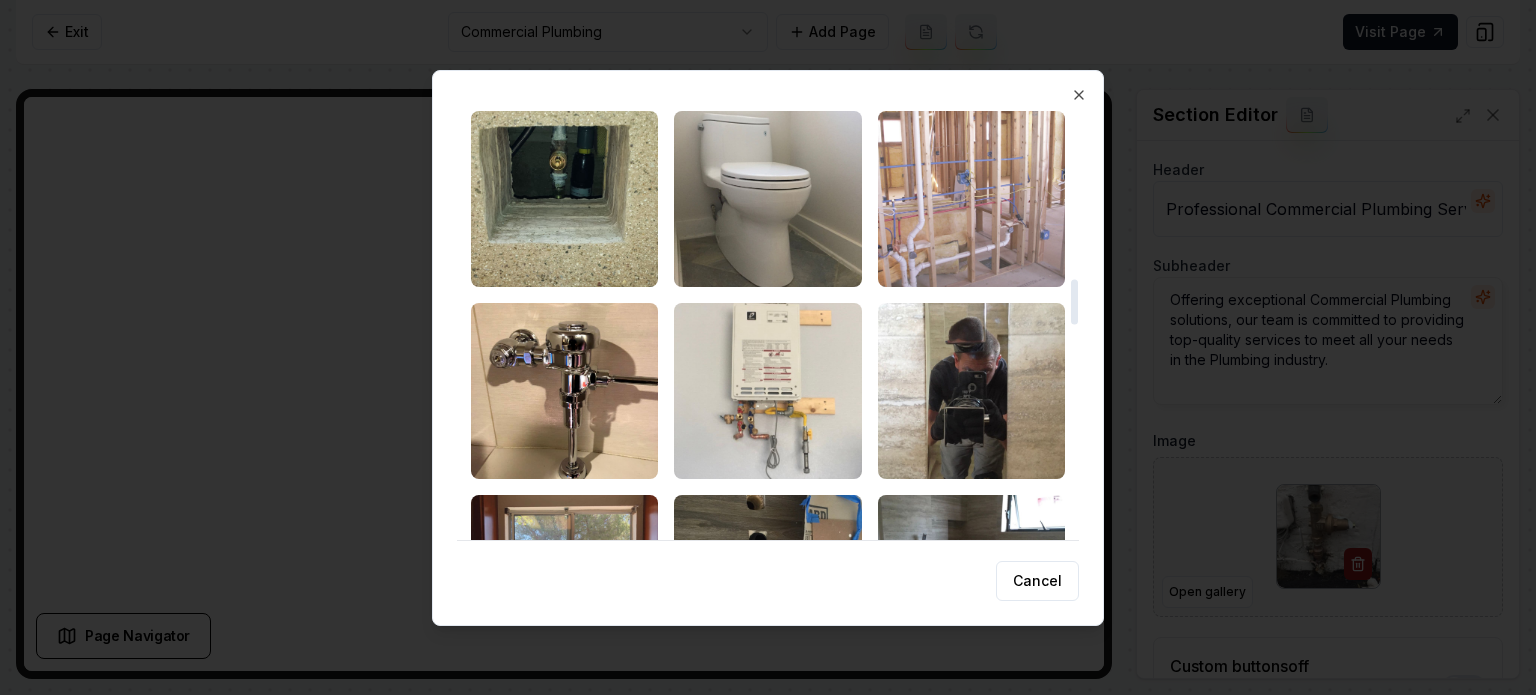 click at bounding box center (971, 199) 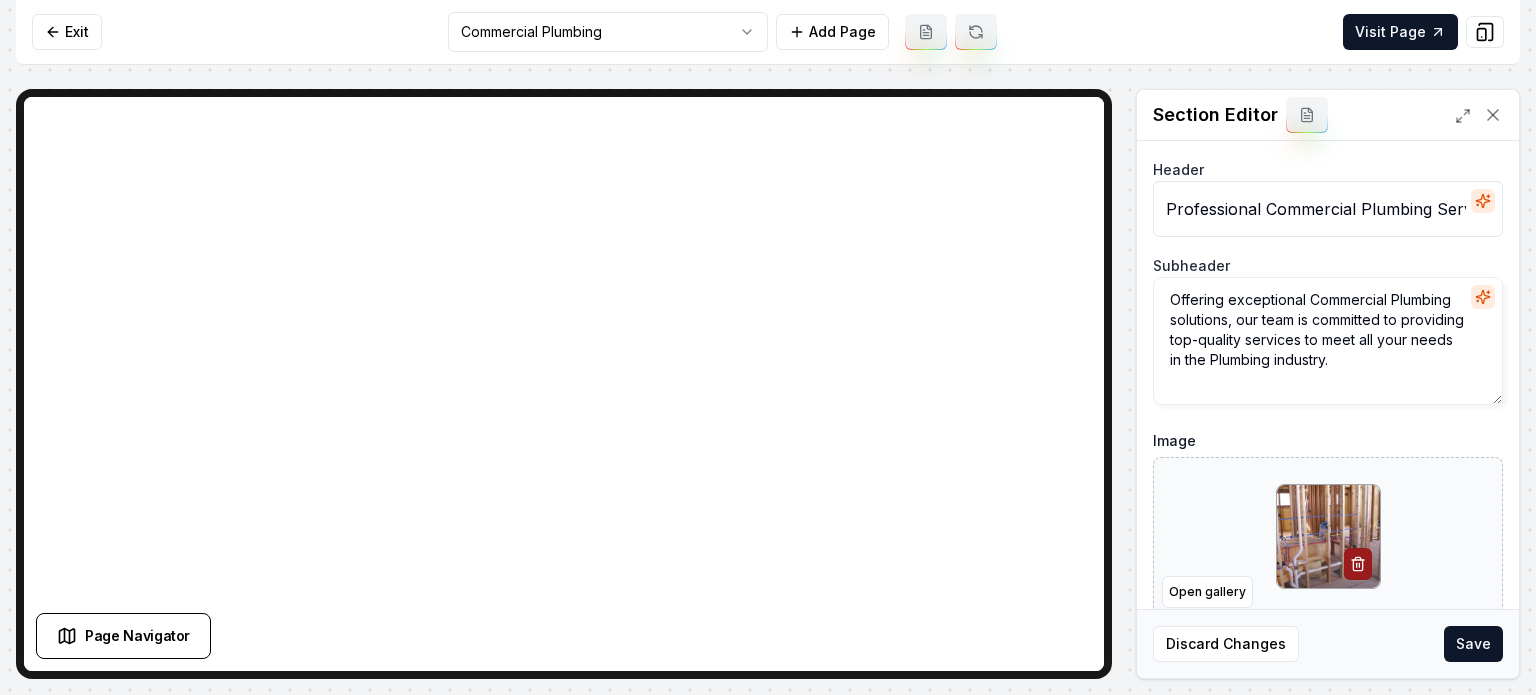 click on "Save" at bounding box center (1473, 644) 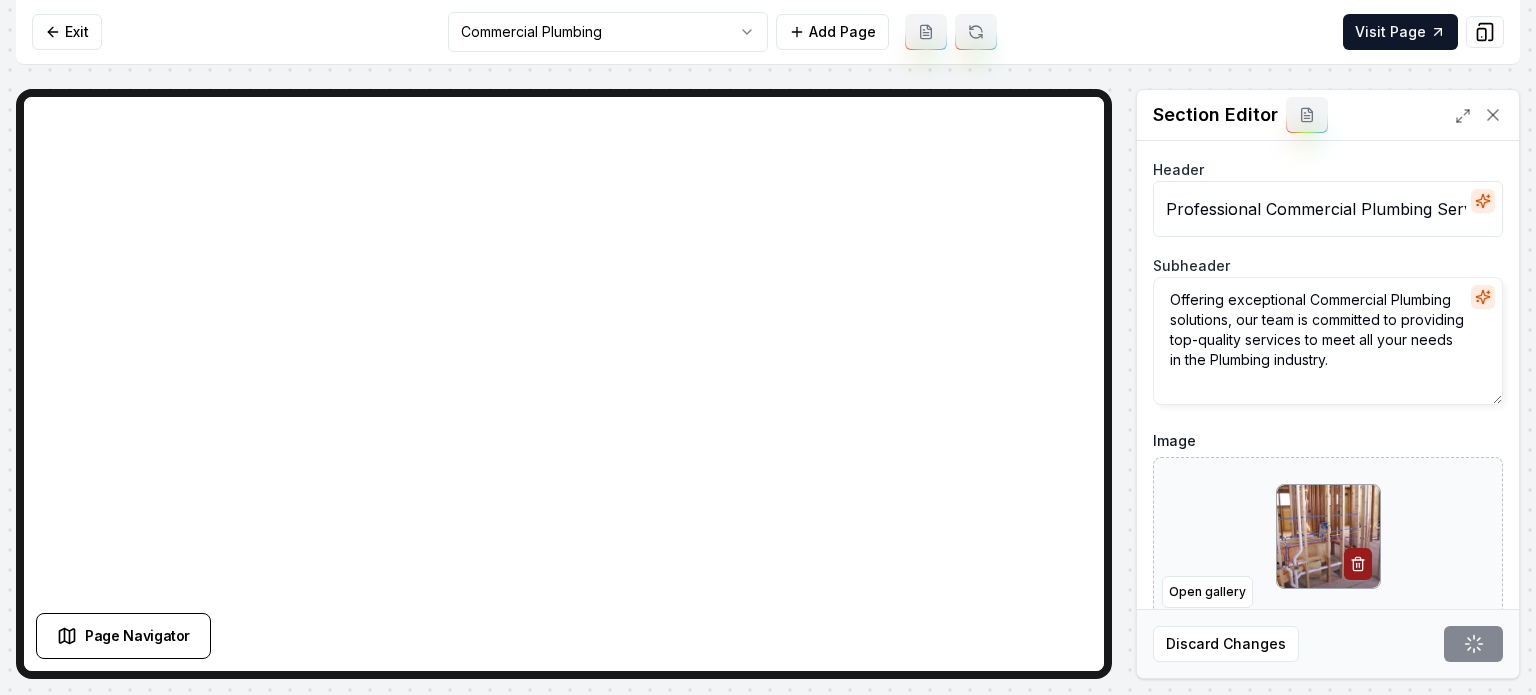 click on "Computer Required This feature is only available on a computer. Please switch to a computer to edit your site. Go back  Exit Commercial Plumbing Add Page Visit Page  Page Navigator Page Settings Section Editor Header Professional Commercial Plumbing Services Subheader Offering exceptional Commercial Plumbing solutions, our team is committed to providing top-quality services to meet all your needs in the Plumbing industry. Image Open gallery Custom buttons  off Your buttons will be based on the goals you set up. Discard Changes Save /dashboard/sites/75b5c79d-99bd-4e7b-9866-2ff0b1a3991f/pages/8b1a78bb-fdac-451b-9cd2-139de287f106" at bounding box center (768, 347) 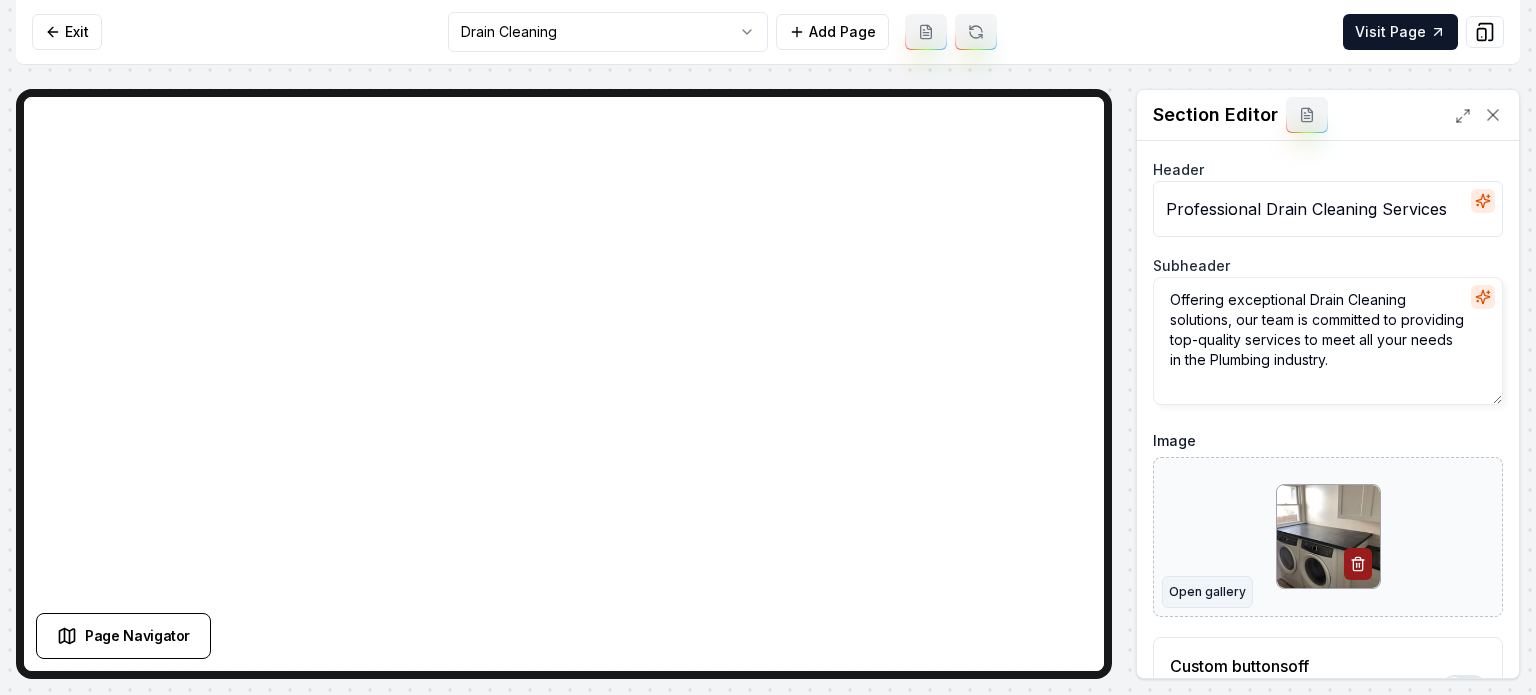 click on "Open gallery" at bounding box center (1207, 592) 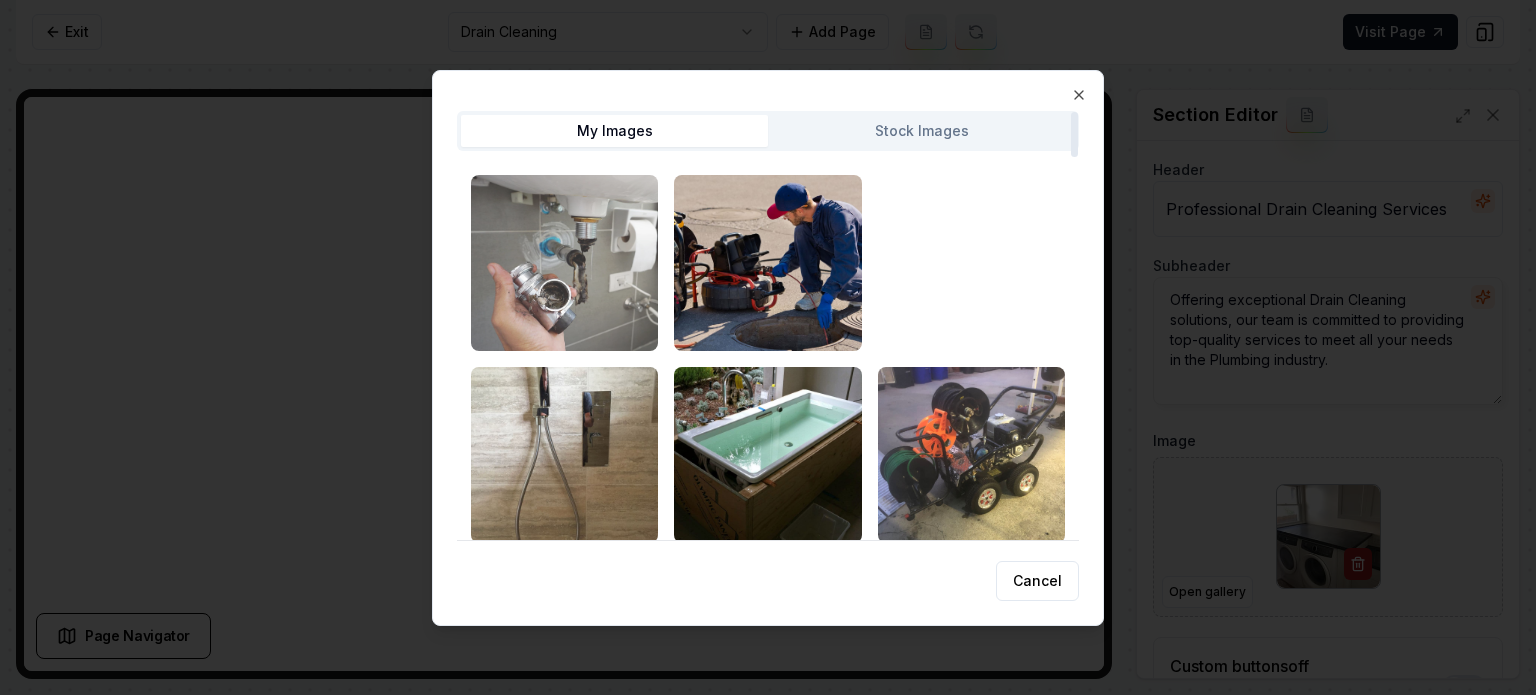 click at bounding box center [564, 263] 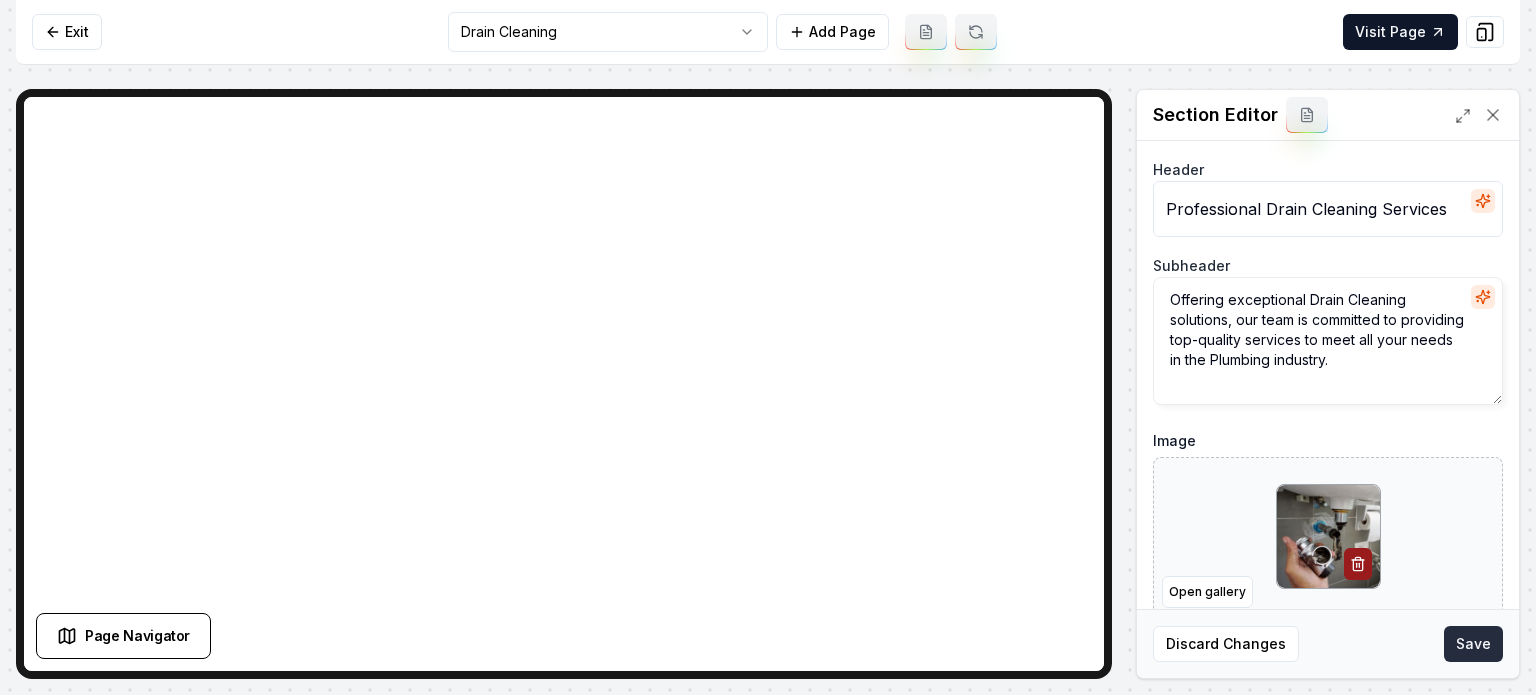 click on "Save" at bounding box center (1473, 644) 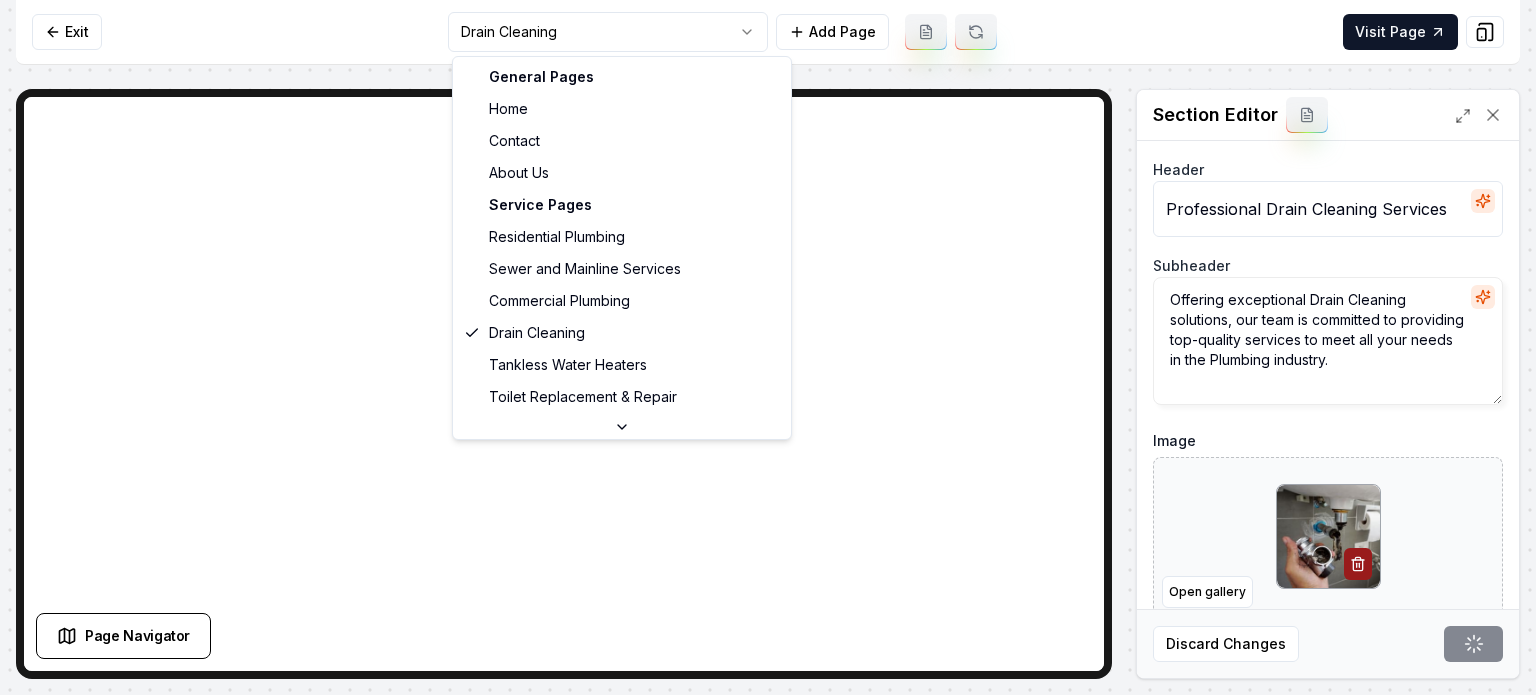 click on "Computer Required This feature is only available on a computer. Please switch to a computer to edit your site. Go back  Exit Drain Cleaning Add Page Visit Page  Page Navigator Page Settings Section Editor Header Professional Drain Cleaning Services Subheader Offering exceptional Drain Cleaning solutions, our team is committed to providing top-quality services to meet all your needs in the Plumbing industry. Image Open gallery Custom buttons  off Your buttons will be based on the goals you set up. Discard Changes Save /dashboard/sites/75b5c79d-99bd-4e7b-9866-2ff0b1a3991f/pages/9a627511-2d85-4846-ac66-af9827cb1cc1 General Pages Home Contact About Us Service Pages Residential Plumbing Sewer and Mainline Services Commercial Plumbing Drain Cleaning Tankless Water Heaters Toilet Replacement & Repair Service Area Pages San Diego, CA El Cajon, CA" at bounding box center (768, 347) 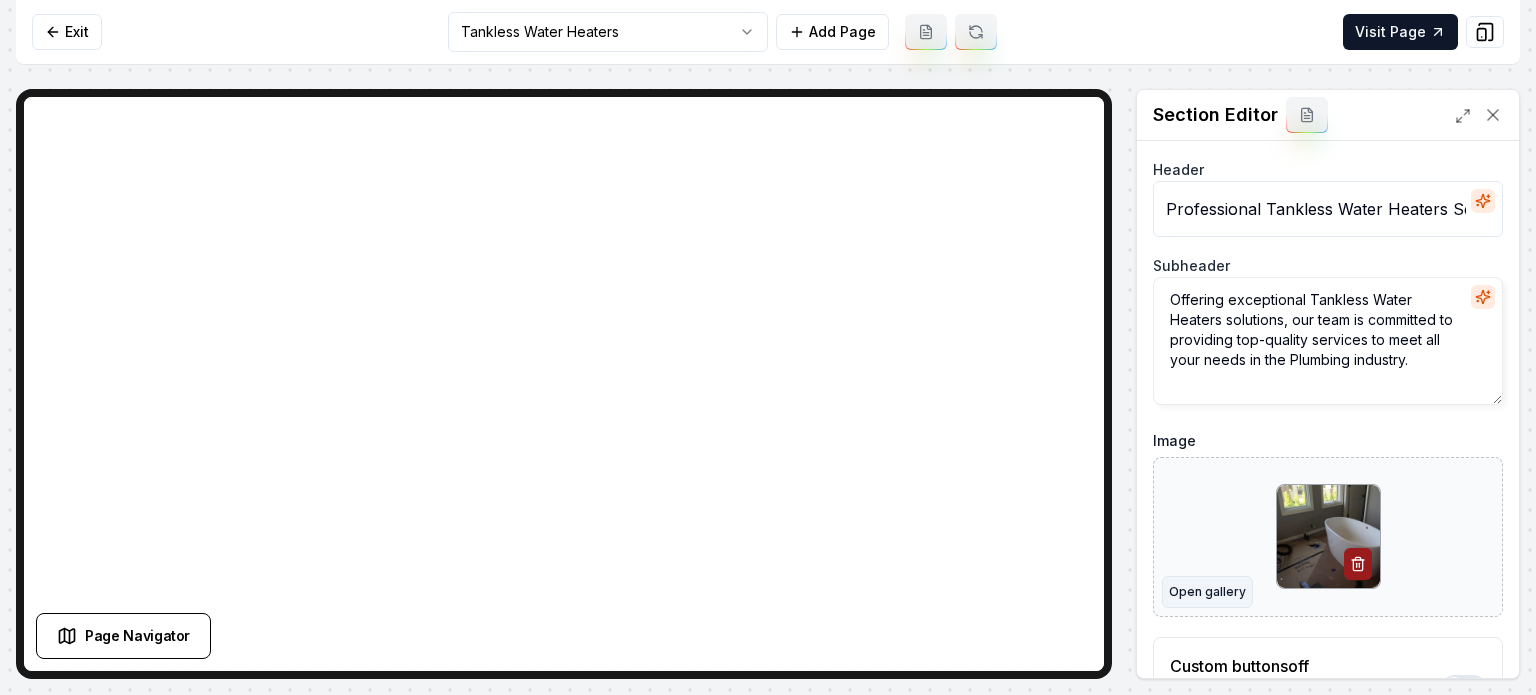 click on "Open gallery" at bounding box center (1207, 592) 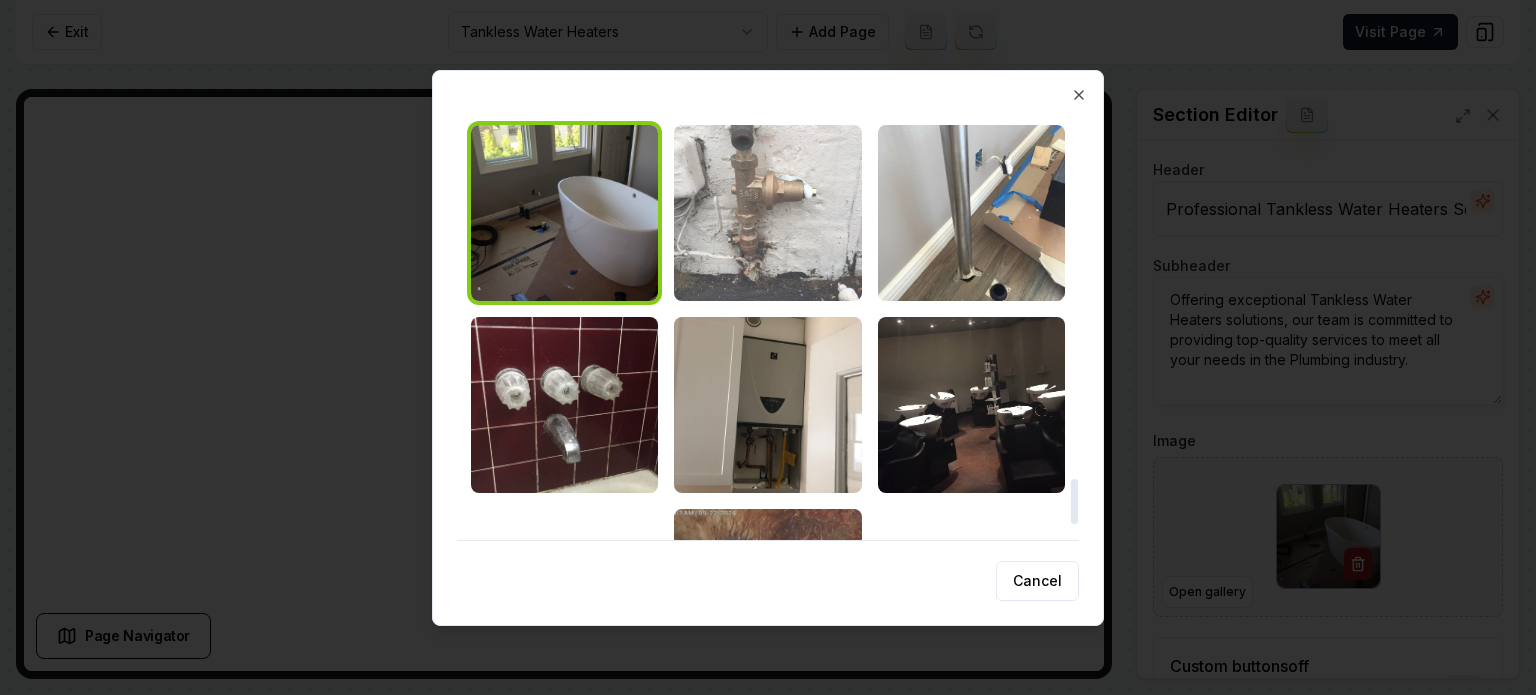 scroll, scrollTop: 3658, scrollLeft: 0, axis: vertical 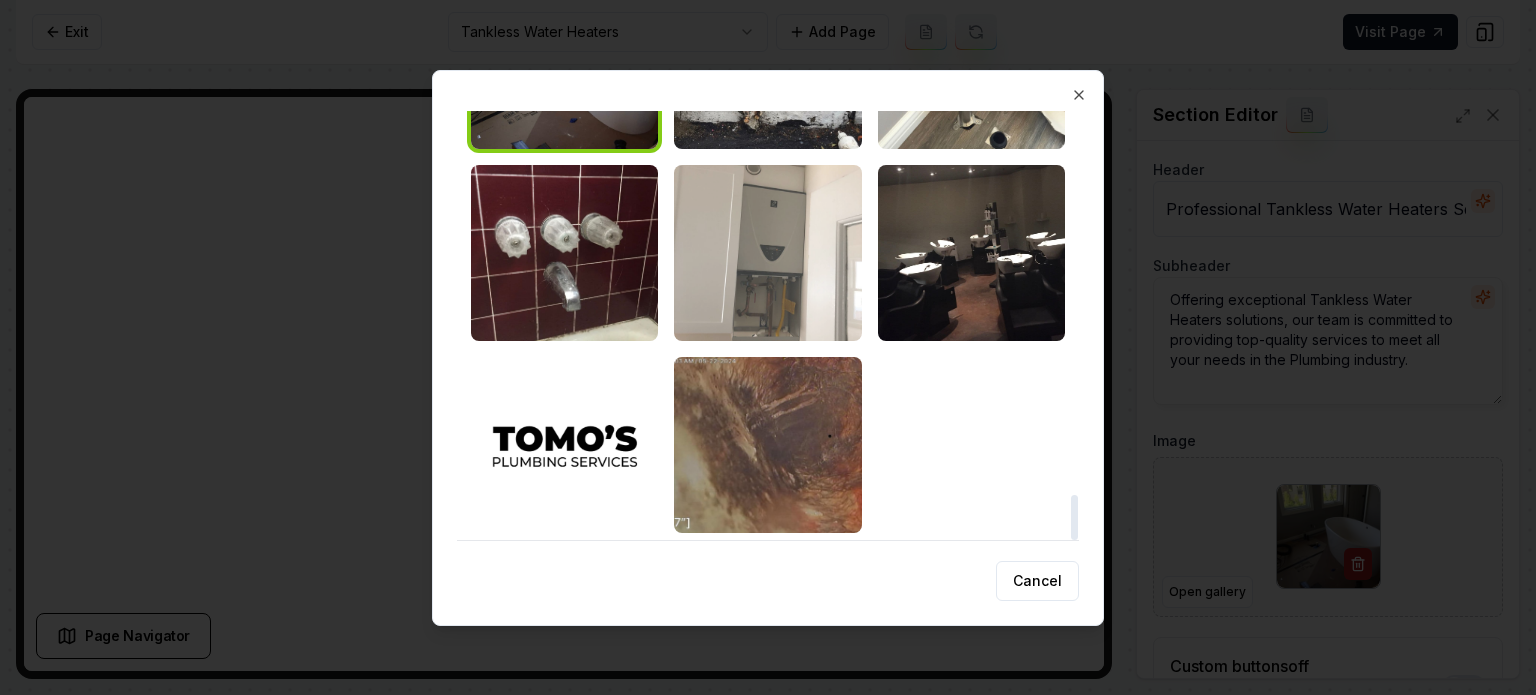 click at bounding box center [767, 253] 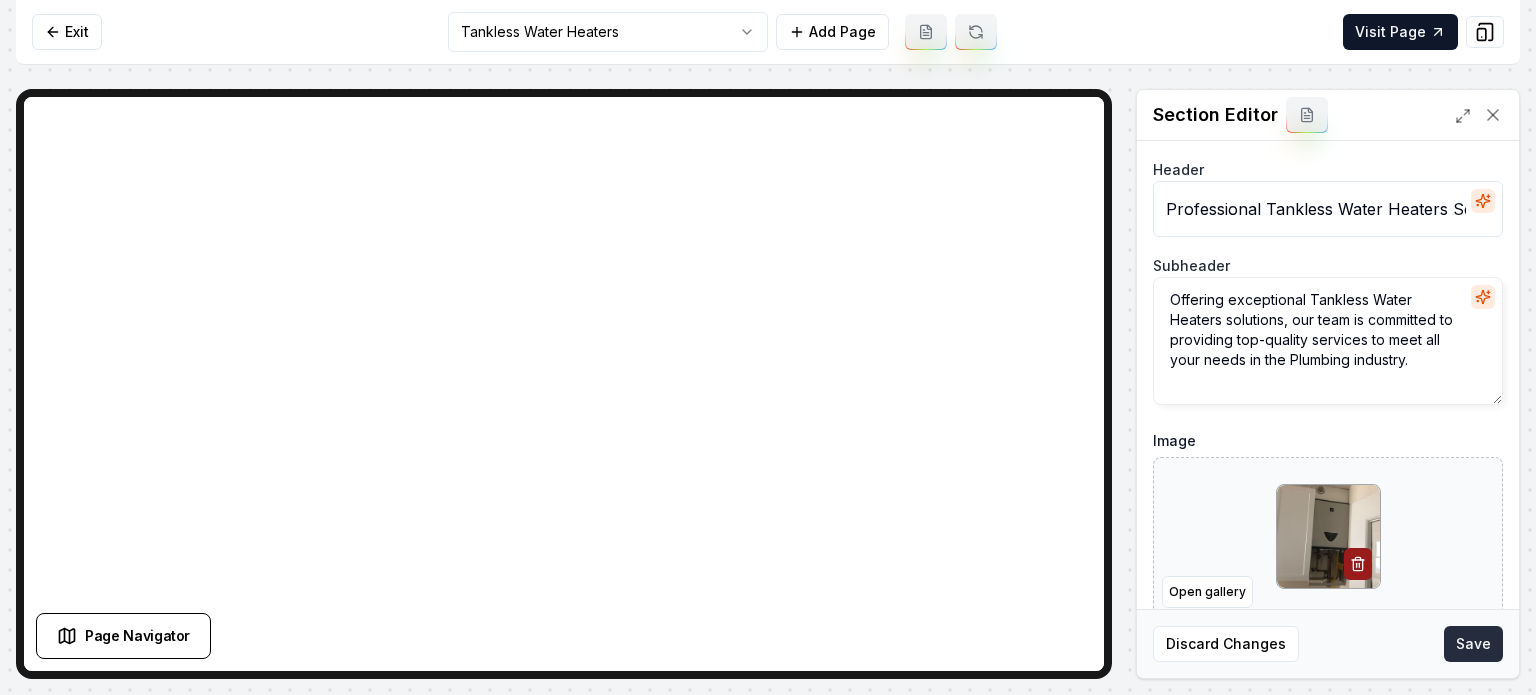 click on "Save" at bounding box center (1473, 644) 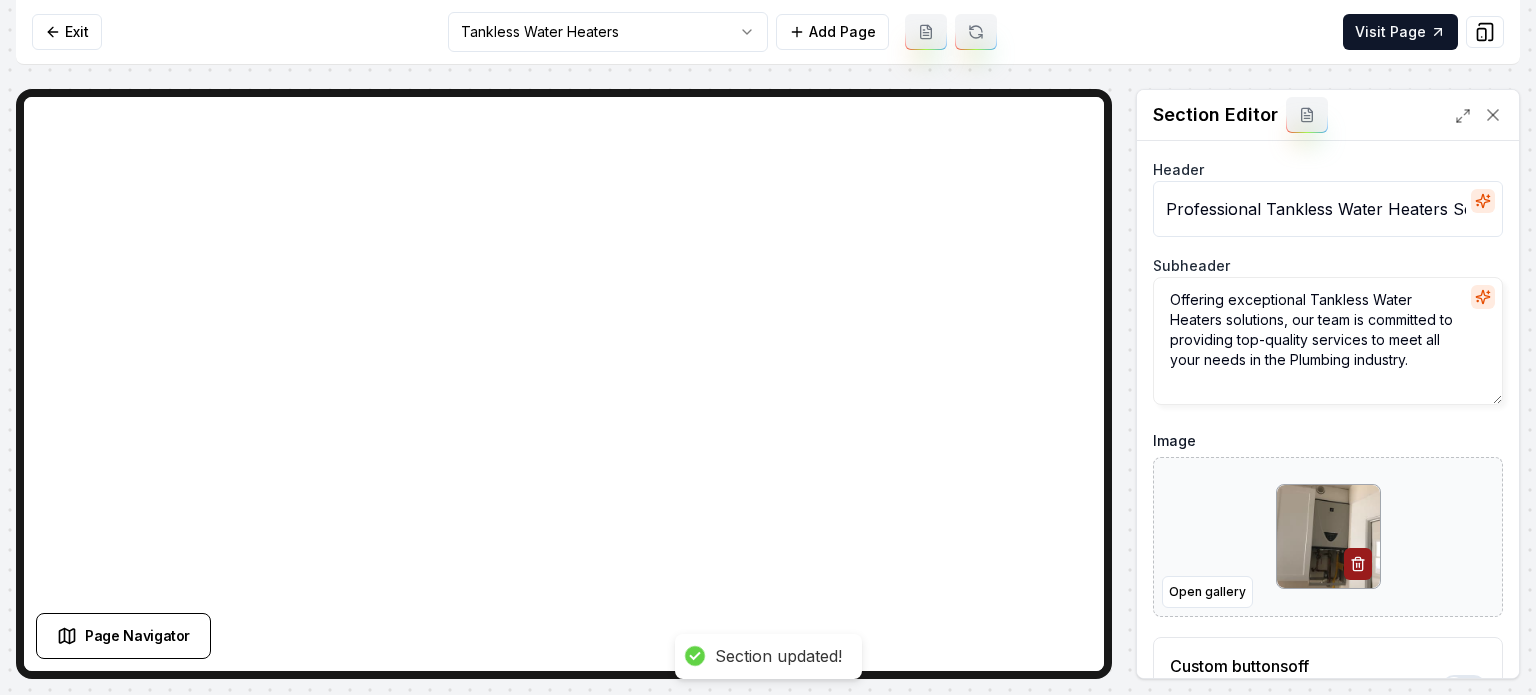 click on "Computer Required This feature is only available on a computer. Please switch to a computer to edit your site. Go back  Exit Tankless Water Heaters Add Page Visit Page  Page Navigator Page Settings Section Editor Header Professional Tankless Water Heaters Services Subheader Offering exceptional Tankless Water Heaters solutions, our team is committed to providing top-quality services to meet all your needs in the Plumbing industry. Image Open gallery Custom buttons  off Your buttons will be based on the goals you set up. Discard Changes Save Section updated! /dashboard/sites/75b5c79d-99bd-4e7b-9866-2ff0b1a3991f/pages/c827d7fc-675e-4df1-85d4-6a7031ce3d54" at bounding box center [768, 347] 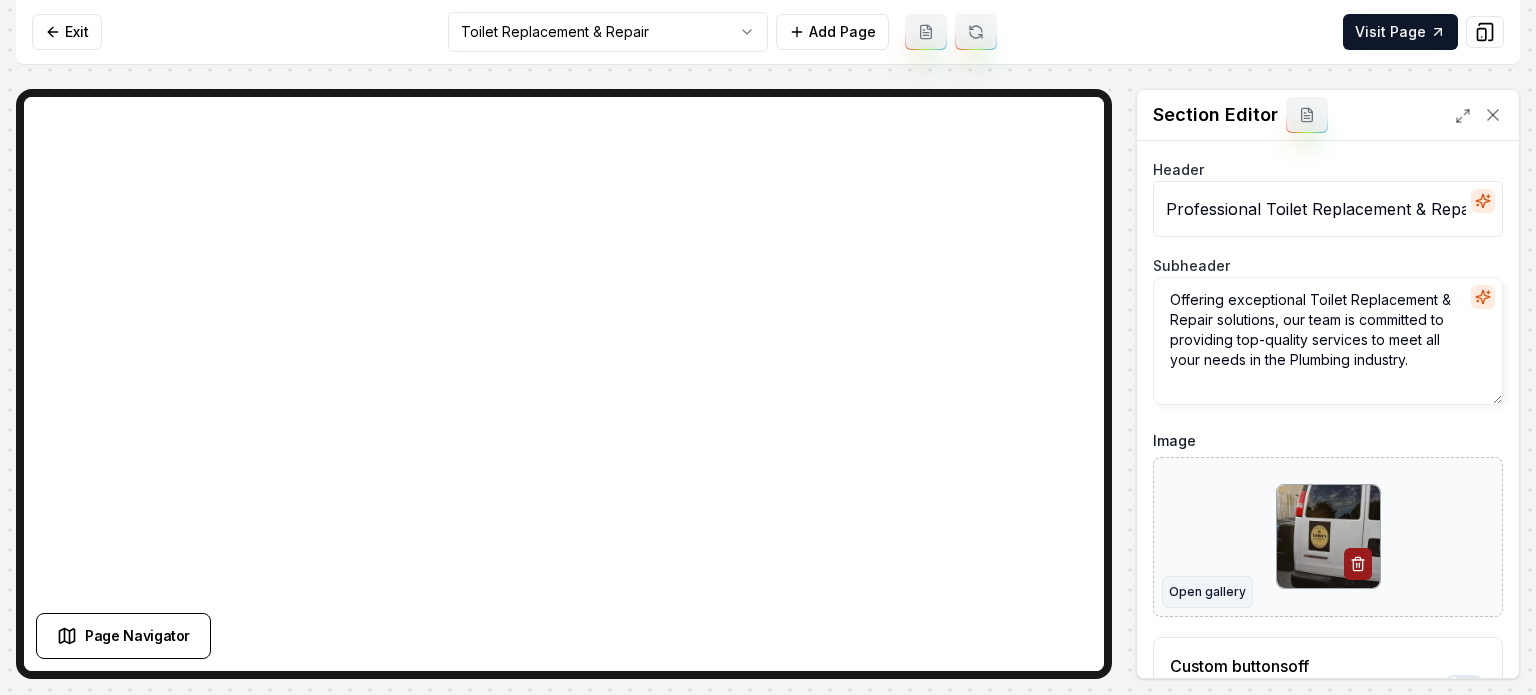 click on "Open gallery" at bounding box center (1207, 592) 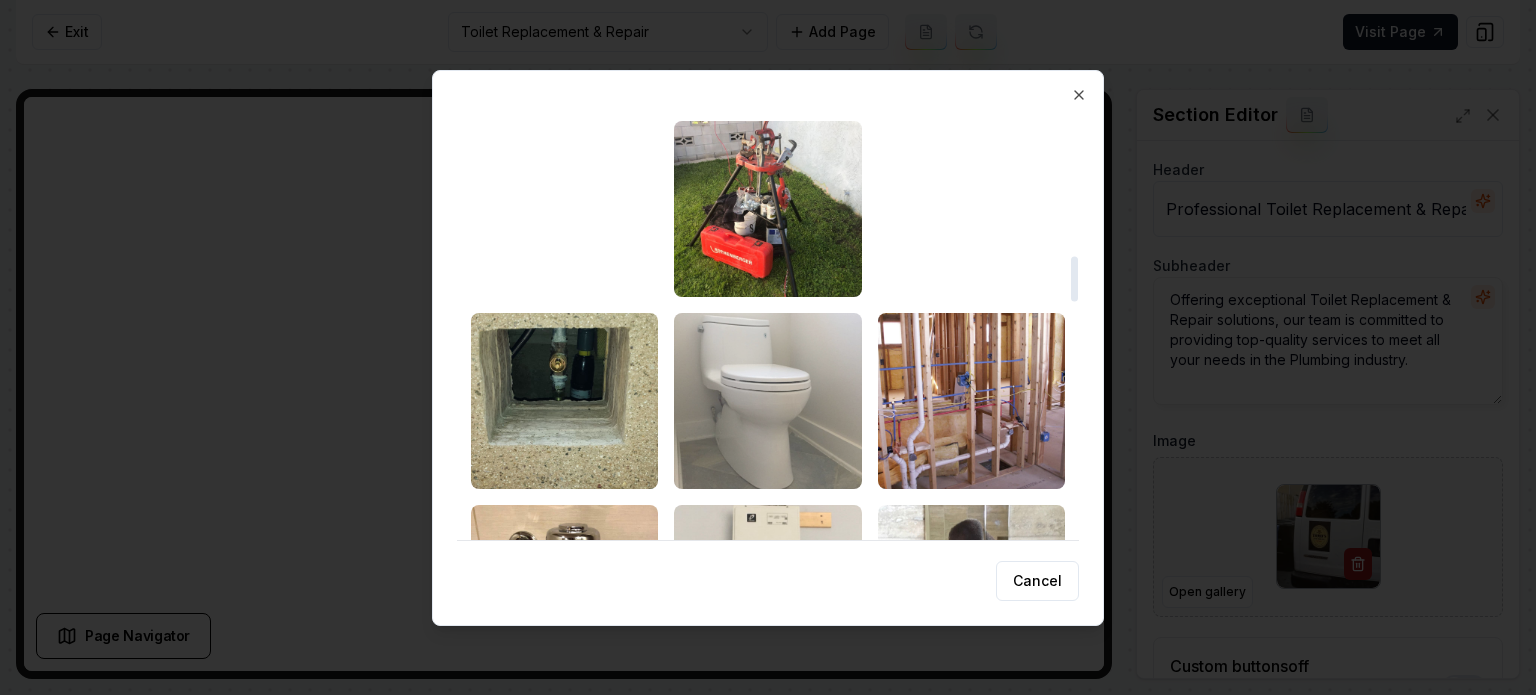 scroll, scrollTop: 1400, scrollLeft: 0, axis: vertical 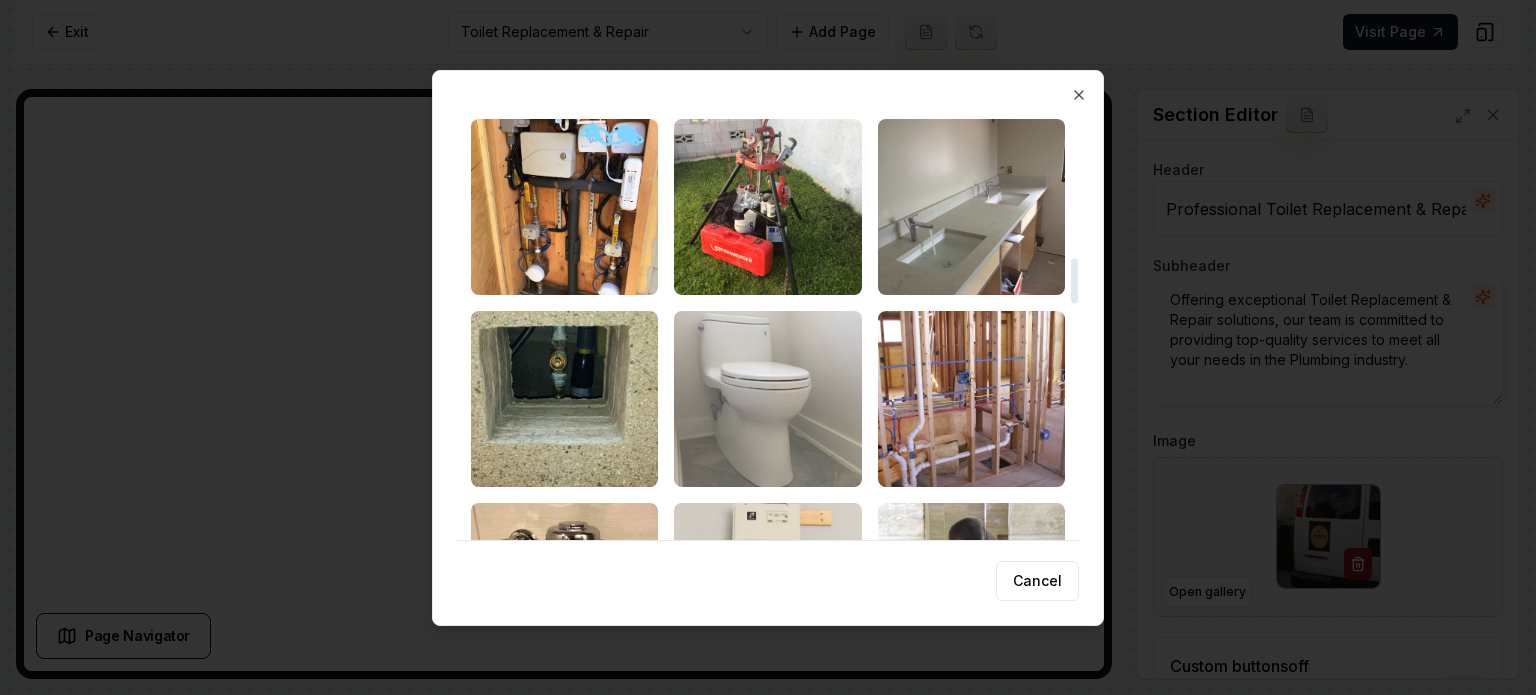 click at bounding box center [767, 399] 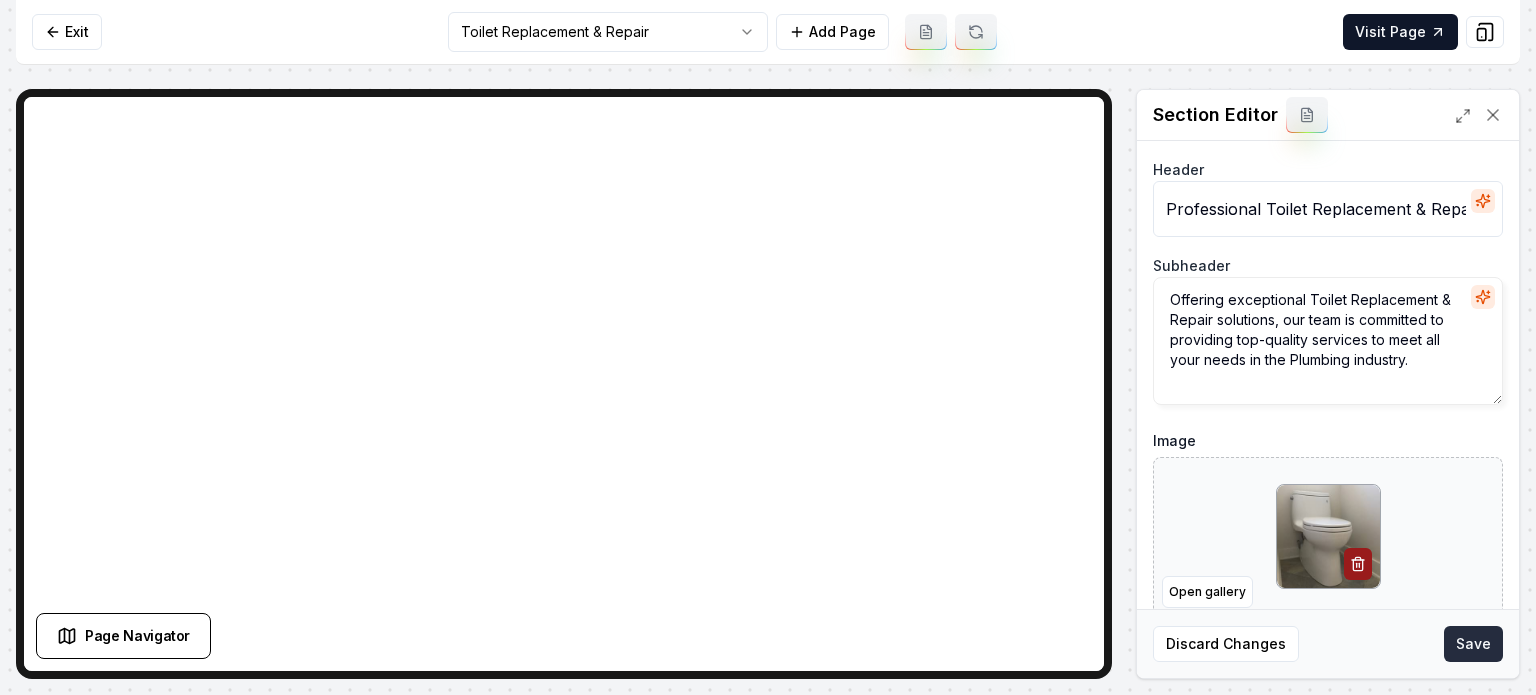 click on "Save" at bounding box center (1473, 644) 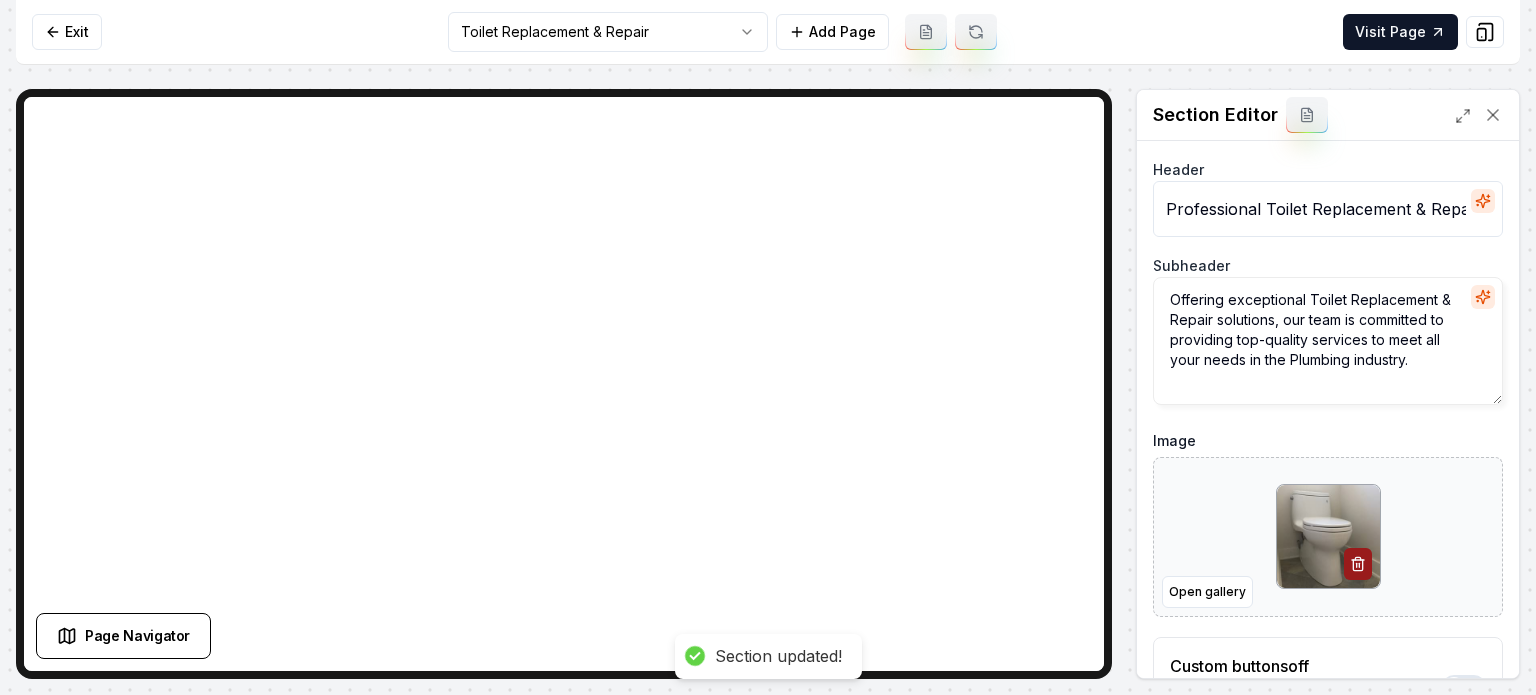 click on "Computer Required This feature is only available on a computer. Please switch to a computer to edit your site. Go back  Exit Toilet Replacement & Repair Add Page Visit Page  Page Navigator Page Settings Section Editor Header Professional Toilet Replacement & Repair Services Subheader Offering exceptional Toilet Replacement & Repair solutions, our team is committed to providing top-quality services to meet all your needs in the Plumbing industry. Image Open gallery Custom buttons  off Your buttons will be based on the goals you set up. Discard Changes Save Section updated! /dashboard/sites/75b5c79d-99bd-4e7b-9866-2ff0b1a3991f/pages/d7d3aab9-fb83-4aaf-9a14-26e44284333d" at bounding box center [768, 347] 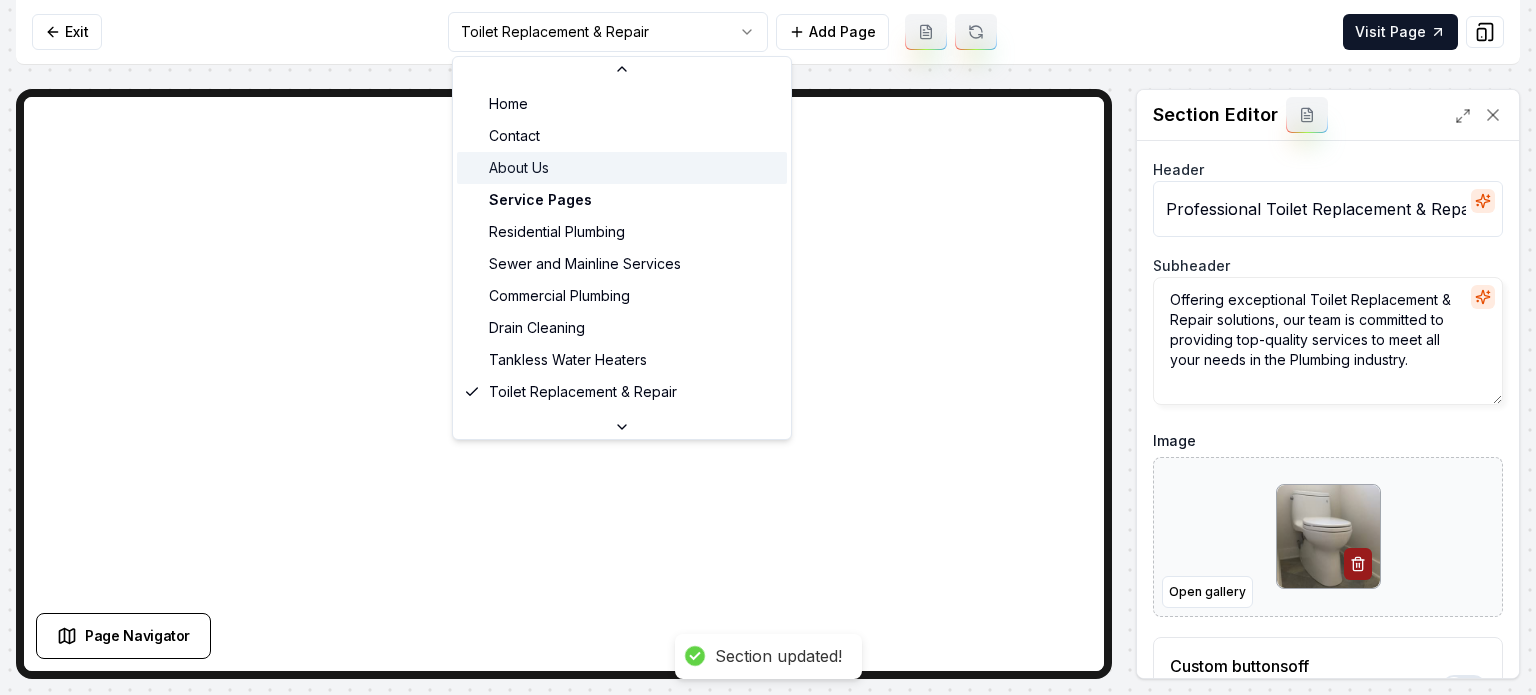 scroll, scrollTop: 0, scrollLeft: 0, axis: both 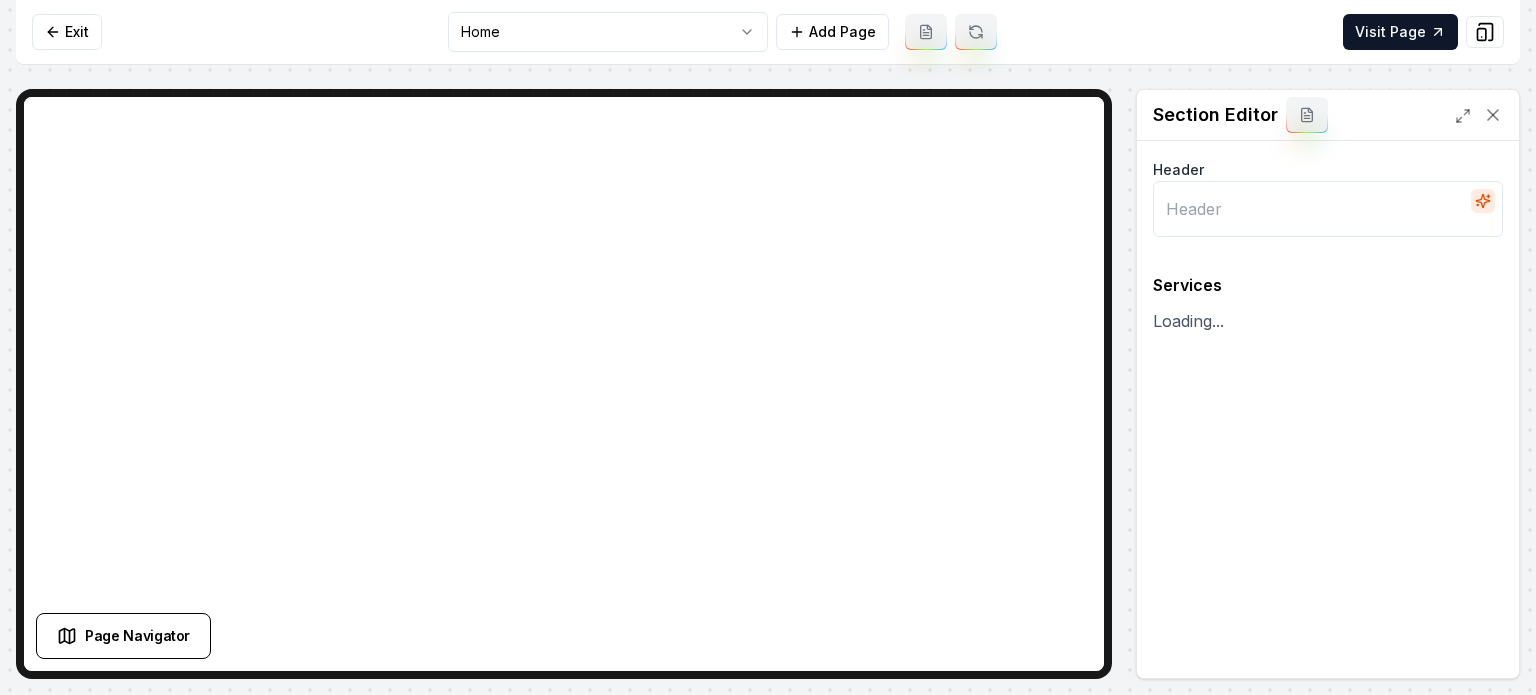 type on "Expert Plumbing and Drain Services" 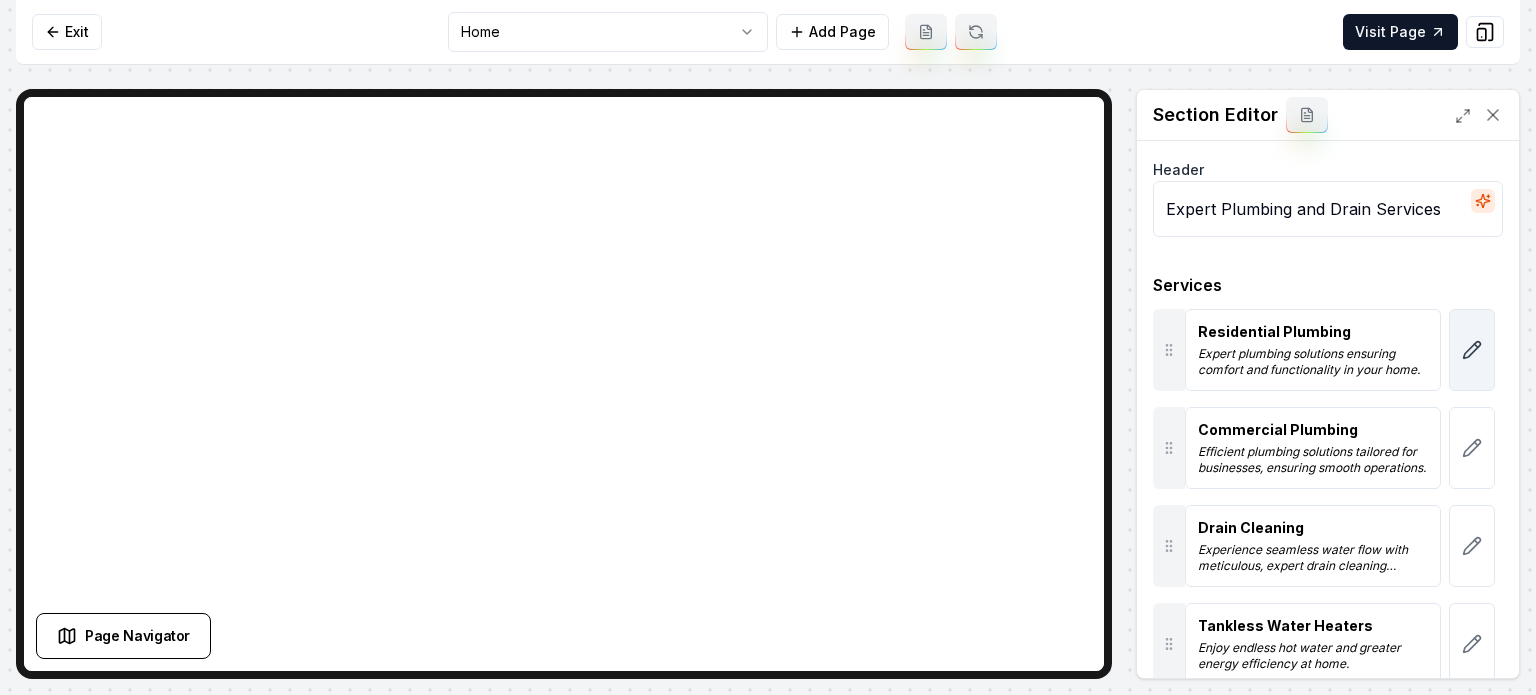 click at bounding box center (1472, 350) 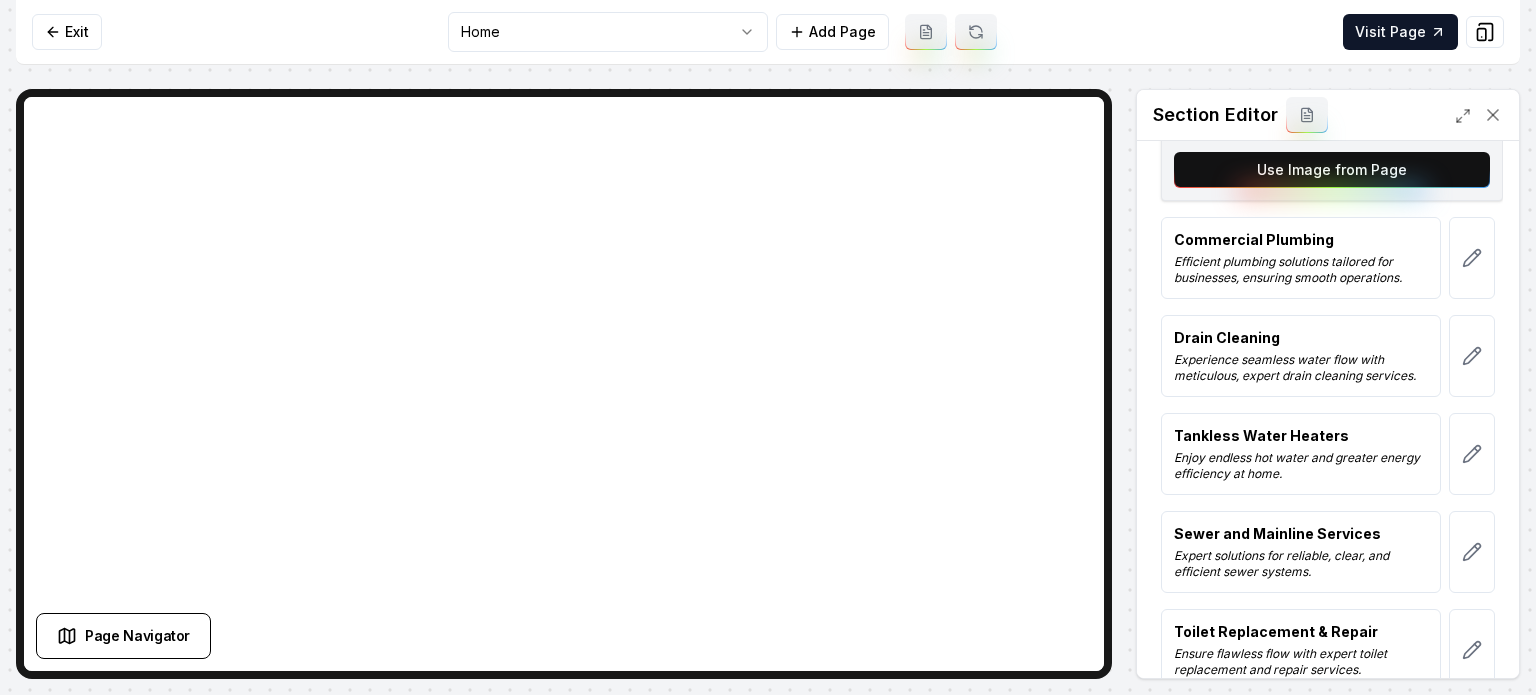 scroll, scrollTop: 600, scrollLeft: 0, axis: vertical 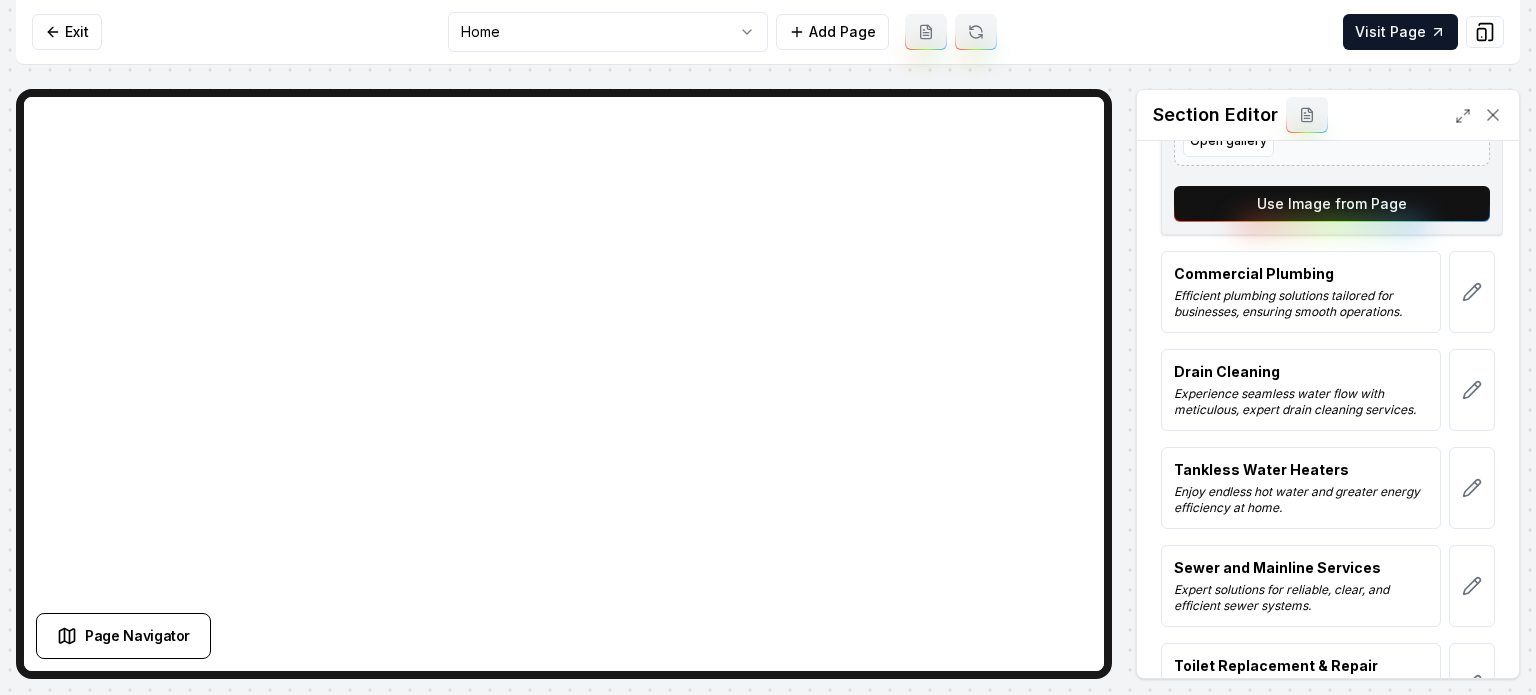 click on "Use Image from Page" at bounding box center [1332, 204] 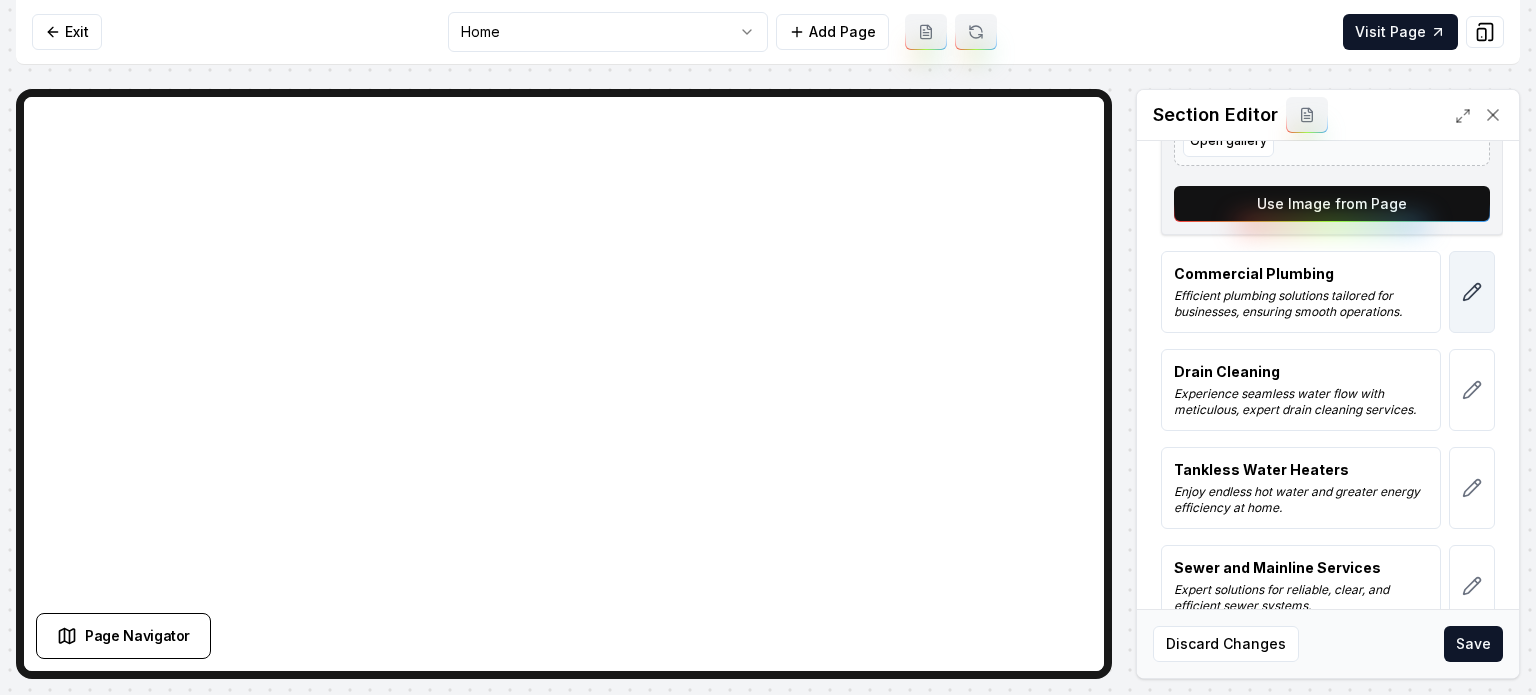 click at bounding box center (1472, 292) 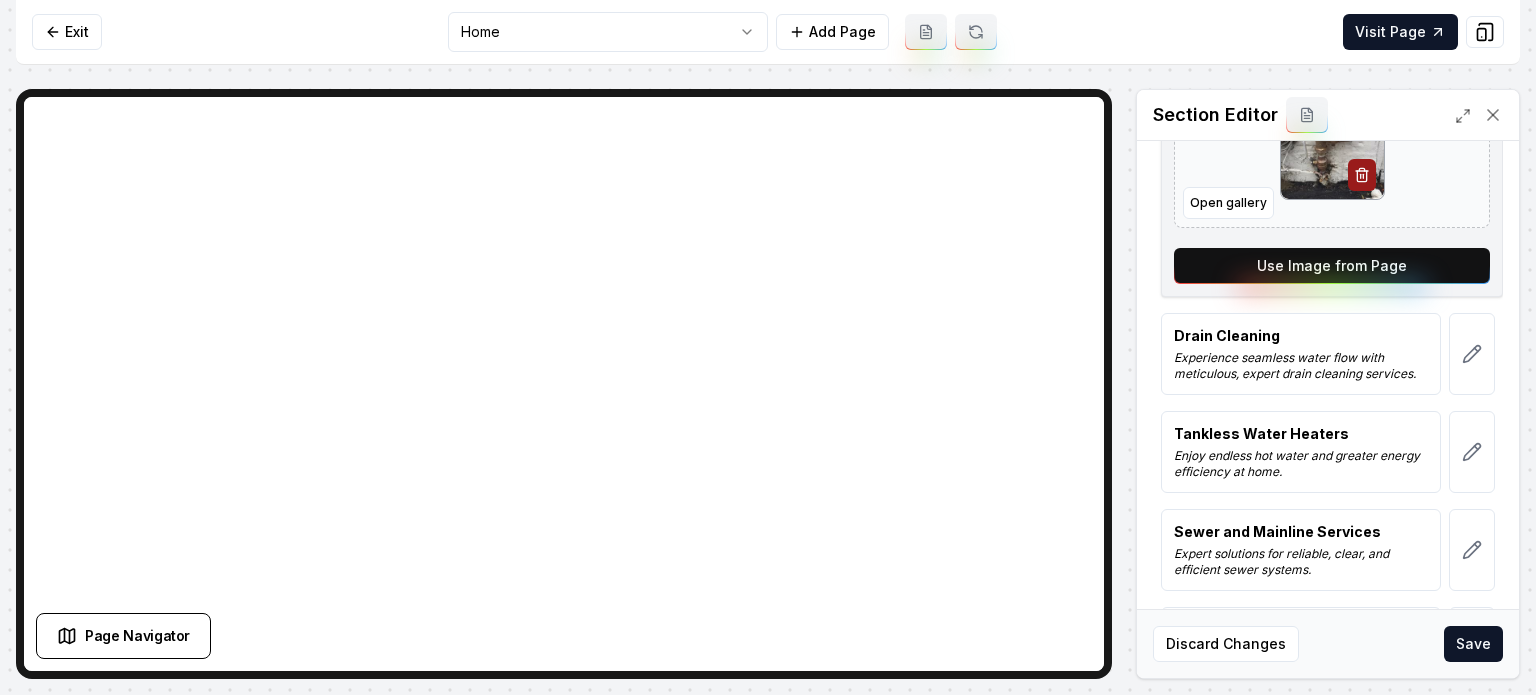 scroll, scrollTop: 700, scrollLeft: 0, axis: vertical 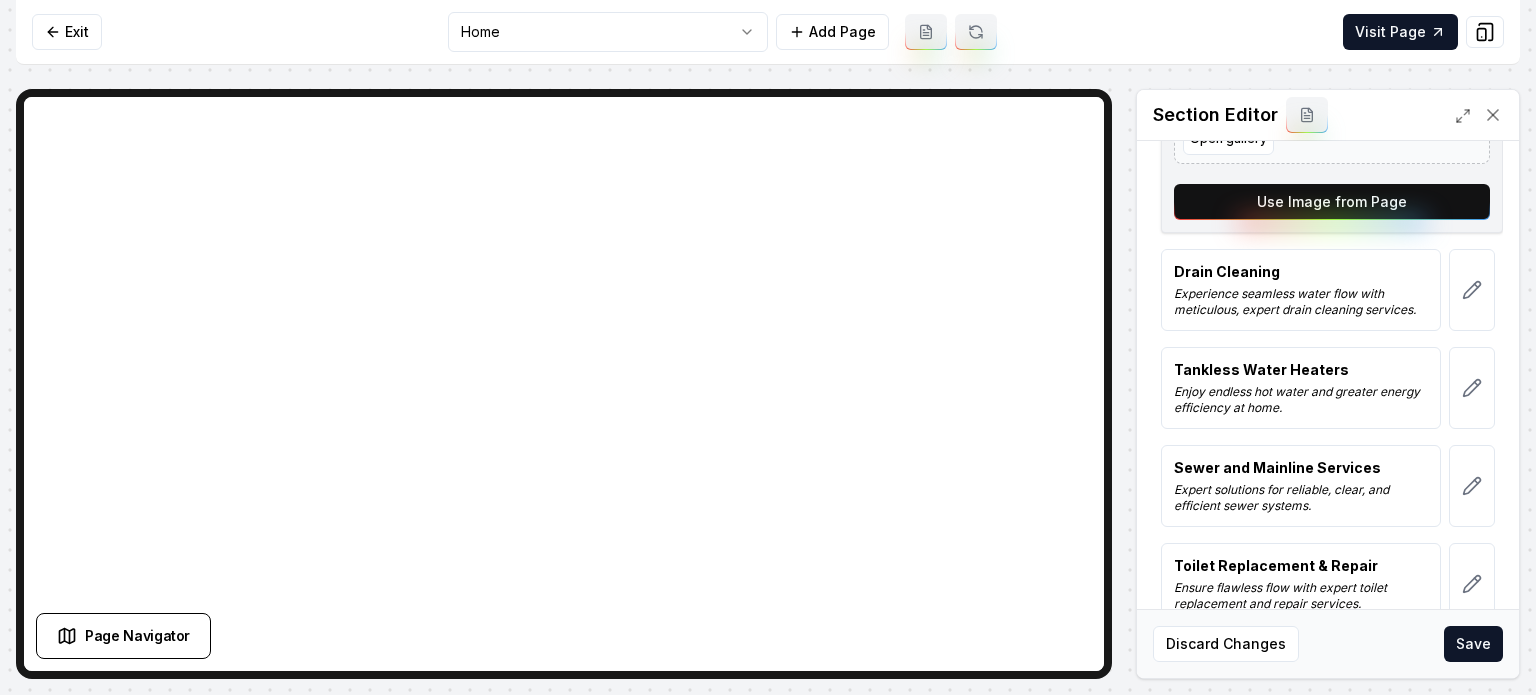 click on "Use Image from Page" at bounding box center [1332, 202] 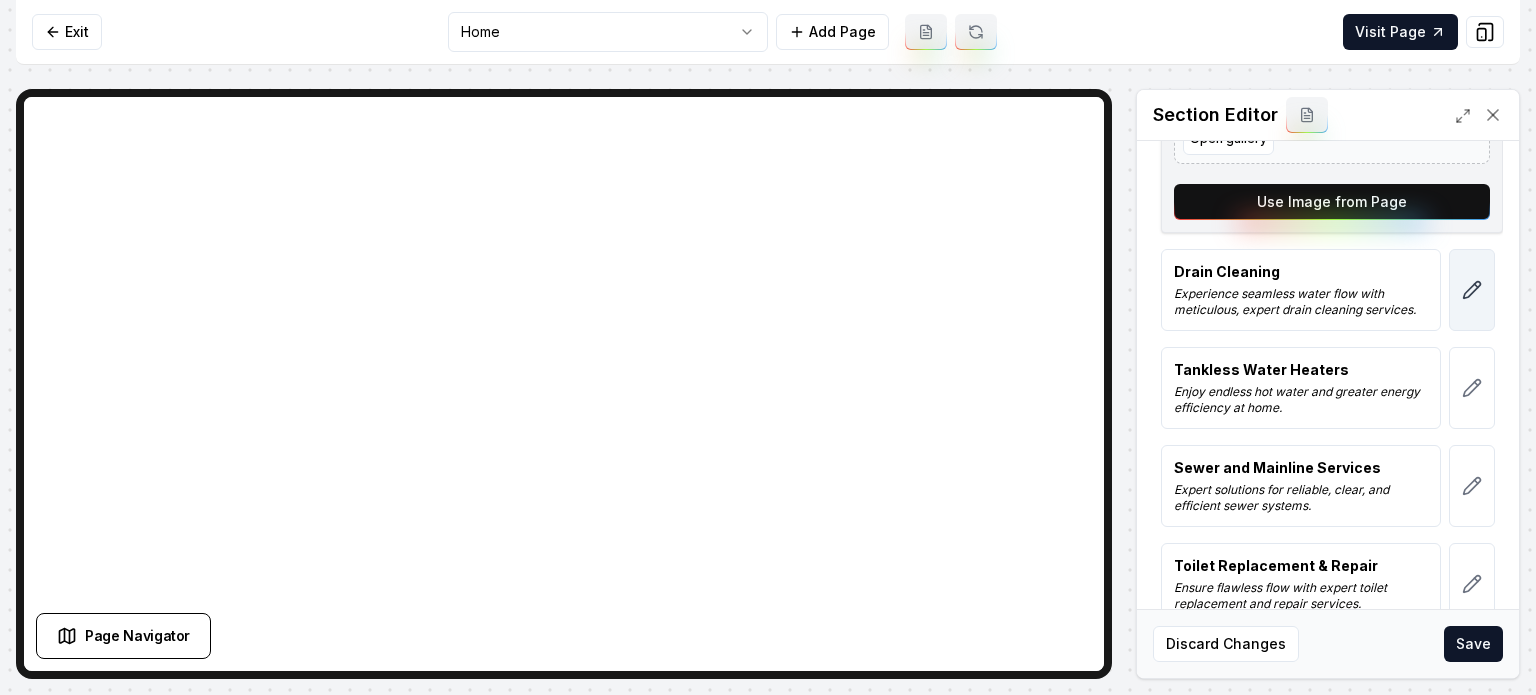 click at bounding box center [1472, 290] 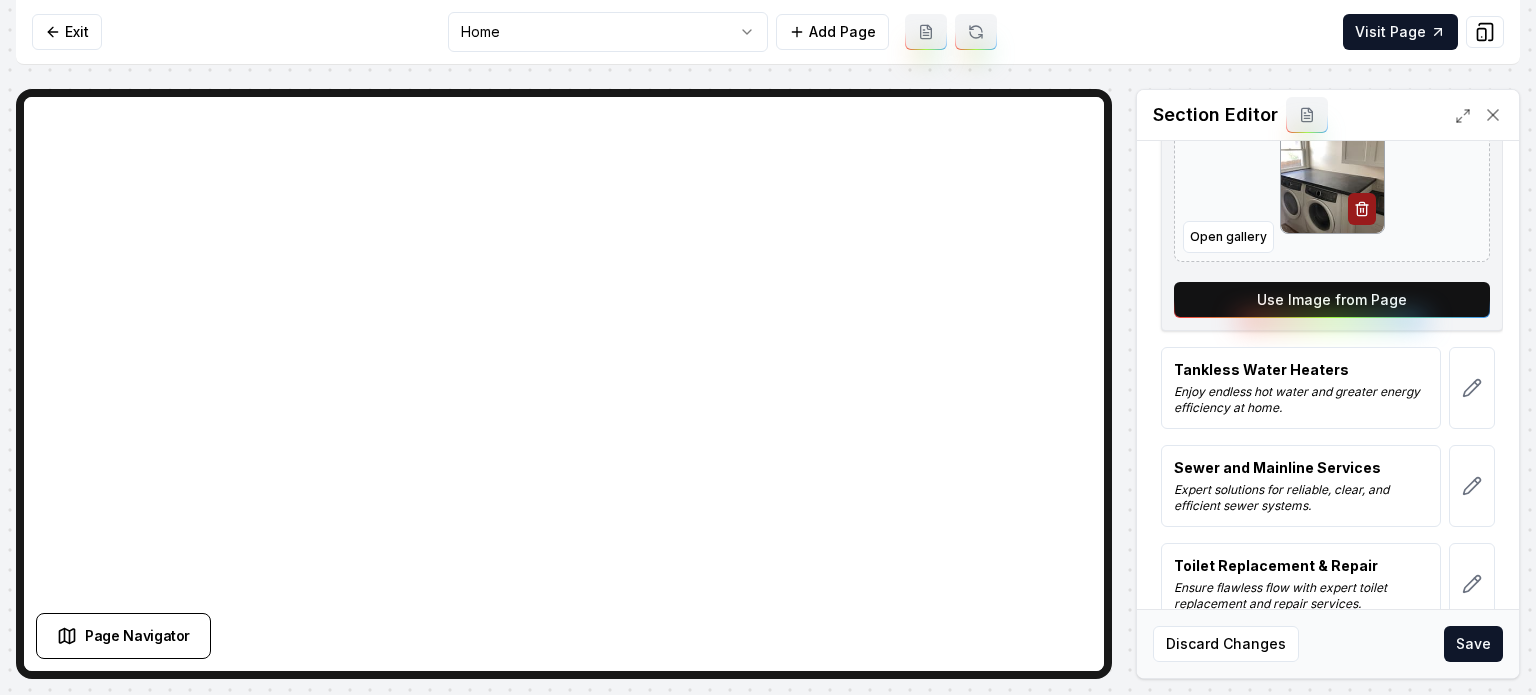 click on "Use Image from Page" at bounding box center [1332, 300] 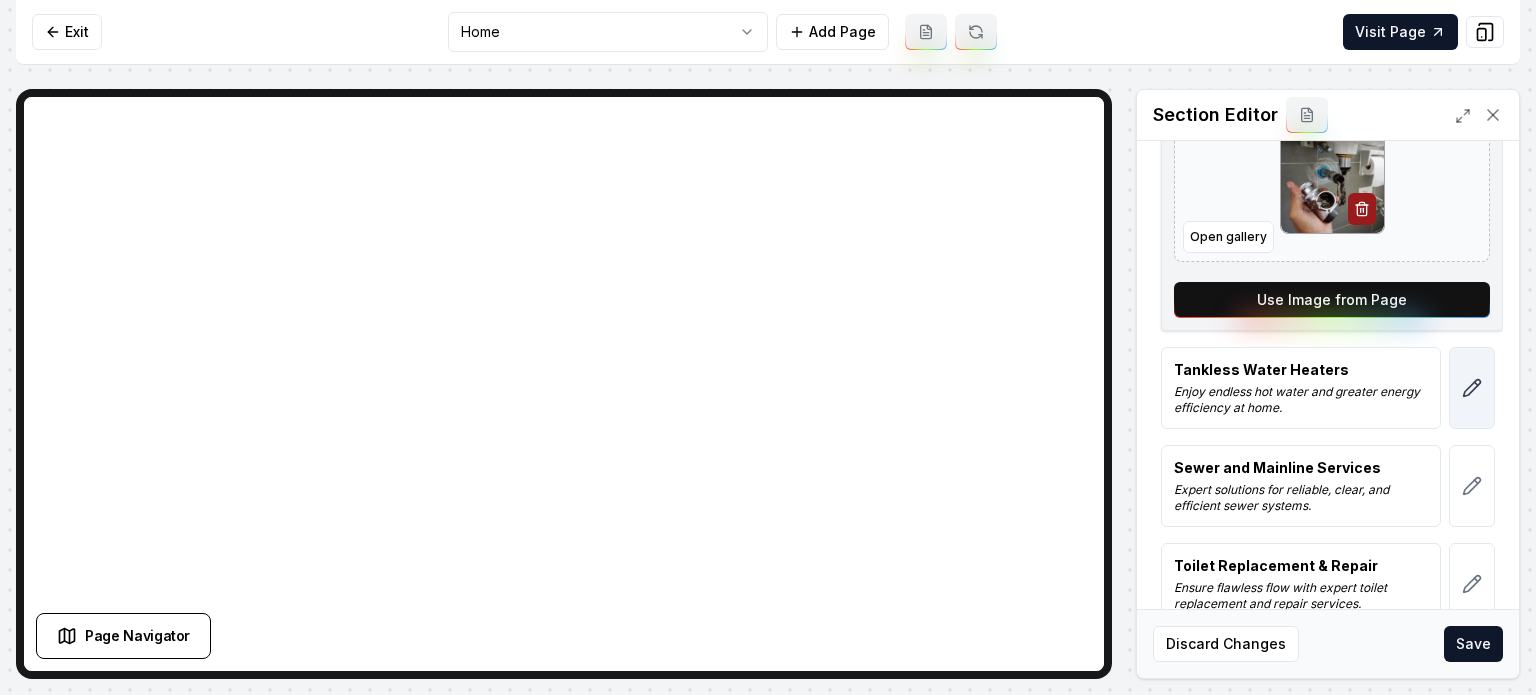 click 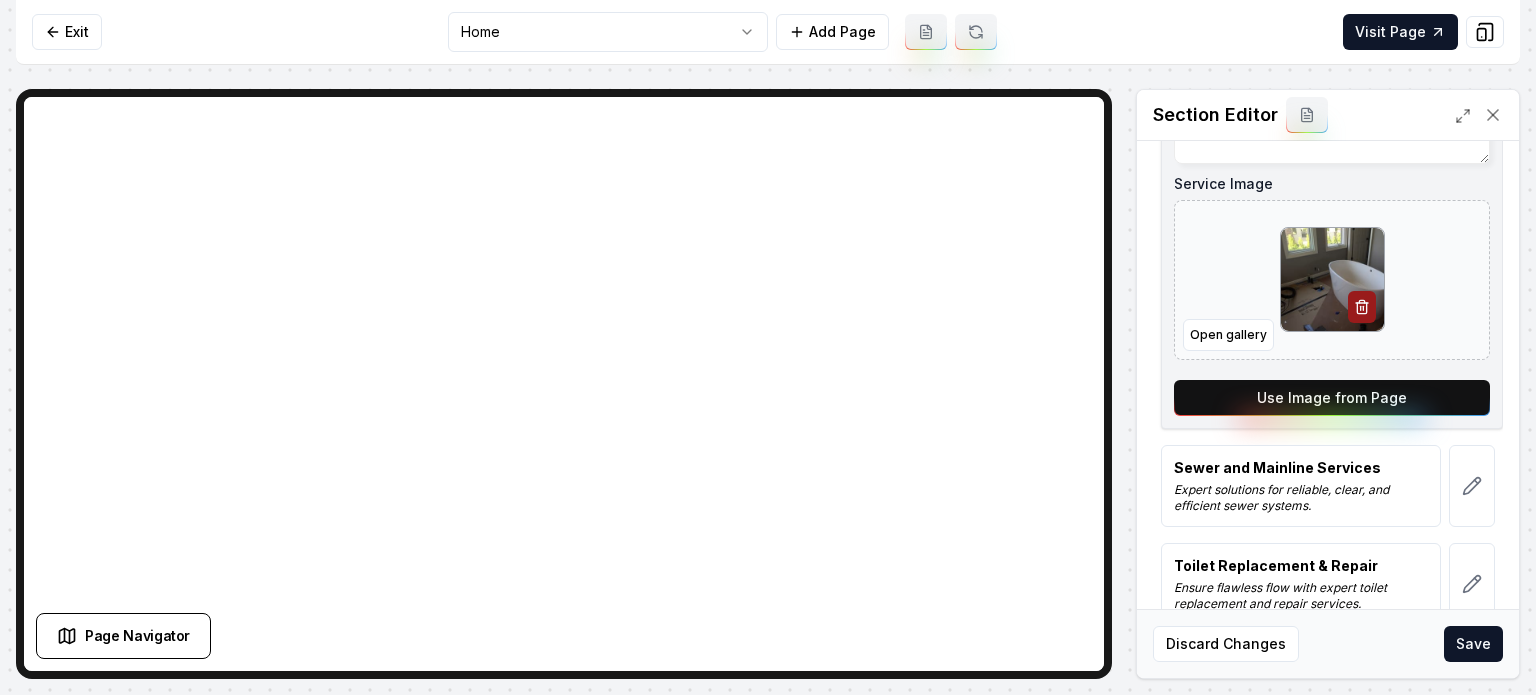 click on "Use Image from Page" at bounding box center (1332, 398) 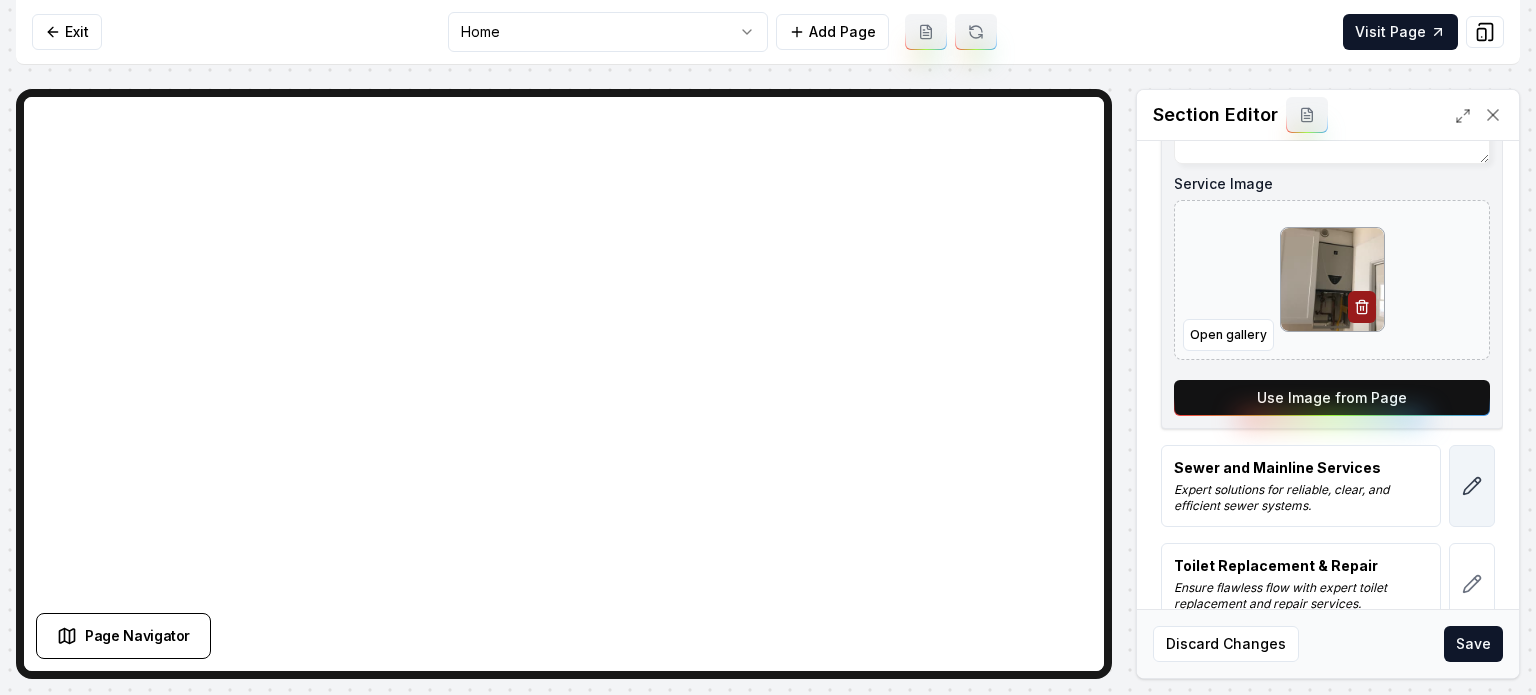 click 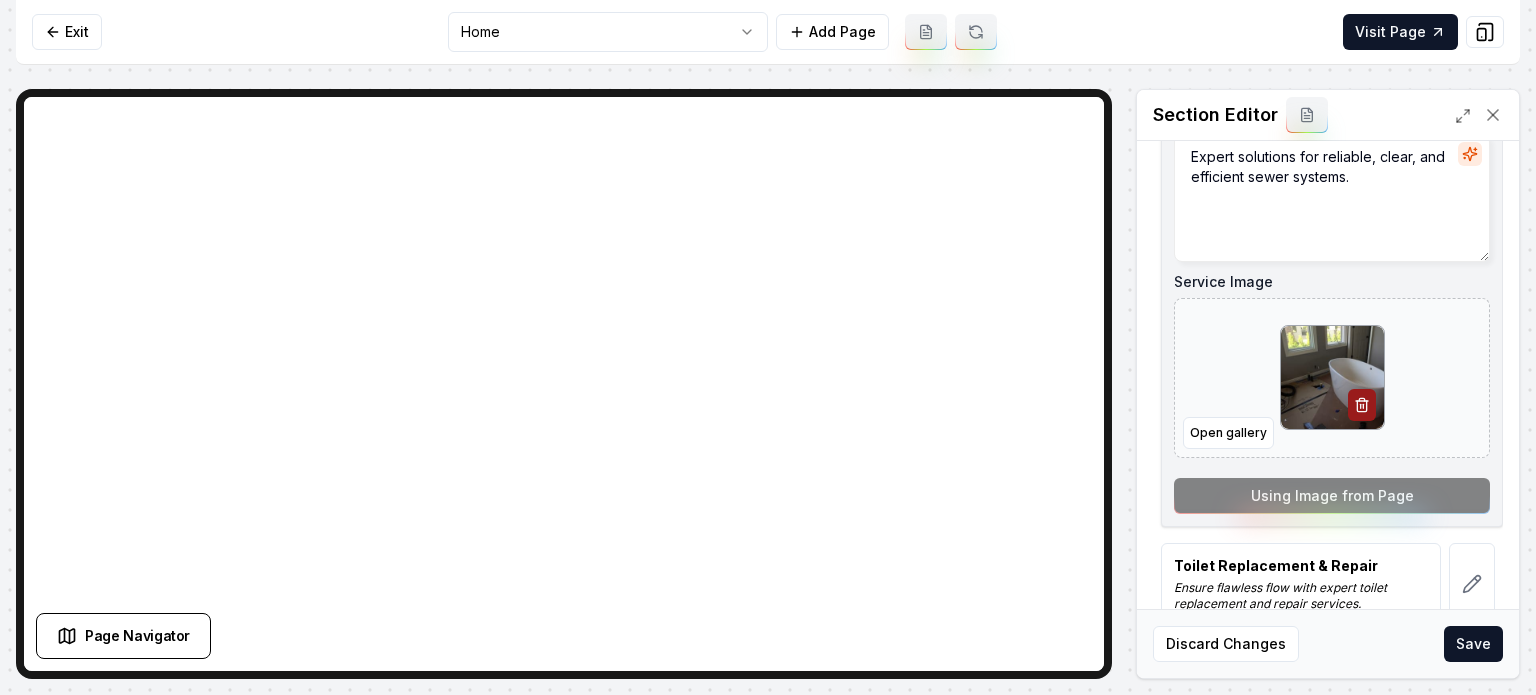 click on "Service Name Sewer and Mainline Services Short Blurb about this Service Expert solutions for reliable, clear, and efficient sewer systems. Service Image Open gallery Using Image from Page" at bounding box center (1332, 264) 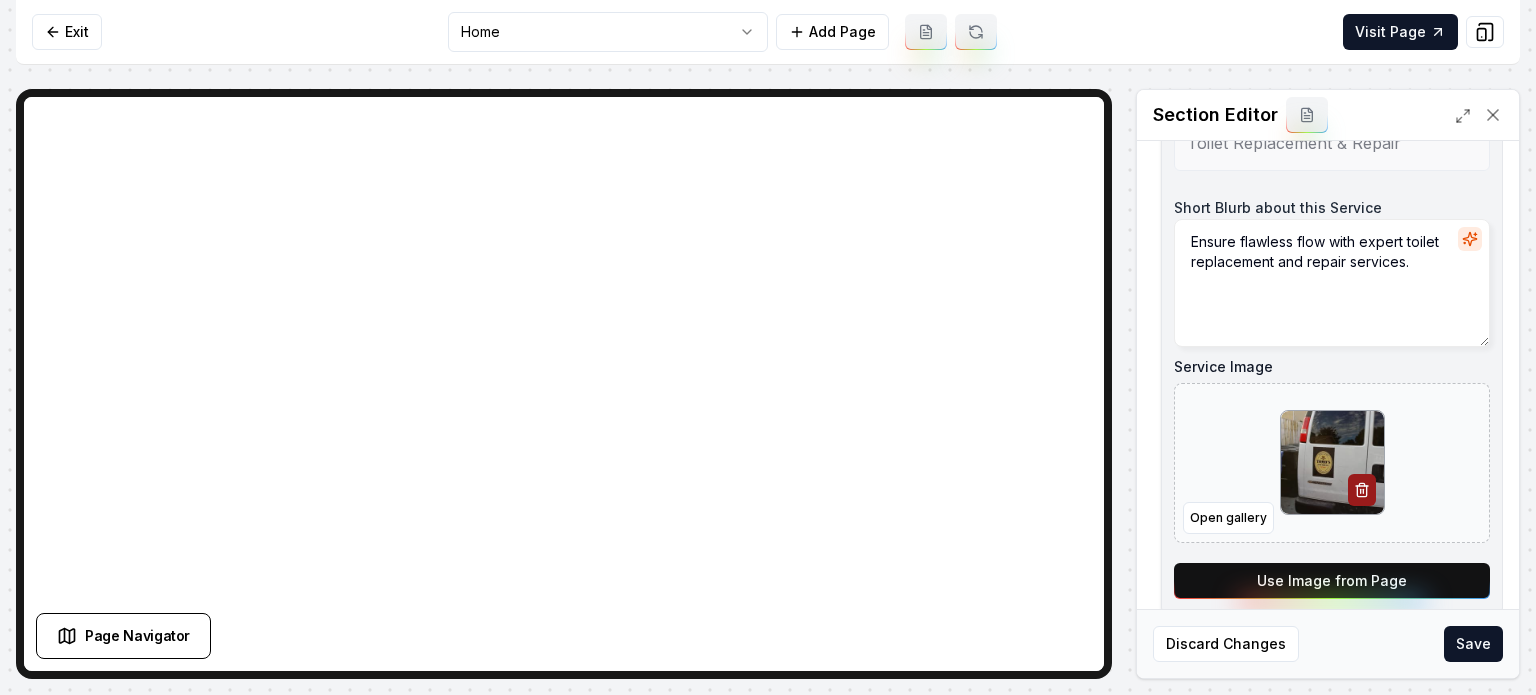 scroll, scrollTop: 736, scrollLeft: 0, axis: vertical 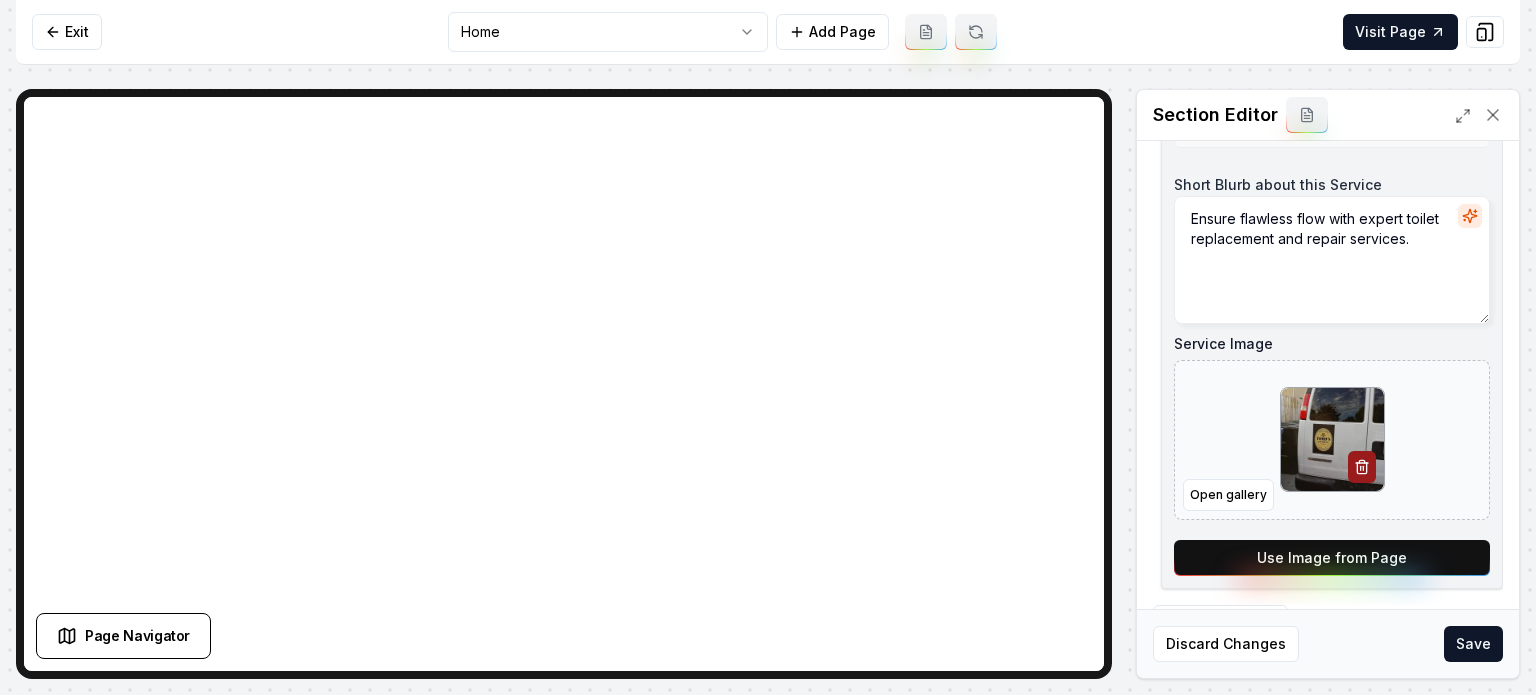 click on "Use Image from Page" at bounding box center [1332, 558] 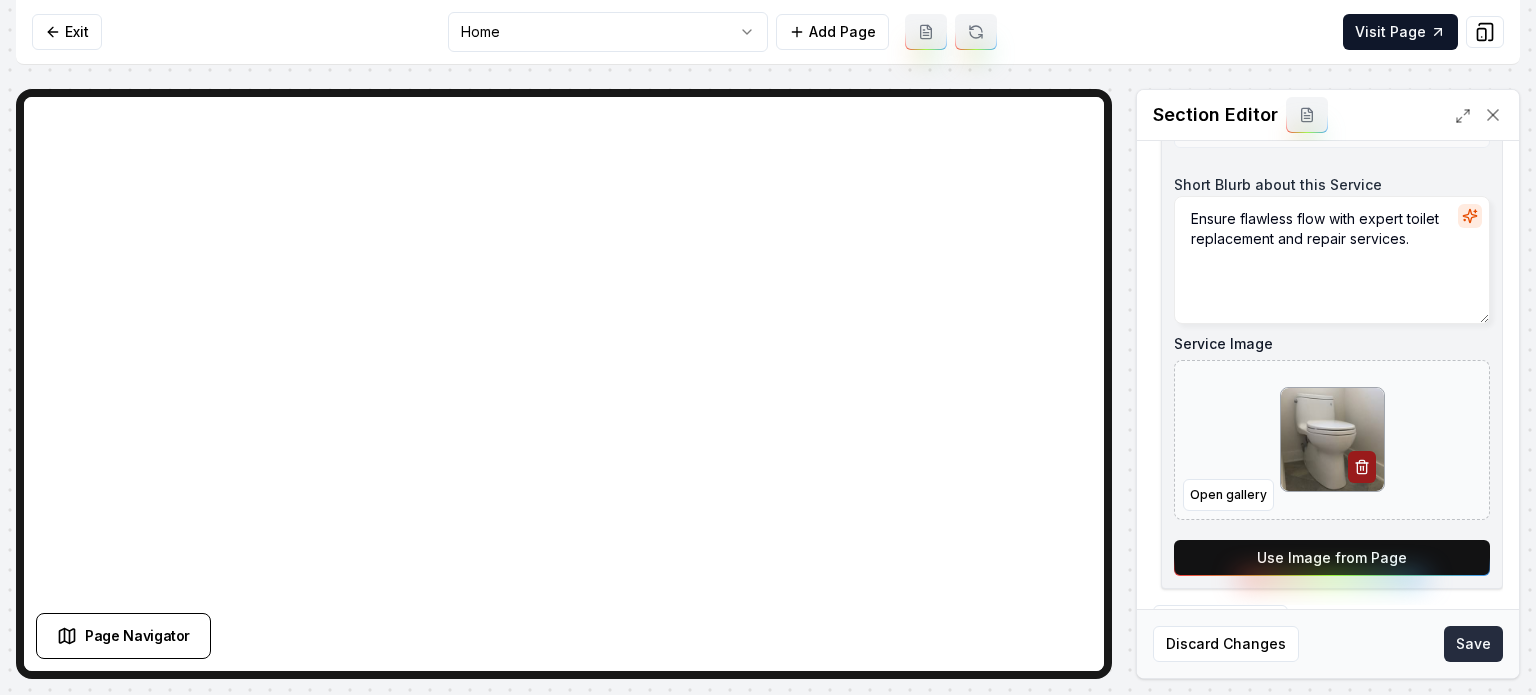 click on "Save" at bounding box center [1473, 644] 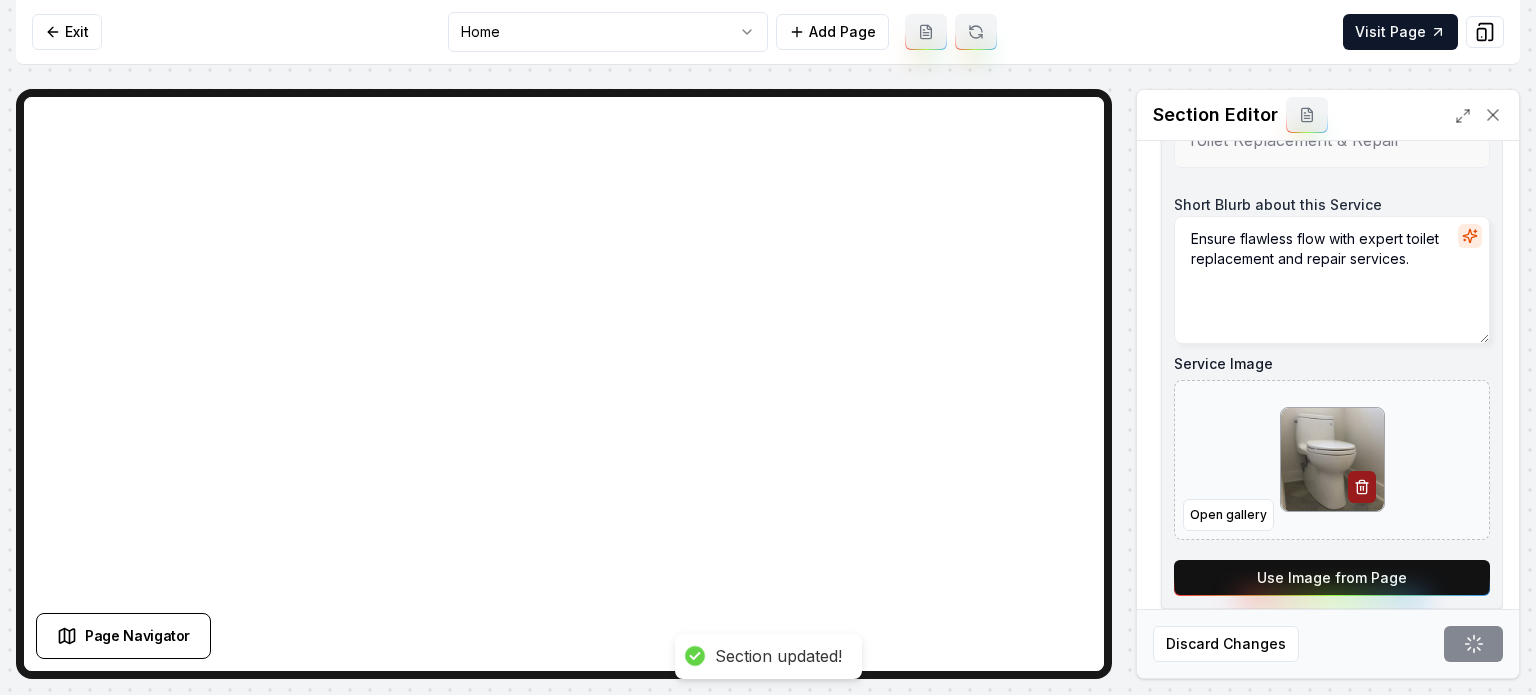 scroll, scrollTop: 292, scrollLeft: 0, axis: vertical 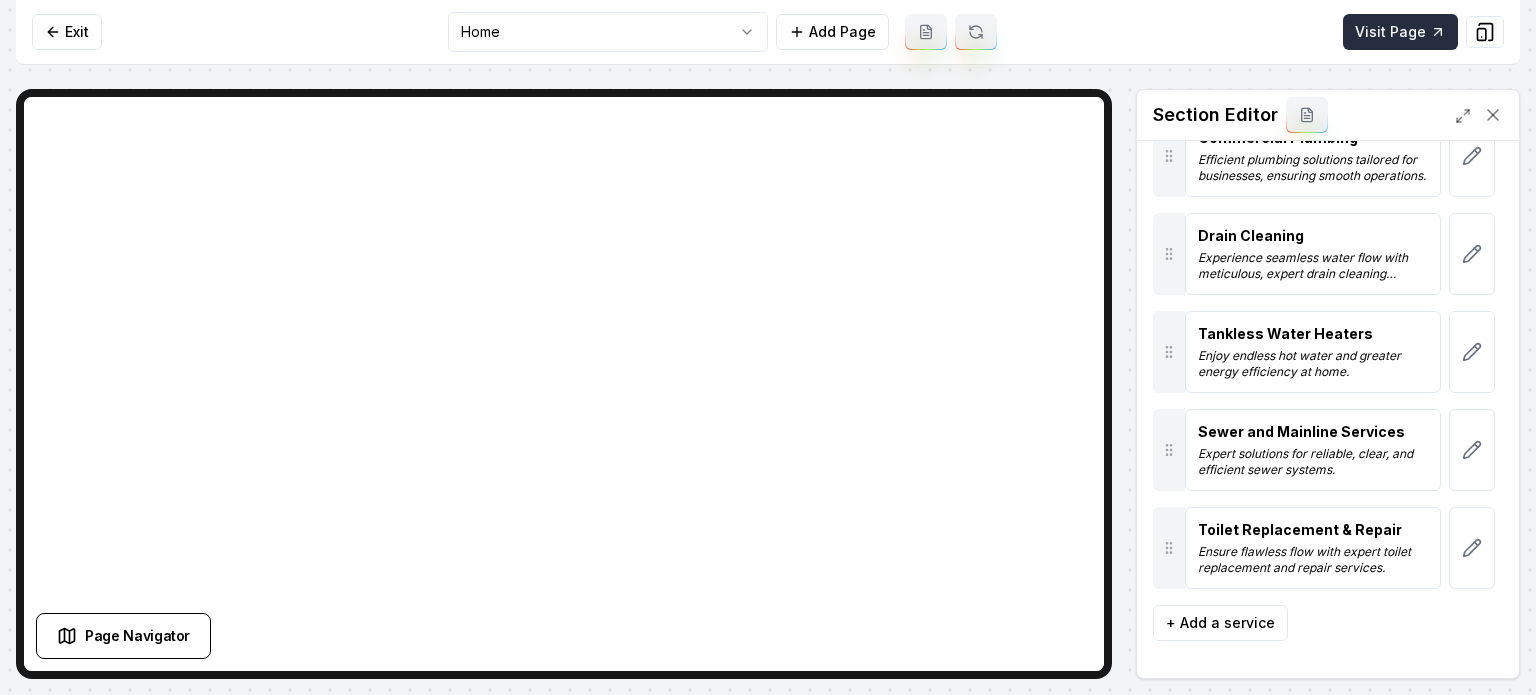 click on "Visit Page" at bounding box center [1400, 32] 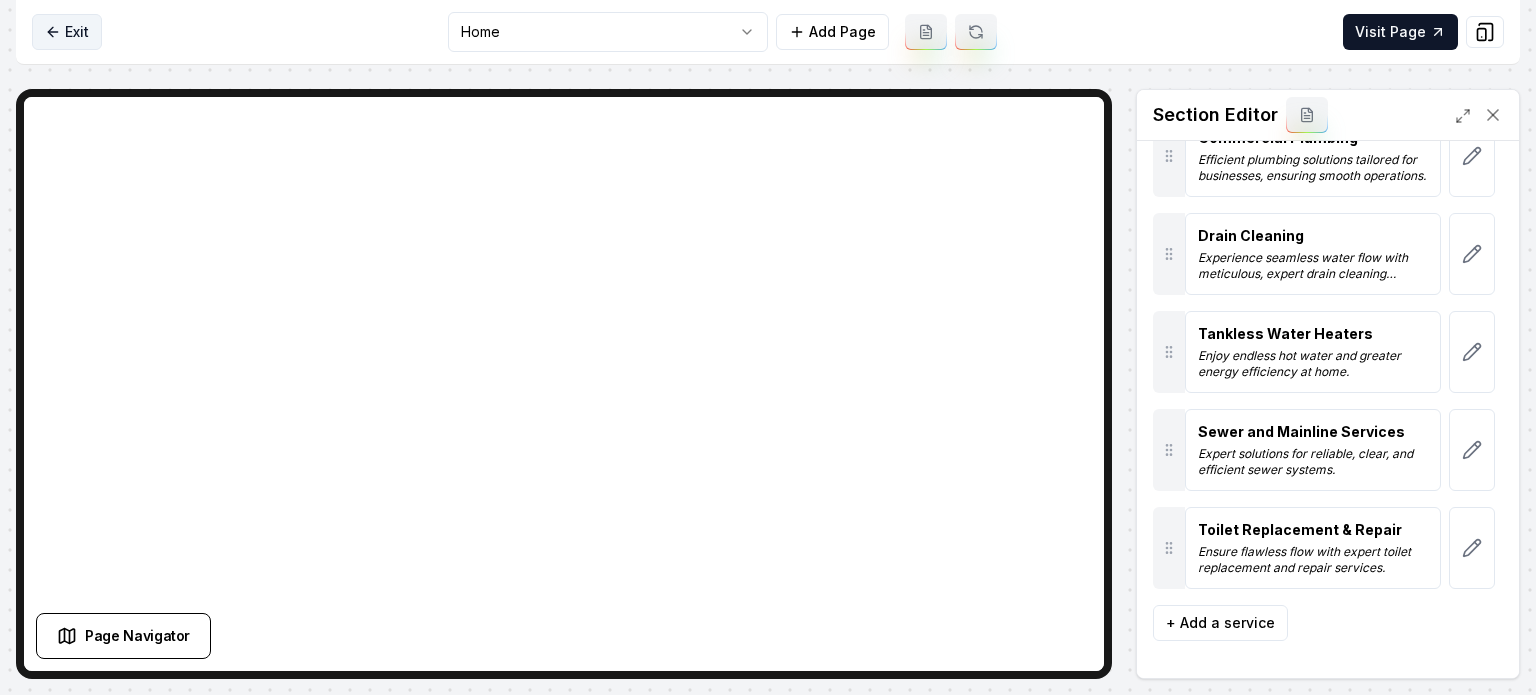 click 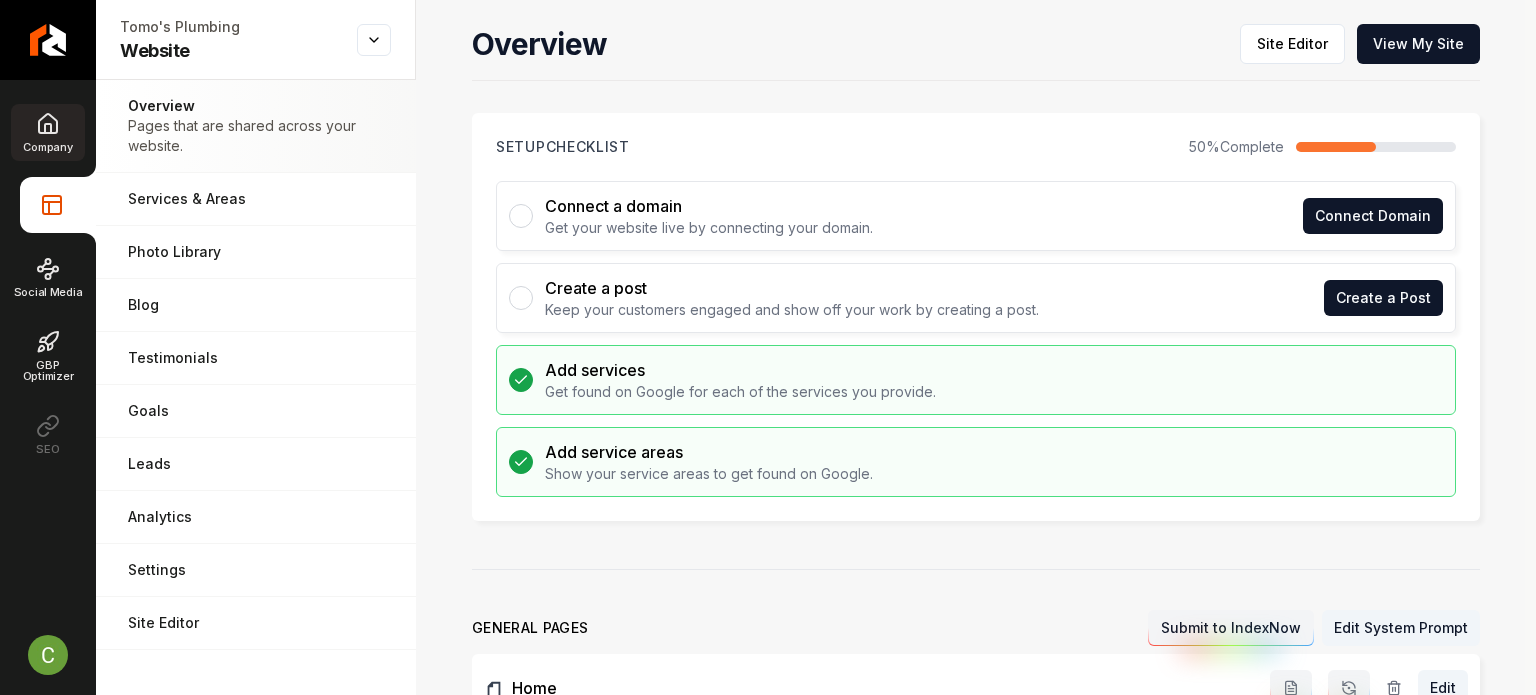 click on "Company" at bounding box center [47, 147] 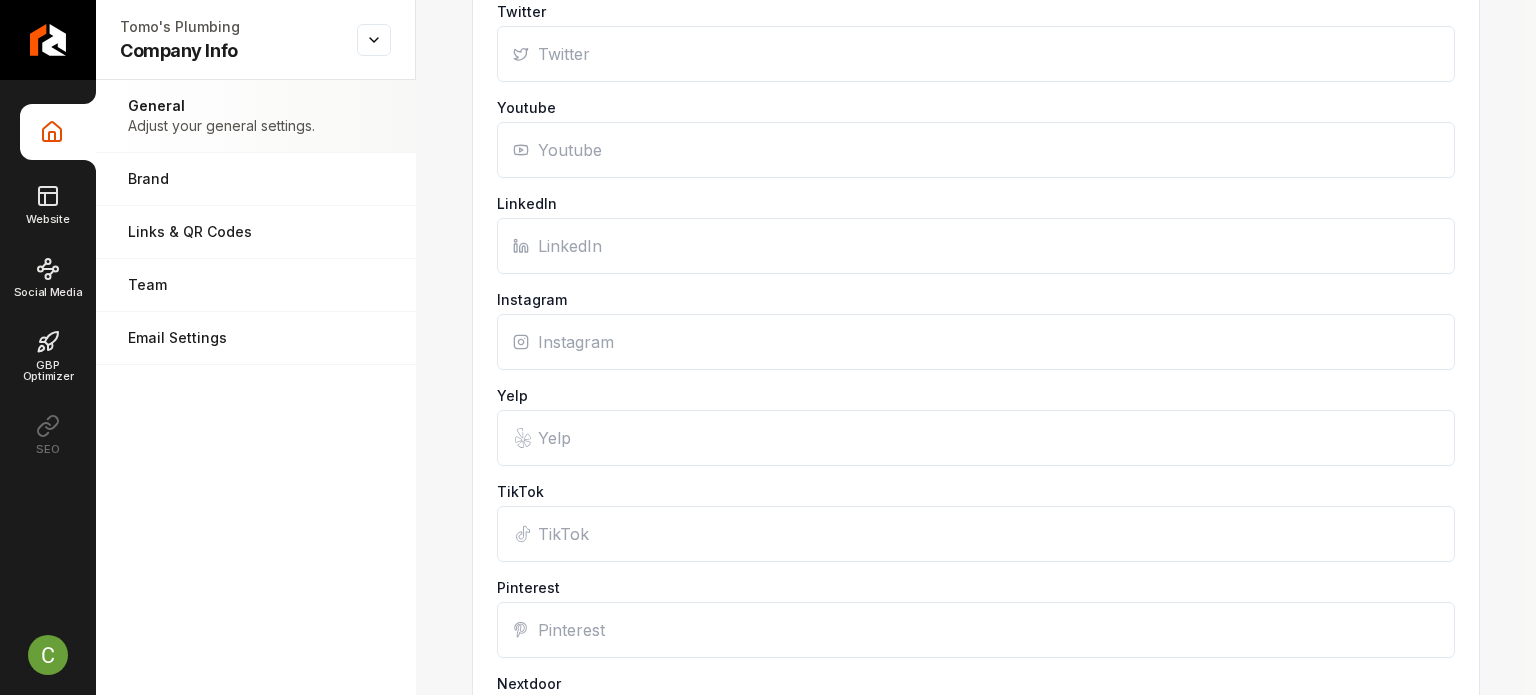 scroll, scrollTop: 1700, scrollLeft: 0, axis: vertical 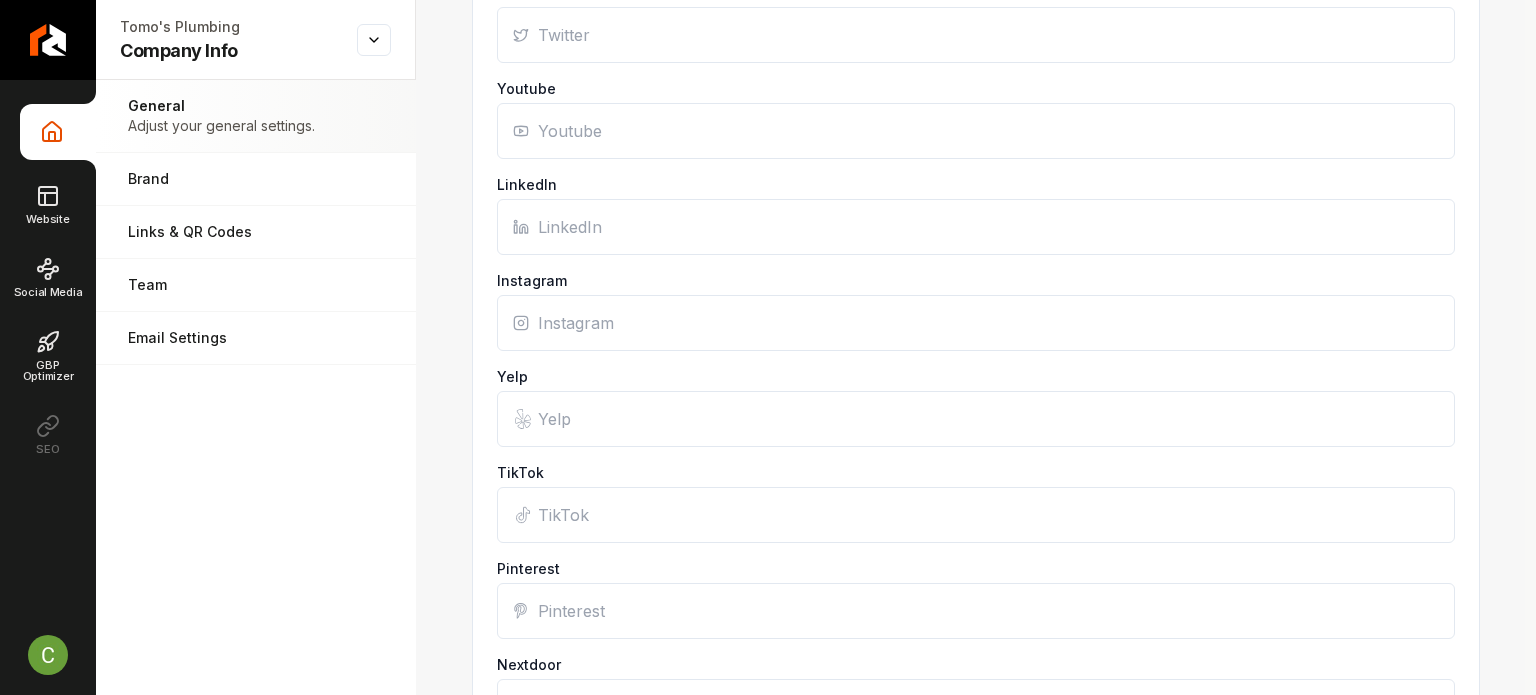 click on "Instagram" at bounding box center [976, 323] 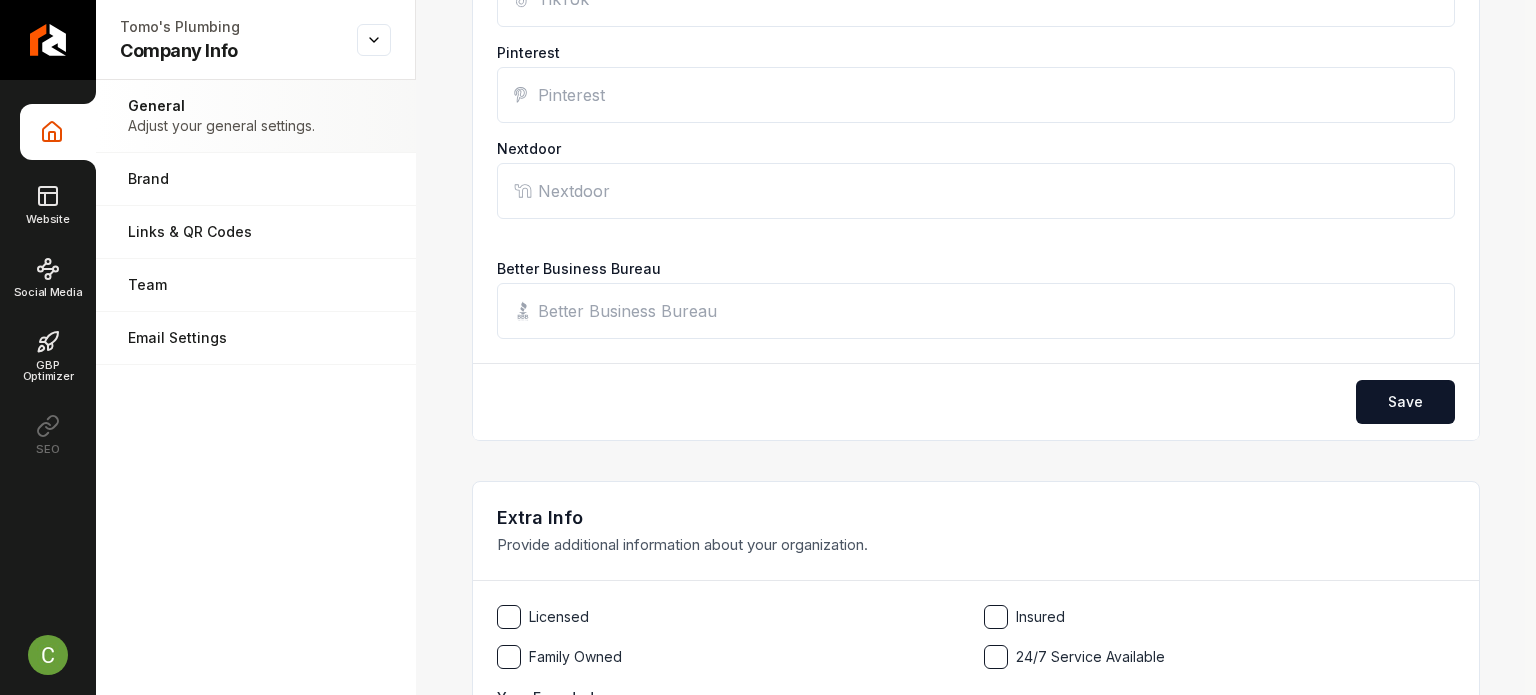 scroll, scrollTop: 2300, scrollLeft: 0, axis: vertical 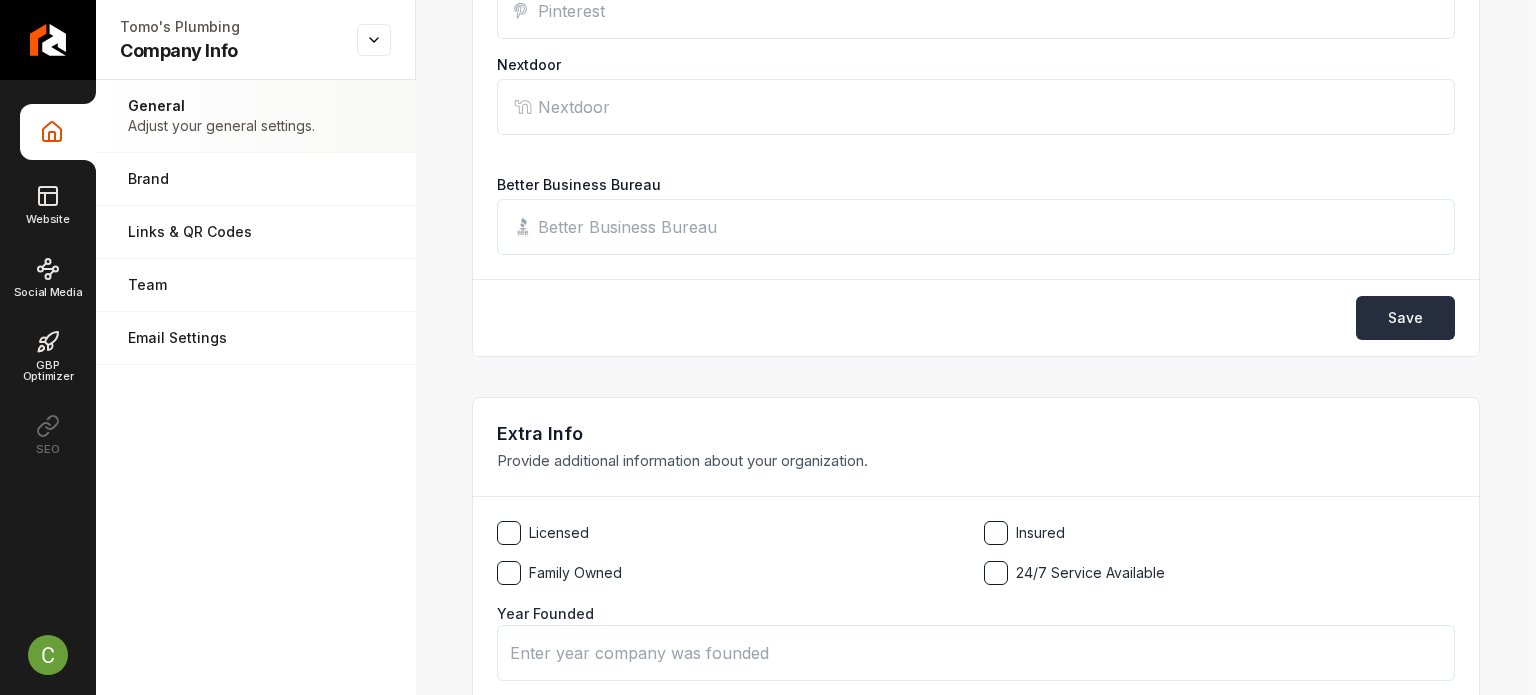 type on "https://www.instagram.com/tomosplumbing/" 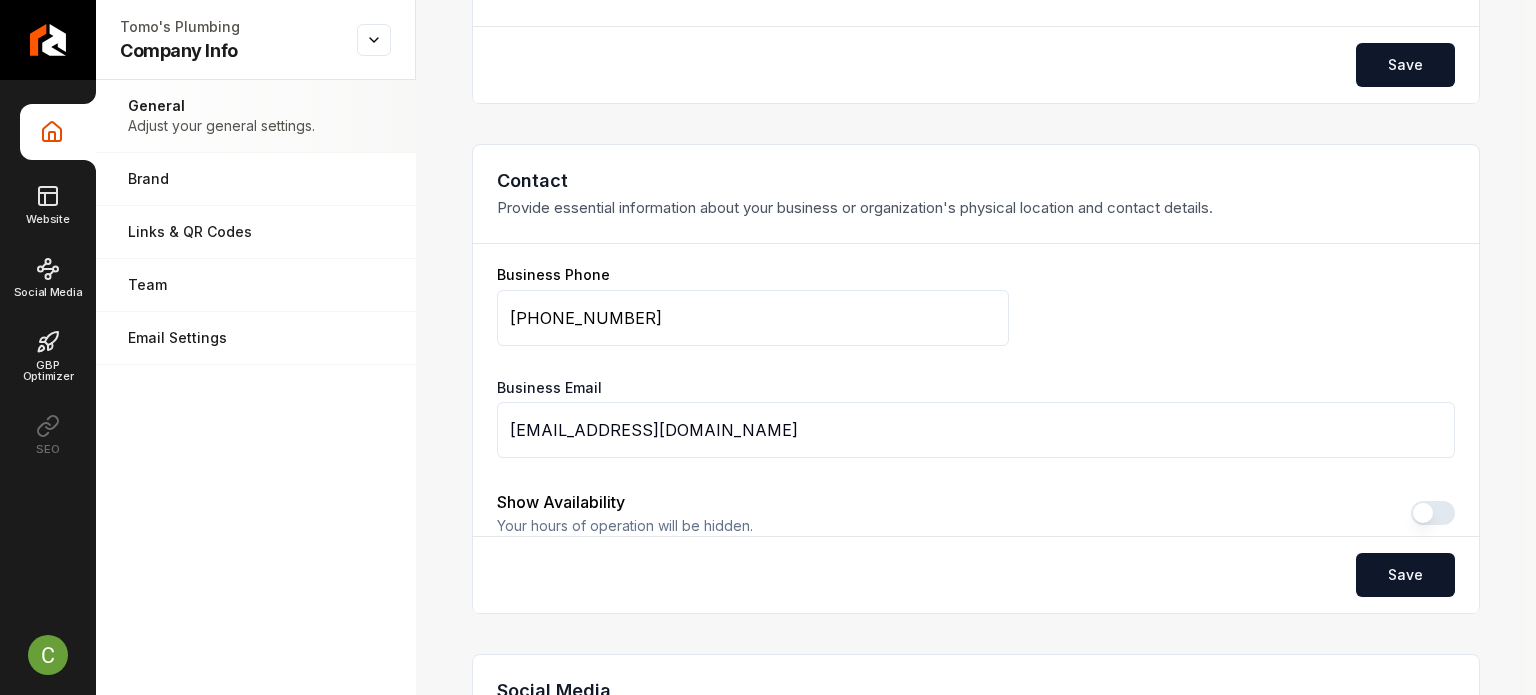 scroll, scrollTop: 0, scrollLeft: 0, axis: both 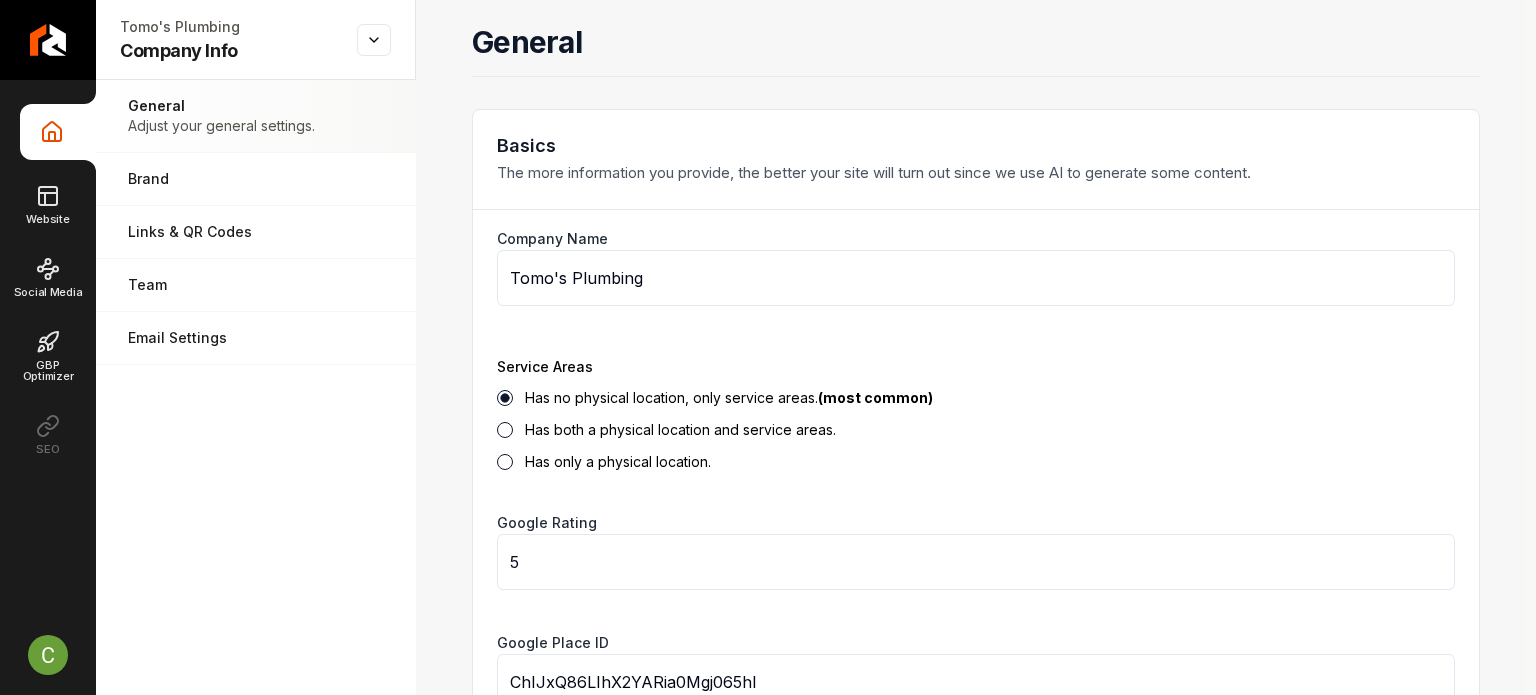drag, startPoint x: 542, startPoint y: 299, endPoint x: 513, endPoint y: -4, distance: 304.3846 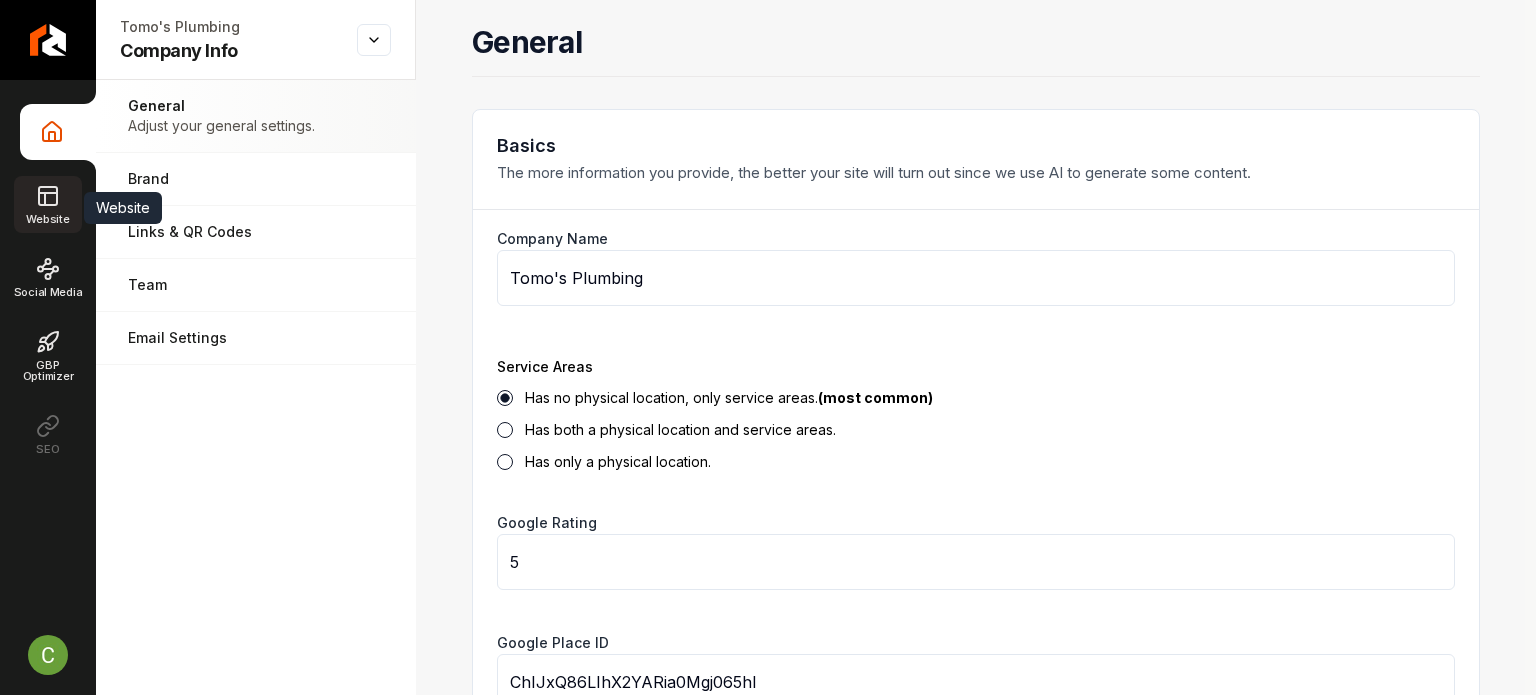 click on "Website" at bounding box center (47, 204) 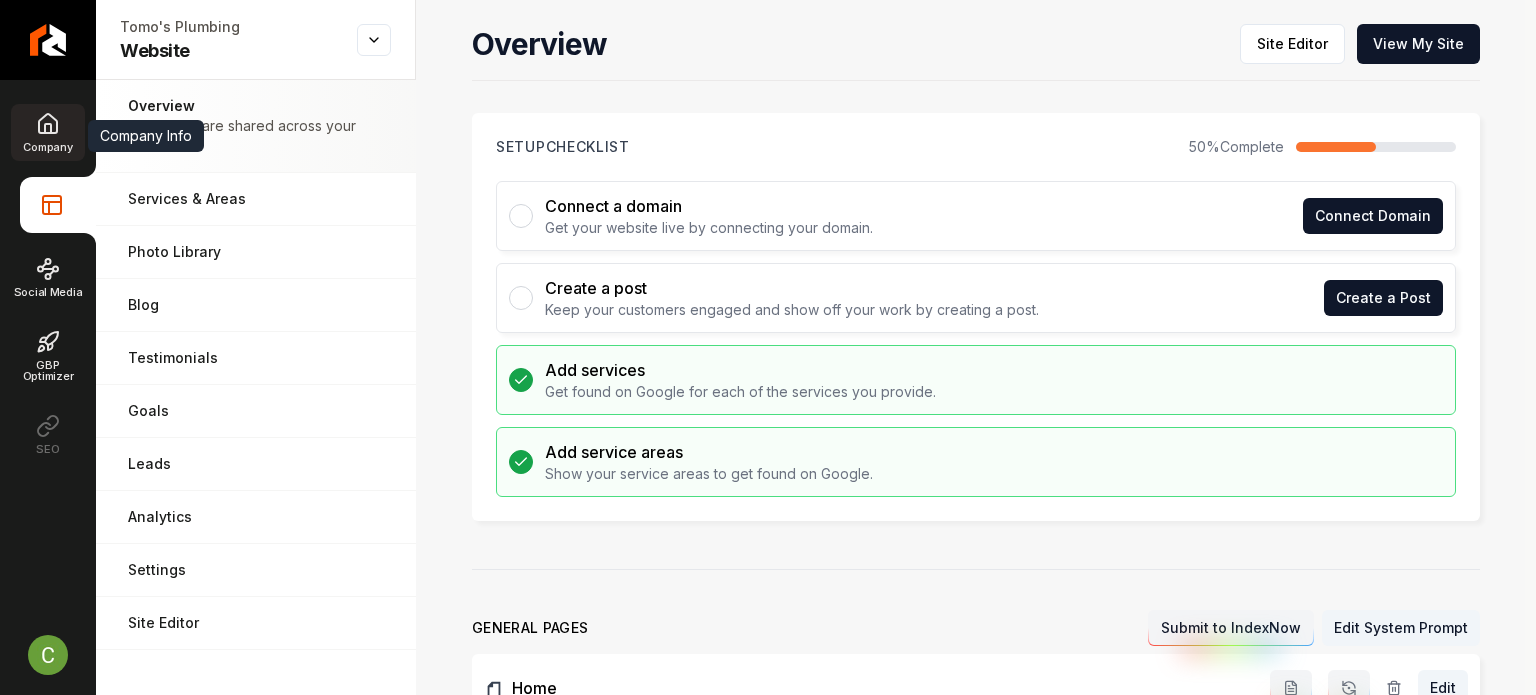 click on "Company" at bounding box center [47, 132] 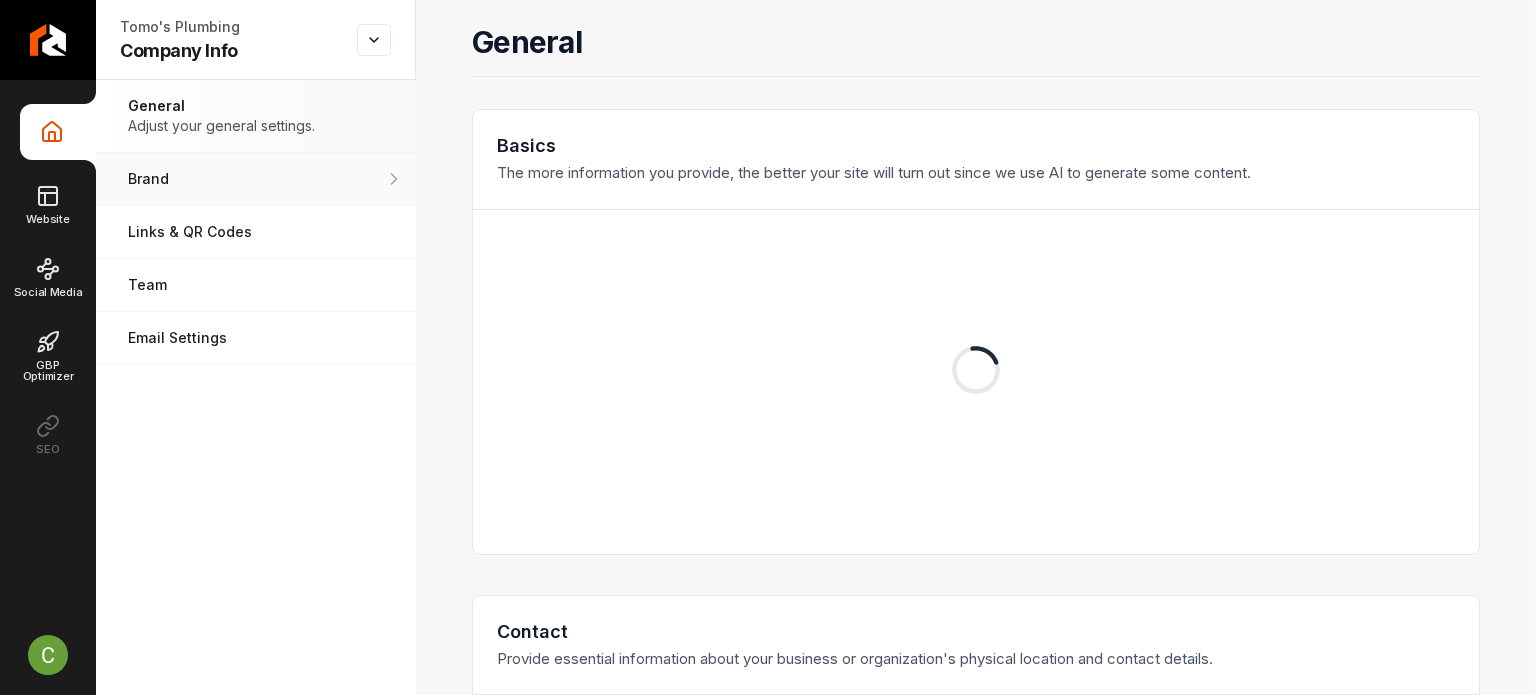 click on "Brand Manage the styles and colors of your business." at bounding box center [256, 179] 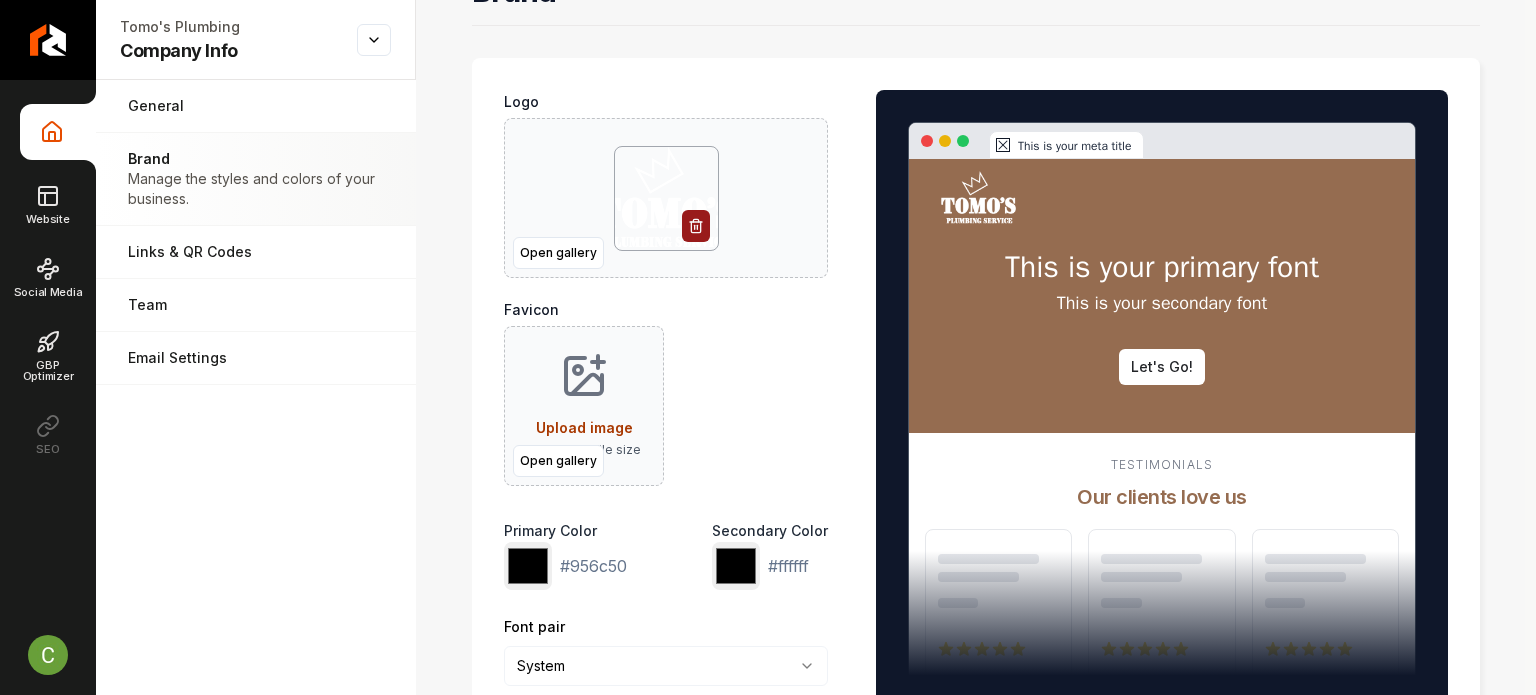 scroll, scrollTop: 100, scrollLeft: 0, axis: vertical 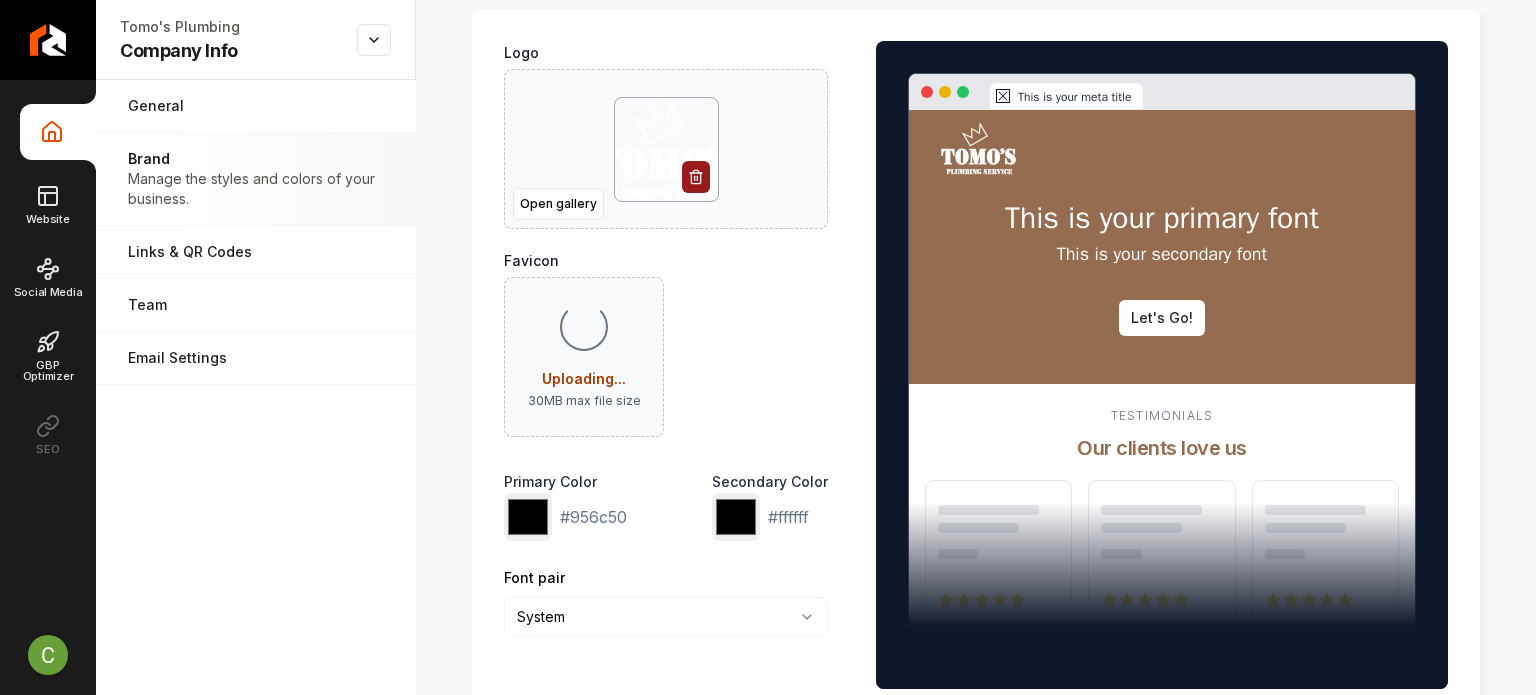 click on "Brand Logo Open gallery Favicon Loading... Uploading... 30  MB max file size Primary Color ******* #956c50 Secondary Color ******* #ffffff Font pair System ****** ******* ******** ****** This is your meta title This is your primary font This is your secondary font Let's Go! Testimonials Our clients love us Save" at bounding box center [976, 361] 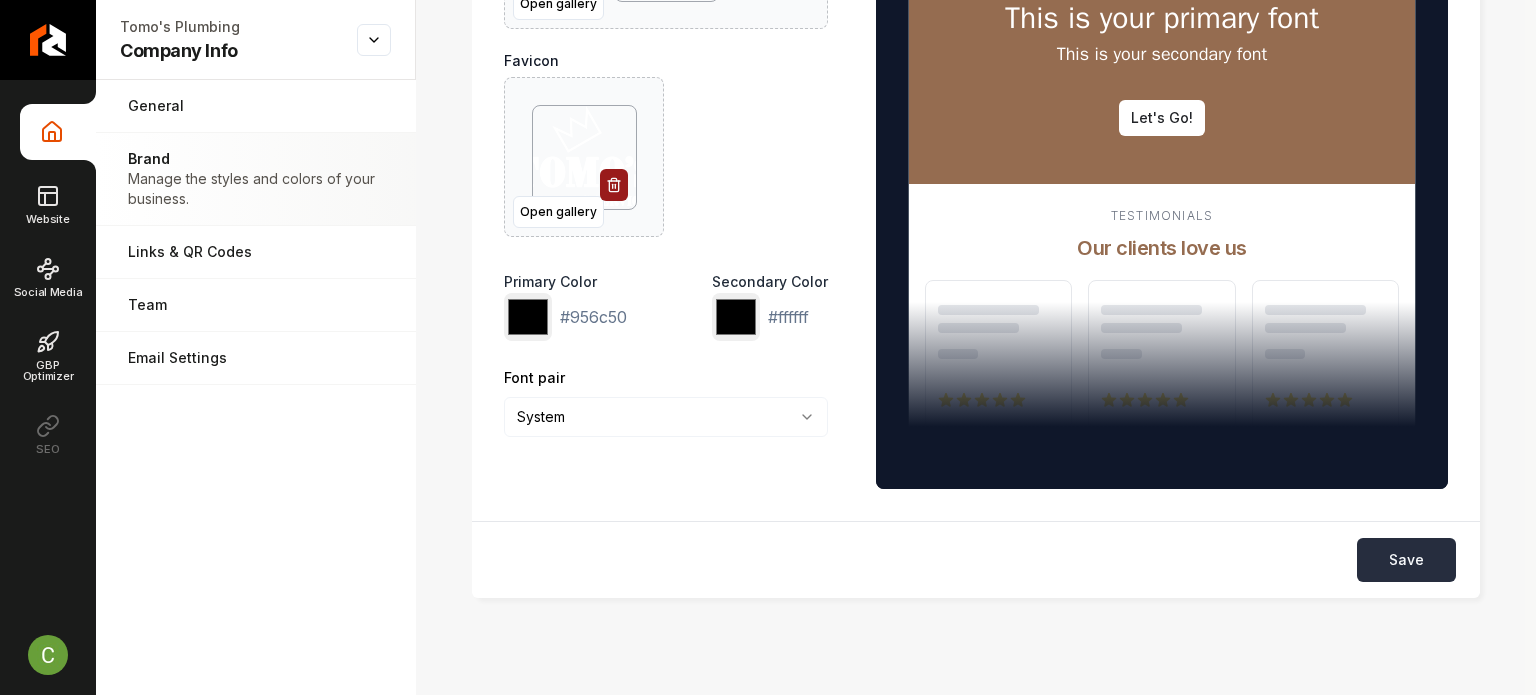 click on "Save" at bounding box center (1406, 560) 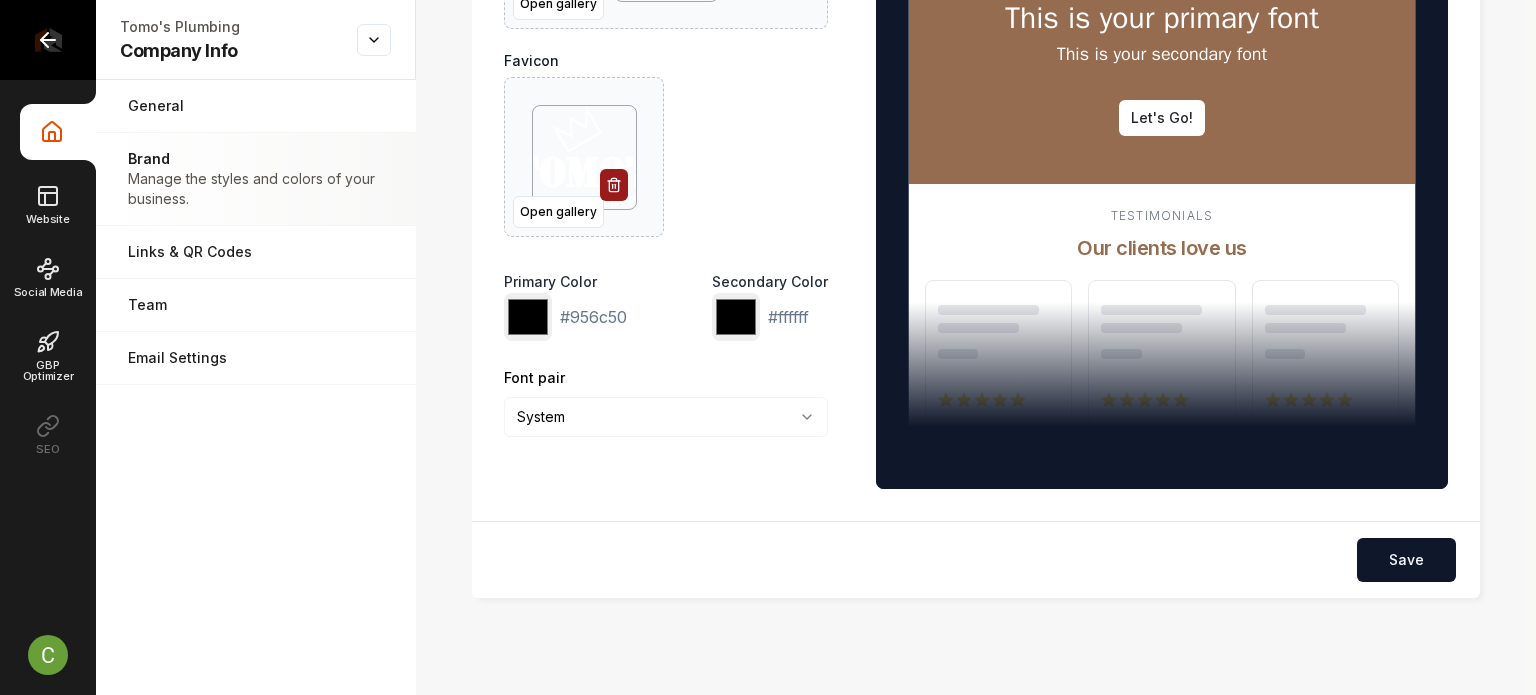 click at bounding box center (48, 40) 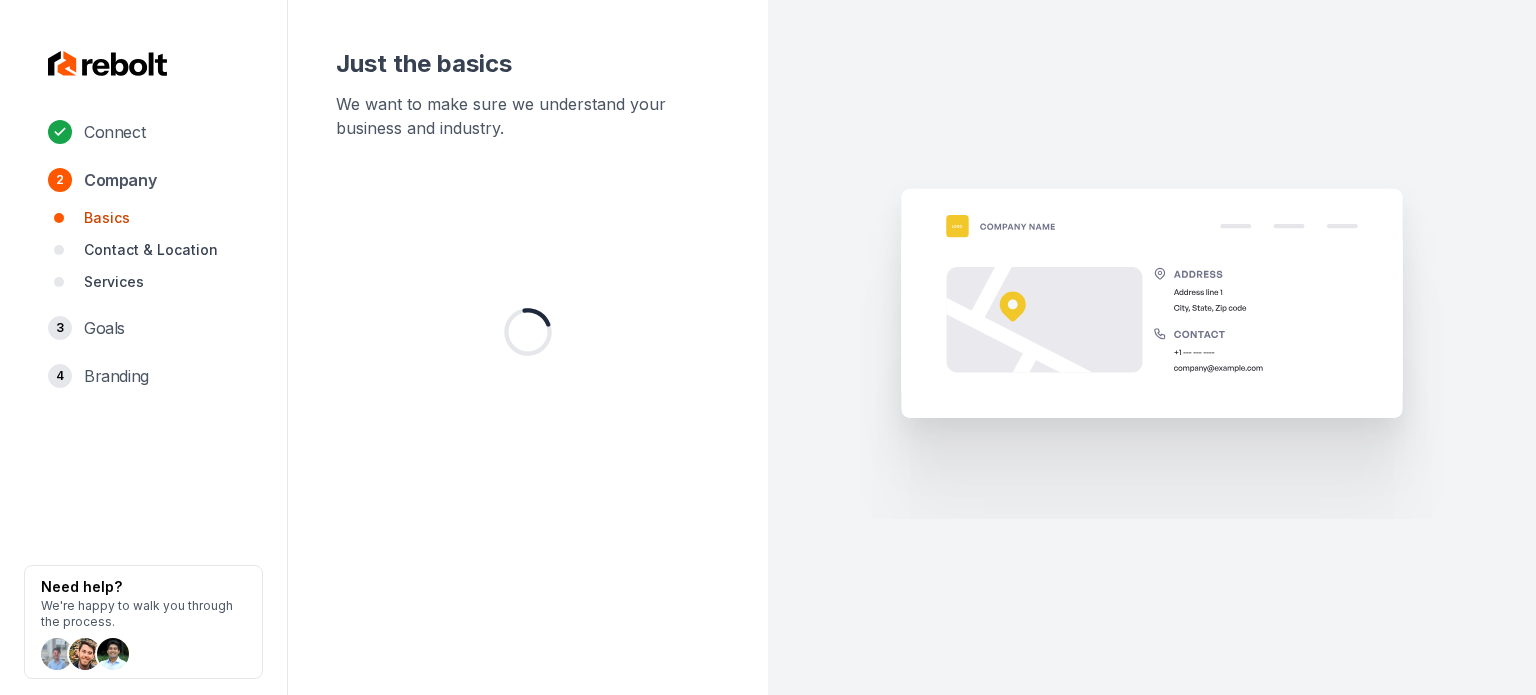 scroll, scrollTop: 0, scrollLeft: 0, axis: both 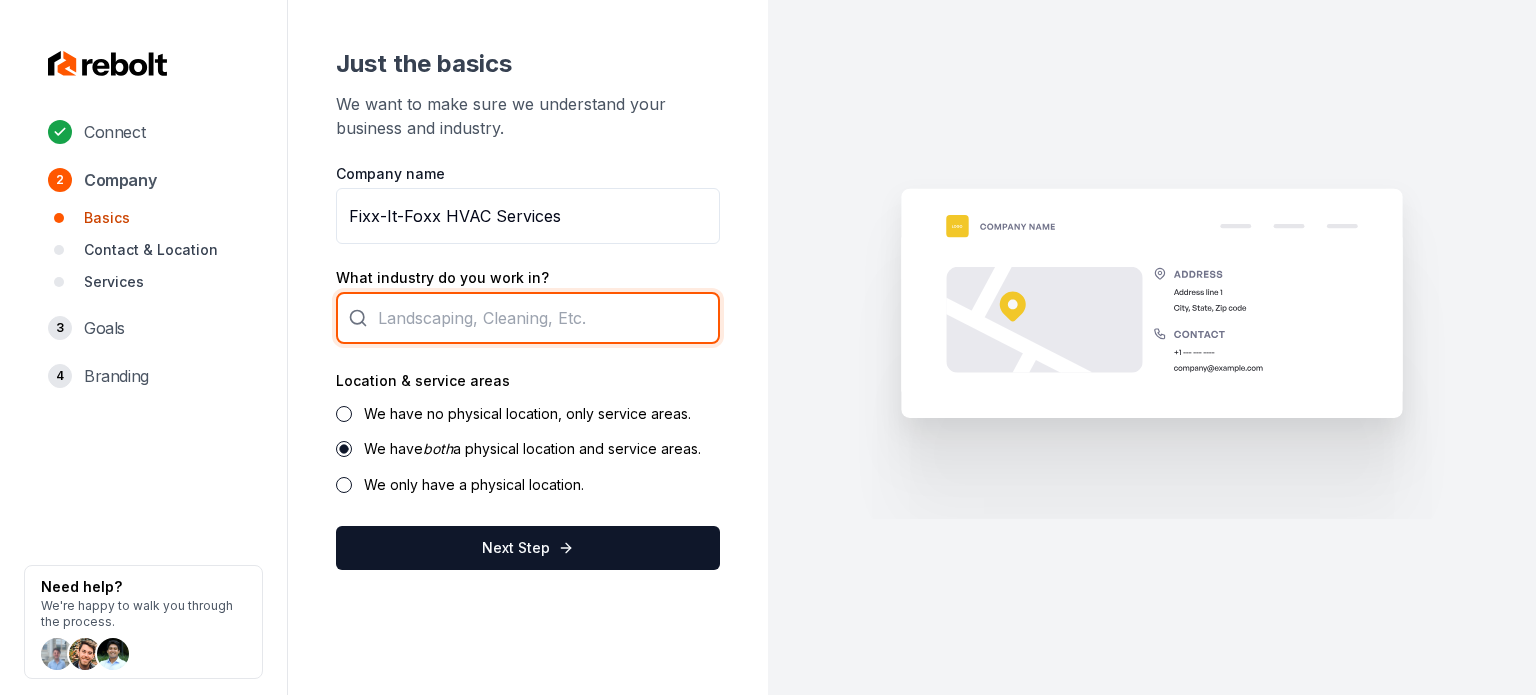 click at bounding box center (528, 318) 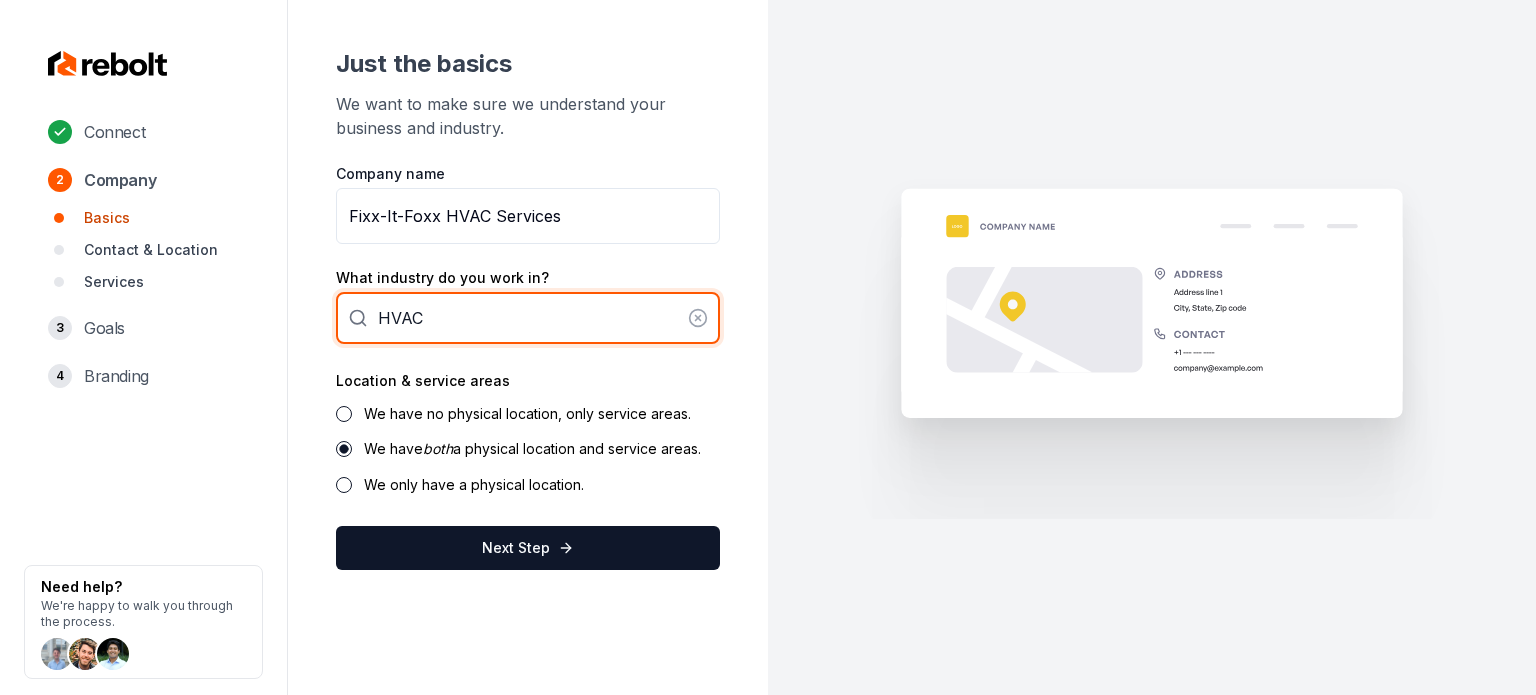 type on "HVAC" 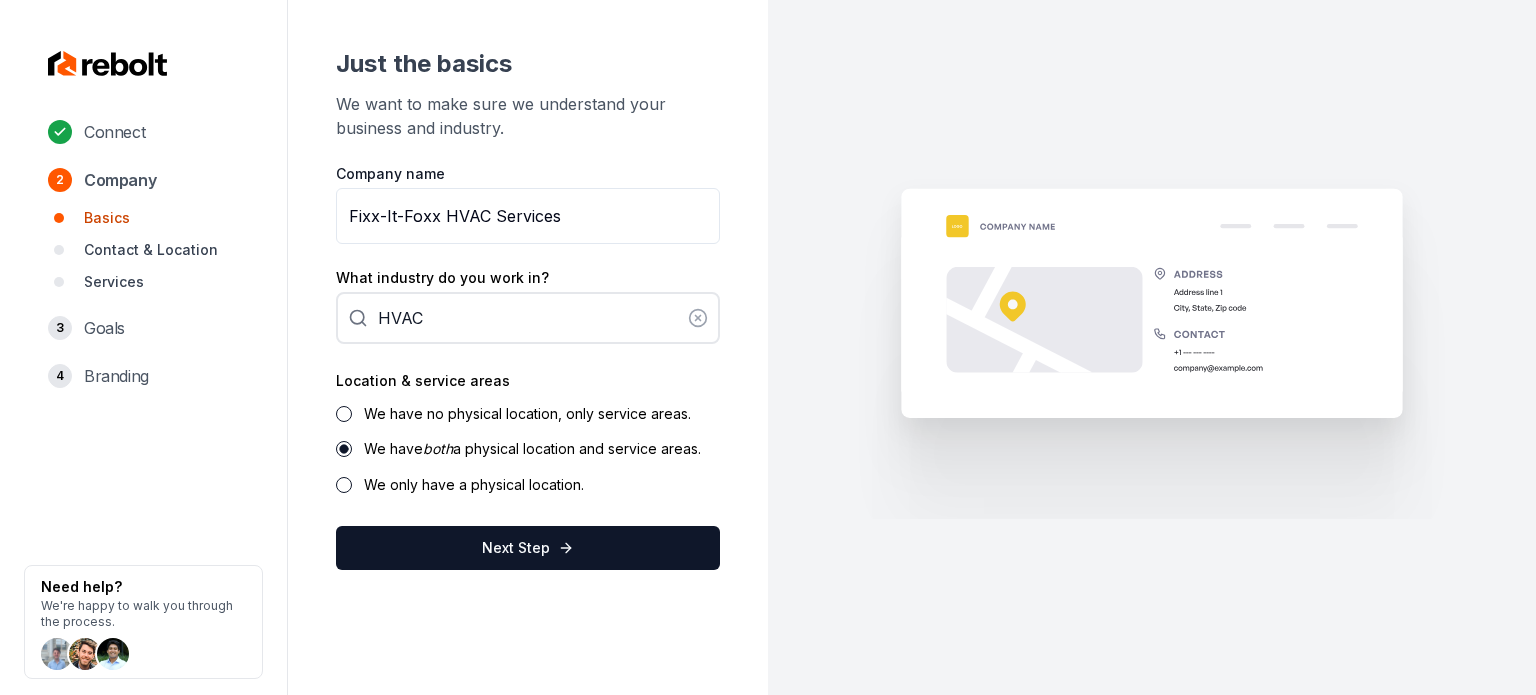 click on "Location & service areas We have no physical location, only service areas. We have  both  a physical location and service areas. We only have a physical location." at bounding box center [528, 431] 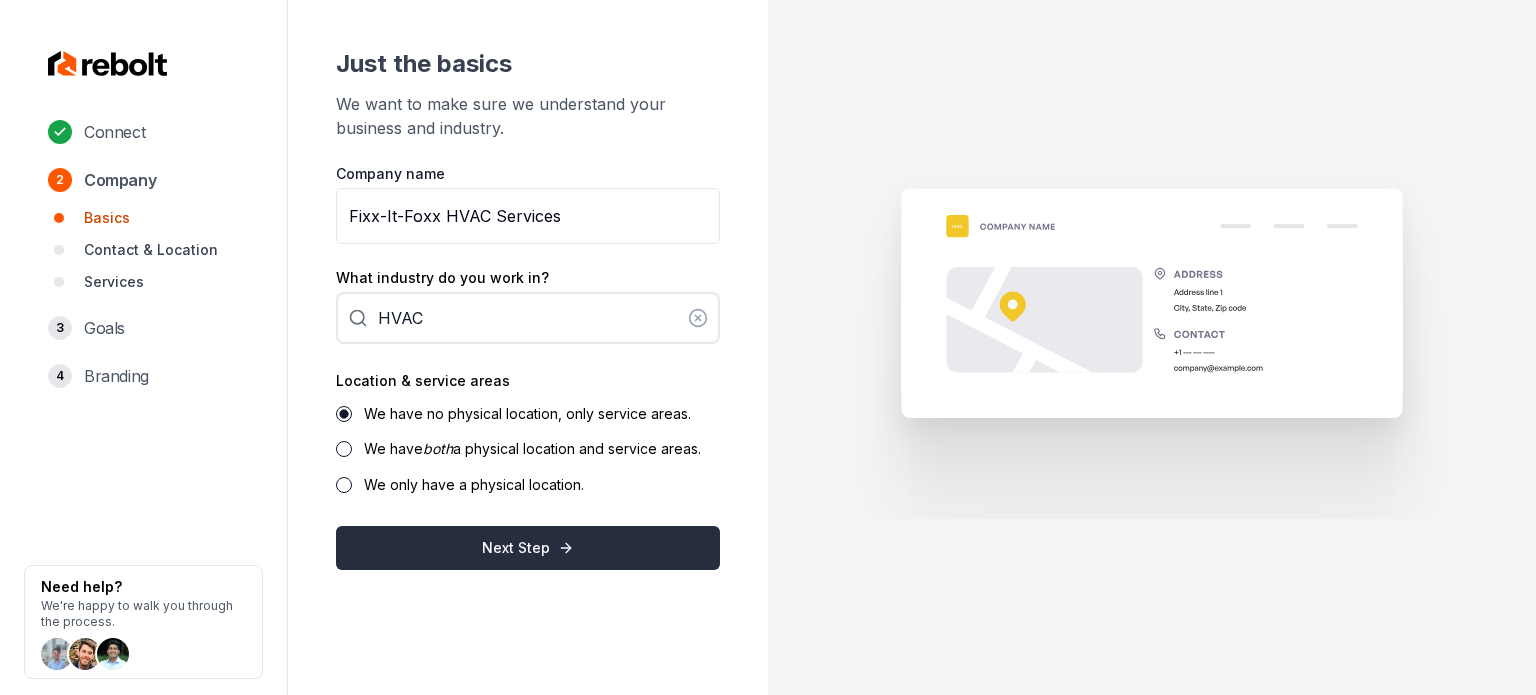 click on "Next Step" at bounding box center (528, 548) 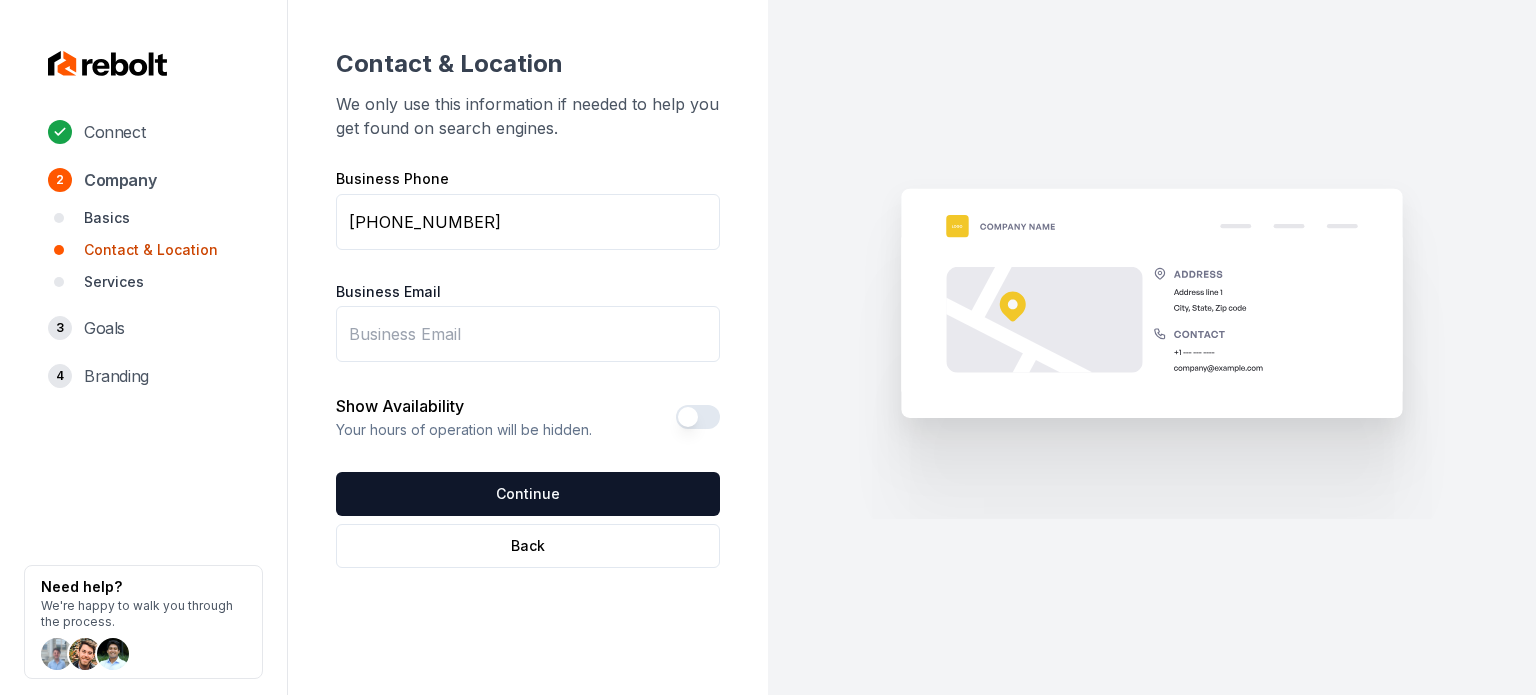 click on "Business Email" at bounding box center [528, 334] 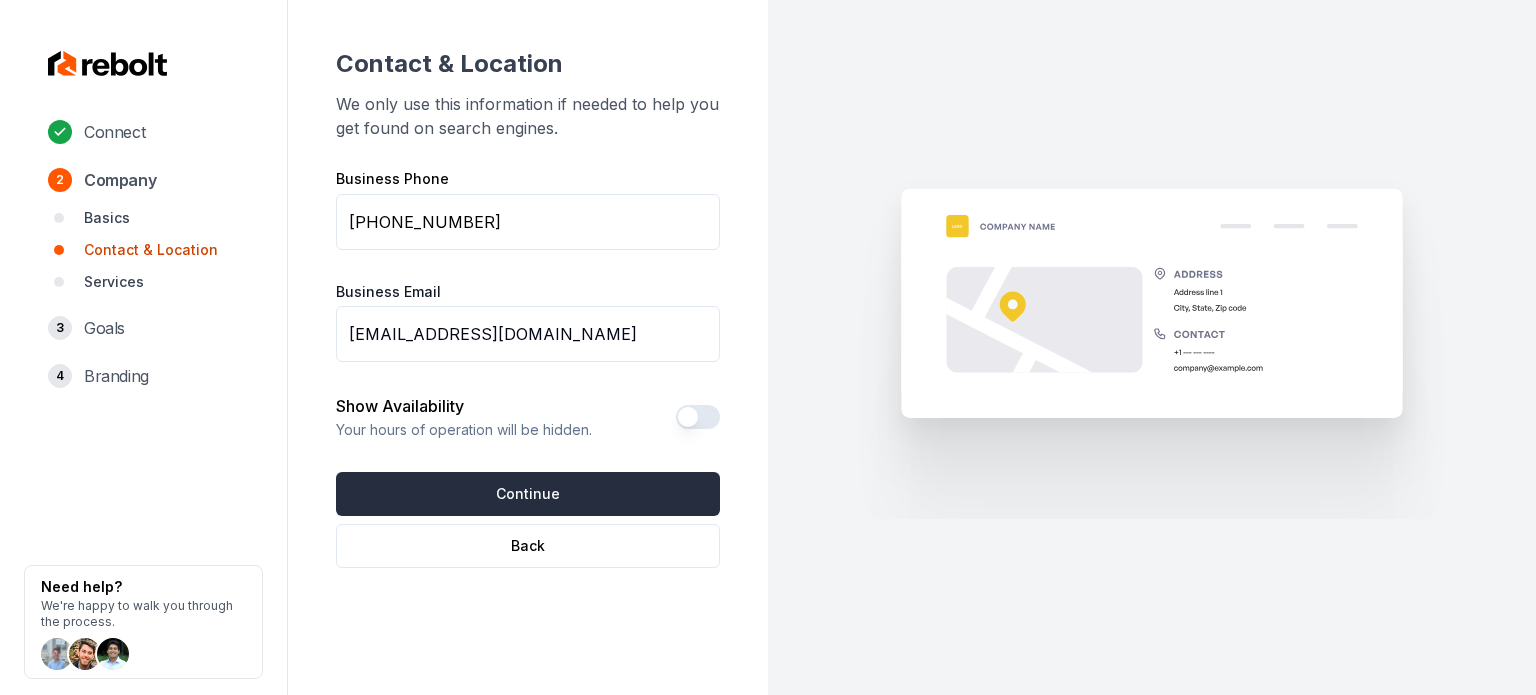 type on "[EMAIL_ADDRESS][DOMAIN_NAME]" 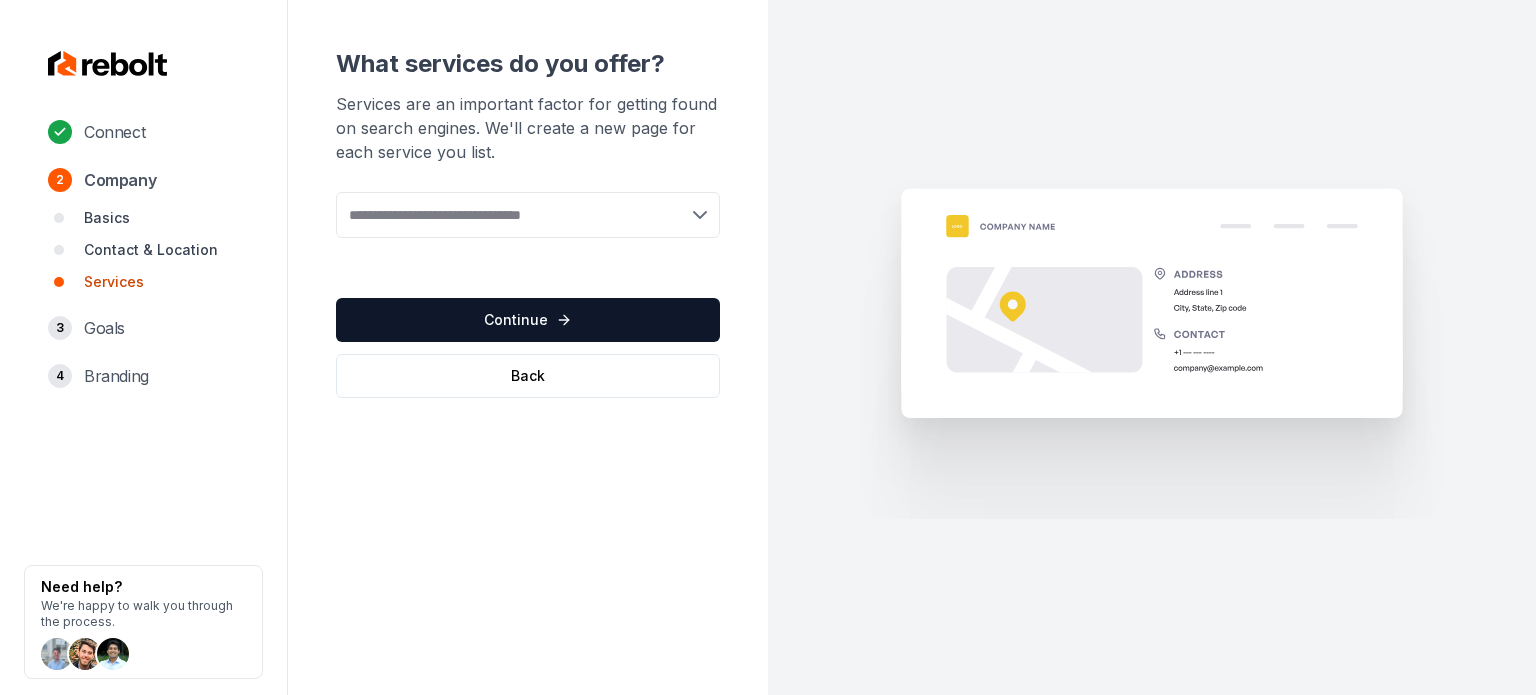 click at bounding box center [528, 215] 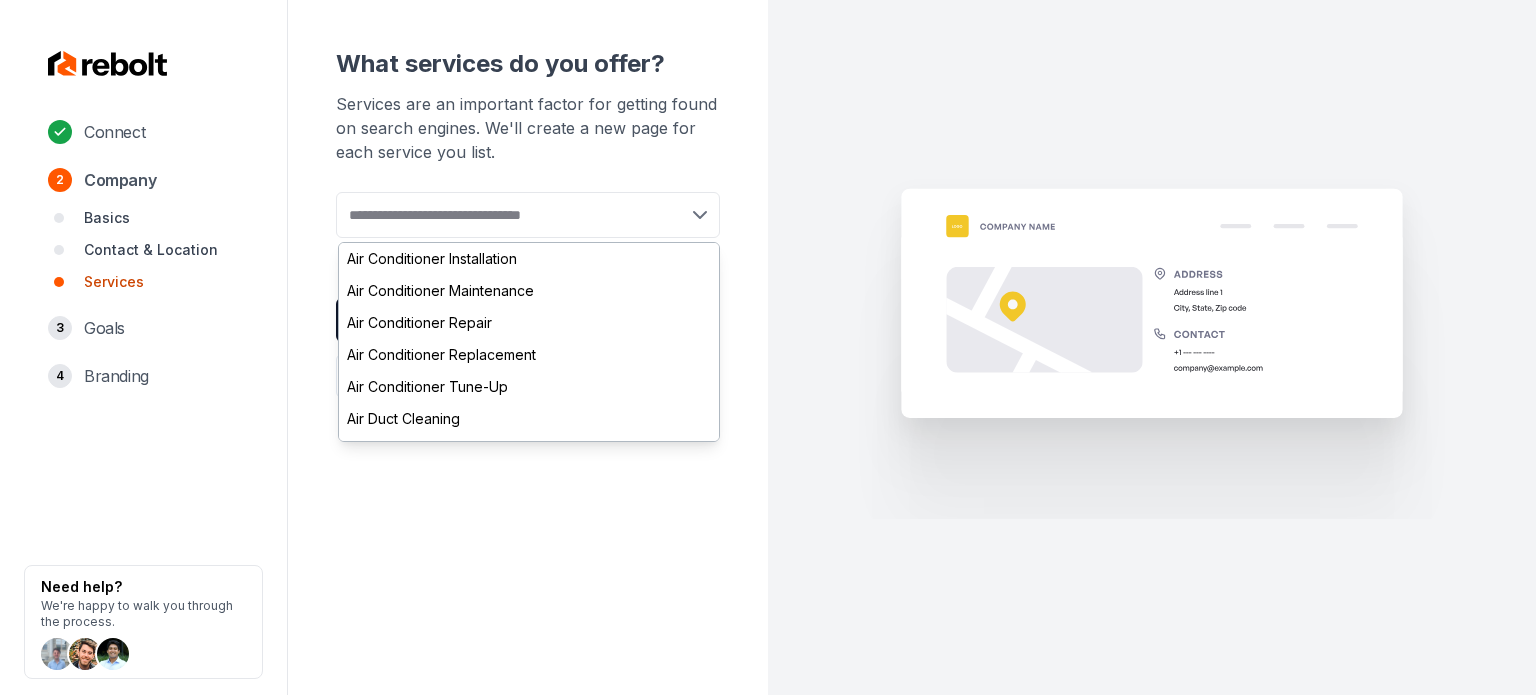 click at bounding box center [528, 215] 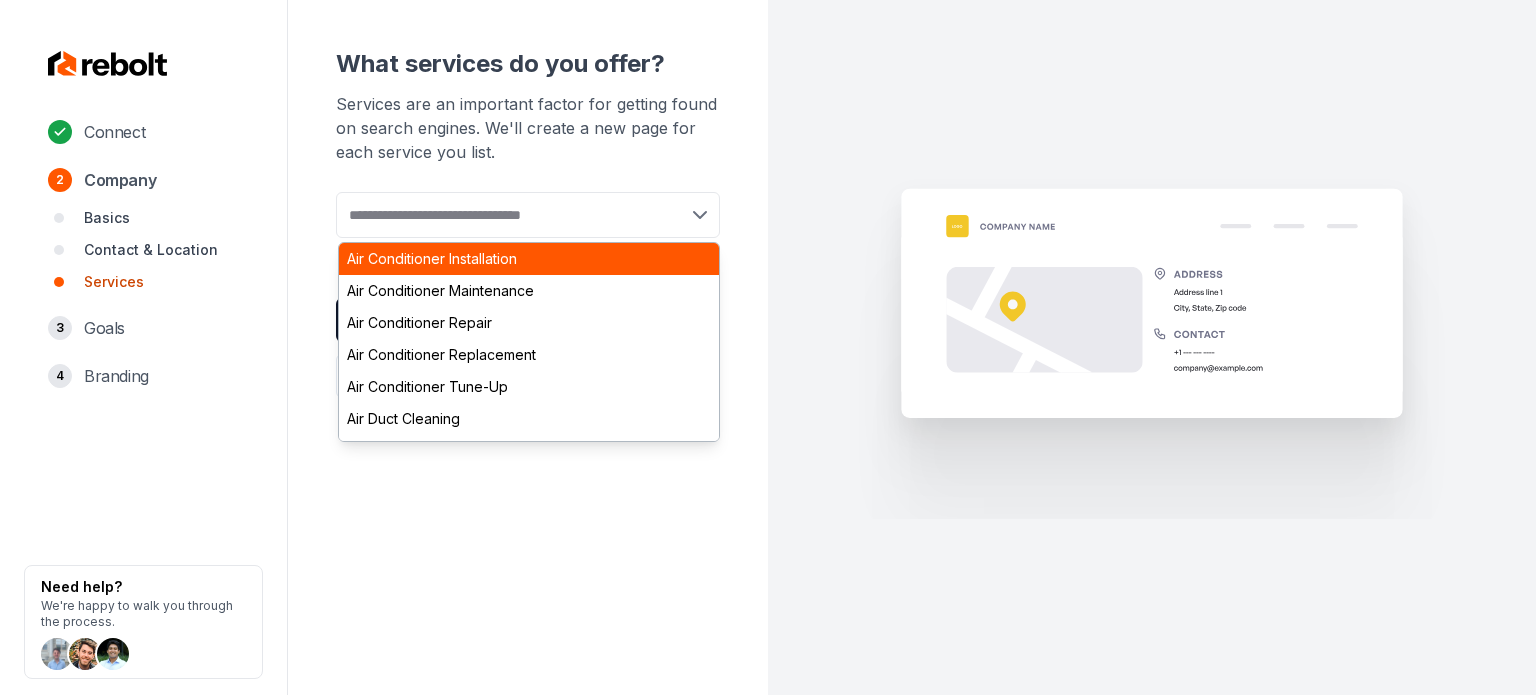 click on "Air Conditioner Installation" at bounding box center (529, 259) 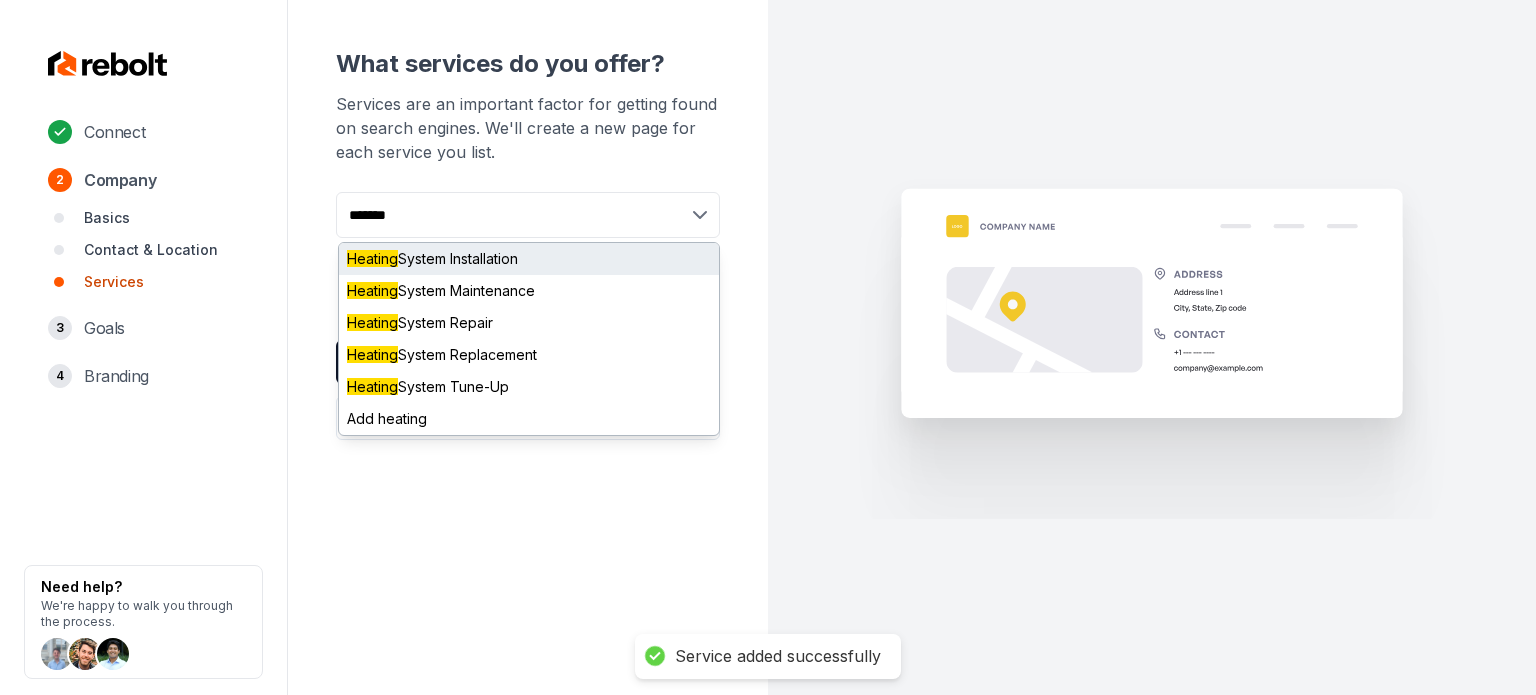 type on "*******" 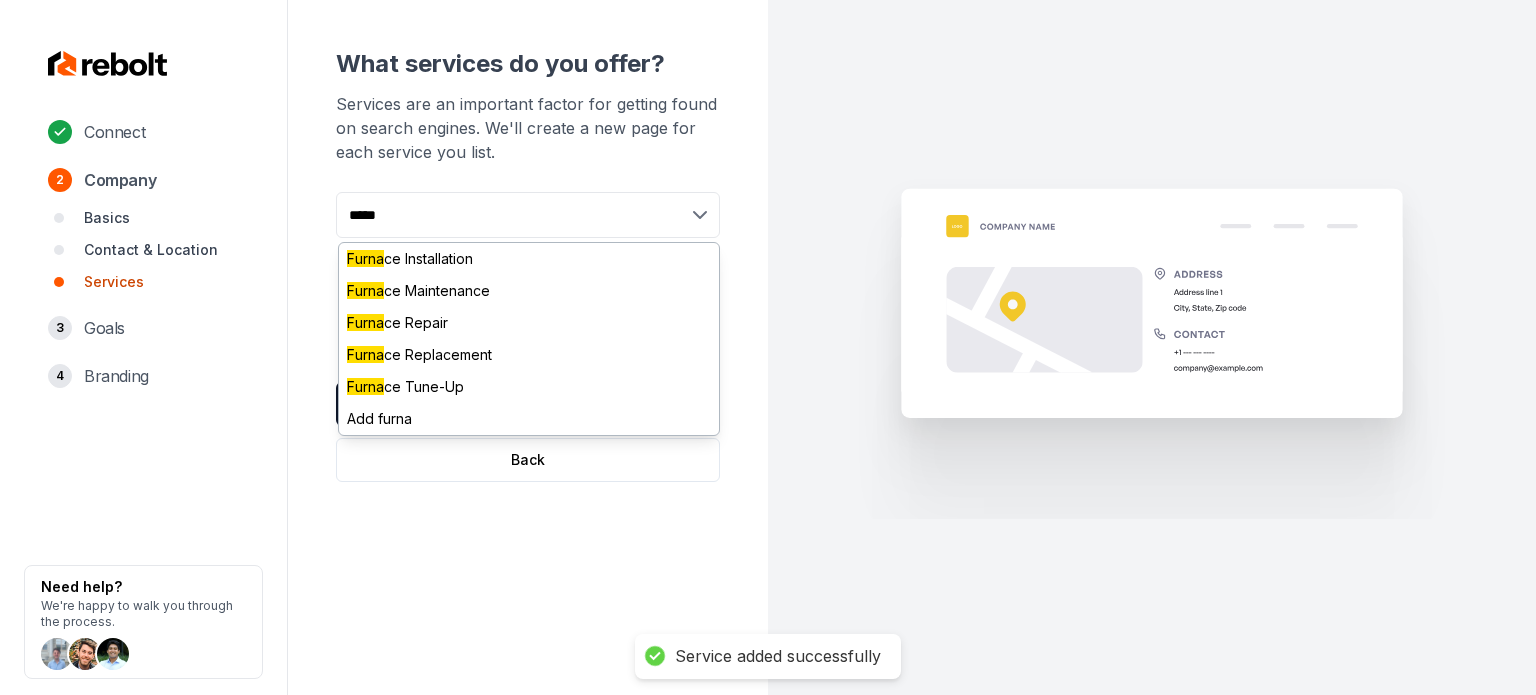 type on "******" 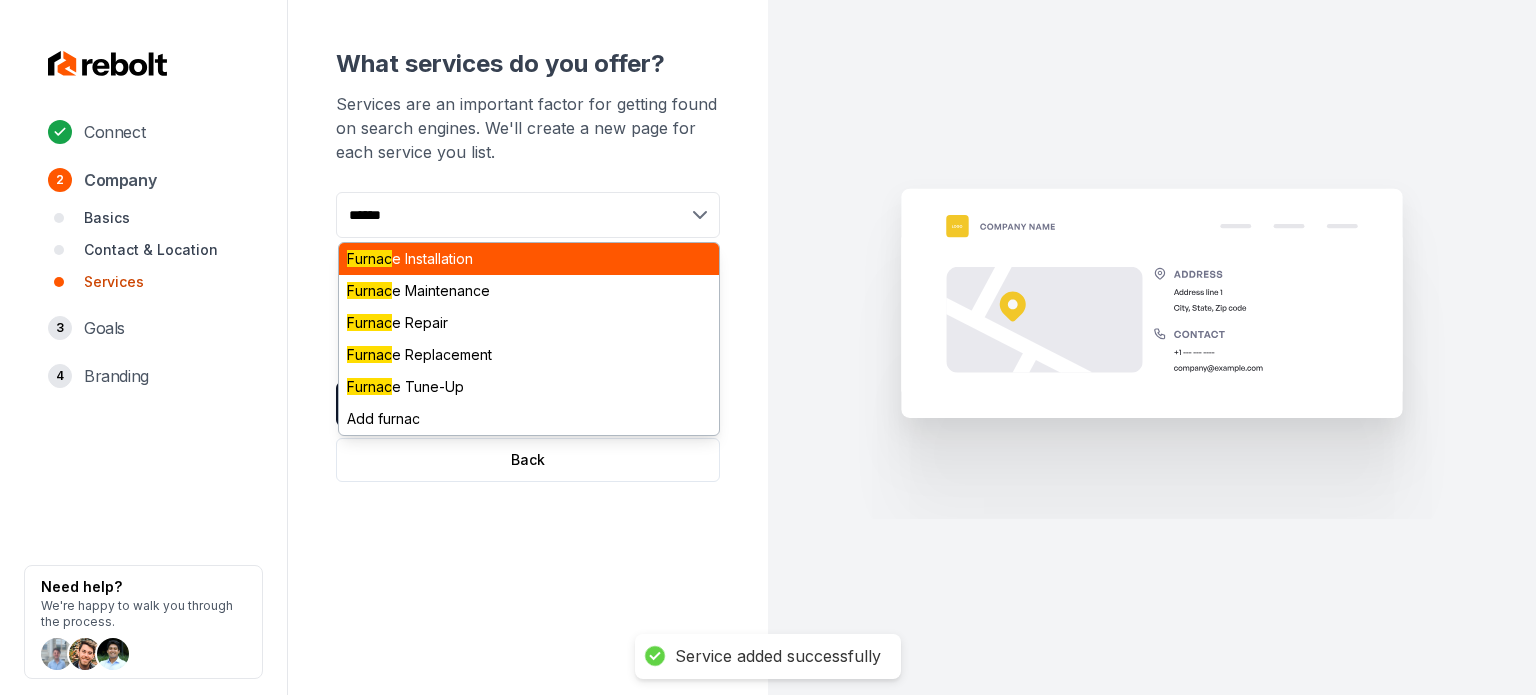 type 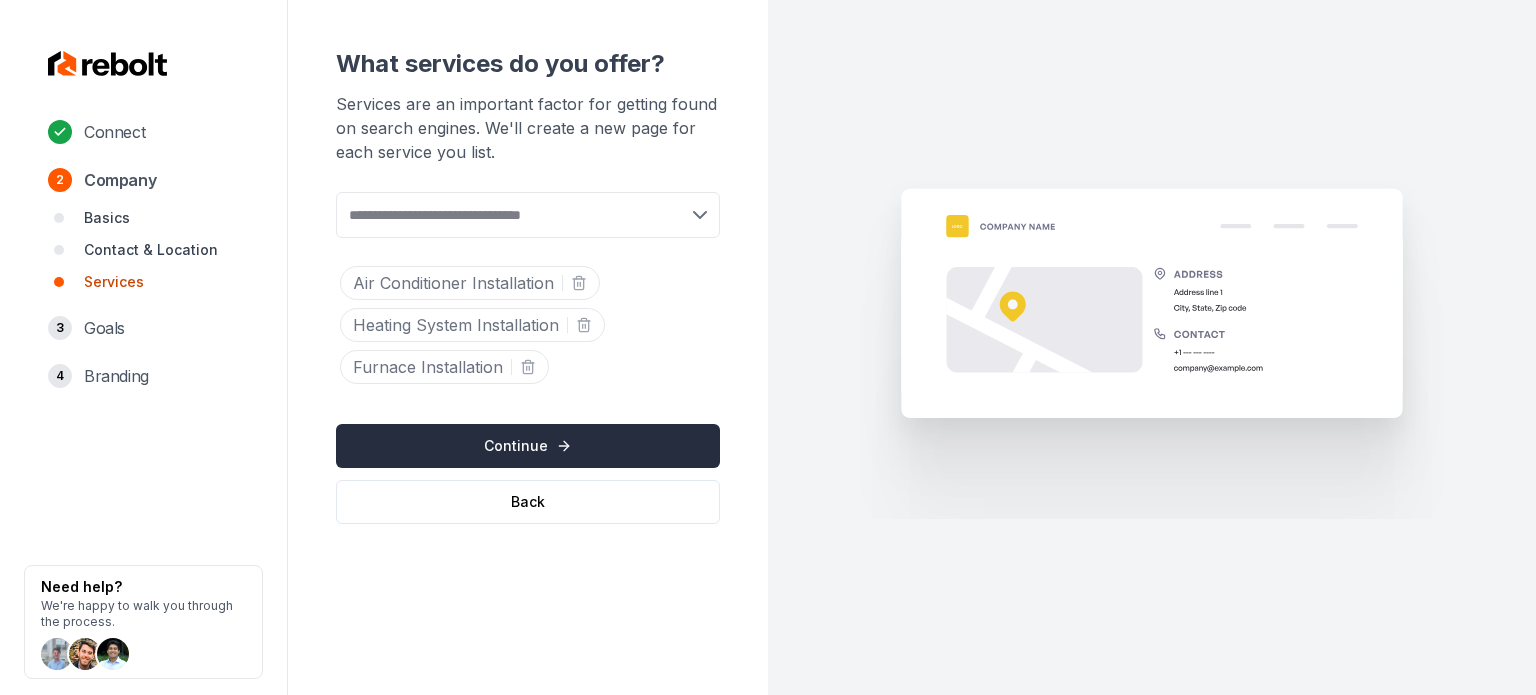 click on "Continue" at bounding box center [528, 446] 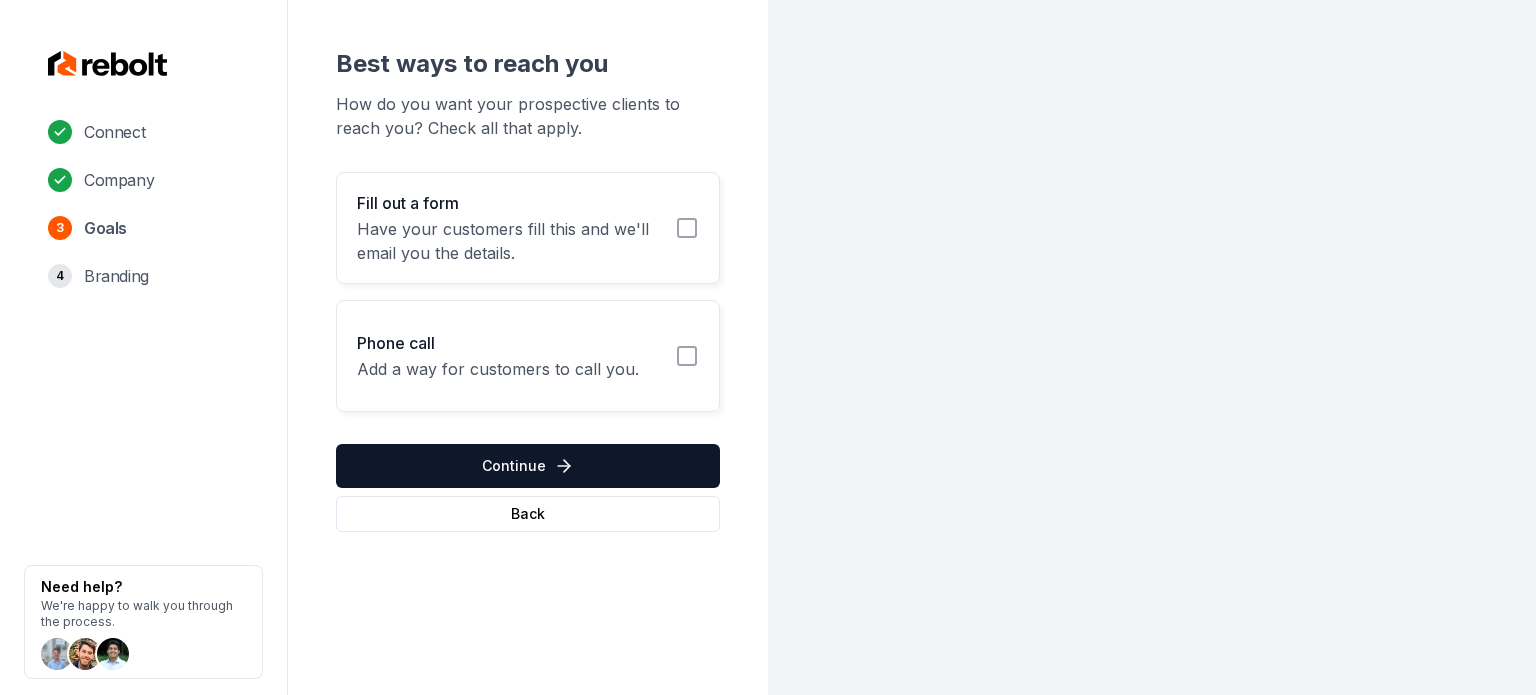 click on "Fill out a form Have your customers fill this and we'll email you the details." at bounding box center [528, 228] 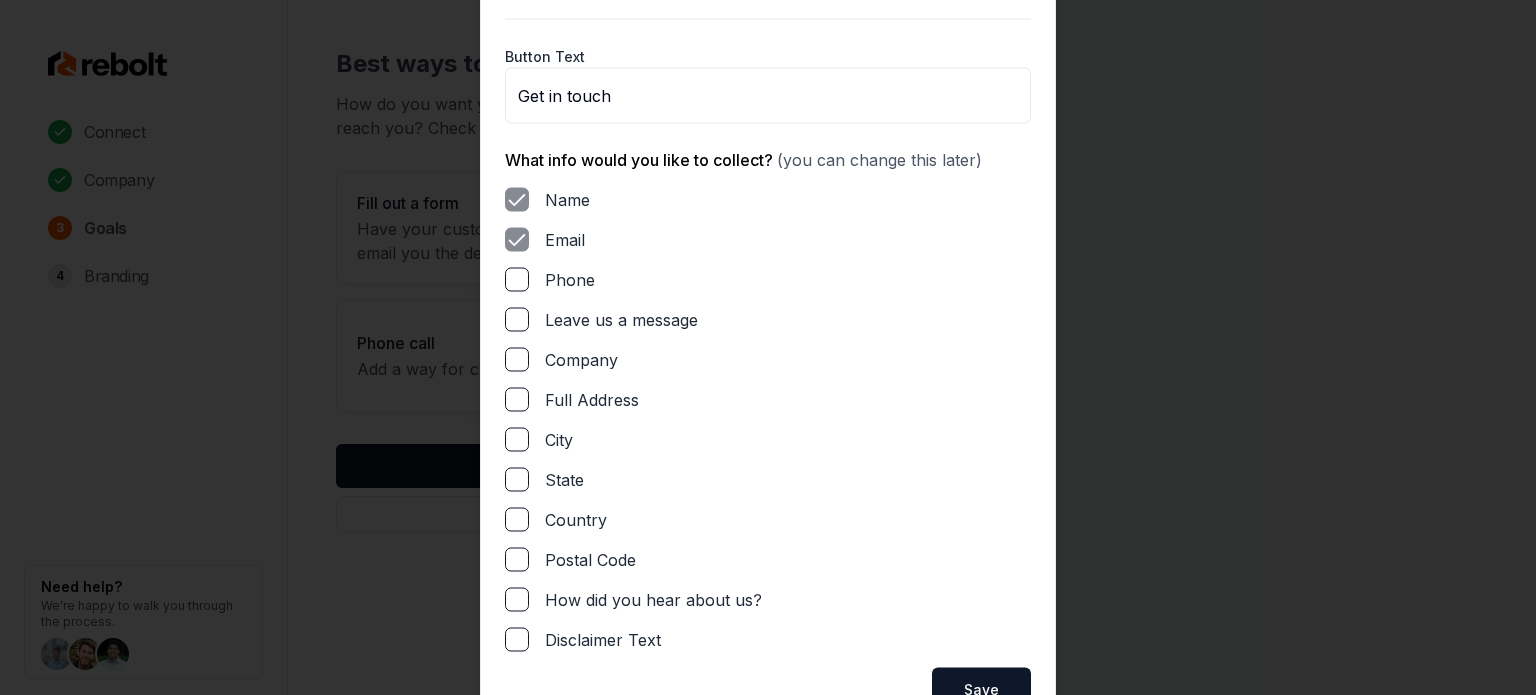 click on "Phone" at bounding box center [517, 279] 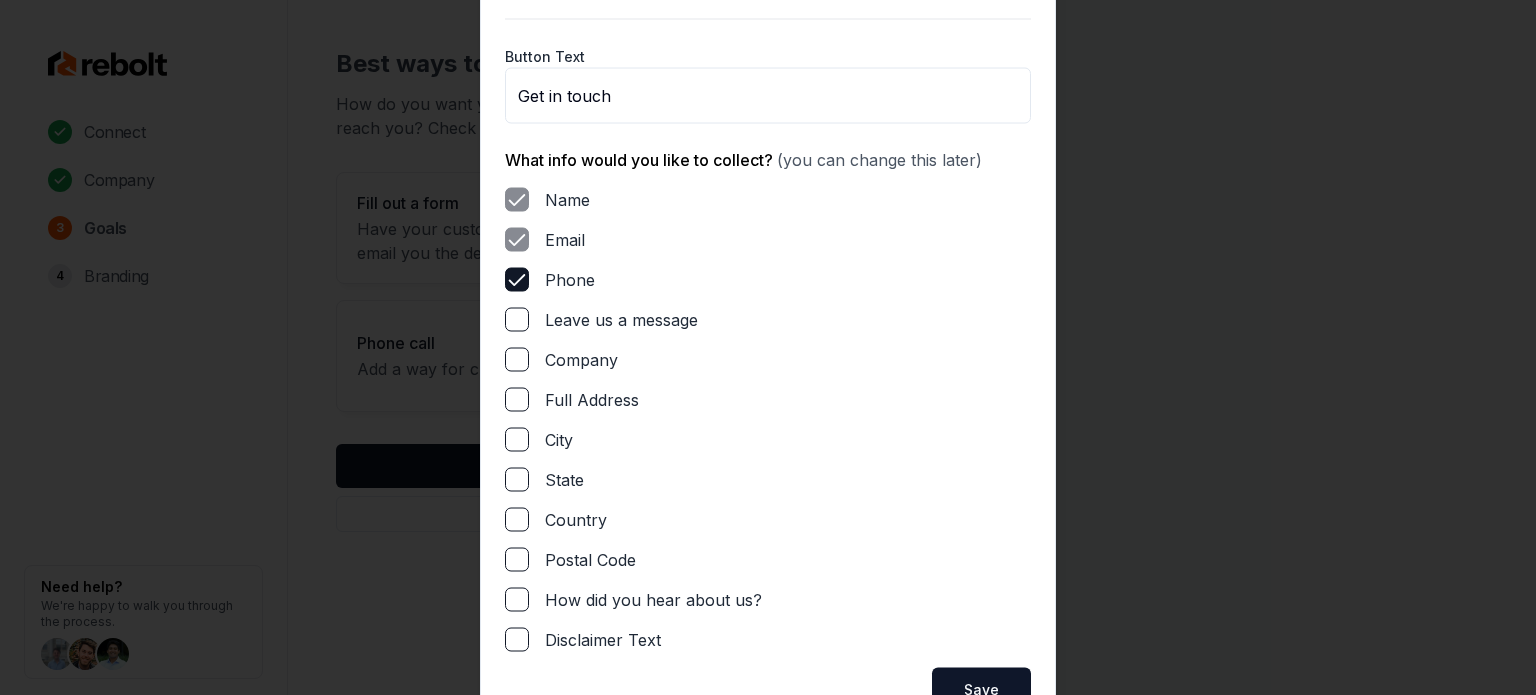 drag, startPoint x: 516, startPoint y: 310, endPoint x: 512, endPoint y: 339, distance: 29.274563 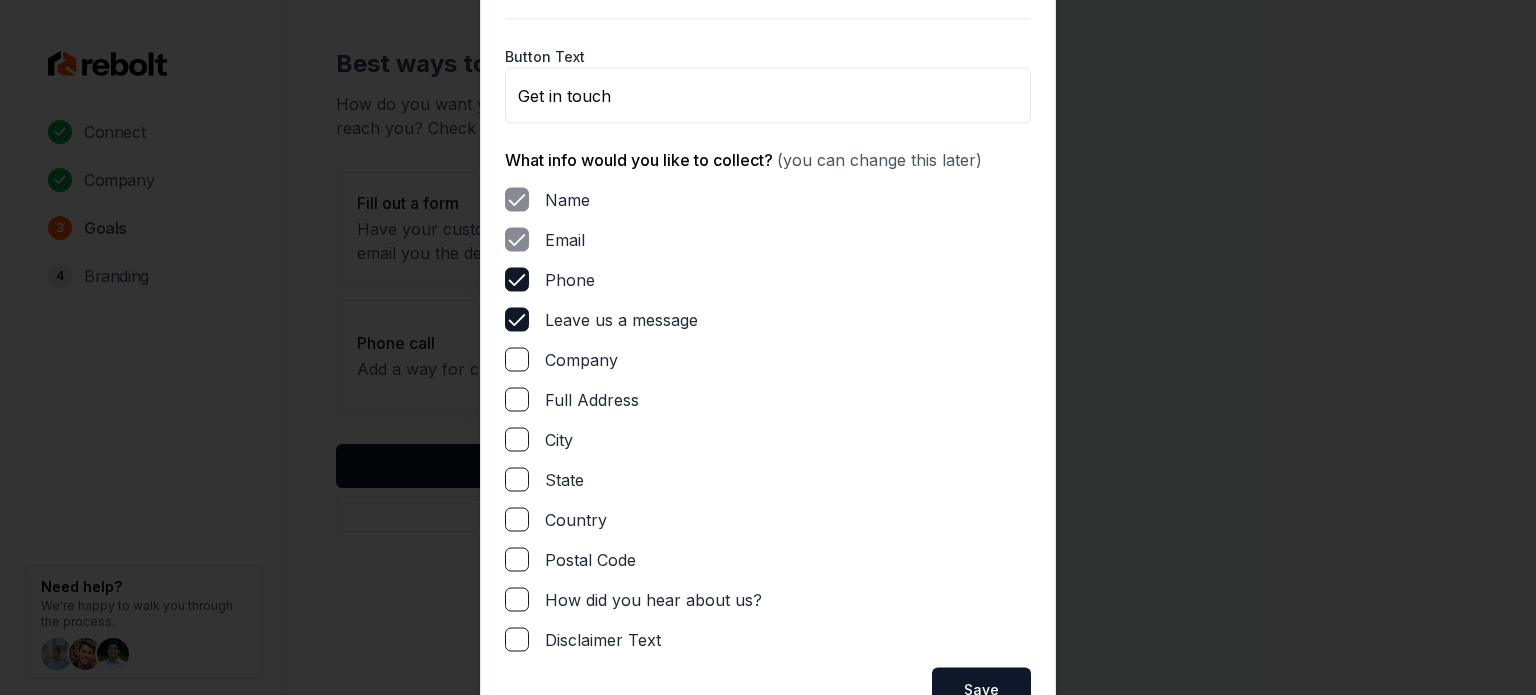 click on "Full Address" at bounding box center (517, 399) 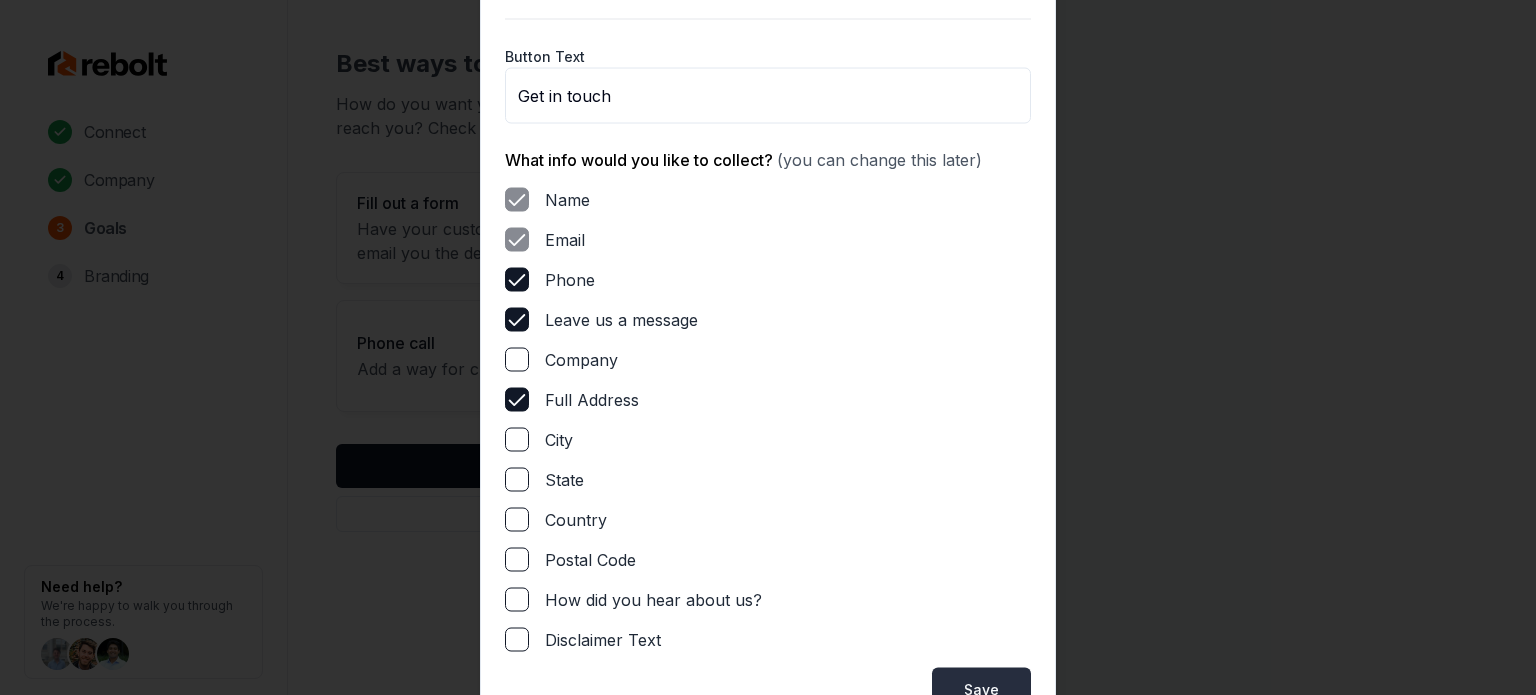 click on "Save" at bounding box center [981, 689] 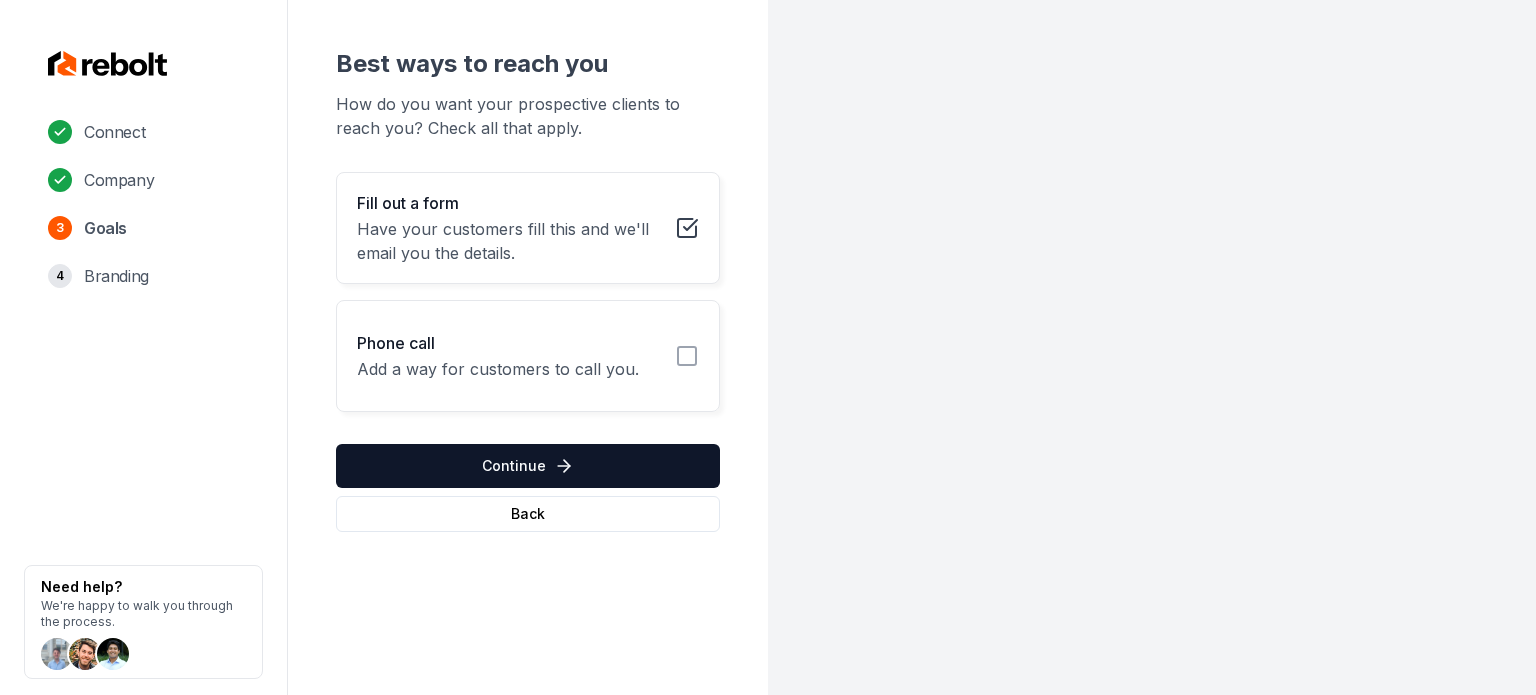 click 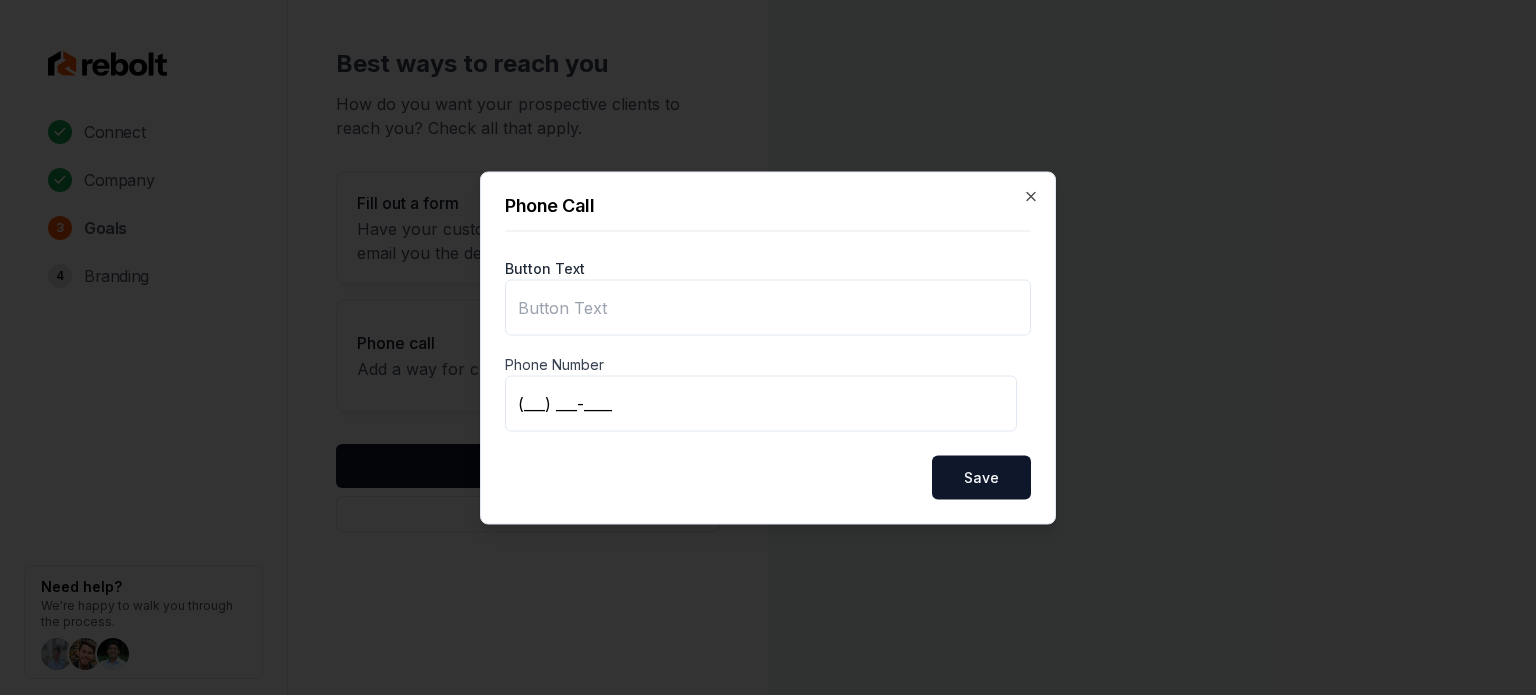 type on "Call us" 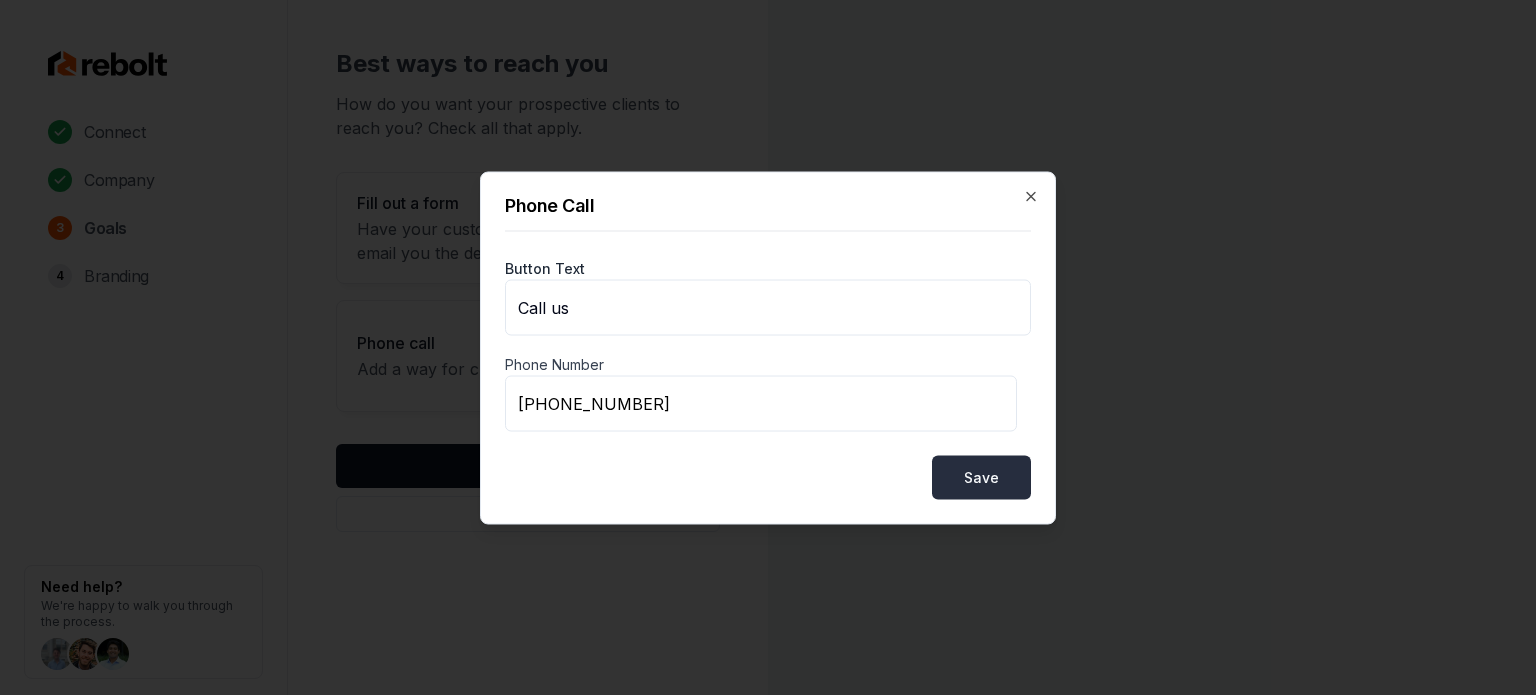 click on "Save" at bounding box center [981, 477] 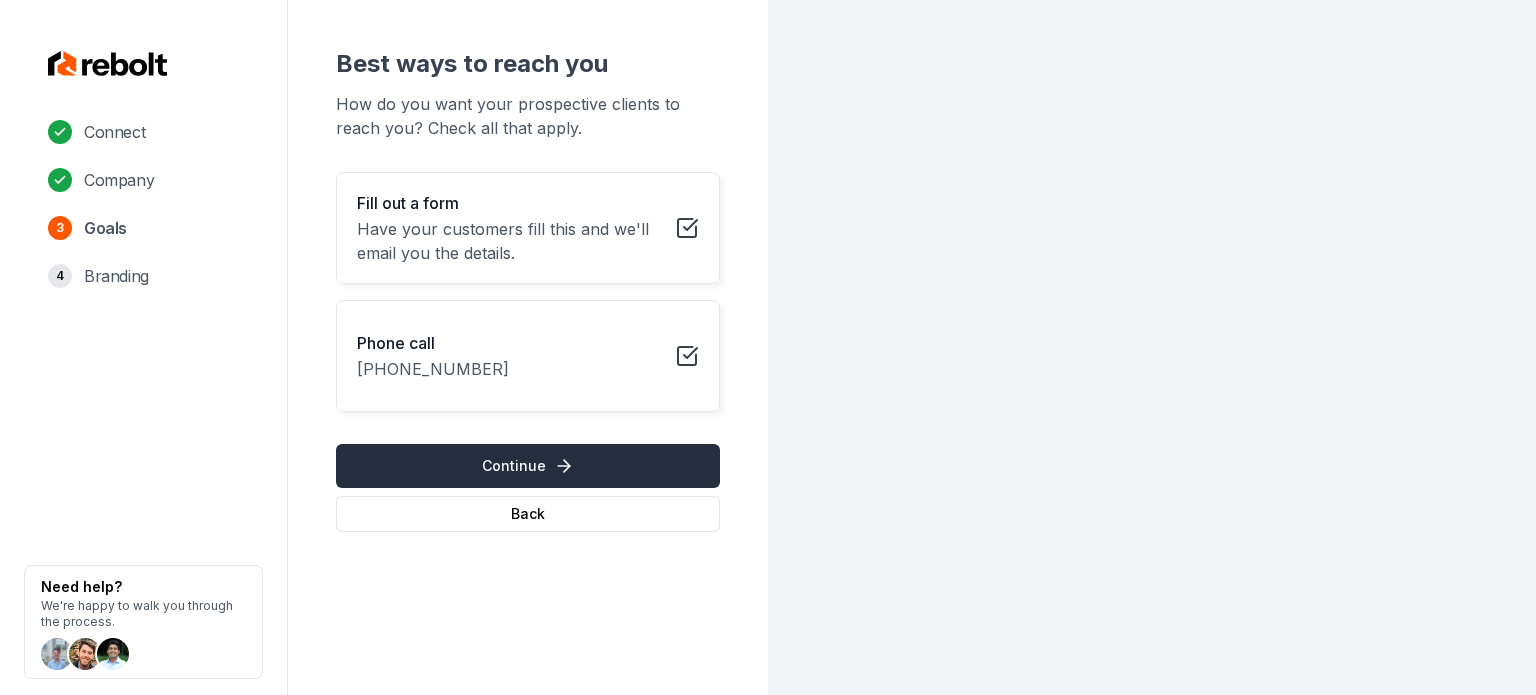 click on "Continue" at bounding box center (528, 466) 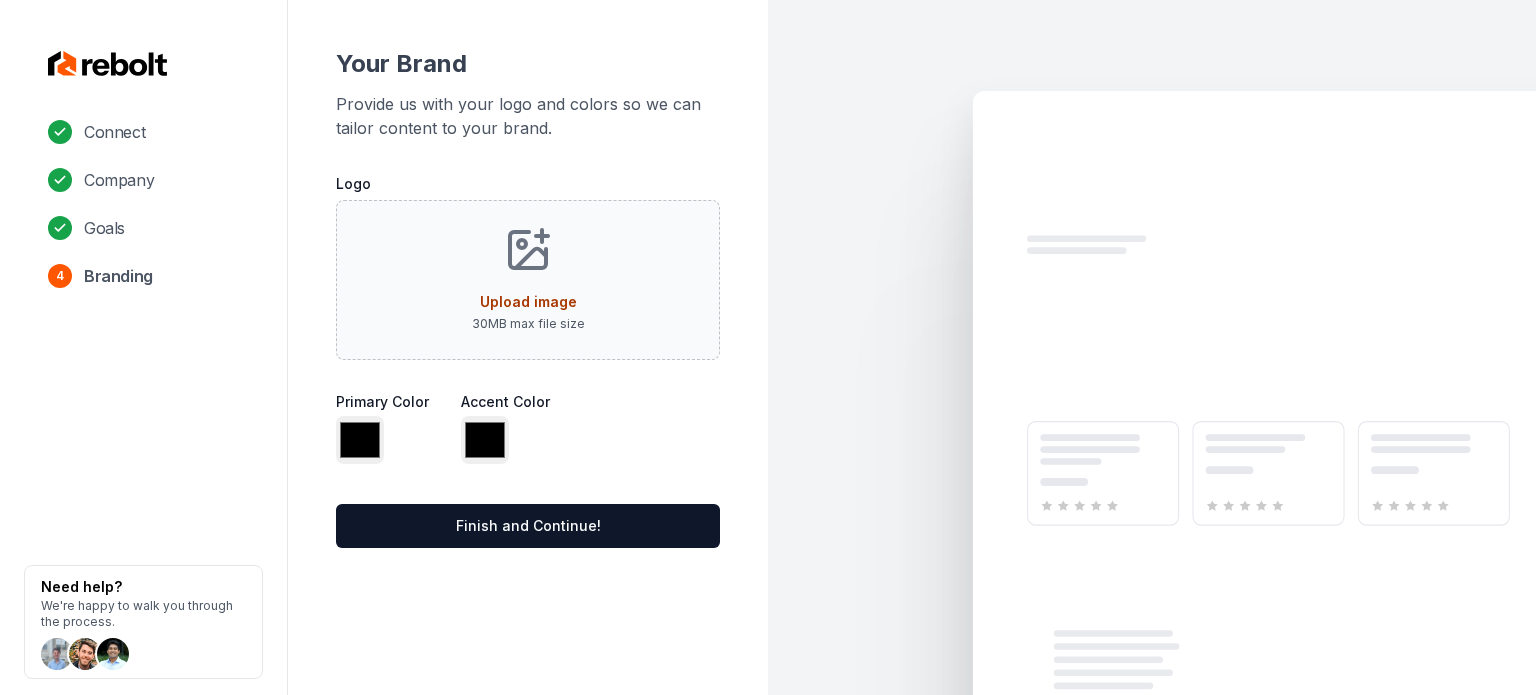 type on "*******" 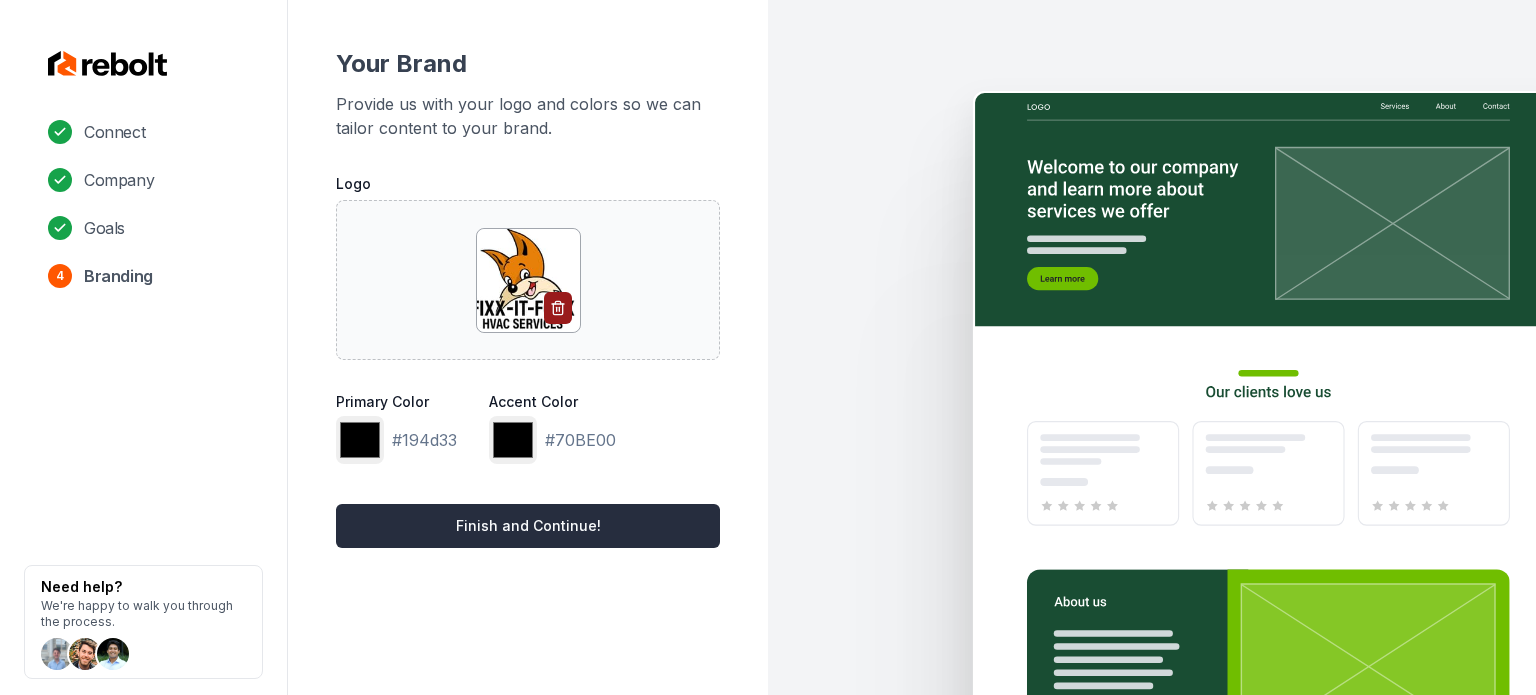 click on "Finish and Continue!" at bounding box center [528, 526] 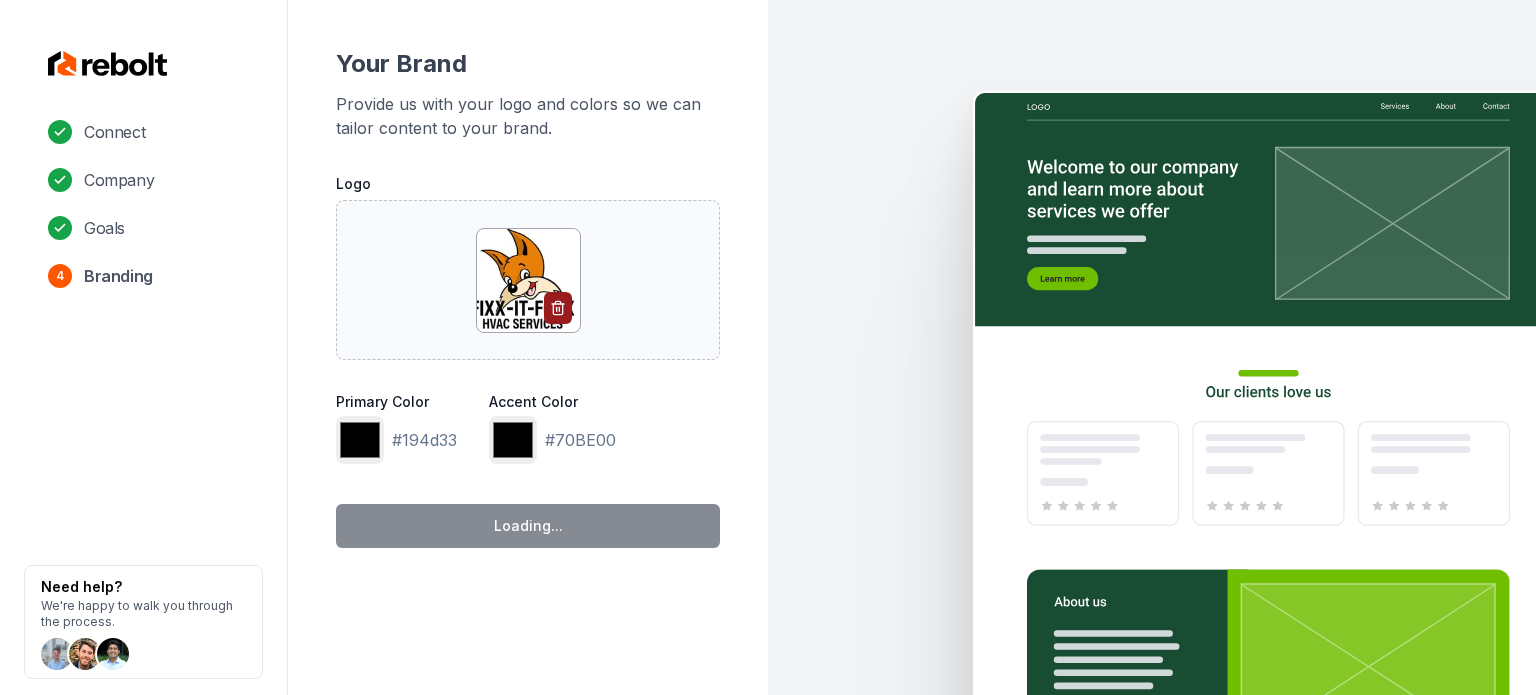 type on "*******" 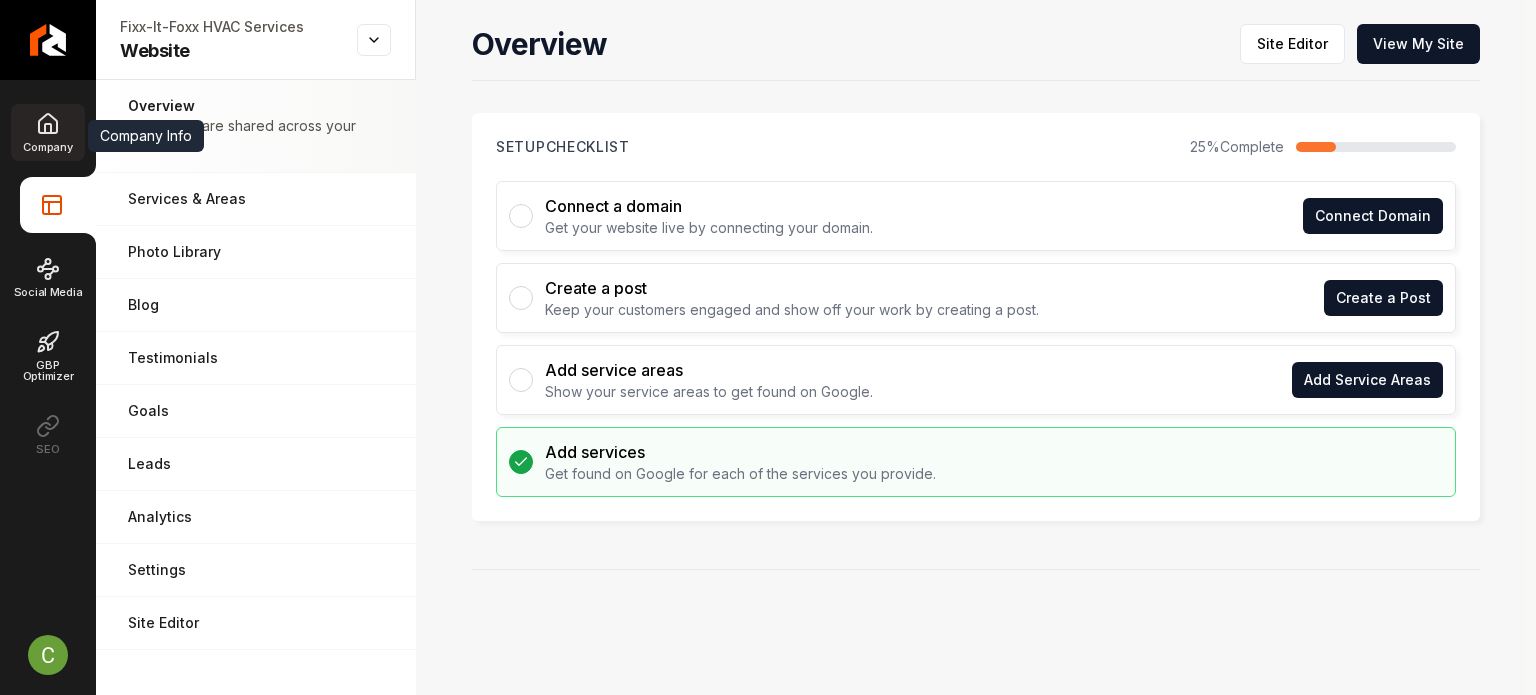 click on "Company" at bounding box center (47, 132) 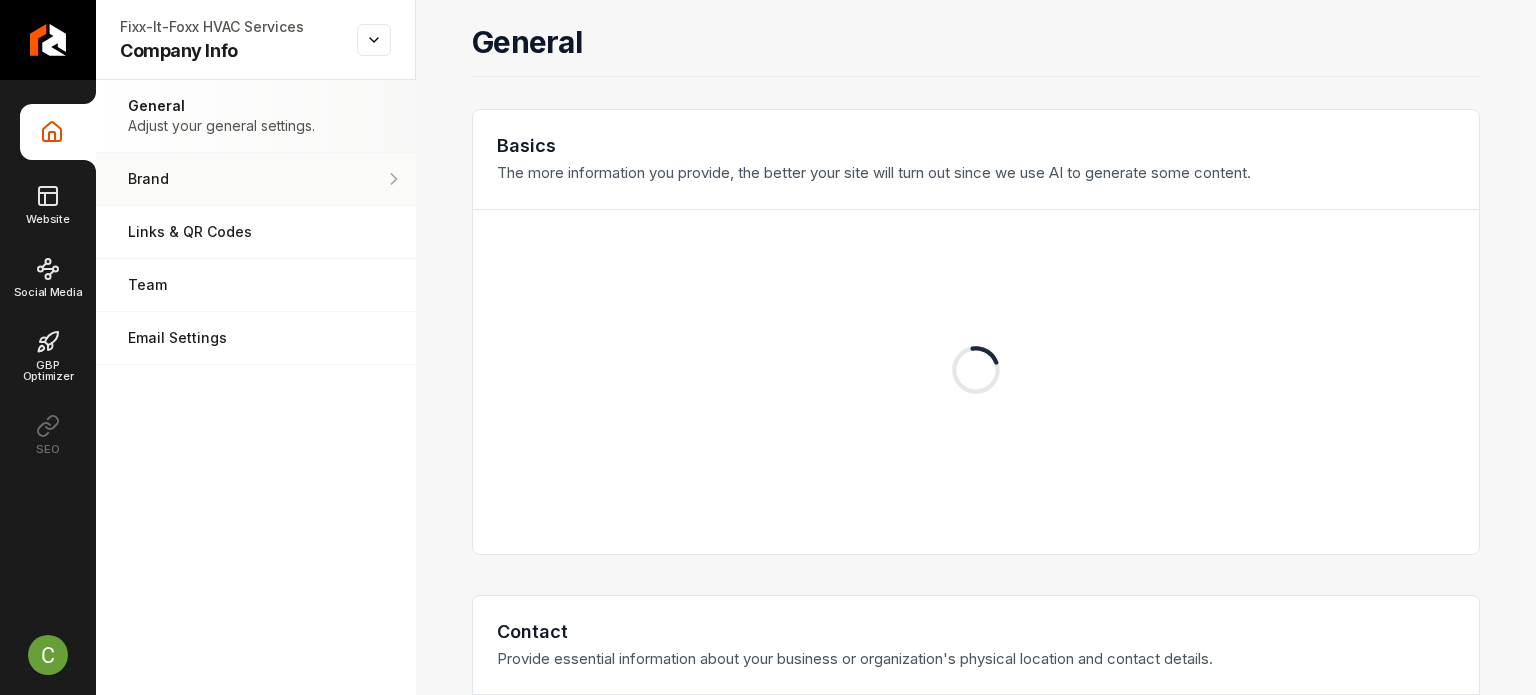 click on "Brand" at bounding box center (256, 179) 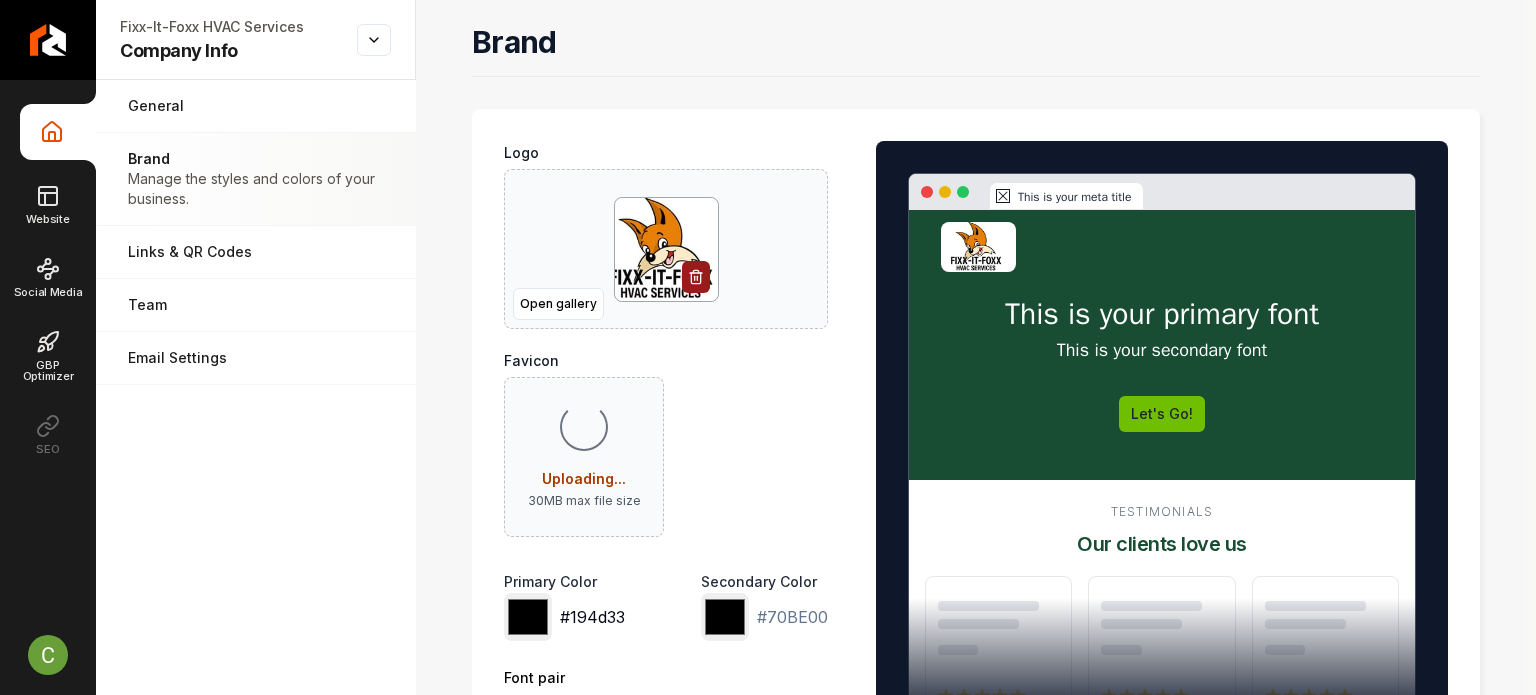 click on "*******" at bounding box center [528, 617] 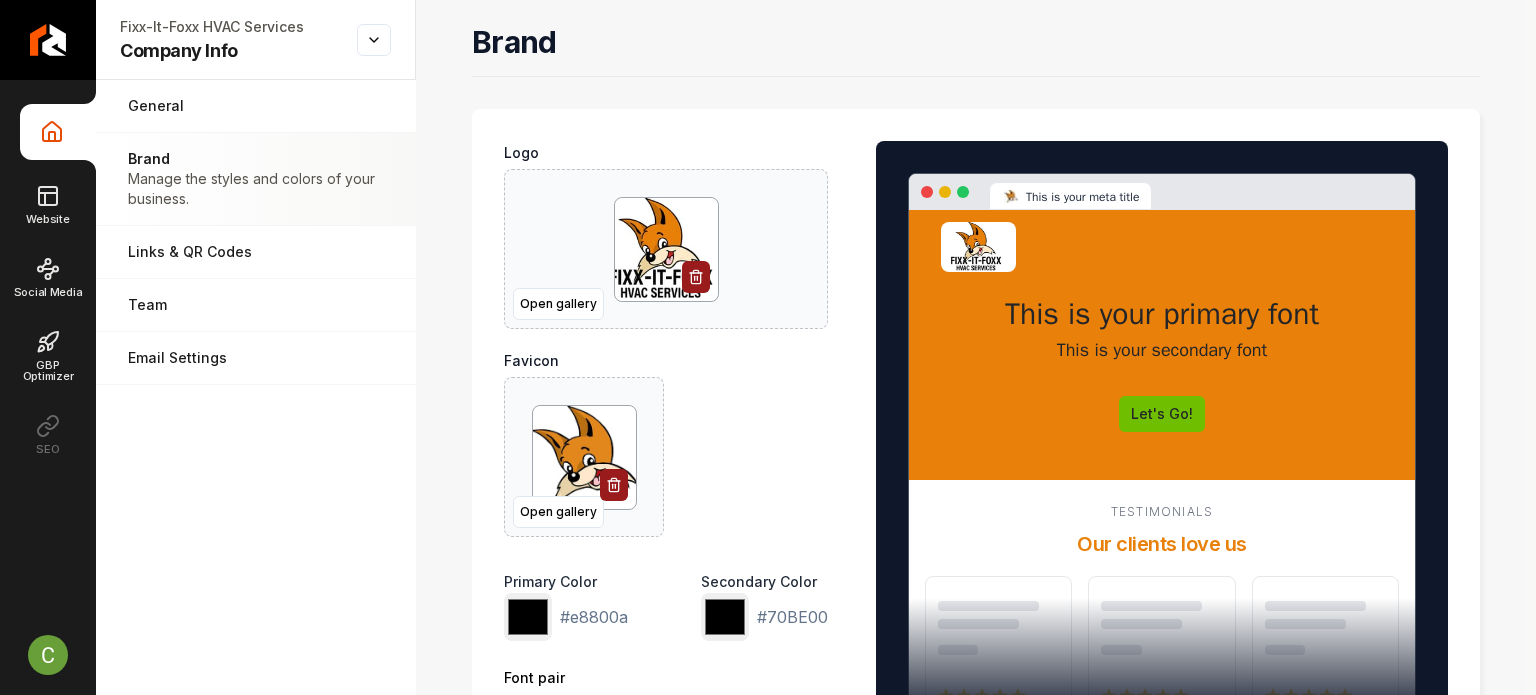 type on "*******" 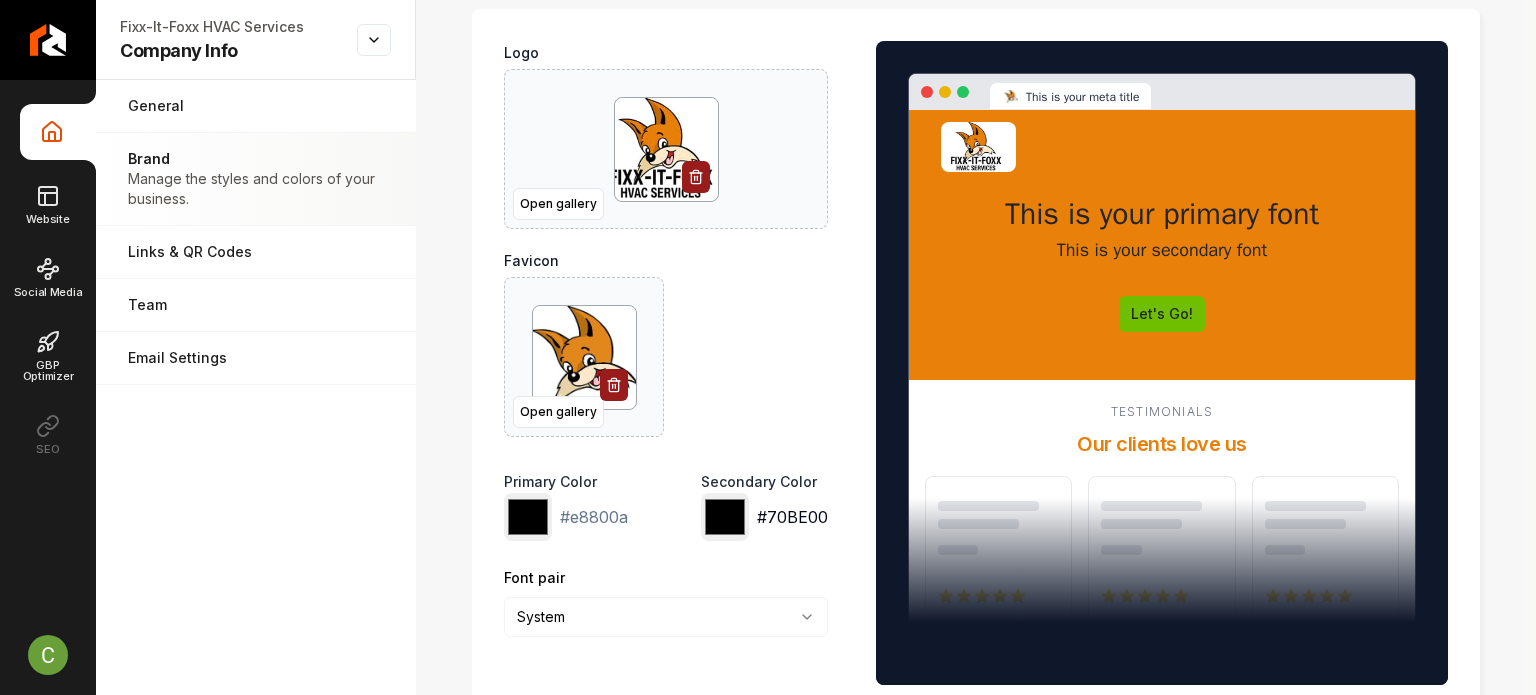 click on "*******" at bounding box center (725, 517) 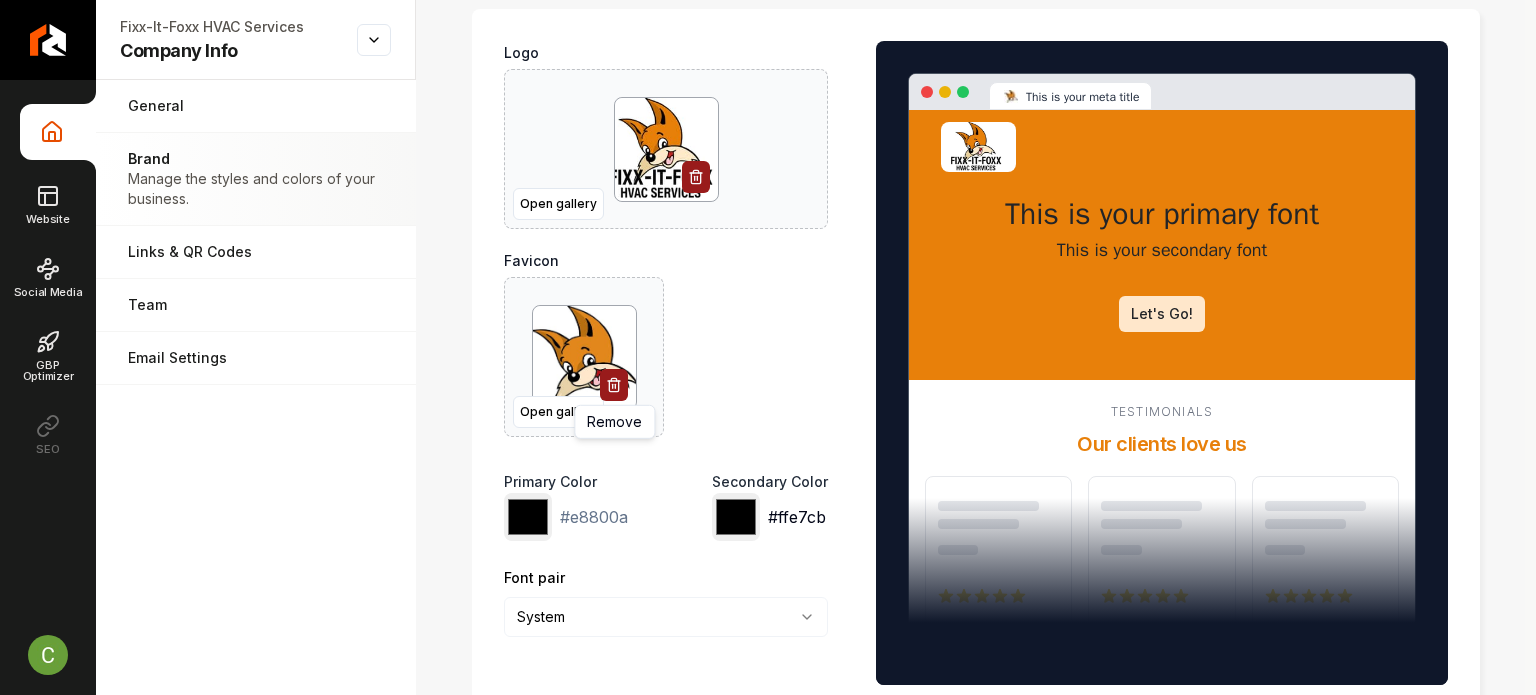 type on "*******" 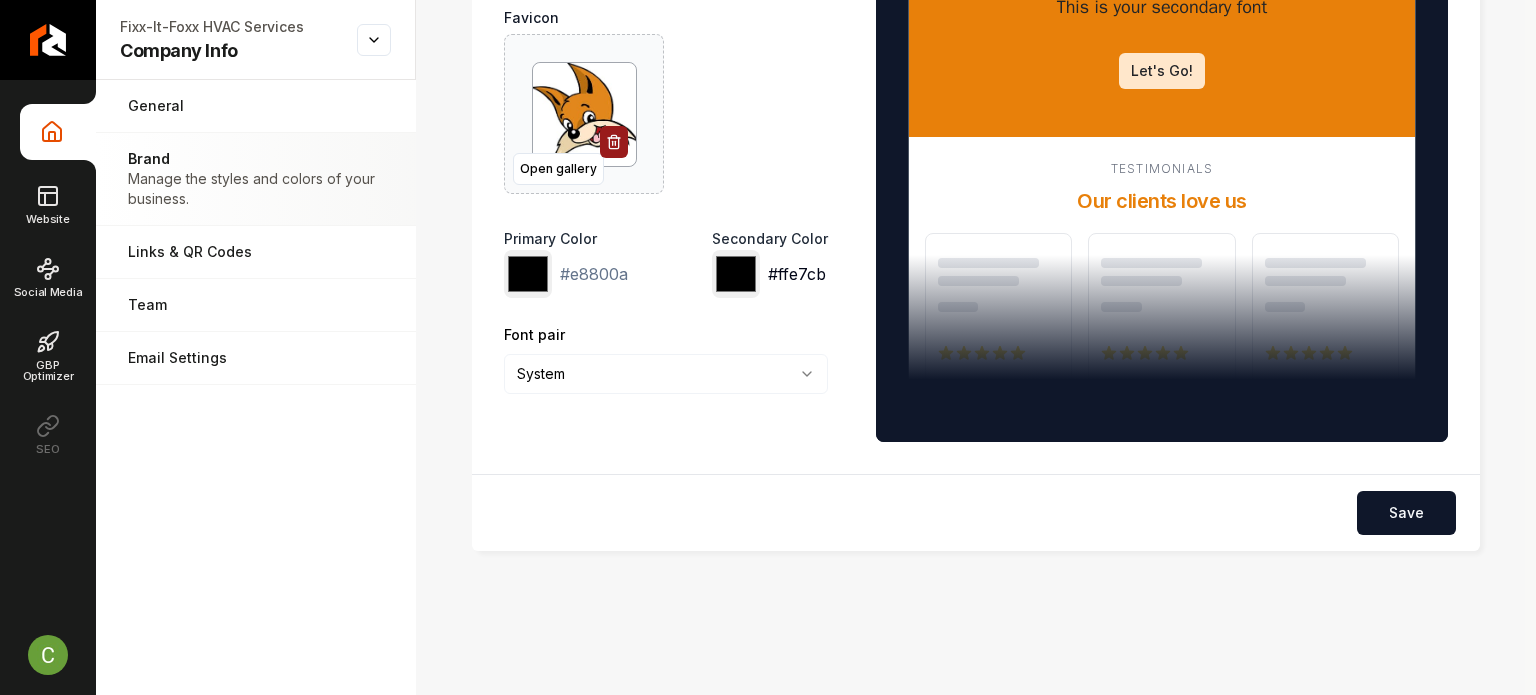 scroll, scrollTop: 349, scrollLeft: 0, axis: vertical 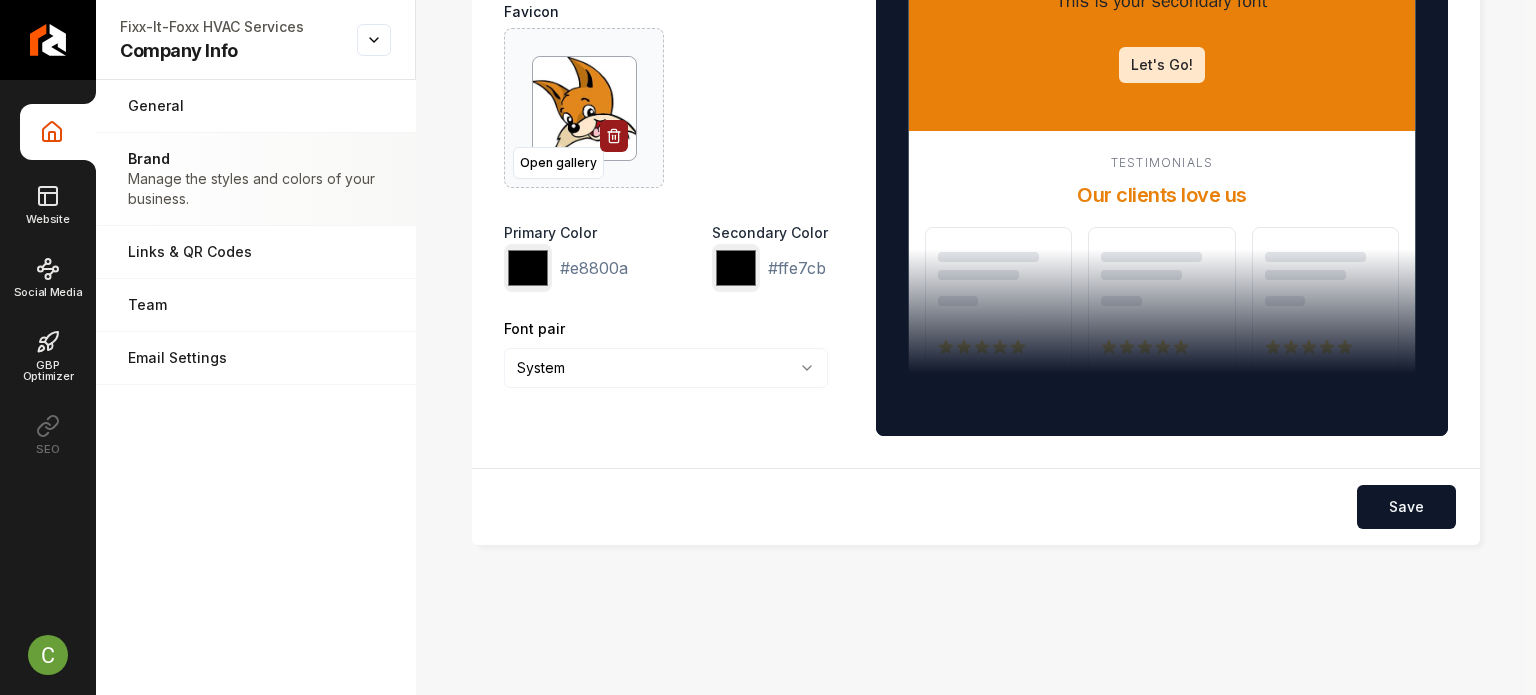 click on "Save" at bounding box center [1406, 507] 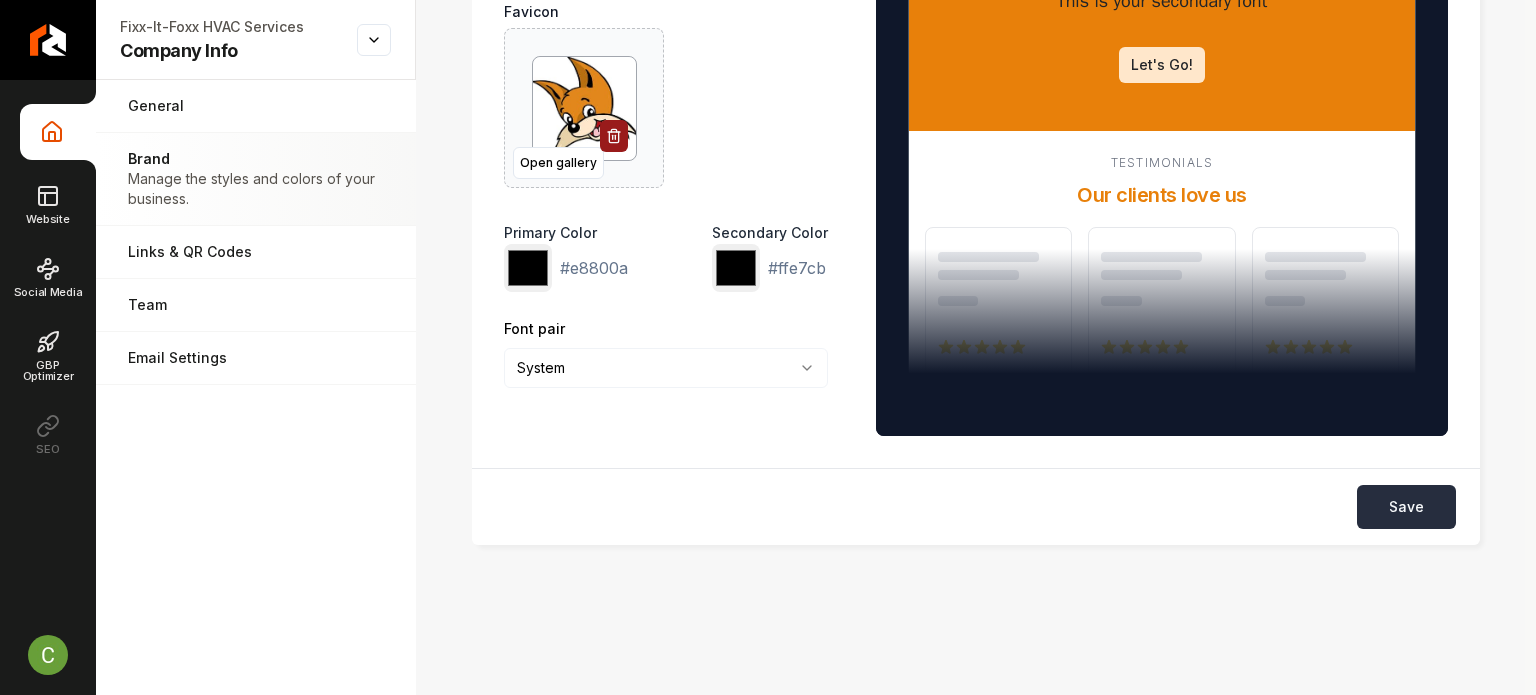 click on "Save" at bounding box center (1406, 507) 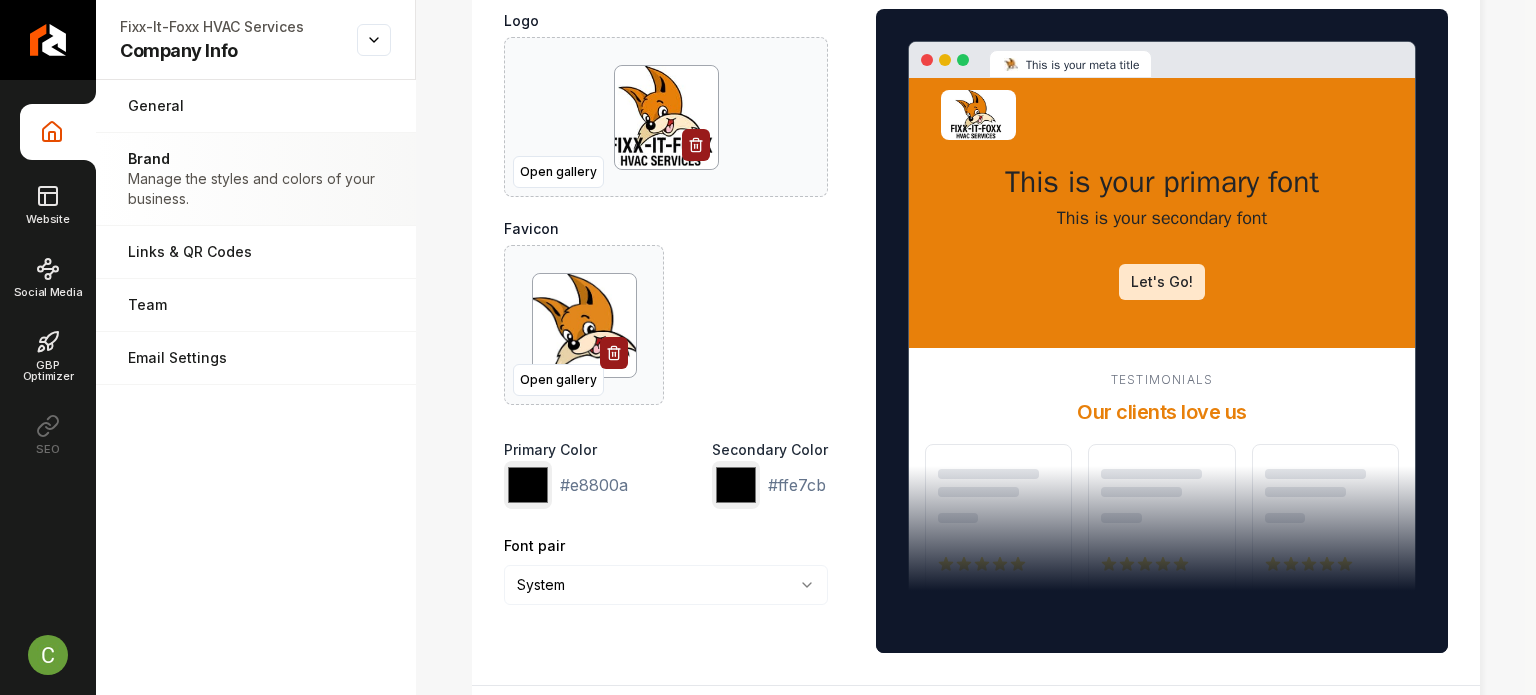scroll, scrollTop: 0, scrollLeft: 0, axis: both 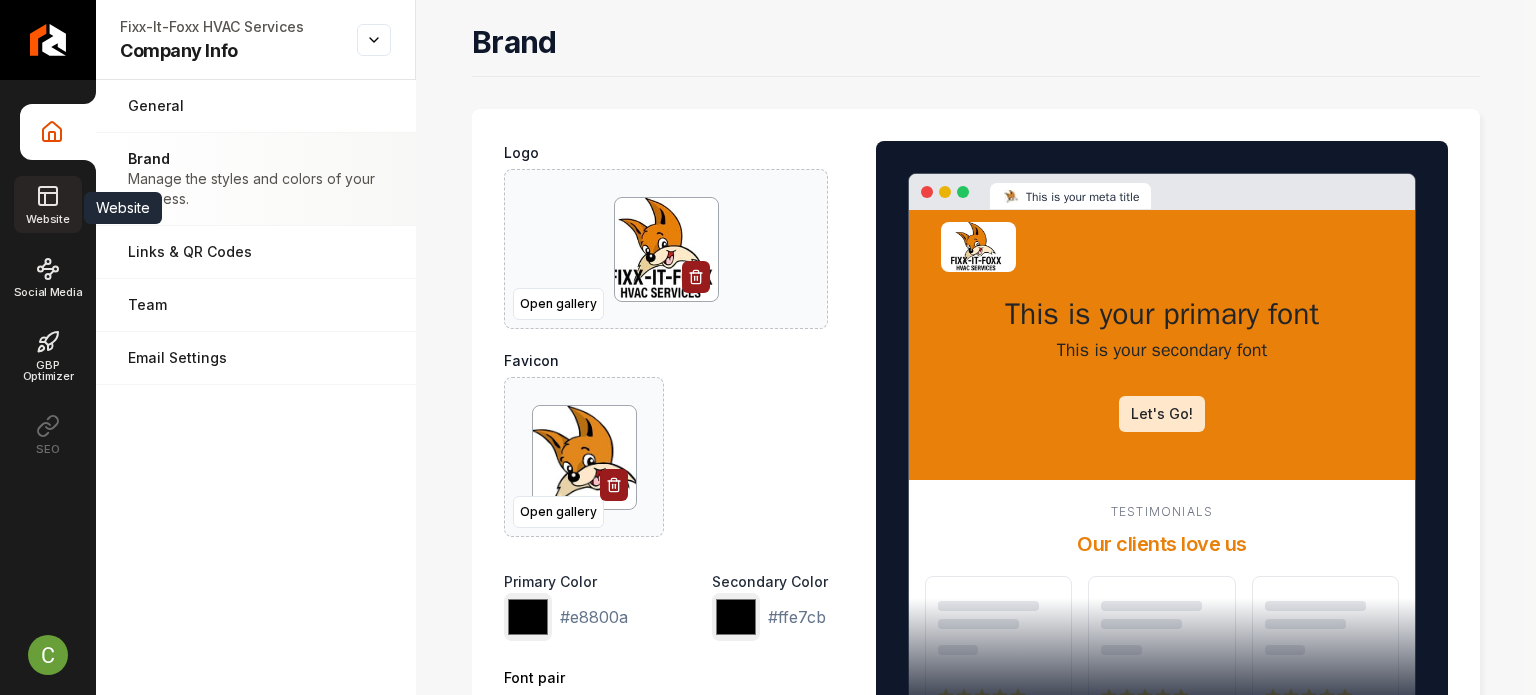 click on "Website" at bounding box center [47, 204] 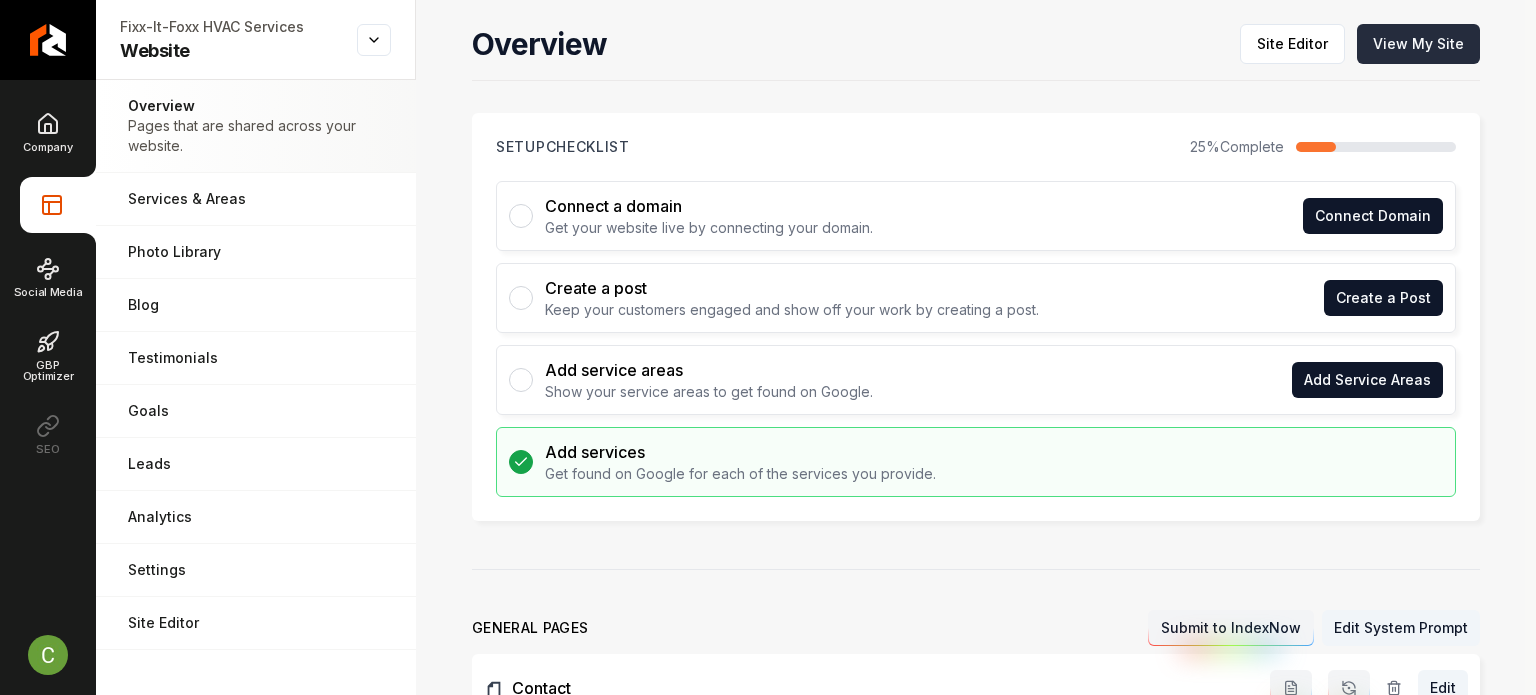 click on "View My Site" at bounding box center (1418, 44) 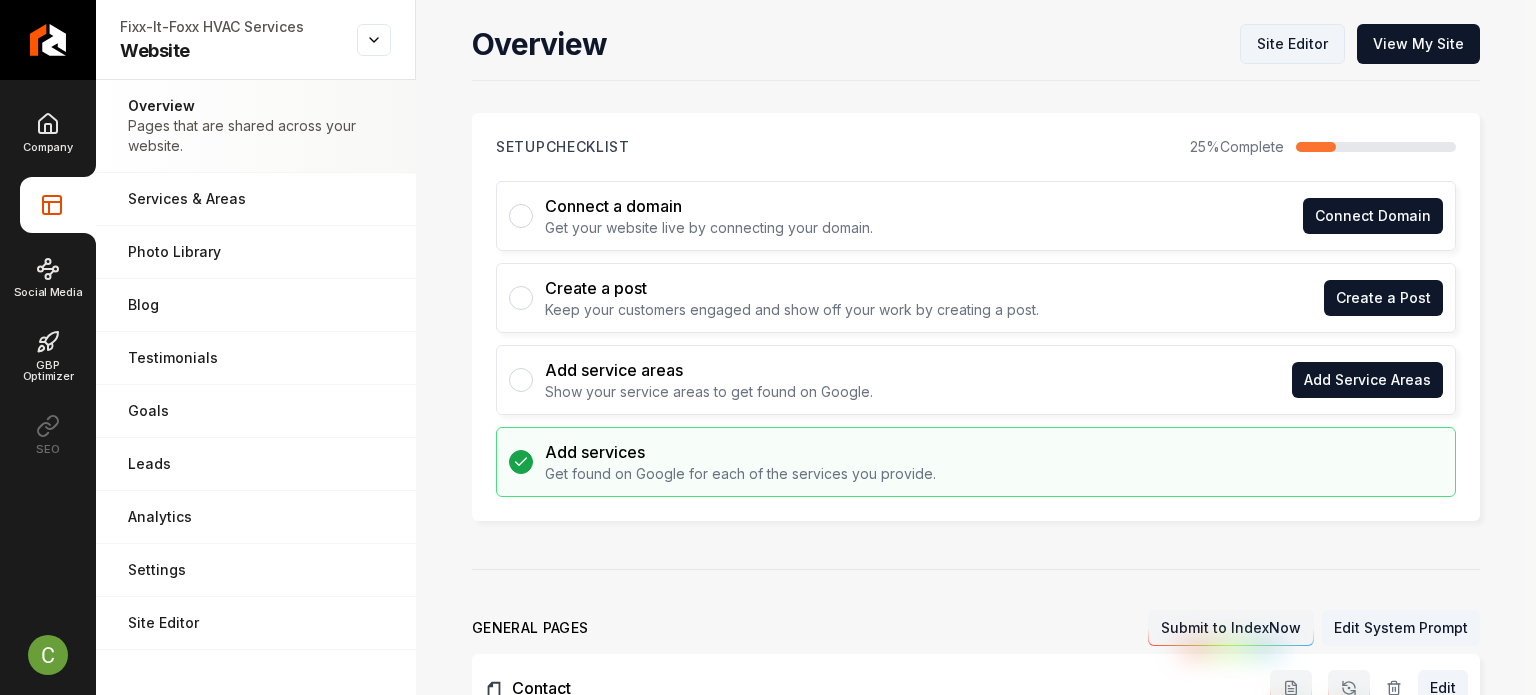 click on "Site Editor" at bounding box center [1292, 44] 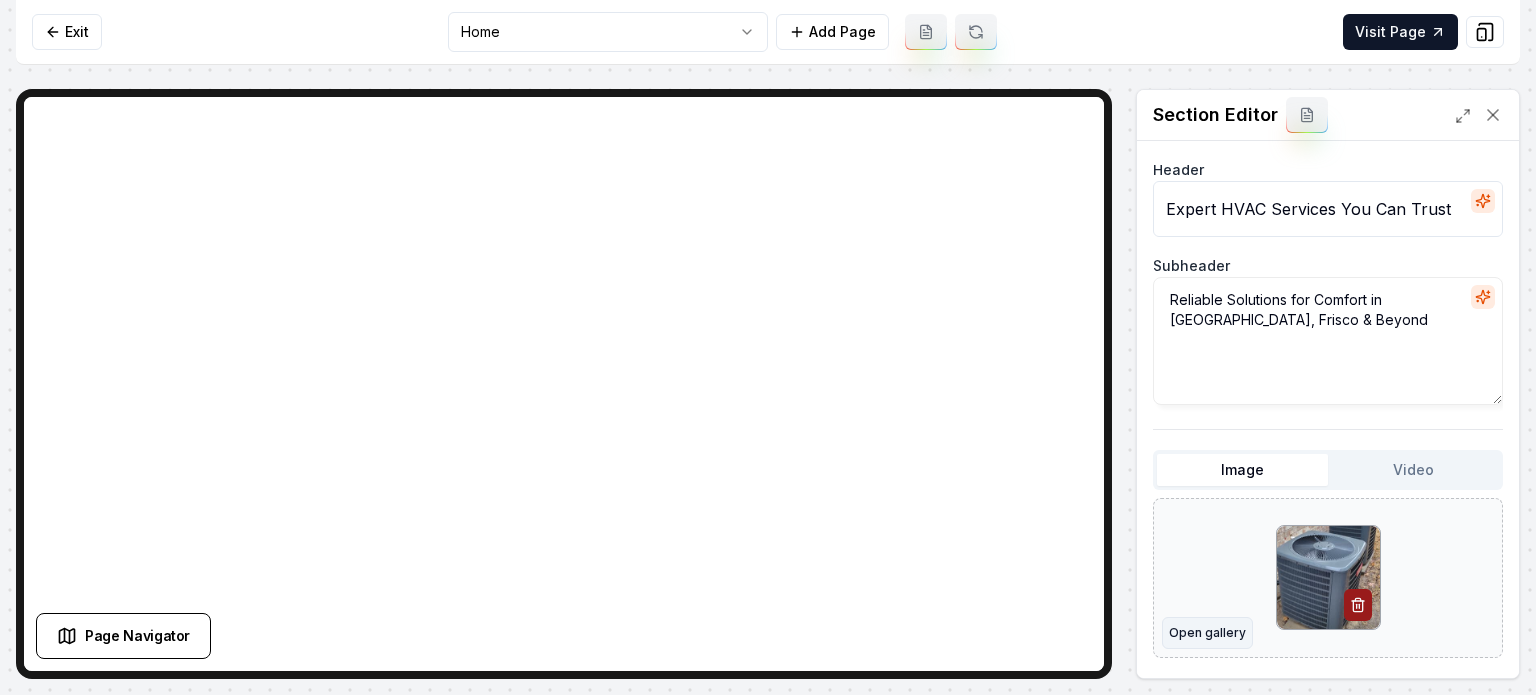 click on "Open gallery" at bounding box center [1207, 633] 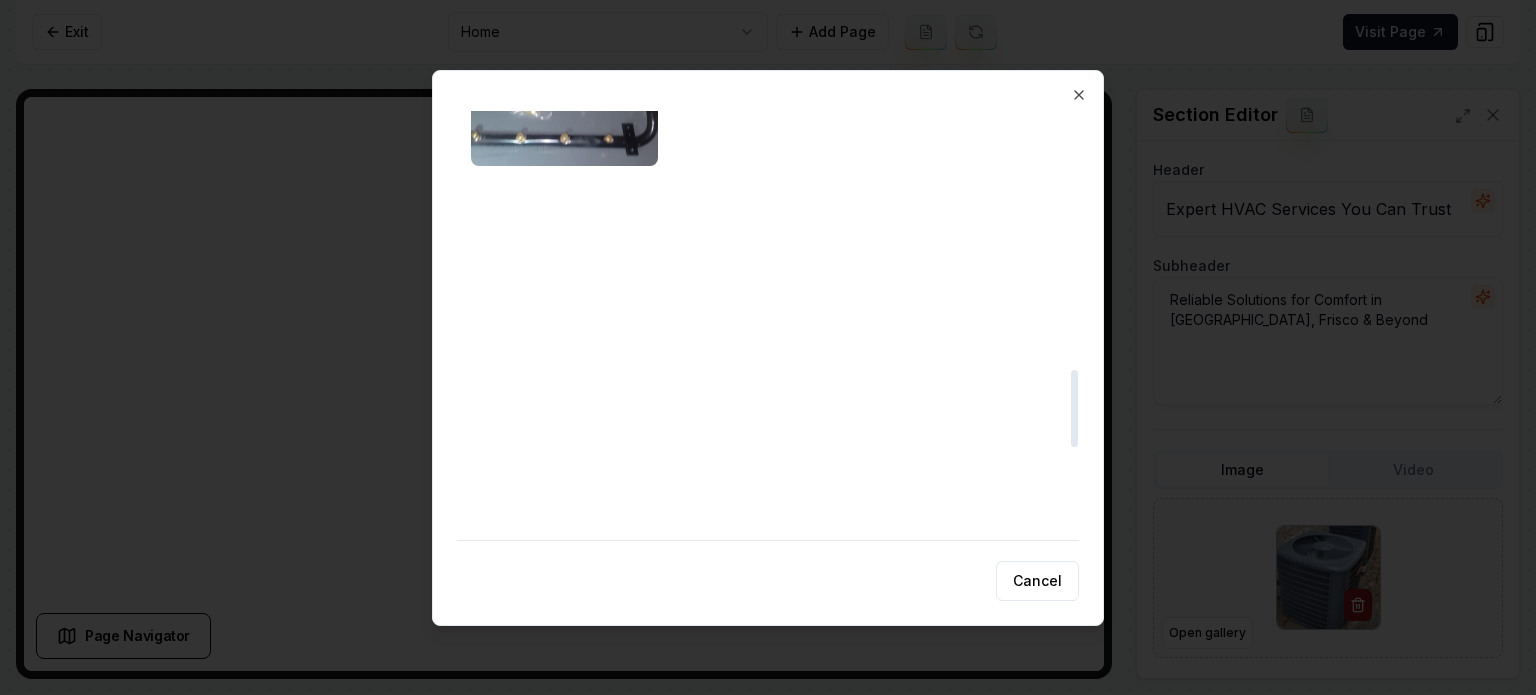 scroll, scrollTop: 1230, scrollLeft: 0, axis: vertical 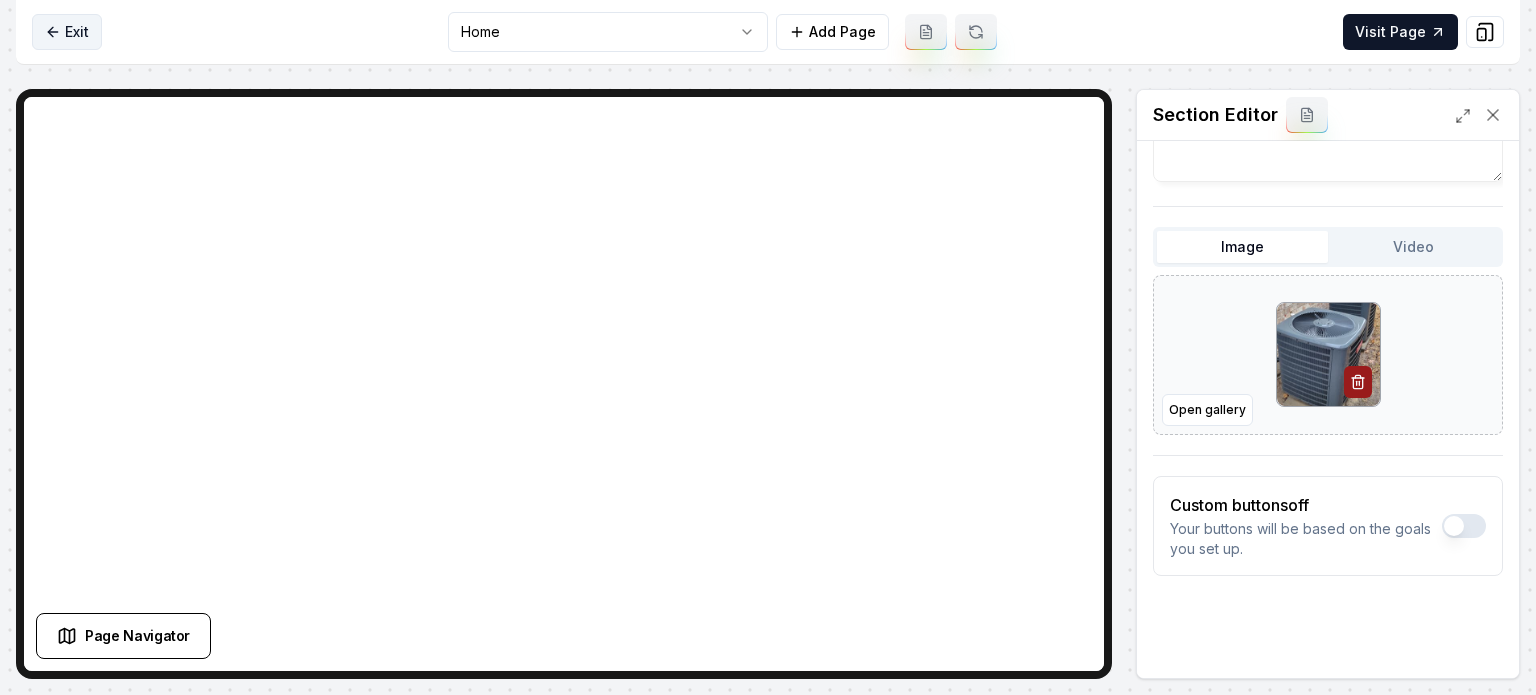 click on "Exit" at bounding box center [67, 32] 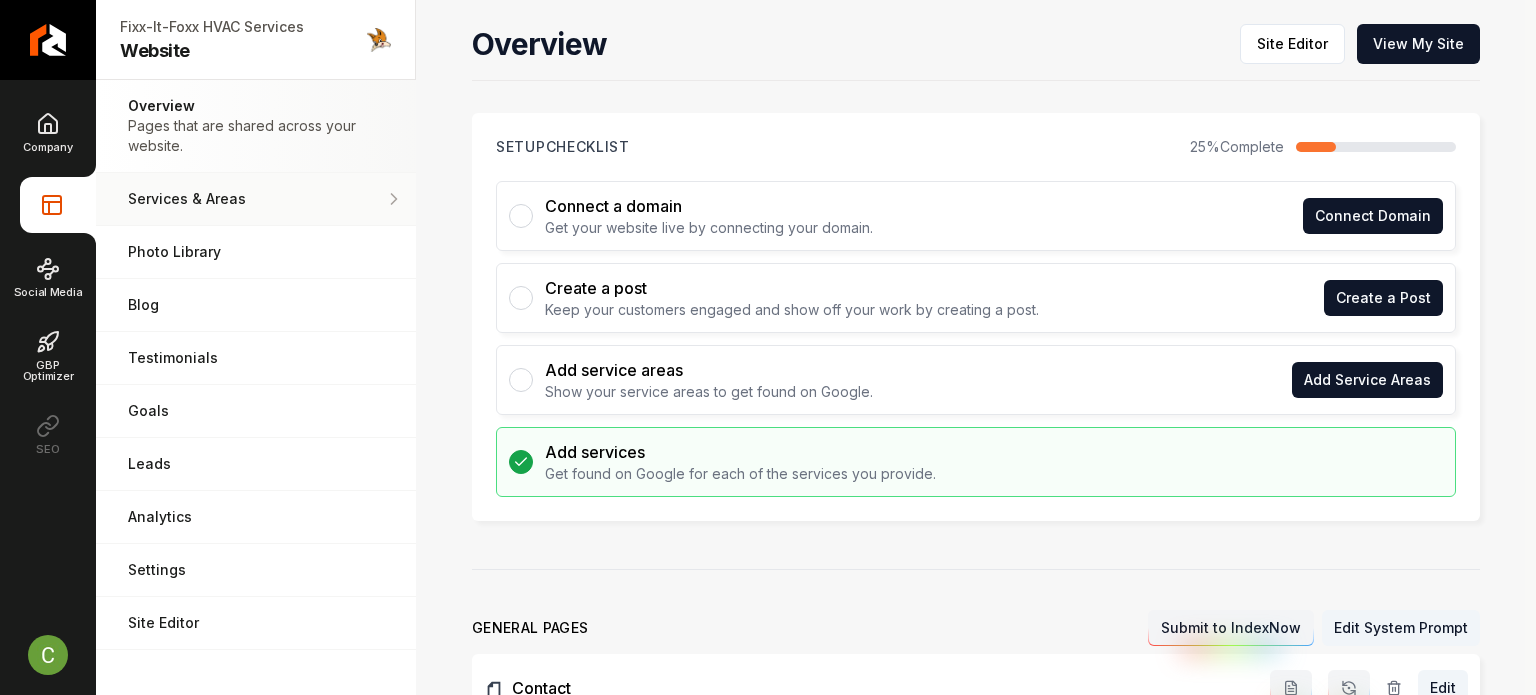 click on "Services & Areas" at bounding box center [256, 199] 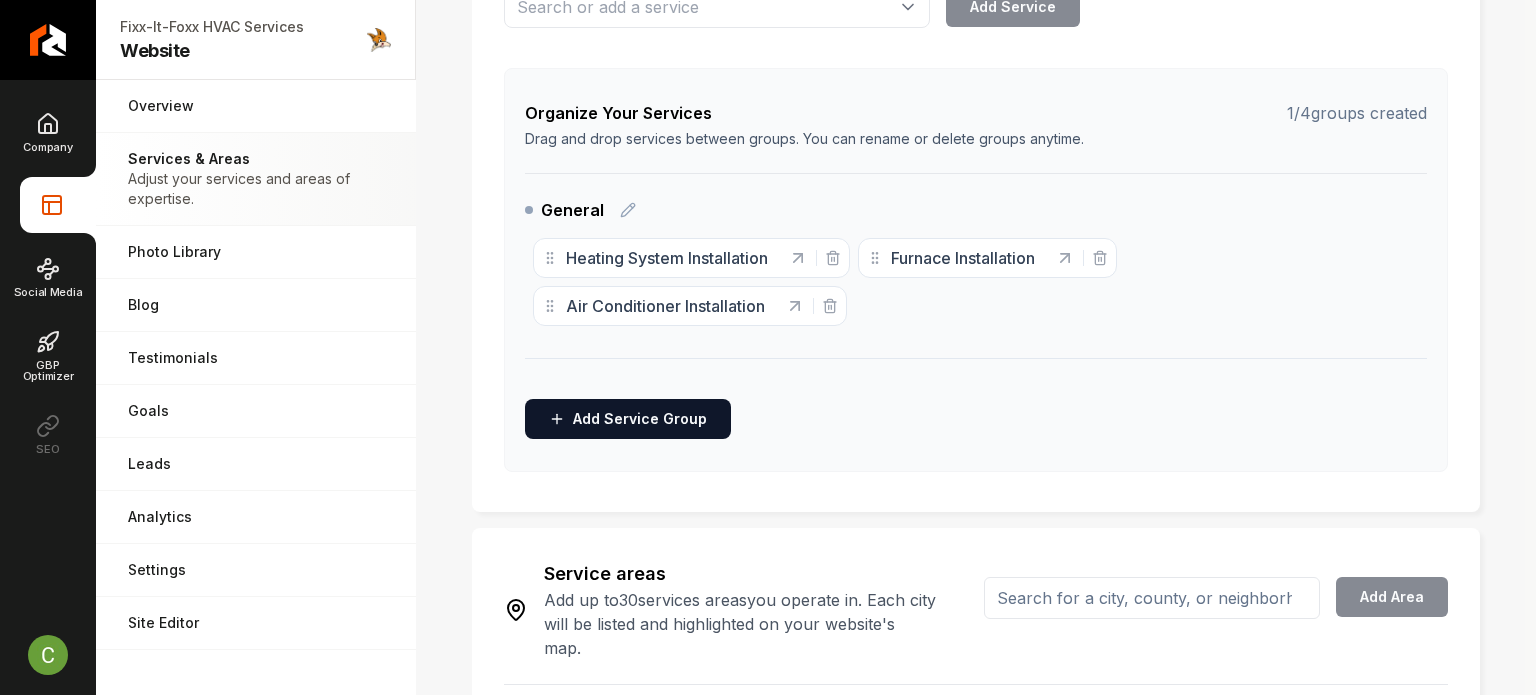 scroll, scrollTop: 544, scrollLeft: 0, axis: vertical 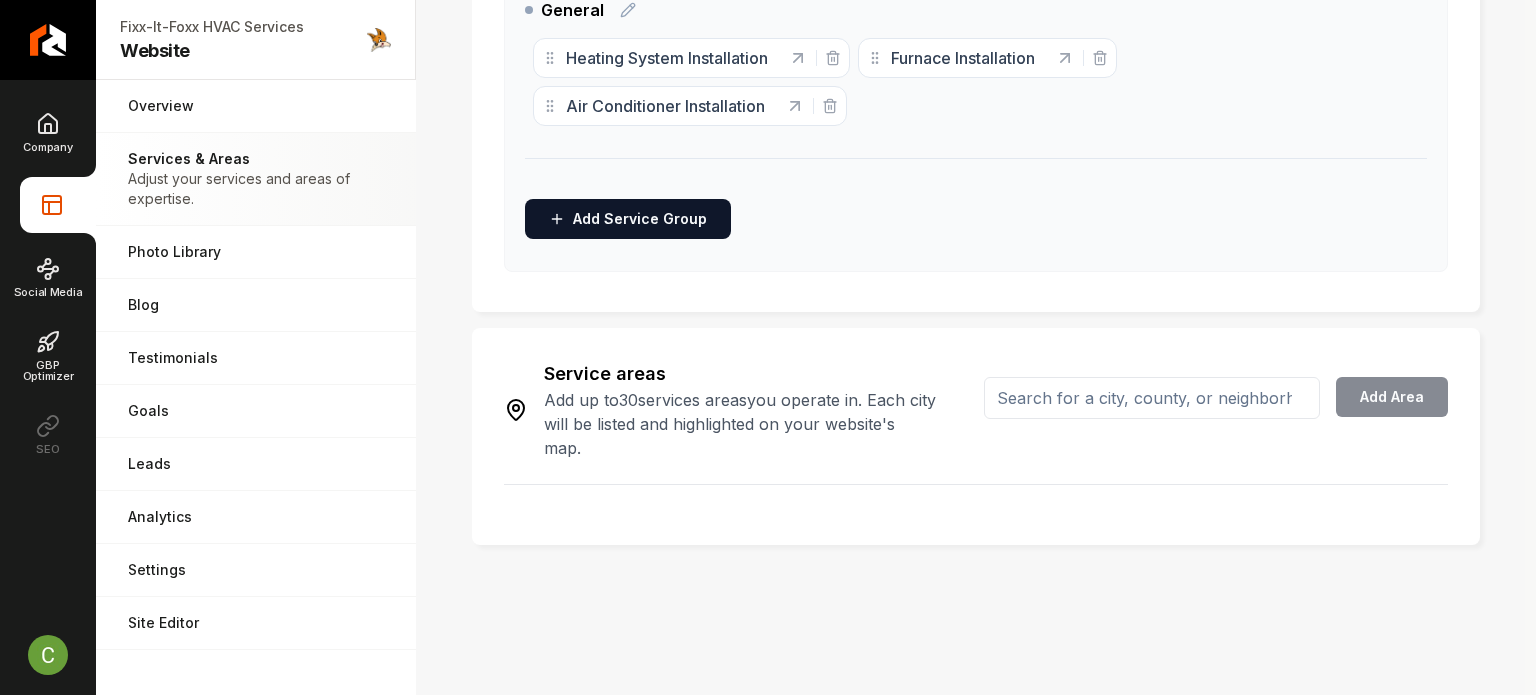 click at bounding box center (1152, 398) 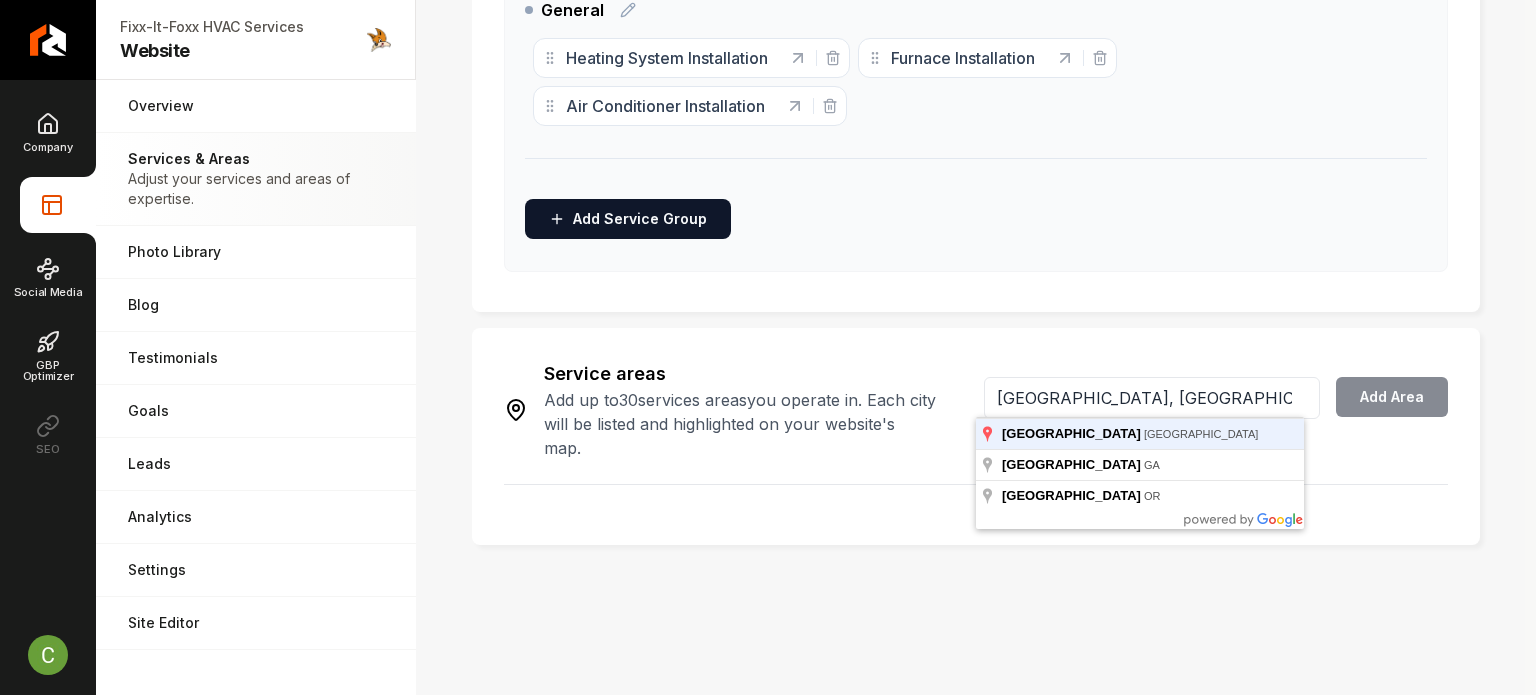 type on "[GEOGRAPHIC_DATA], [GEOGRAPHIC_DATA]" 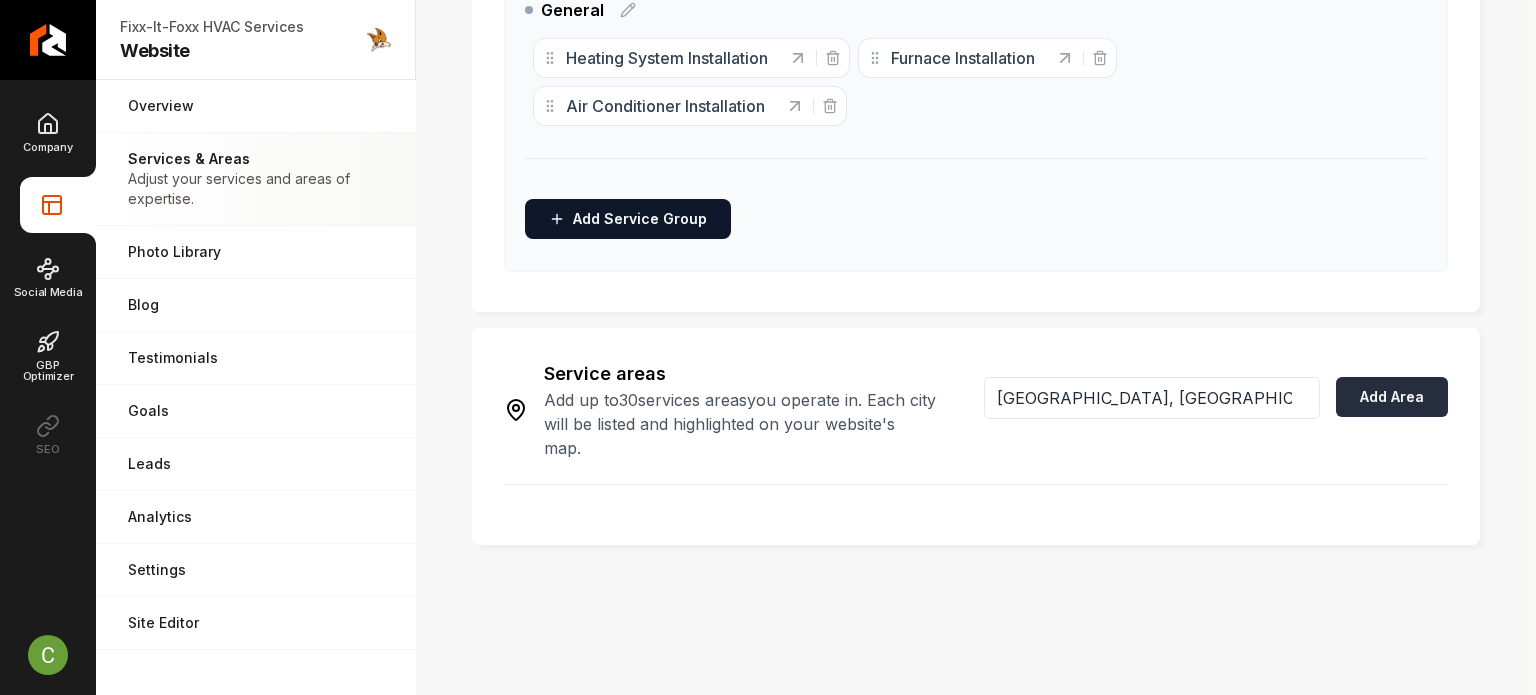click on "Add Area" at bounding box center (1392, 397) 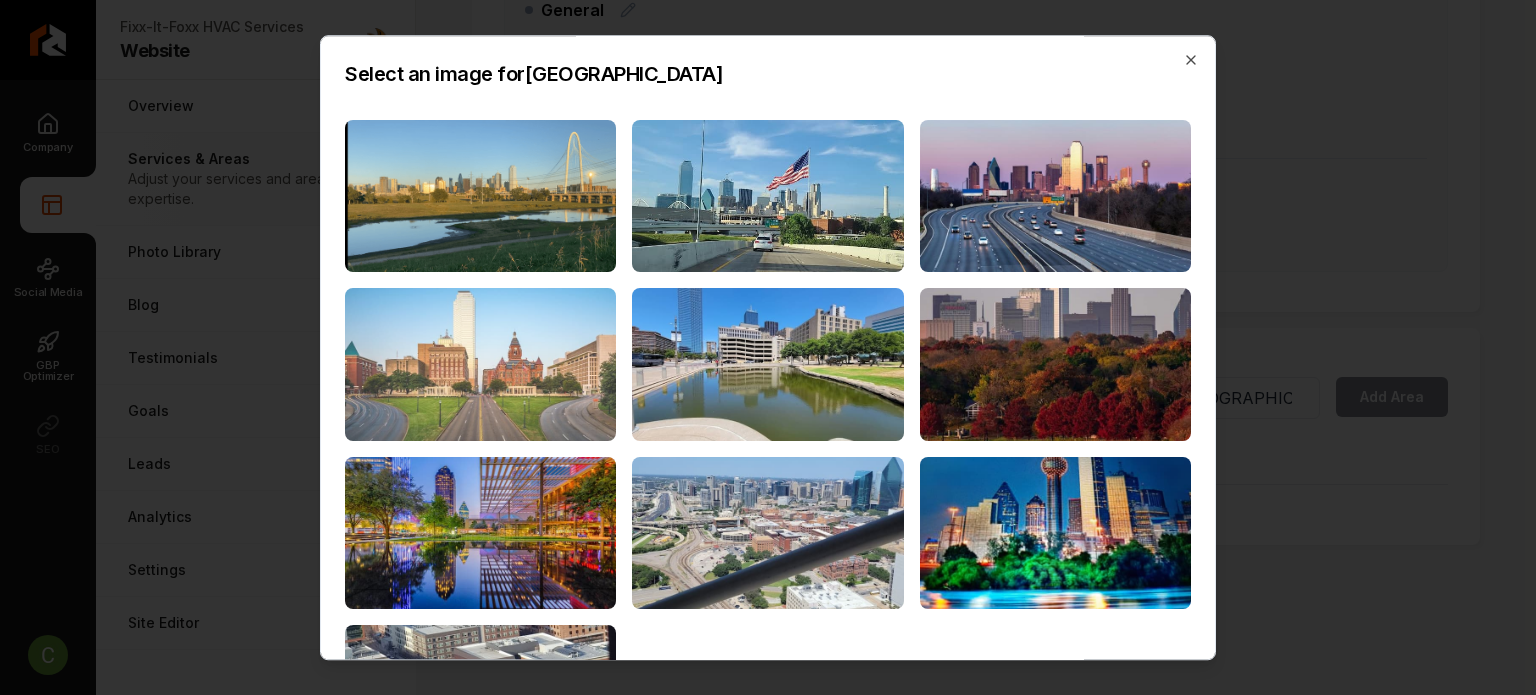 click at bounding box center (480, 364) 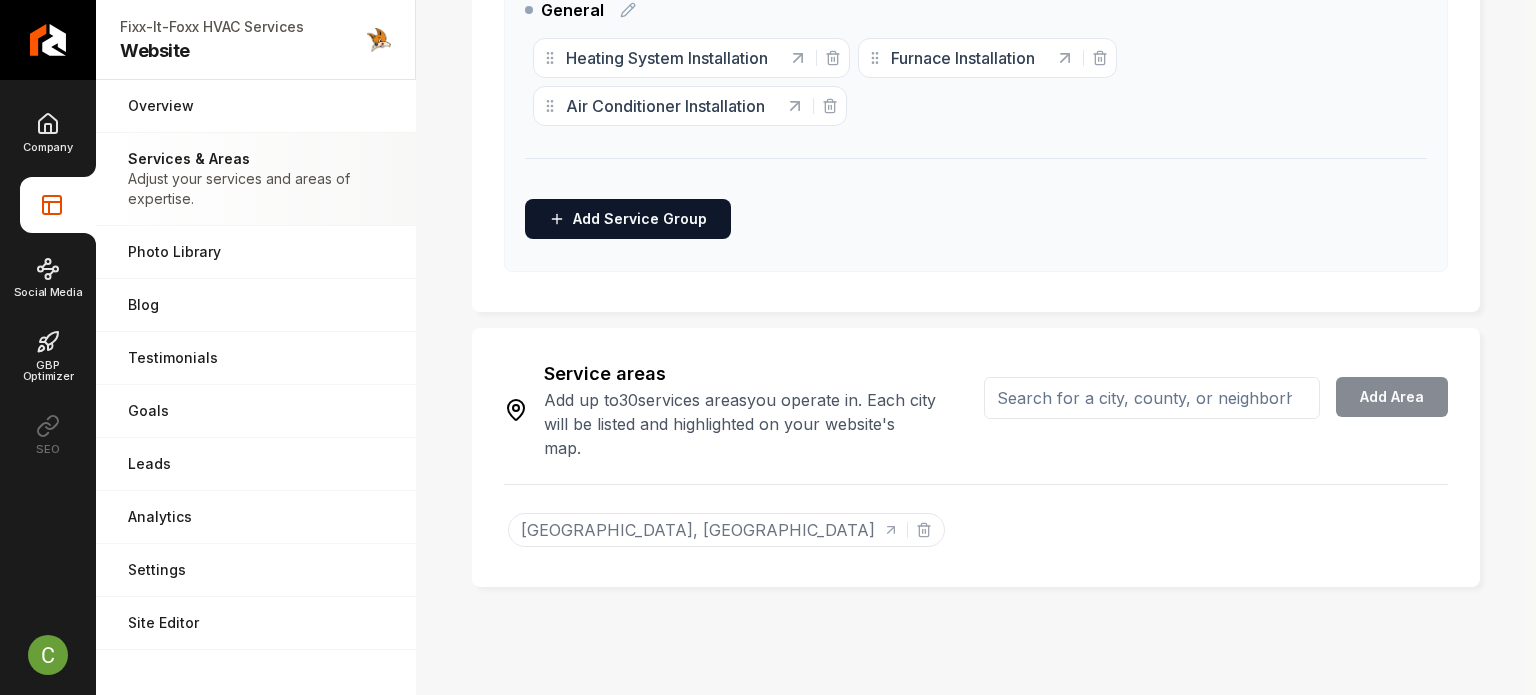 click at bounding box center (1152, 398) 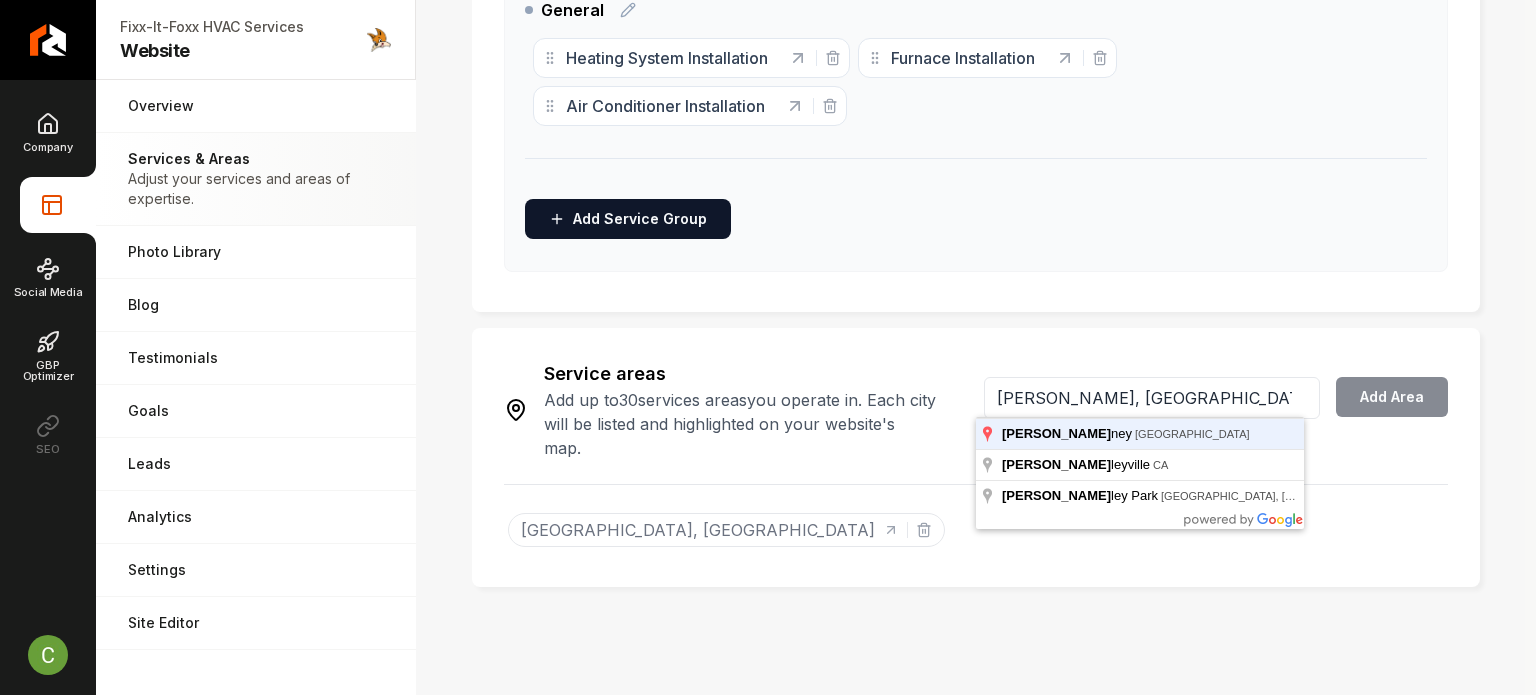 type on "[PERSON_NAME], [GEOGRAPHIC_DATA]" 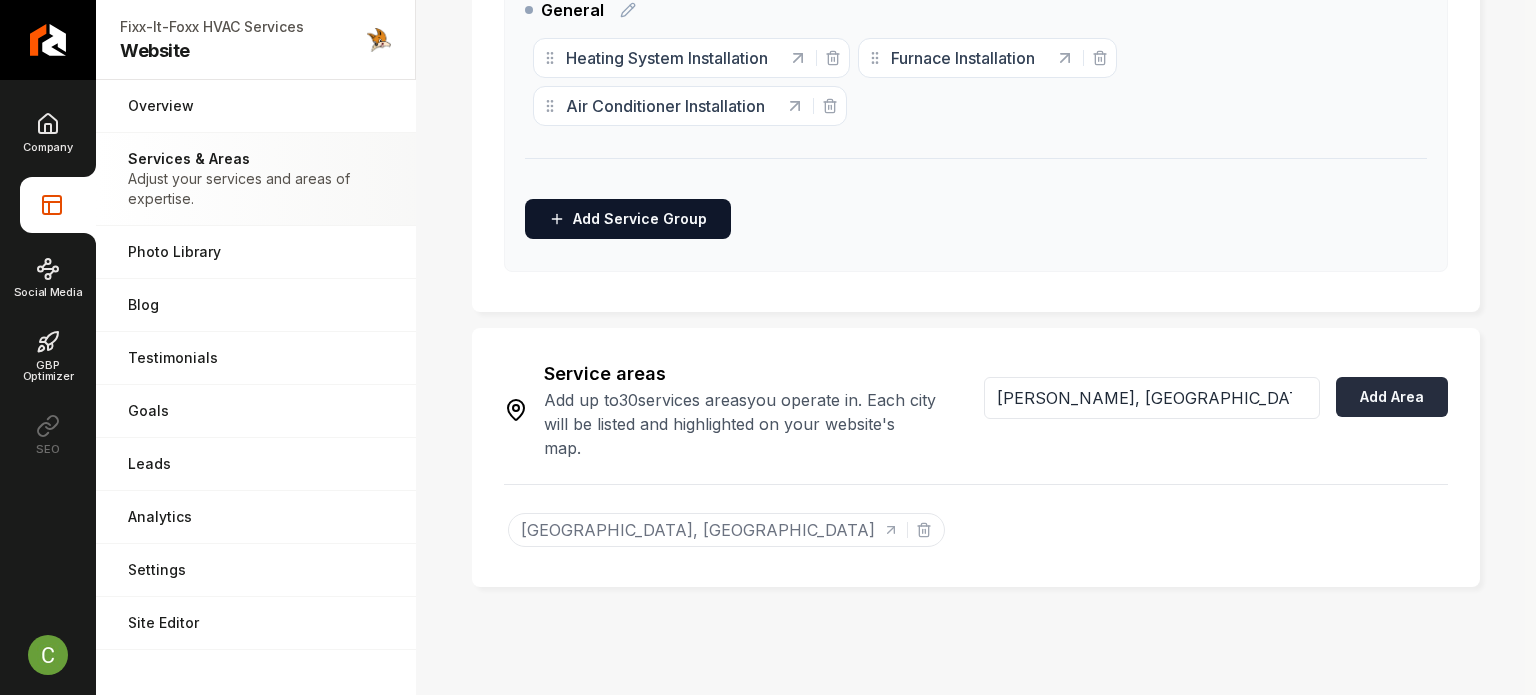 click on "Add Area" at bounding box center (1392, 397) 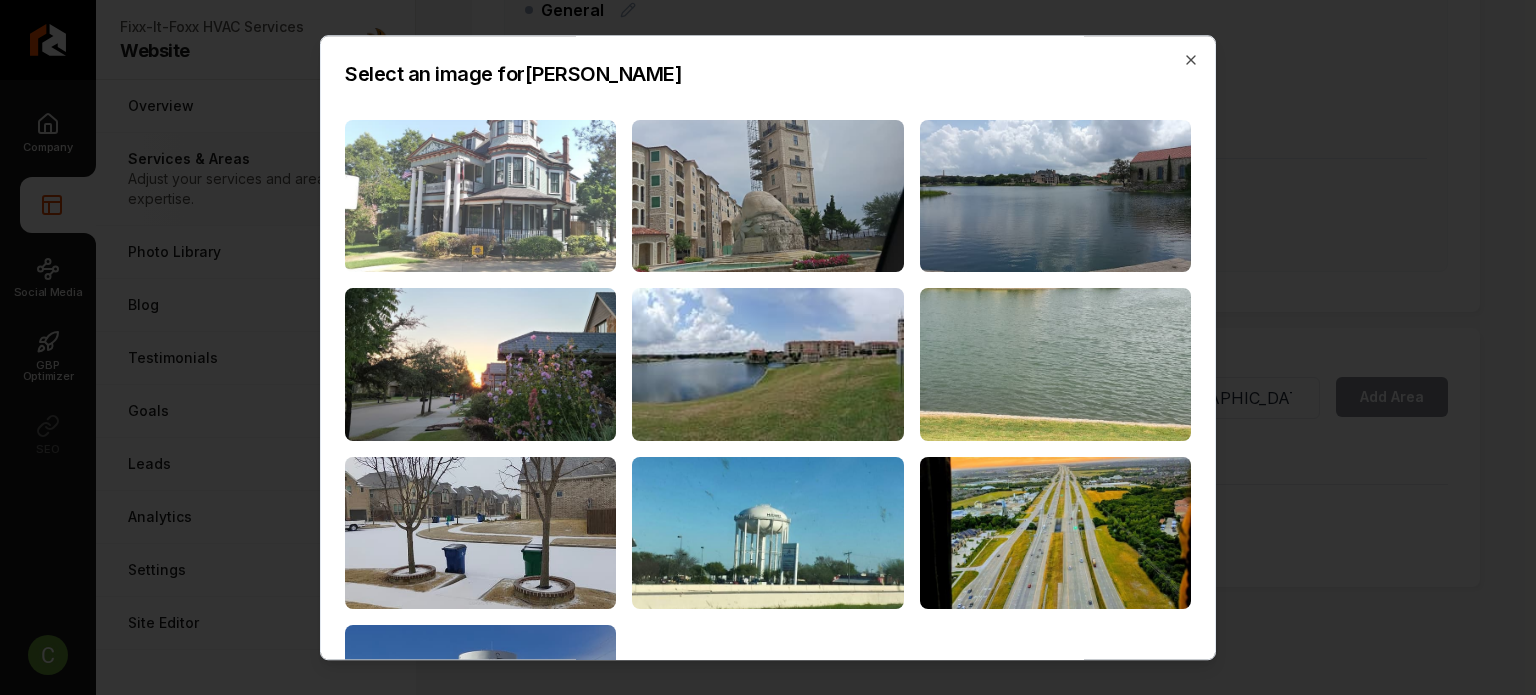 click at bounding box center [480, 196] 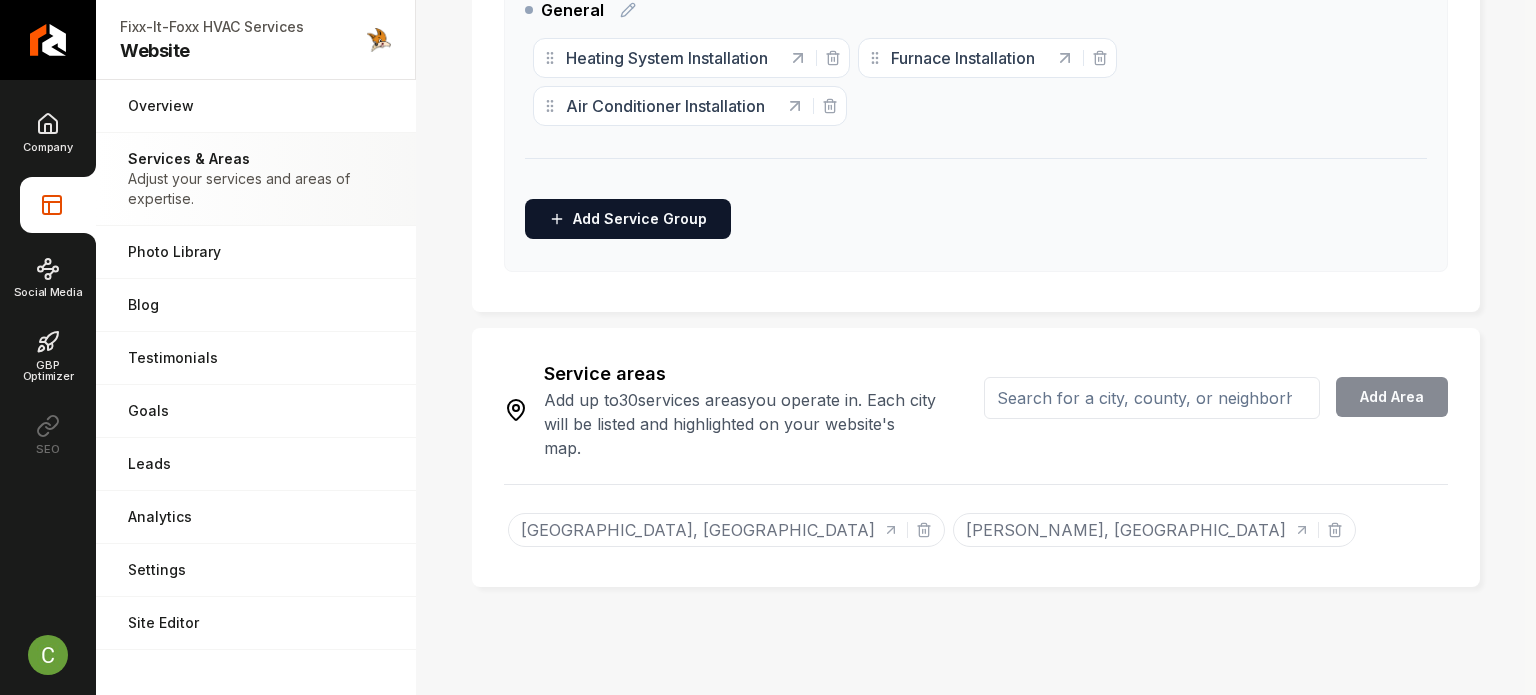 click at bounding box center (1152, 398) 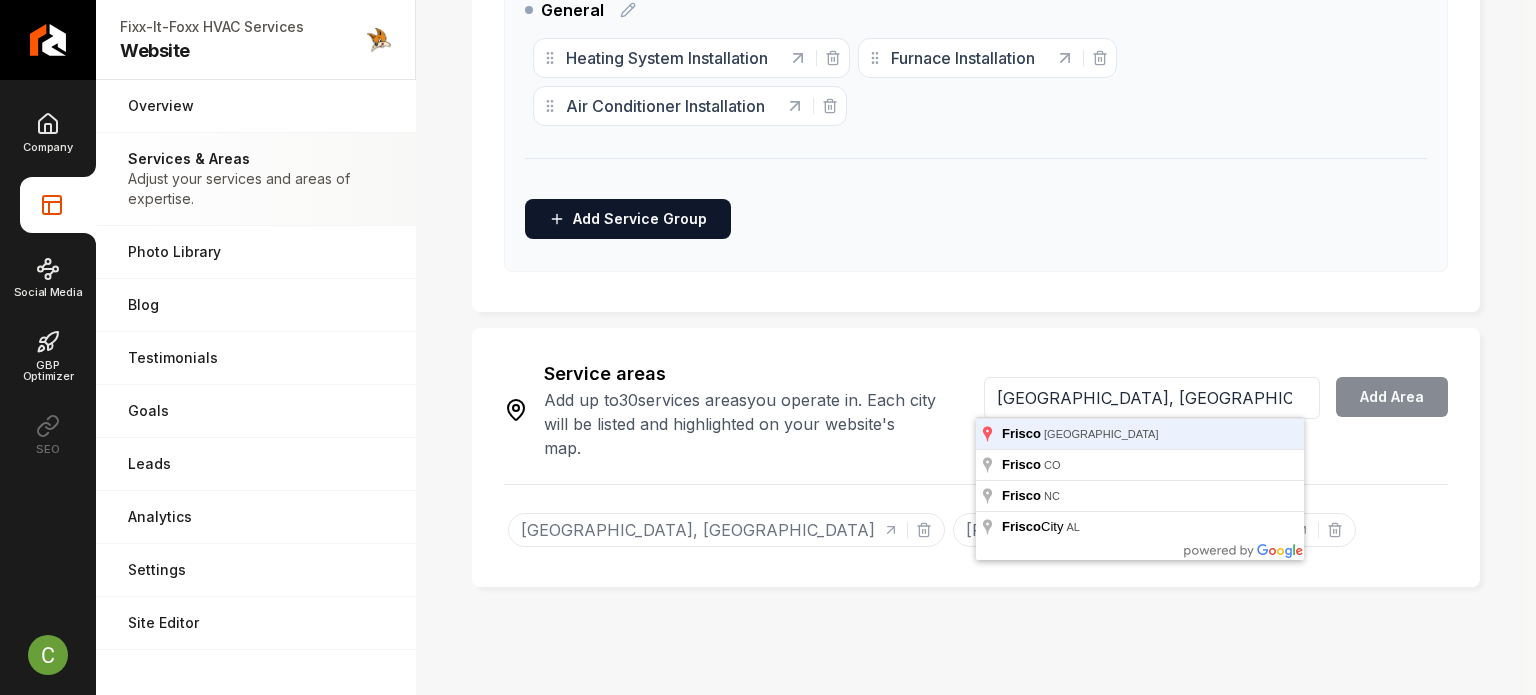 type on "[GEOGRAPHIC_DATA], [GEOGRAPHIC_DATA]" 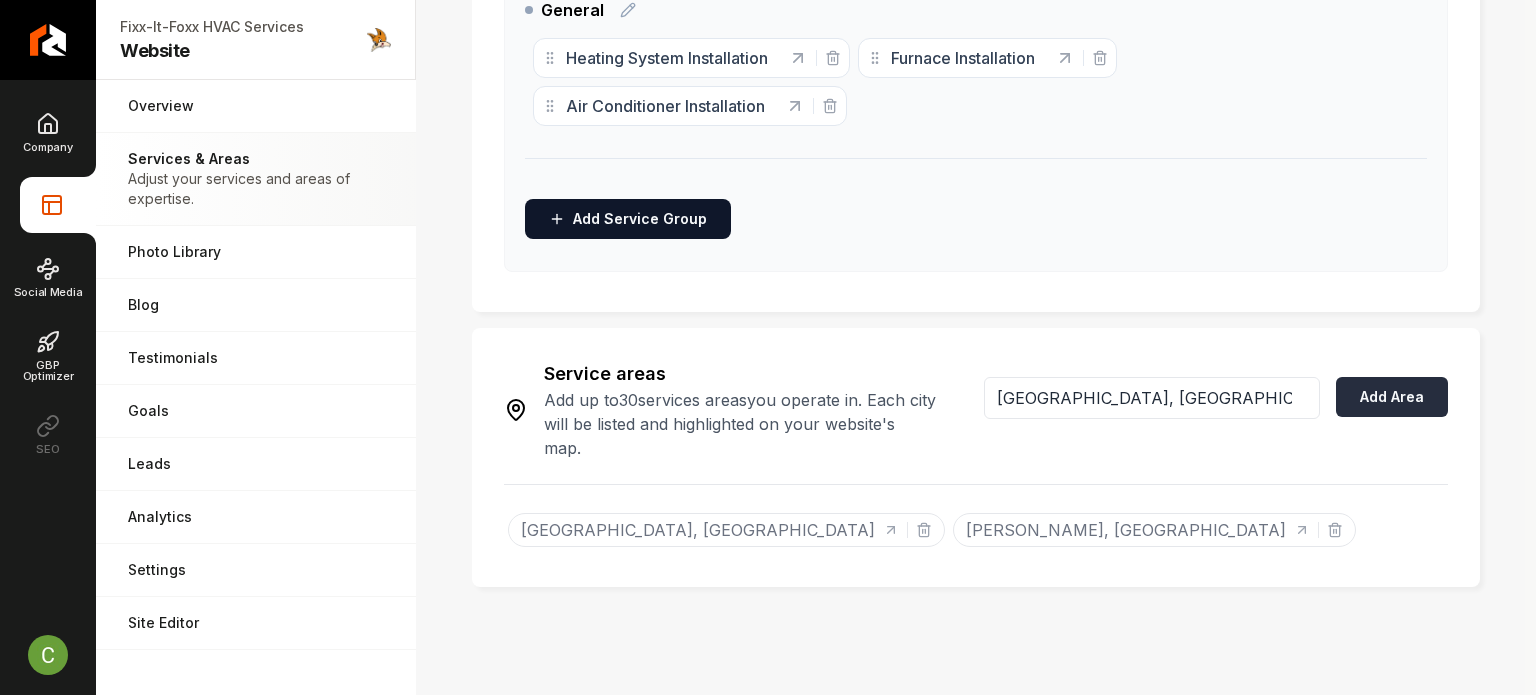 click on "Add Area" at bounding box center [1392, 397] 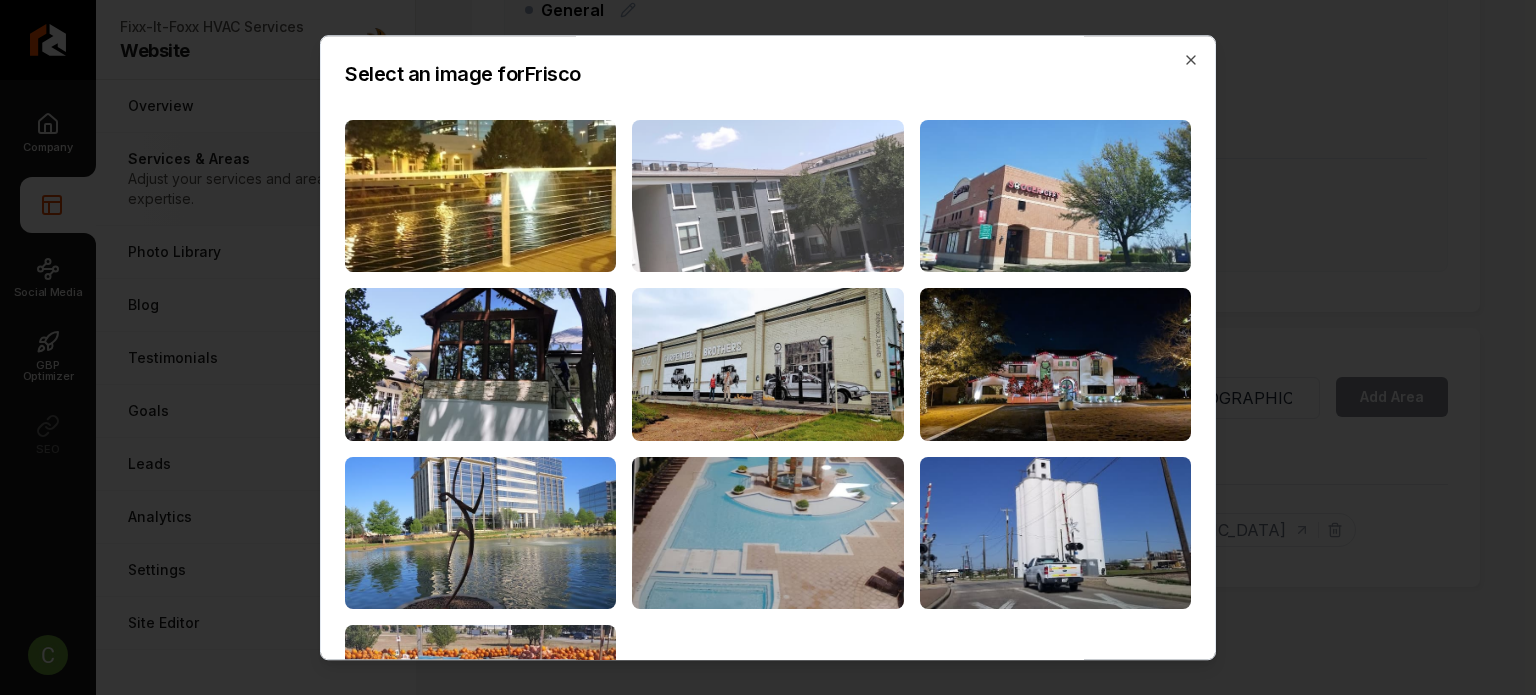 click at bounding box center [767, 196] 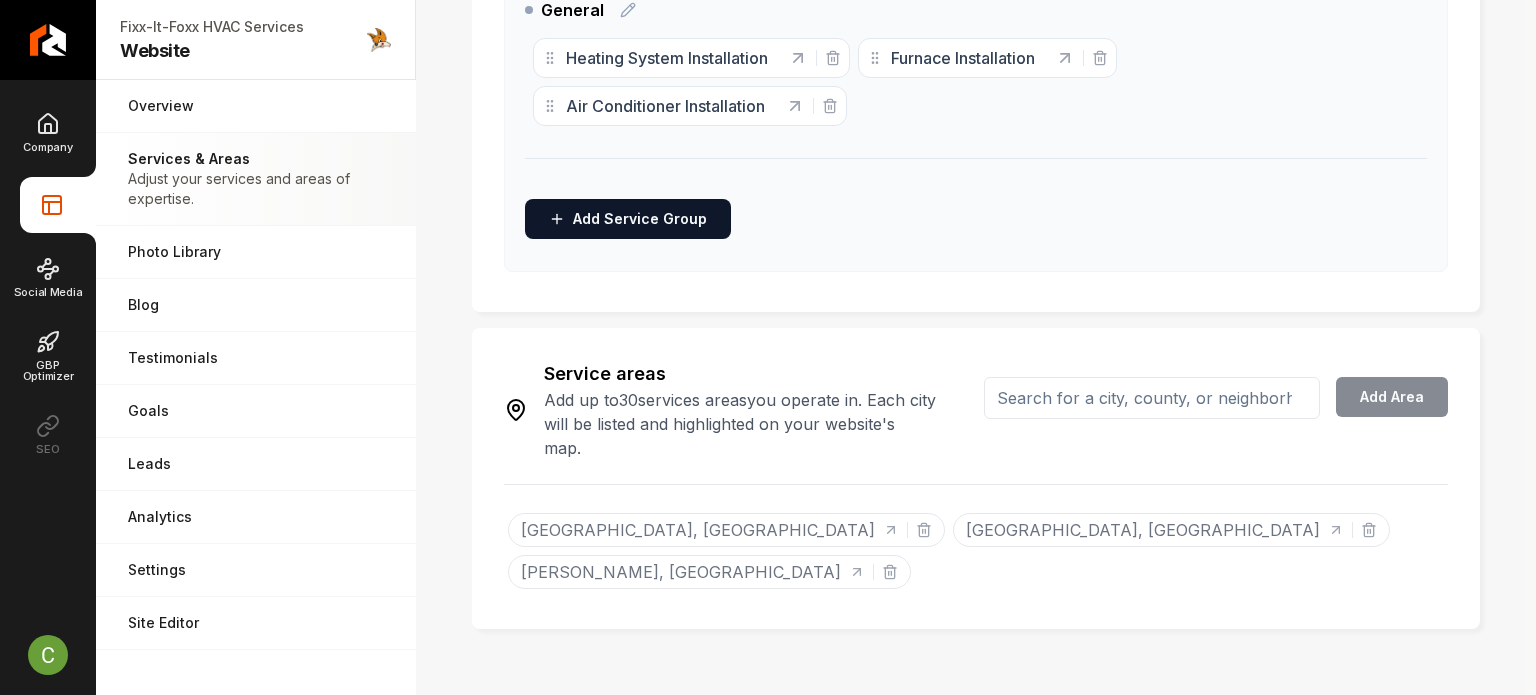 click at bounding box center (1152, 398) 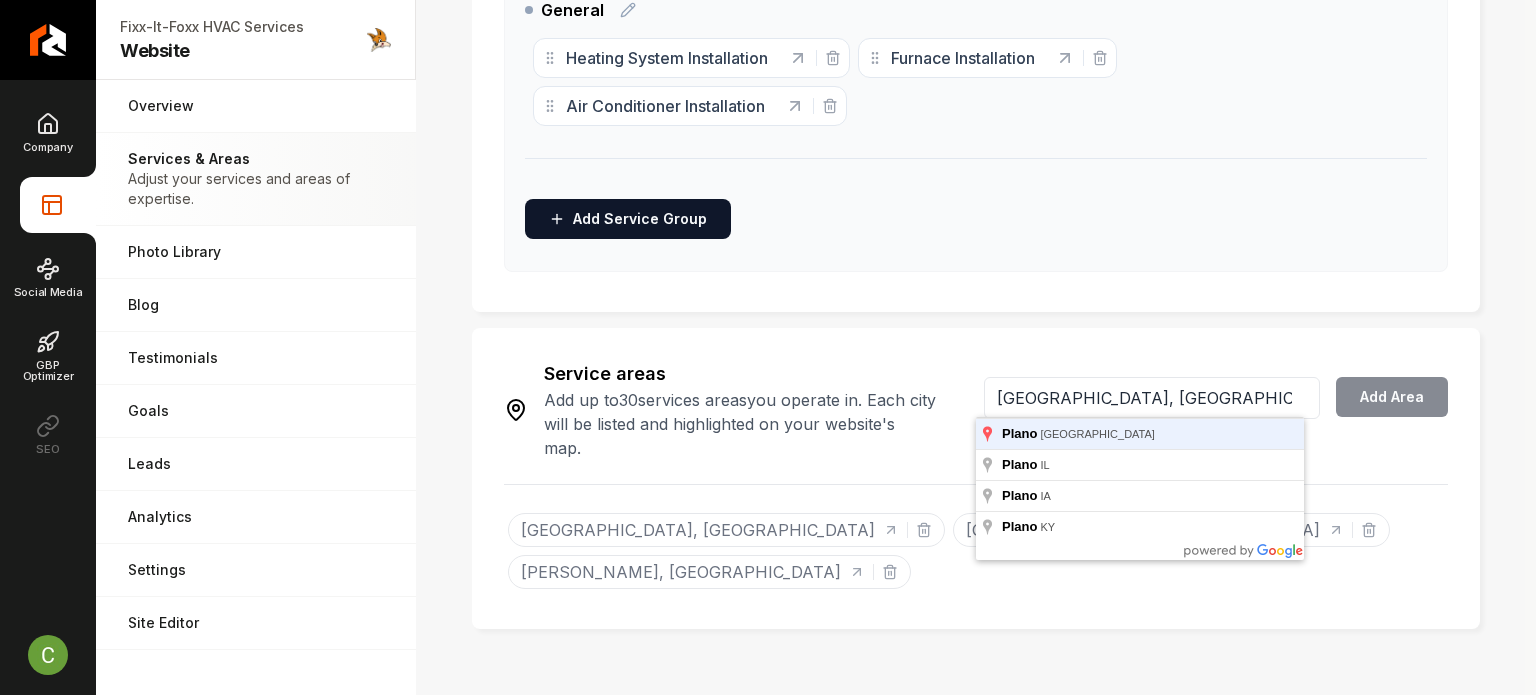 type on "[GEOGRAPHIC_DATA], [GEOGRAPHIC_DATA]" 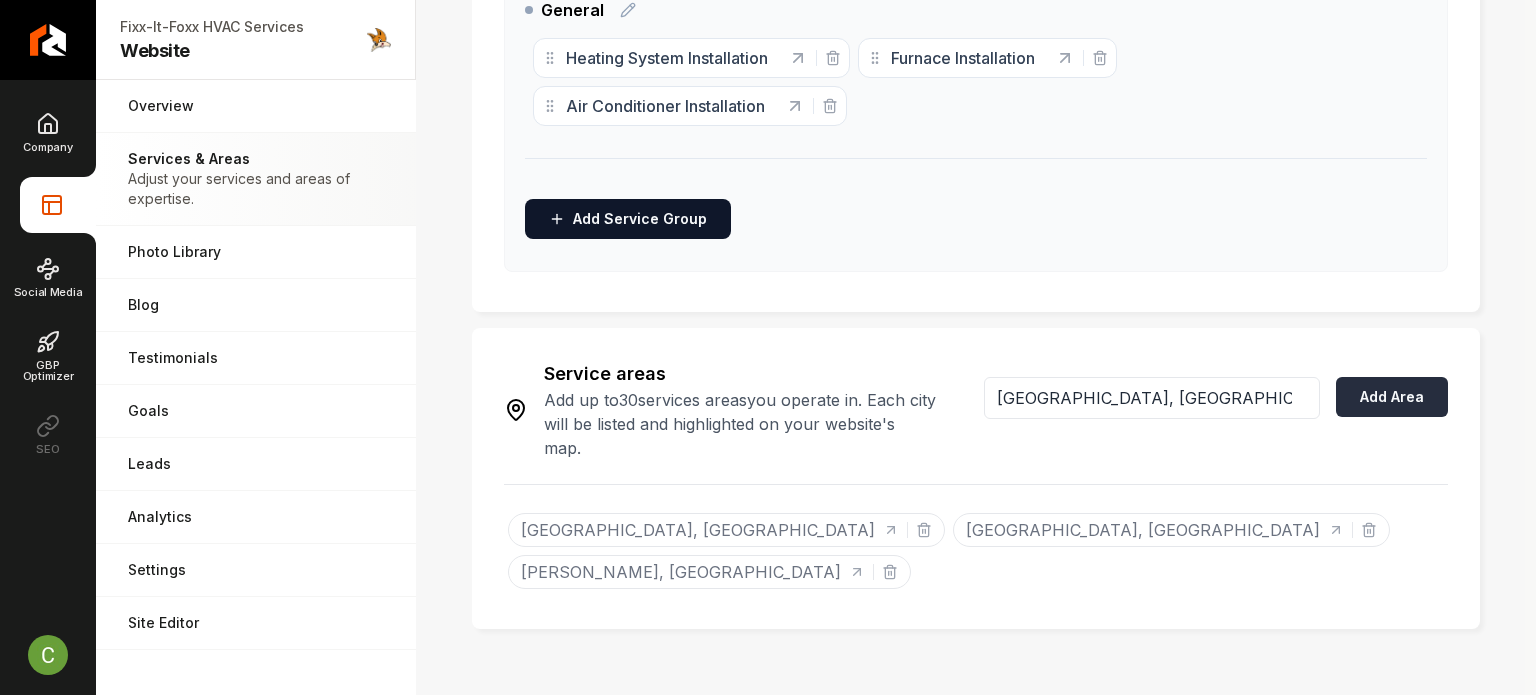 click on "Add Area" at bounding box center (1392, 397) 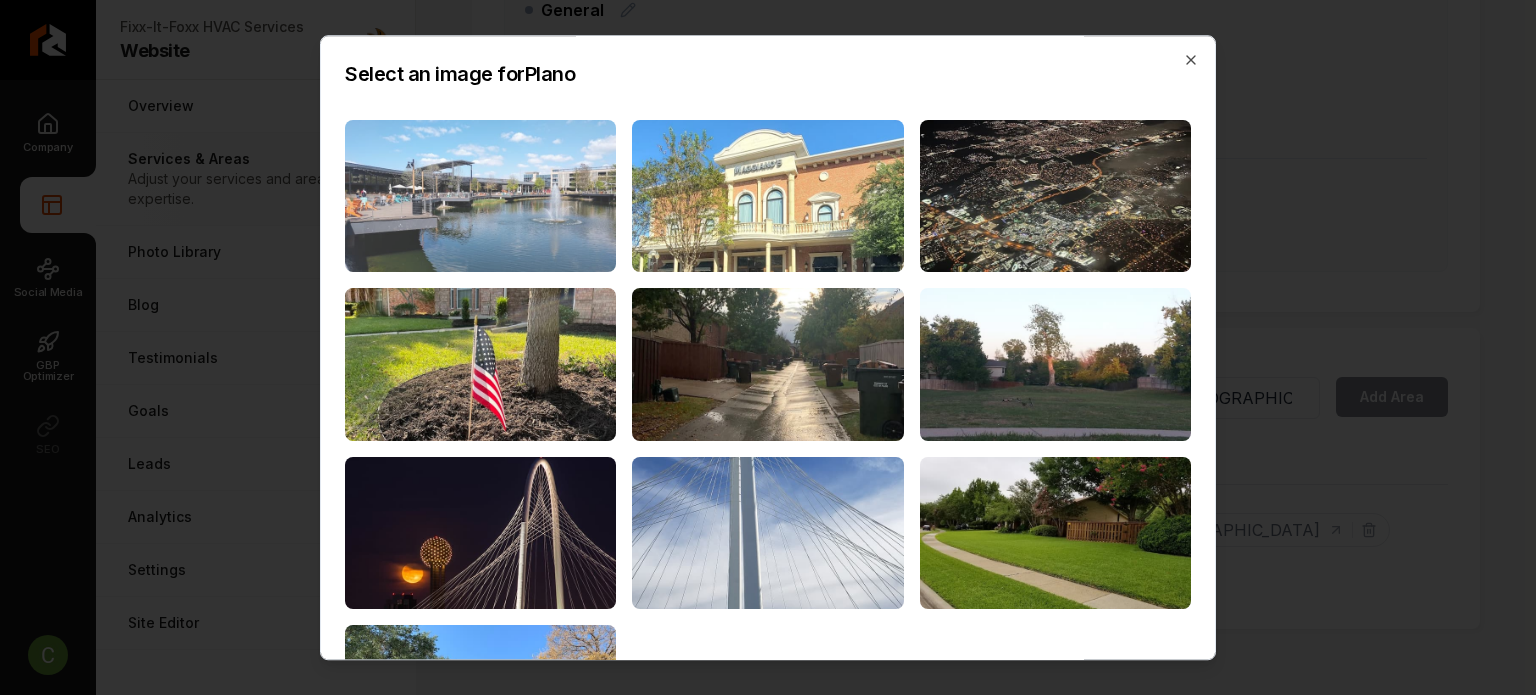 click at bounding box center (480, 196) 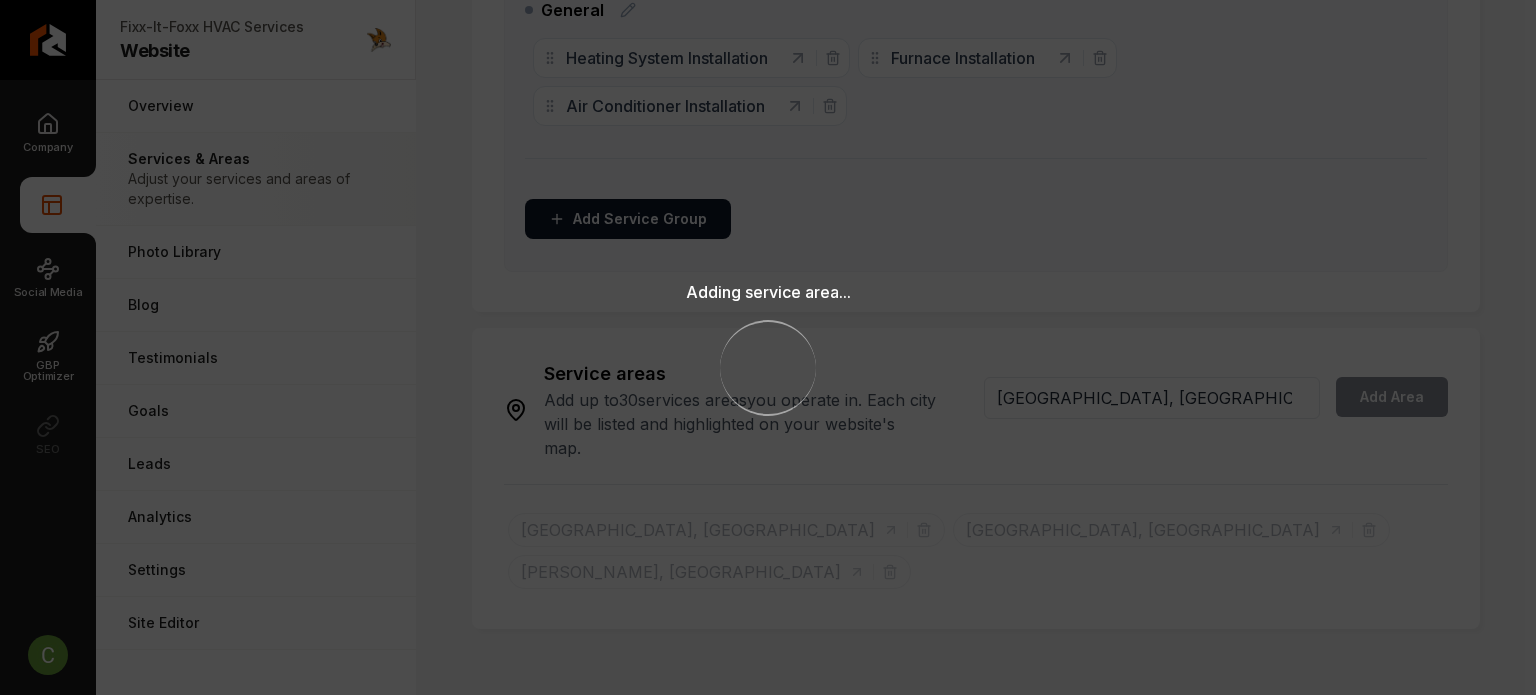 type 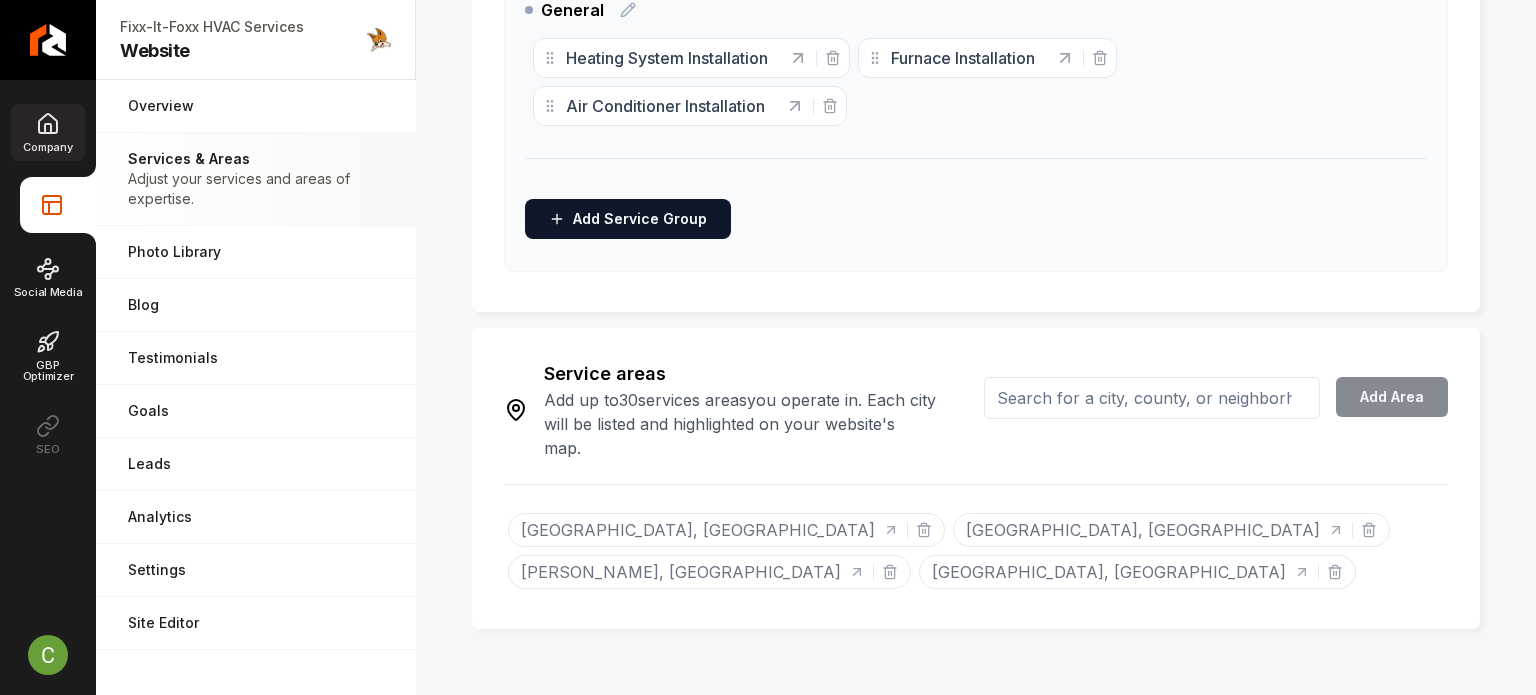click on "Company" at bounding box center (47, 147) 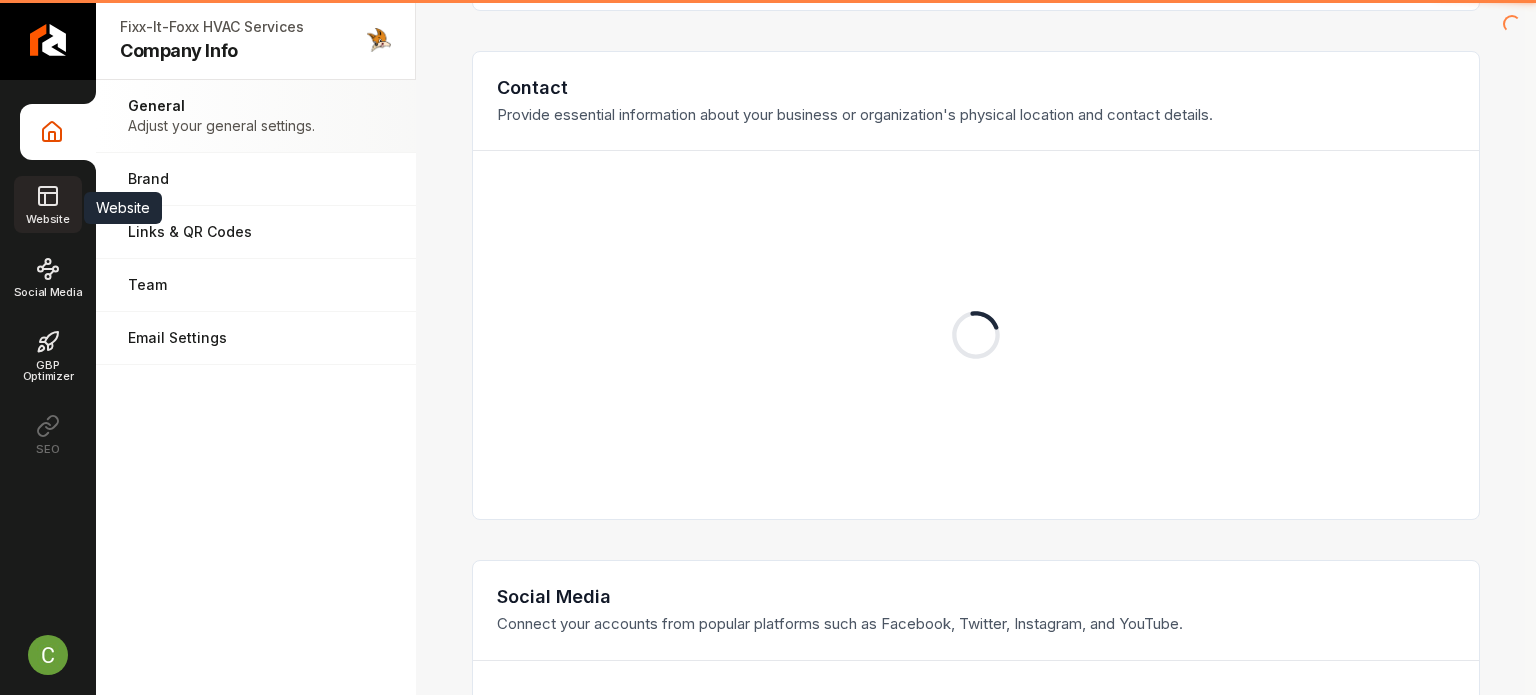 click 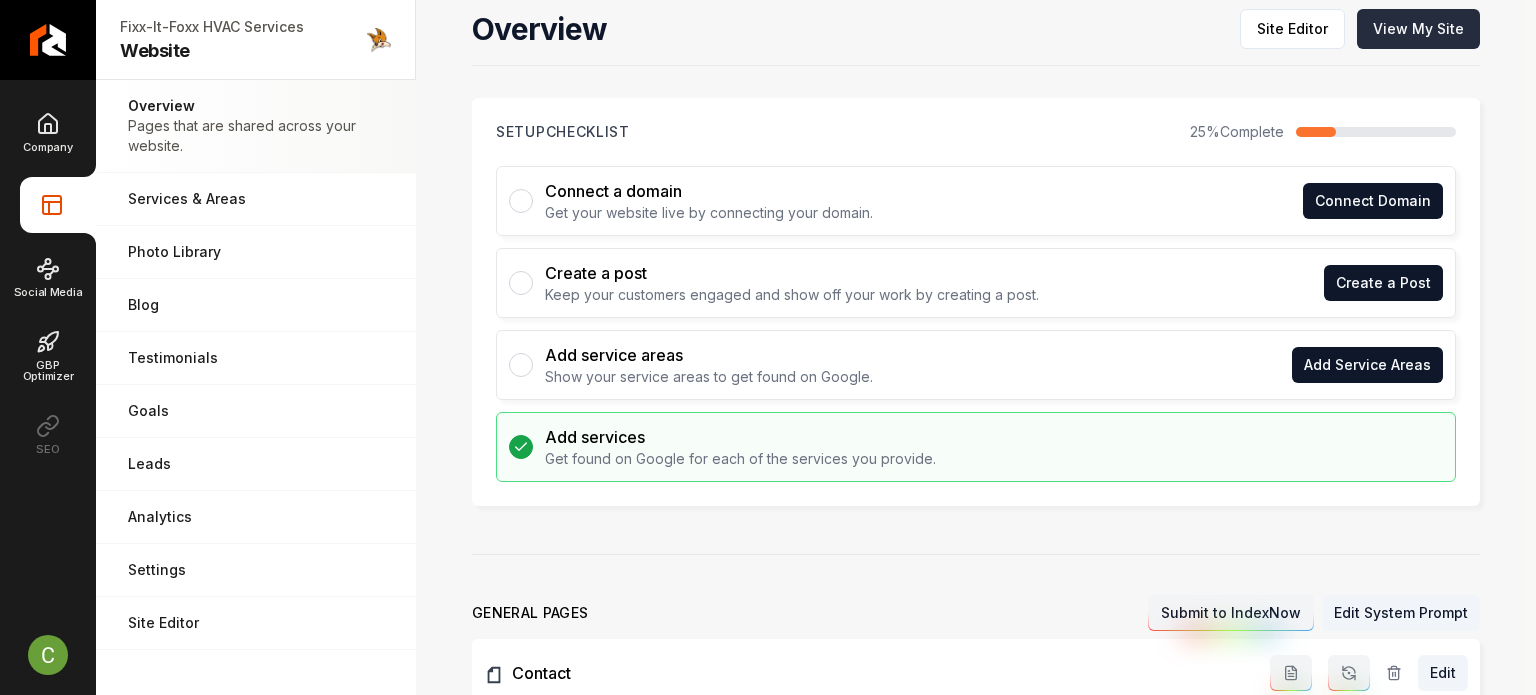 scroll, scrollTop: 0, scrollLeft: 0, axis: both 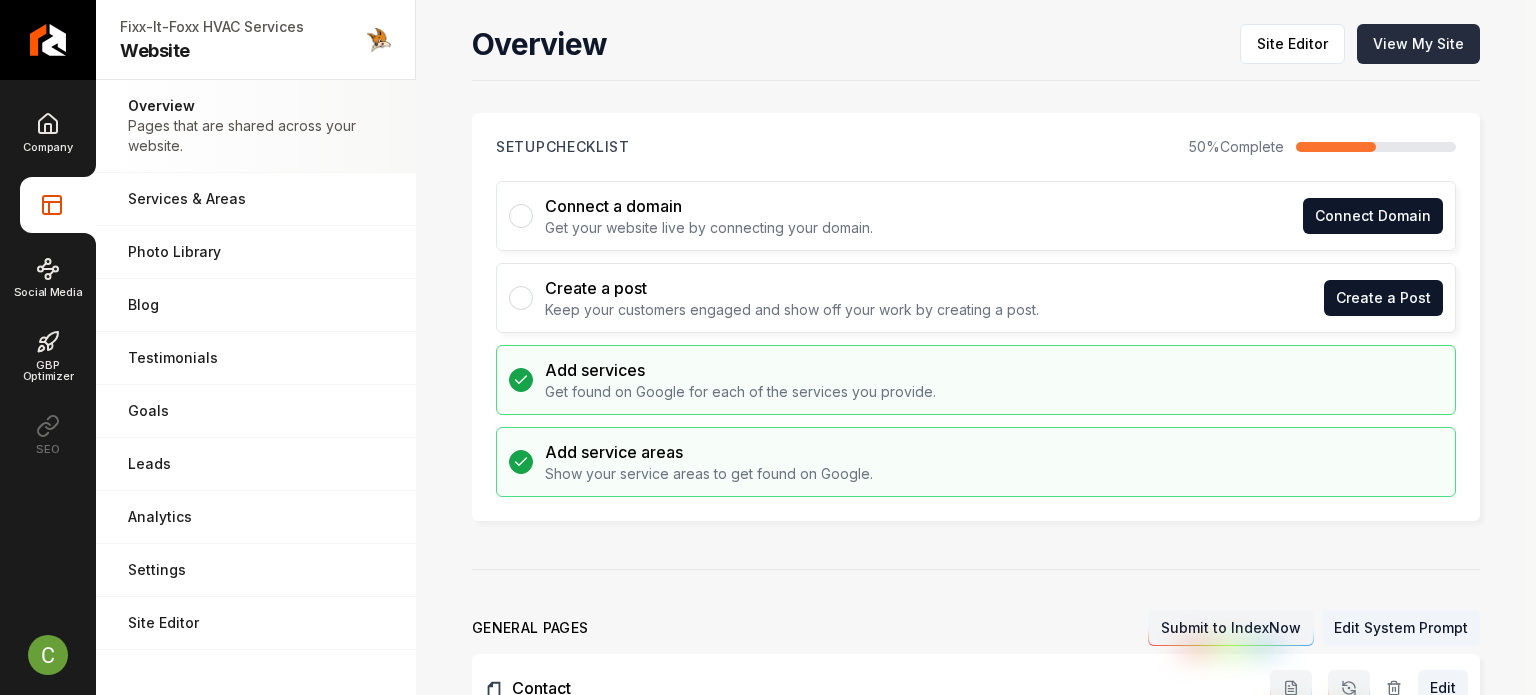 click on "View My Site" at bounding box center [1418, 44] 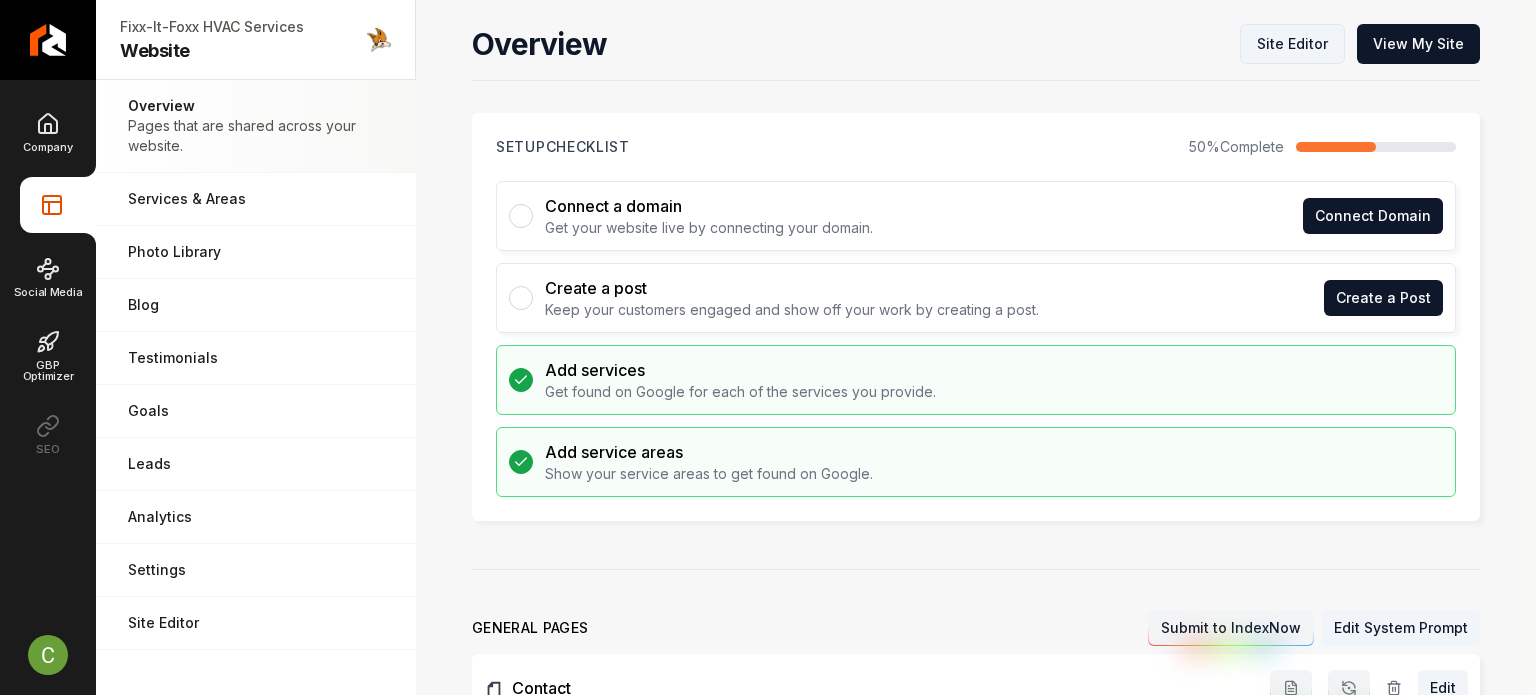 click on "Site Editor" at bounding box center (1292, 44) 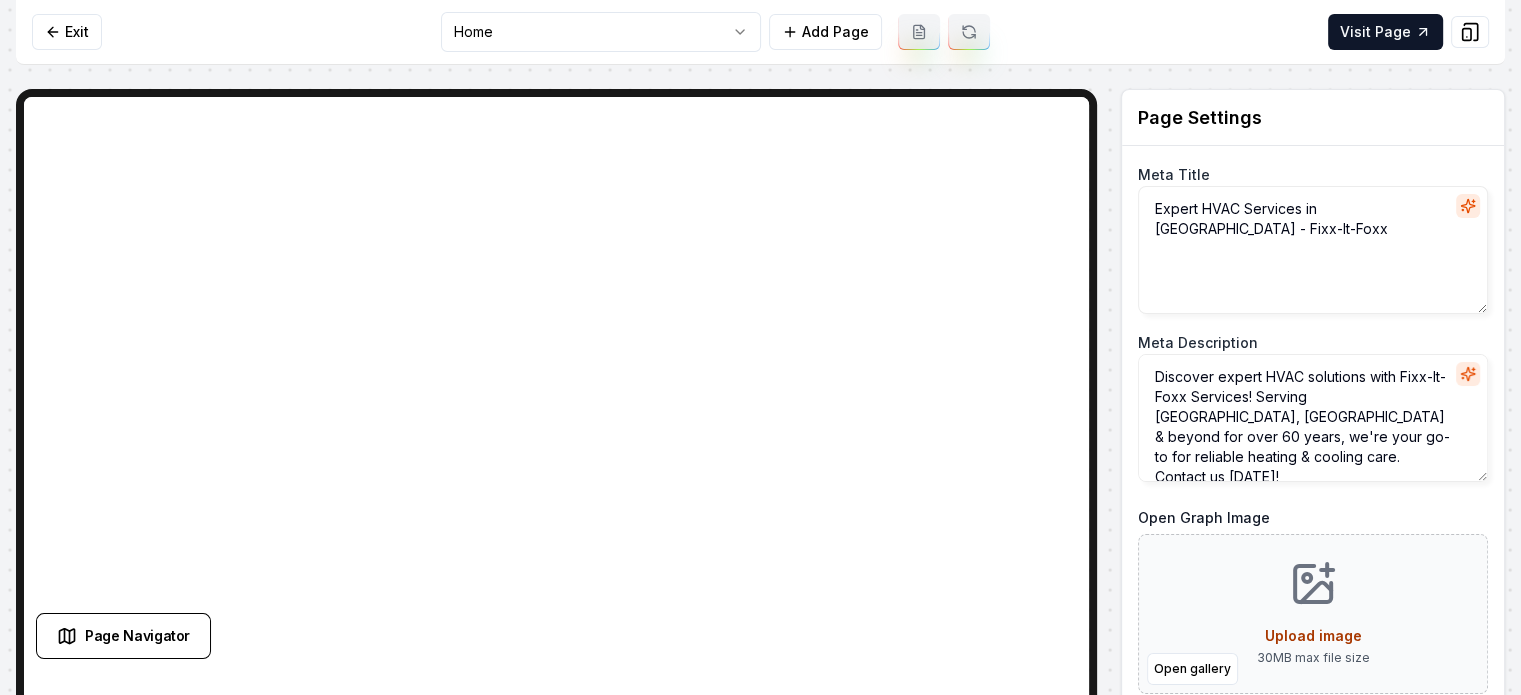 click on "Computer Required This feature is only available on a computer. Please switch to a computer to edit your site. Go back  Exit Home Add Page Visit Page  Page Navigator Page Settings Meta Title Expert HVAC Services in [GEOGRAPHIC_DATA] - Fixx-It-Foxx Meta Description Discover expert HVAC solutions with Fixx-It-Foxx Services! Serving [GEOGRAPHIC_DATA], [GEOGRAPHIC_DATA] & beyond for over 60 years, we're your go-to for reliable heating & cooling care. Contact us [DATE]! Open Graph Image Open gallery Upload image 30  MB max file size Discard Changes Save Section Editor Unsupported section type /dashboard/sites/69b790cf-37d1-4e16-80f6-90d64e561a2f/pages/43d2b2b5-7b4f-4510-b158-e590161a4e39" at bounding box center [760, 347] 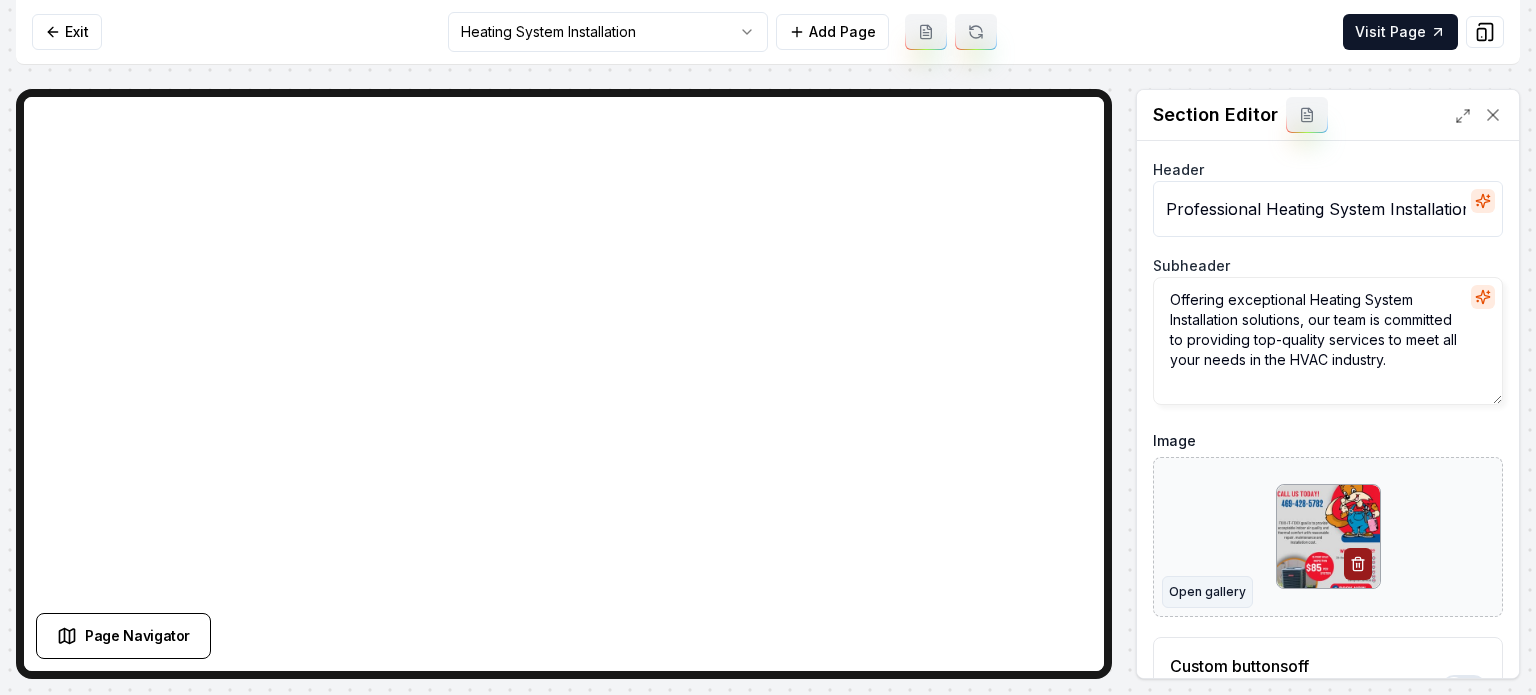 click on "Open gallery" at bounding box center (1207, 592) 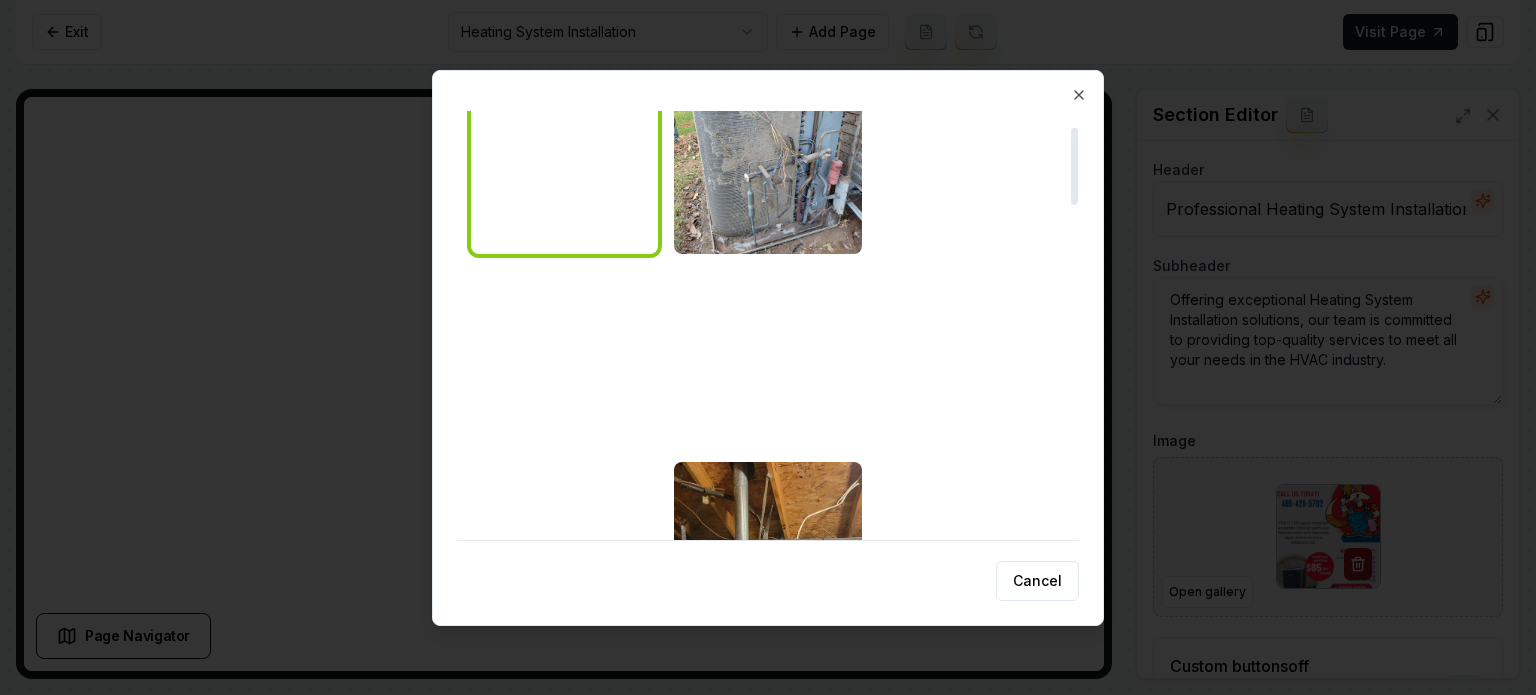 scroll, scrollTop: 500, scrollLeft: 0, axis: vertical 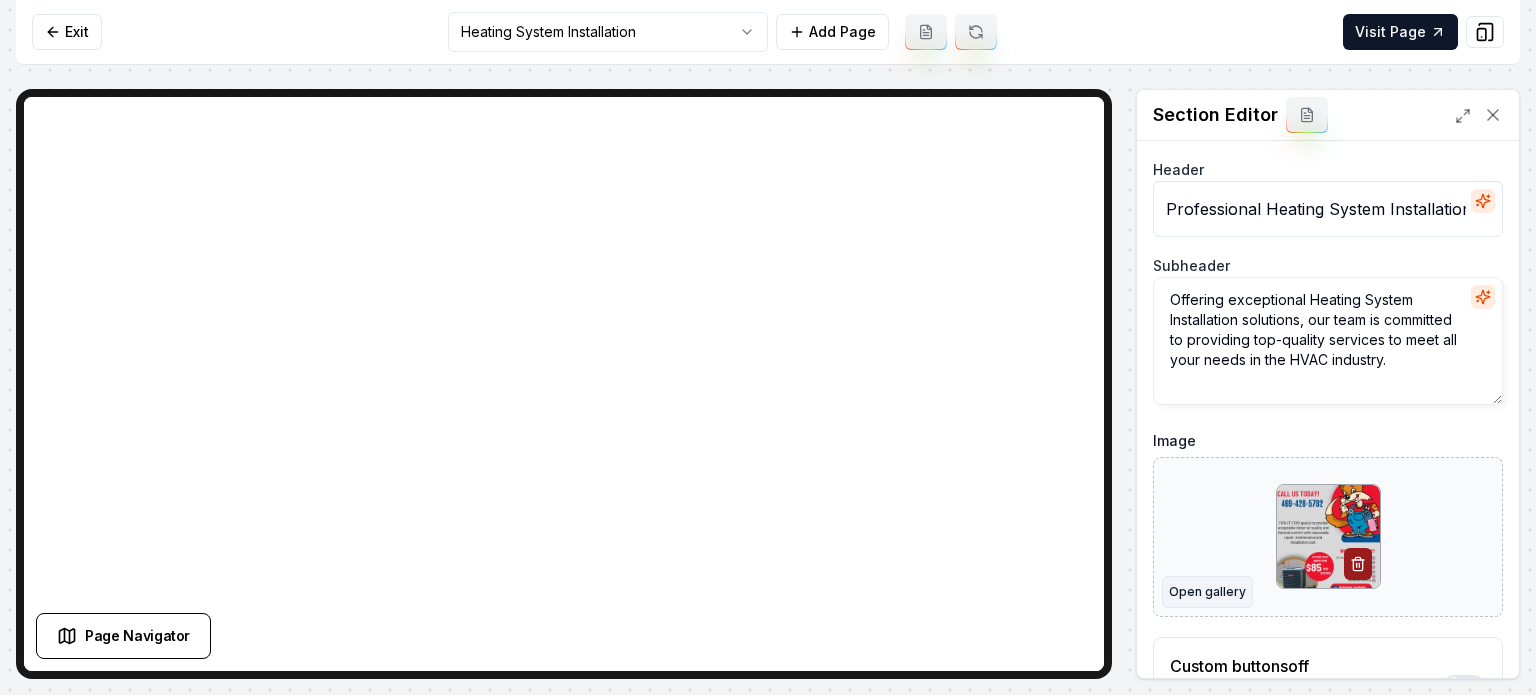 click on "Open gallery" at bounding box center (1207, 592) 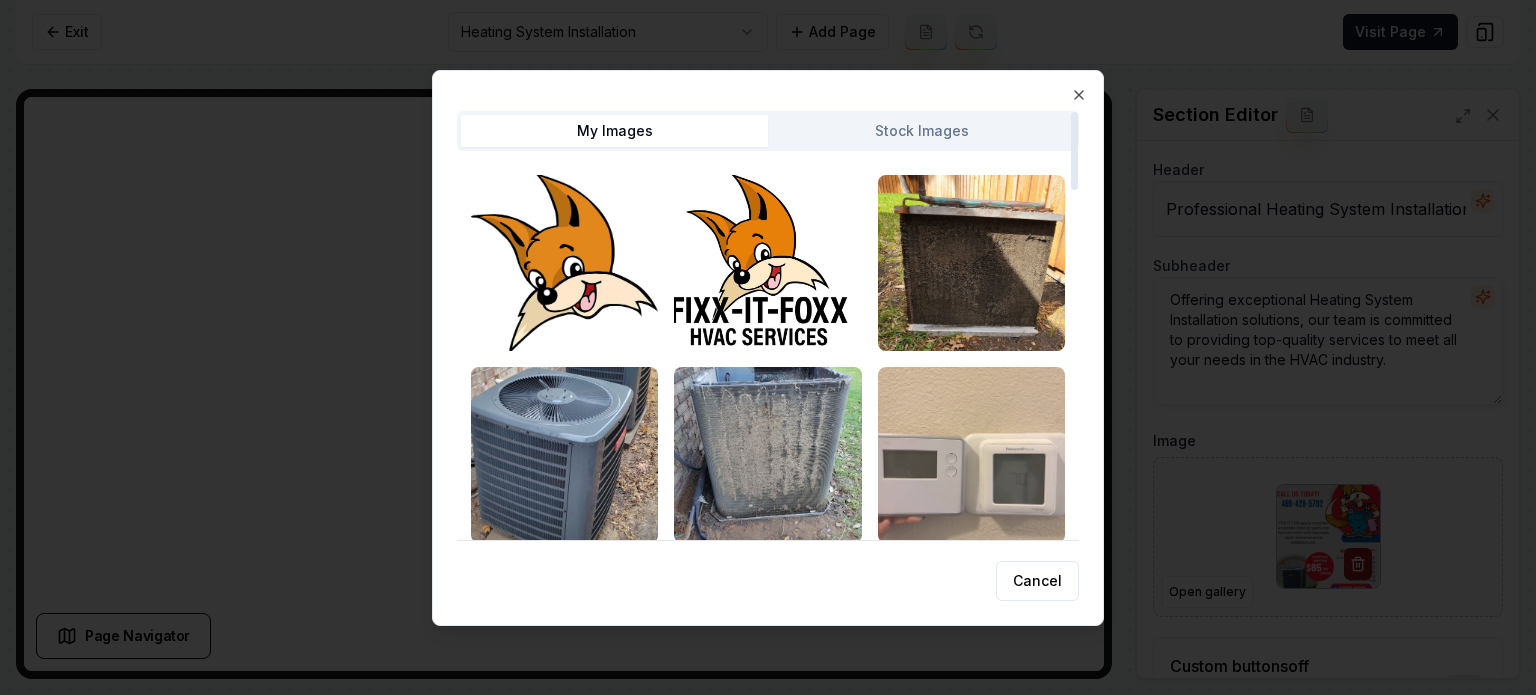 click at bounding box center (971, 455) 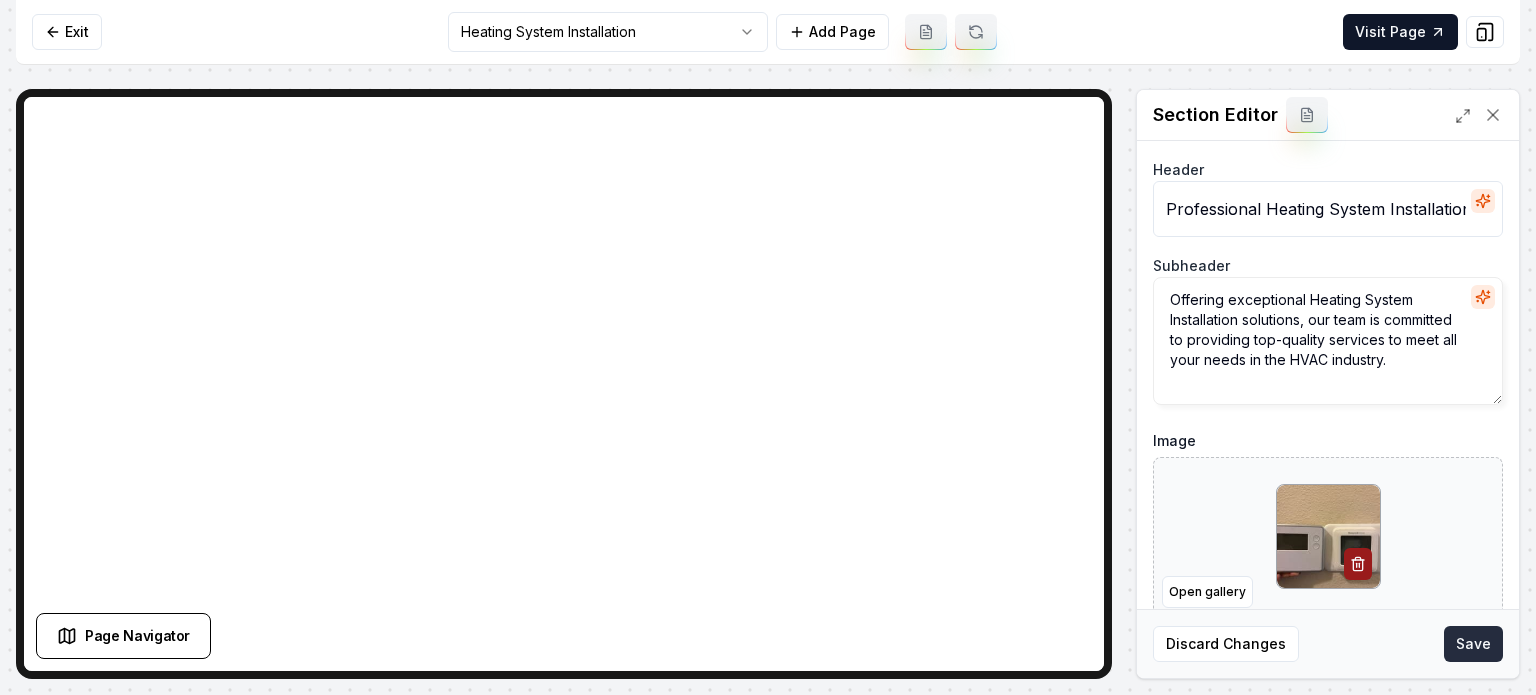 click on "Save" at bounding box center (1473, 644) 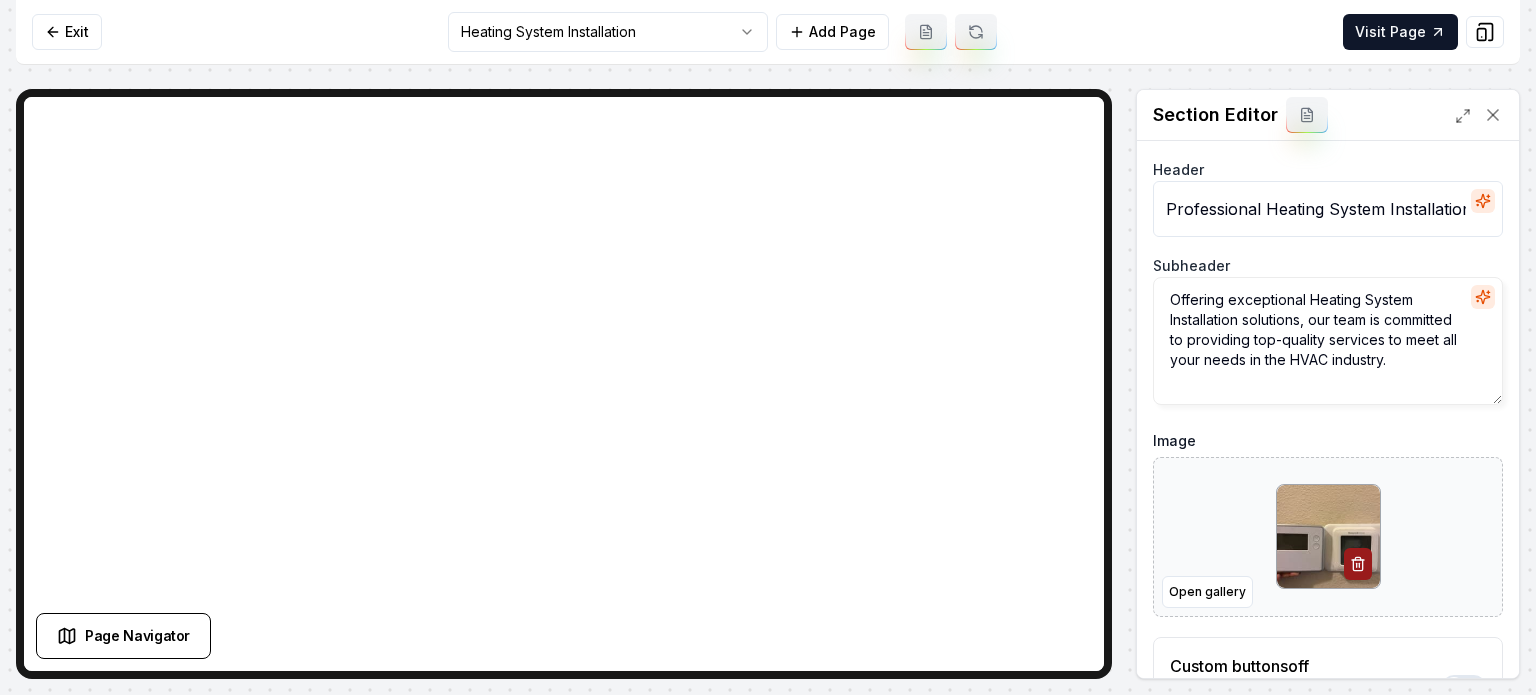 click on "Exit Heating System Installation Add Page Visit Page" at bounding box center (768, 32) 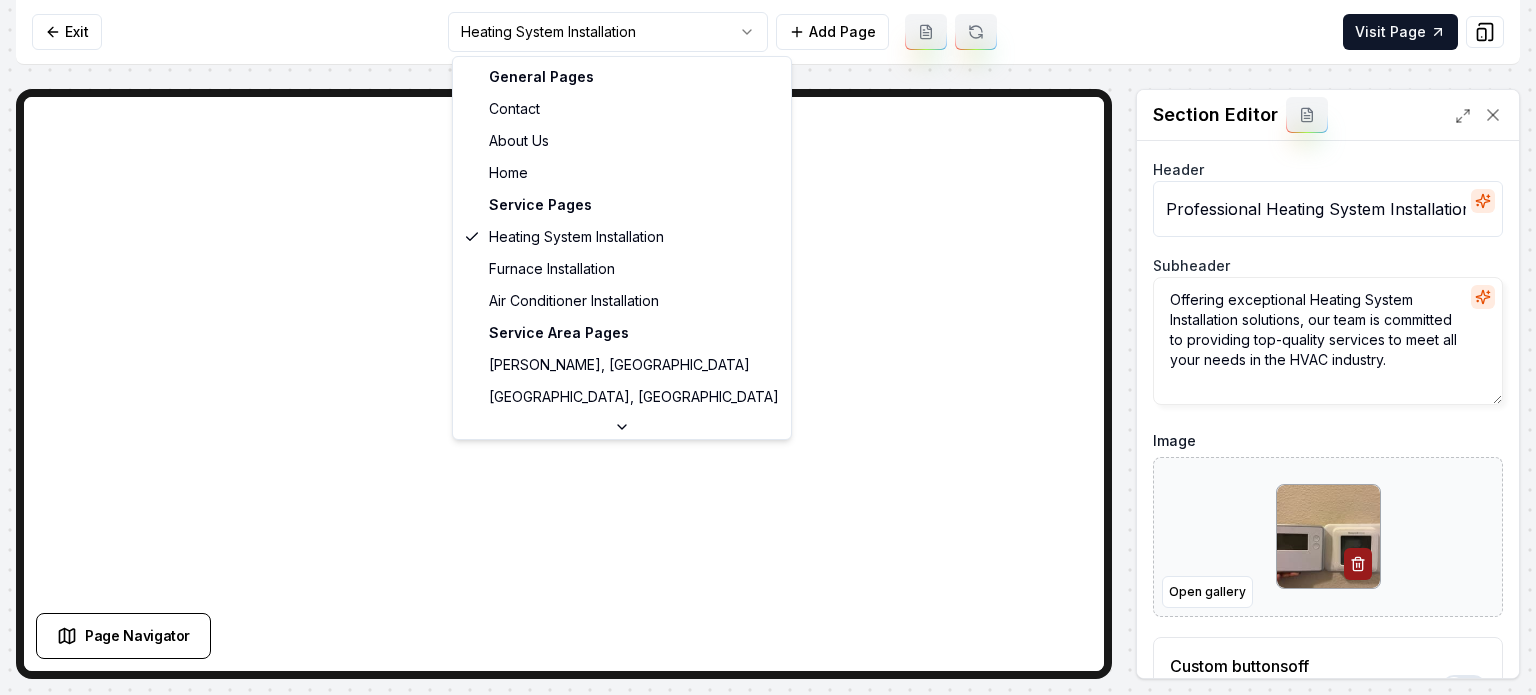 click on "Computer Required This feature is only available on a computer. Please switch to a computer to edit your site. Go back  Exit Heating System Installation Add Page Visit Page  Page Navigator Page Settings Section Editor Header Professional Heating System Installation Services Subheader Offering exceptional Heating System Installation solutions, our team is committed to providing top-quality services to meet all your needs in the HVAC industry. Image Open gallery Custom buttons  off Your buttons will be based on the goals you set up. Discard Changes Save Section updated! /dashboard/sites/69b790cf-37d1-4e16-80f6-90d64e561a2f/pages/d839dd0b-5130-4599-8334-790351c4503f General Pages Contact About Us Home Service Pages Heating System Installation Furnace Installation Air Conditioner Installation Service Area Pages [PERSON_NAME], [GEOGRAPHIC_DATA] [GEOGRAPHIC_DATA], [GEOGRAPHIC_DATA] [GEOGRAPHIC_DATA], [GEOGRAPHIC_DATA] [GEOGRAPHIC_DATA], [GEOGRAPHIC_DATA]" at bounding box center (768, 347) 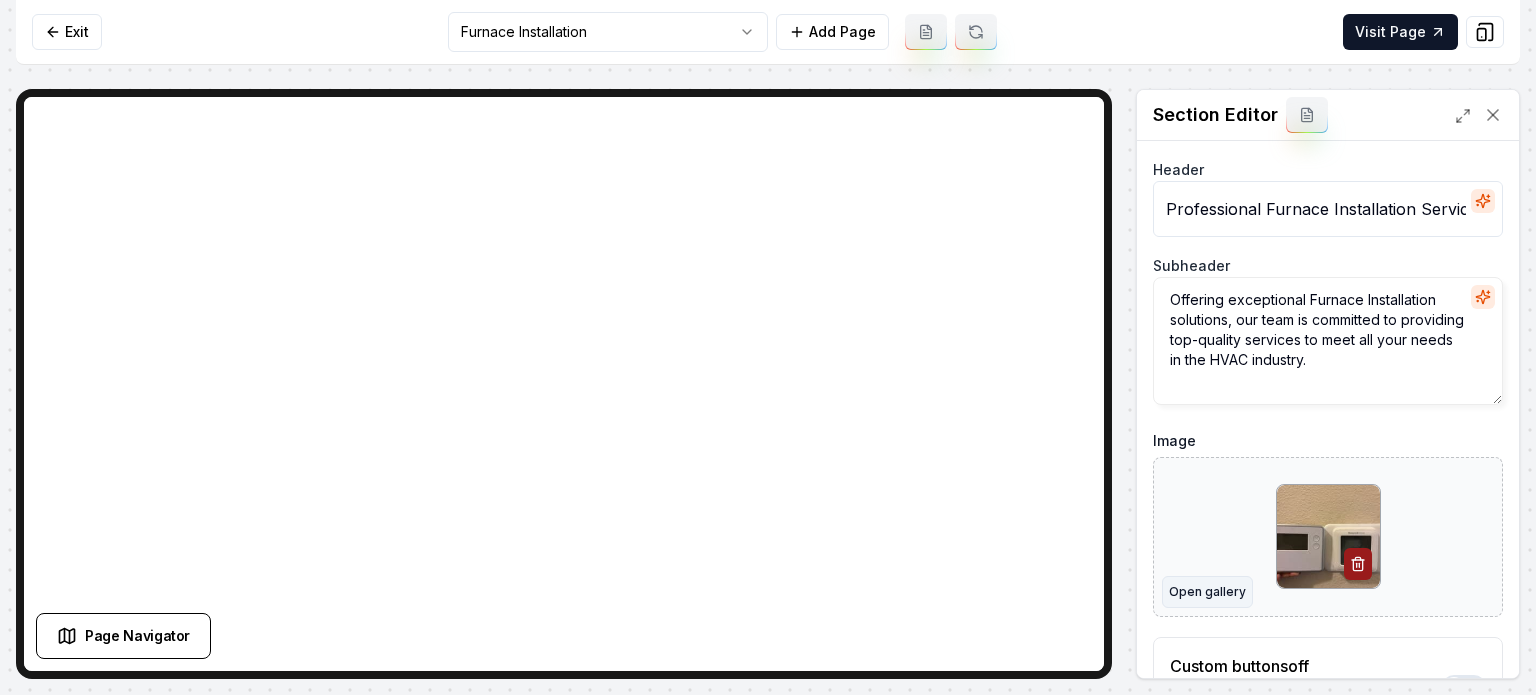 click on "Open gallery" at bounding box center [1207, 592] 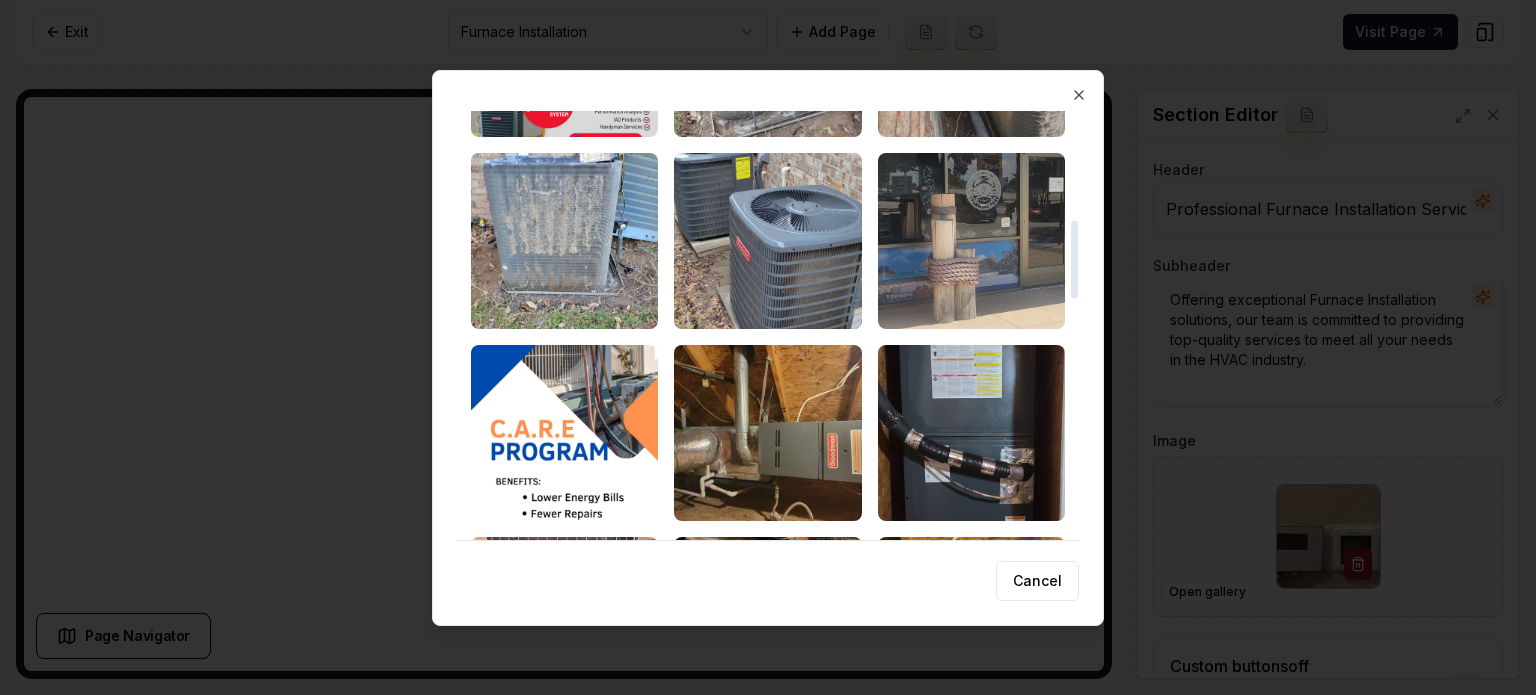 scroll, scrollTop: 600, scrollLeft: 0, axis: vertical 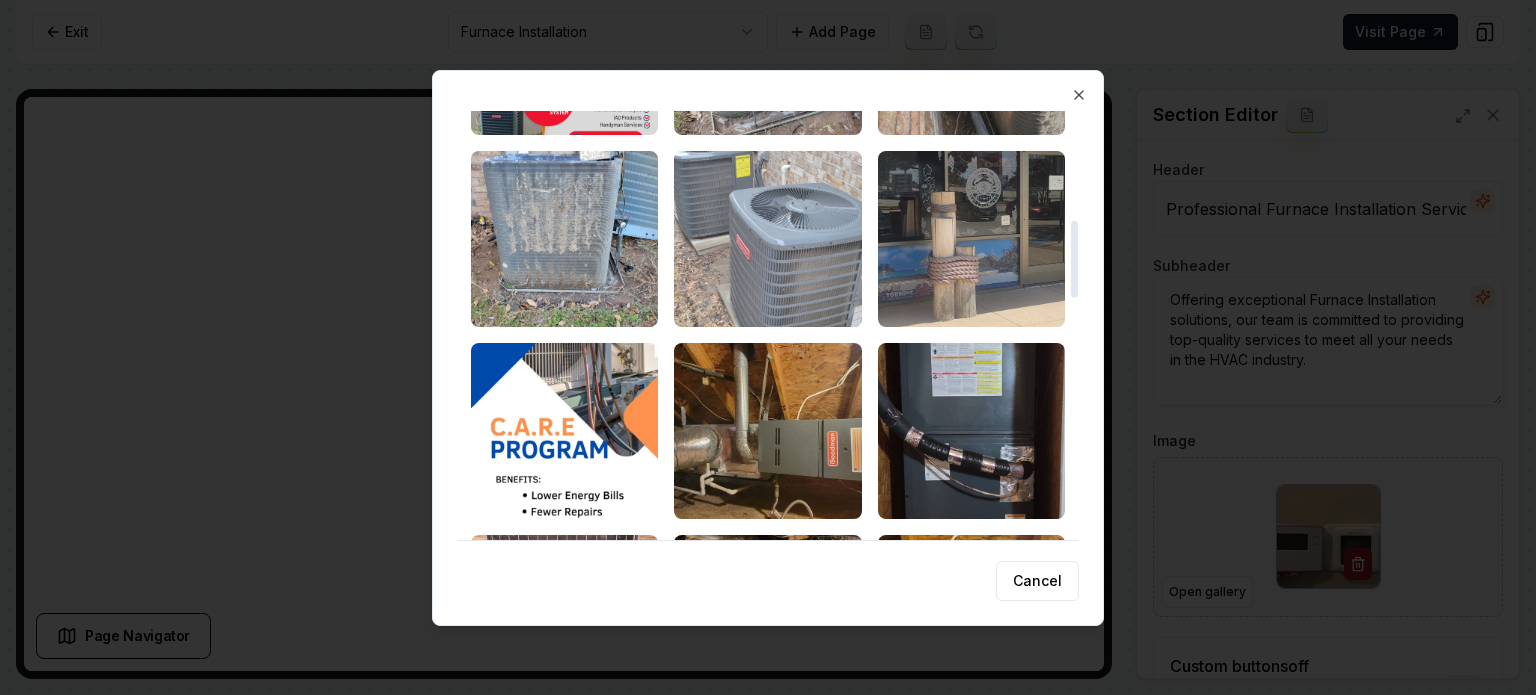 click at bounding box center (767, 239) 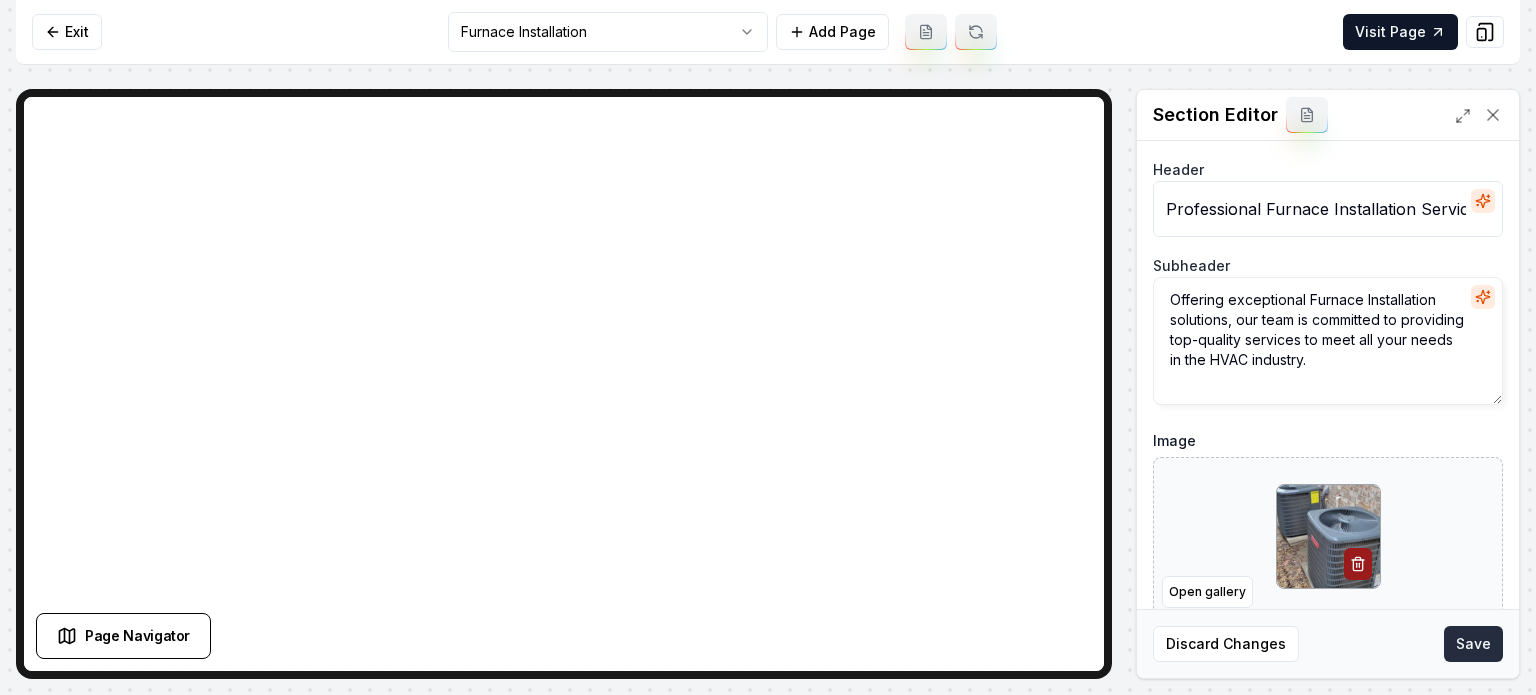 click on "Save" at bounding box center [1473, 644] 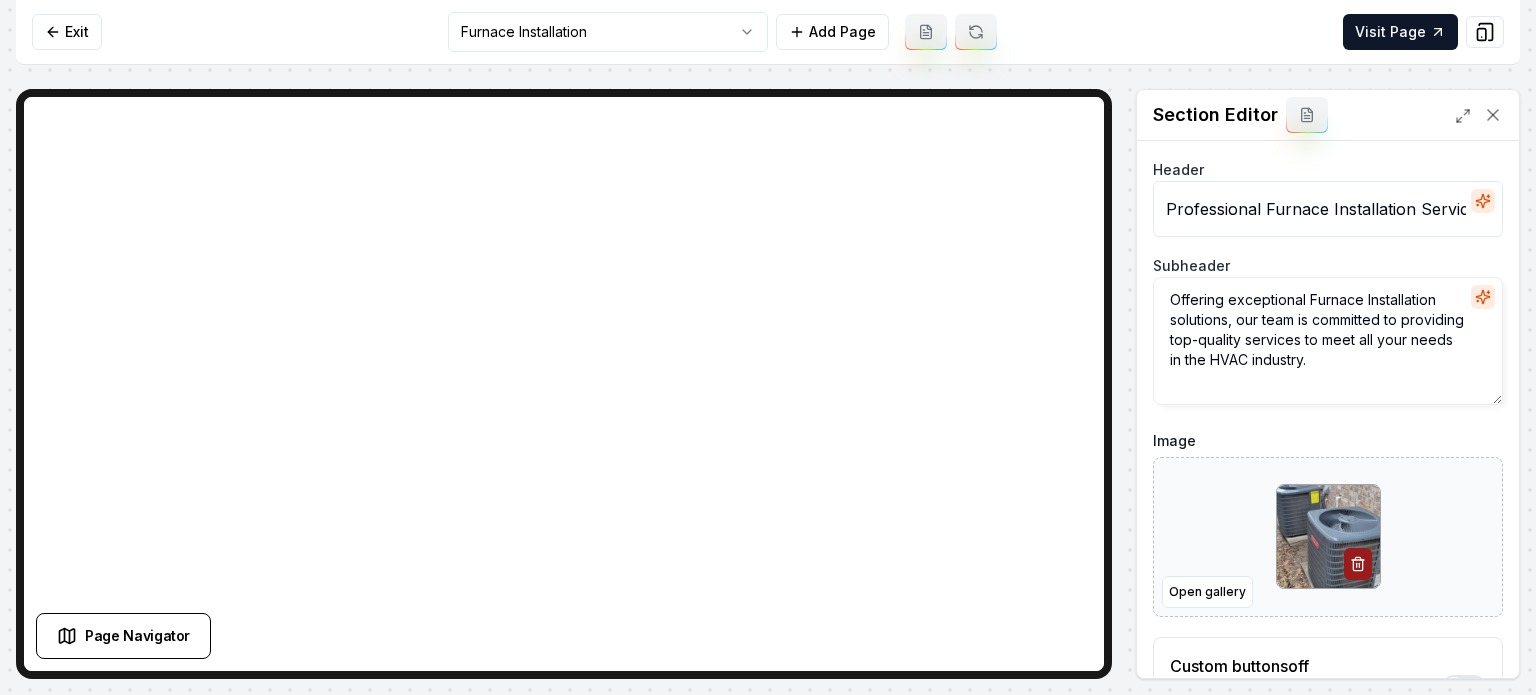 click on "Computer Required This feature is only available on a computer. Please switch to a computer to edit your site. Go back  Exit Furnace Installation Add Page Visit Page  Page Navigator Page Settings Section Editor Header Professional Furnace Installation Services Subheader Offering exceptional Furnace Installation solutions, our team is committed to providing top-quality services to meet all your needs in the HVAC industry. Image Open gallery Custom buttons  off Your buttons will be based on the goals you set up. Discard Changes Save /dashboard/sites/69b790cf-37d1-4e16-80f6-90d64e561a2f/pages/473093ce-648d-4c83-854e-d89d4cda44fc" at bounding box center [768, 347] 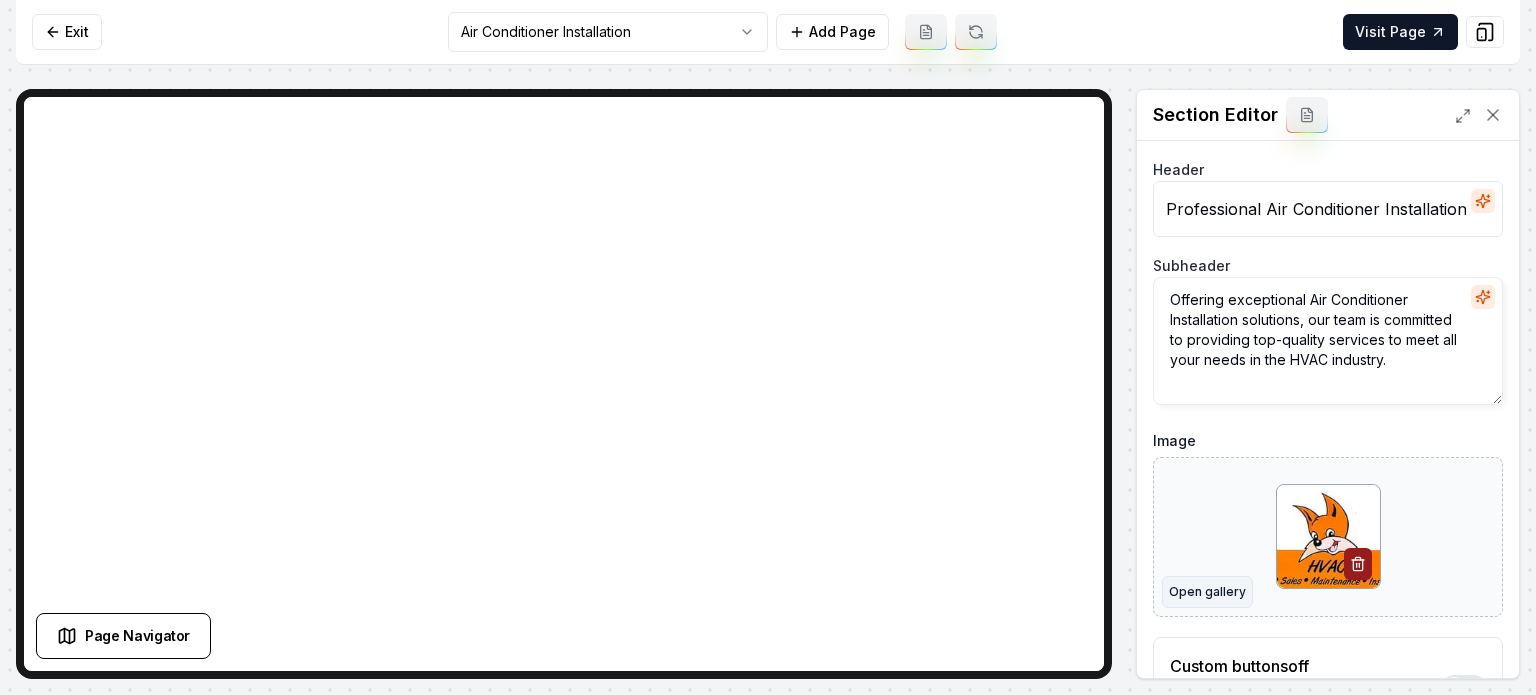 click on "Open gallery" at bounding box center (1207, 592) 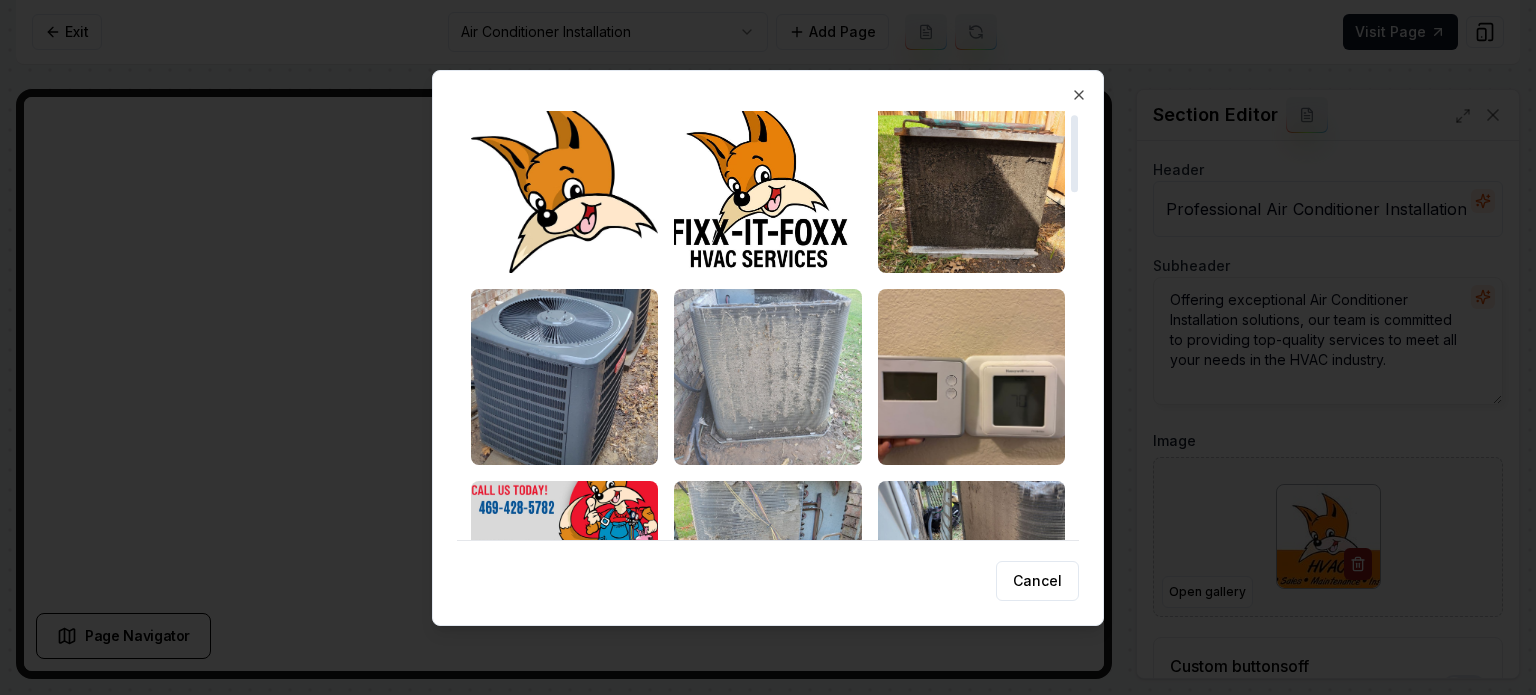 scroll, scrollTop: 200, scrollLeft: 0, axis: vertical 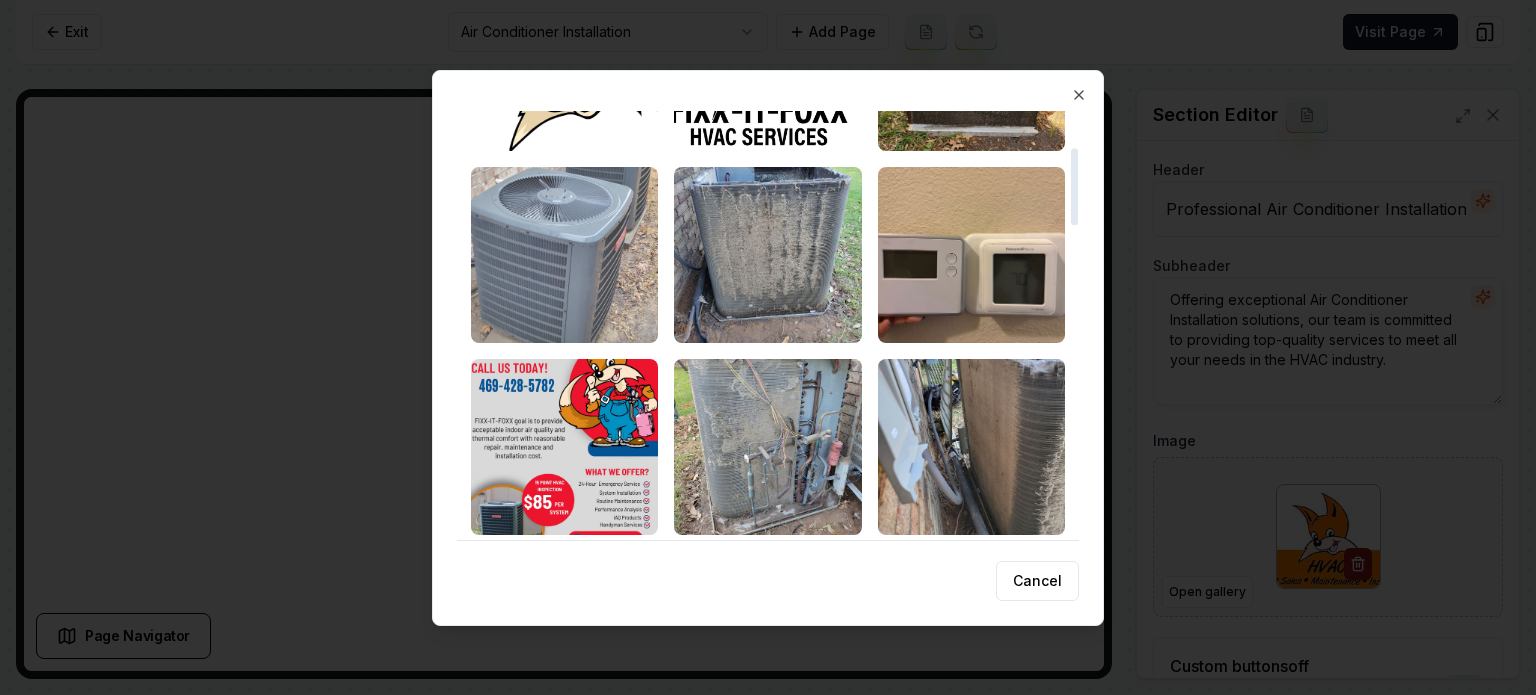 click at bounding box center [564, 255] 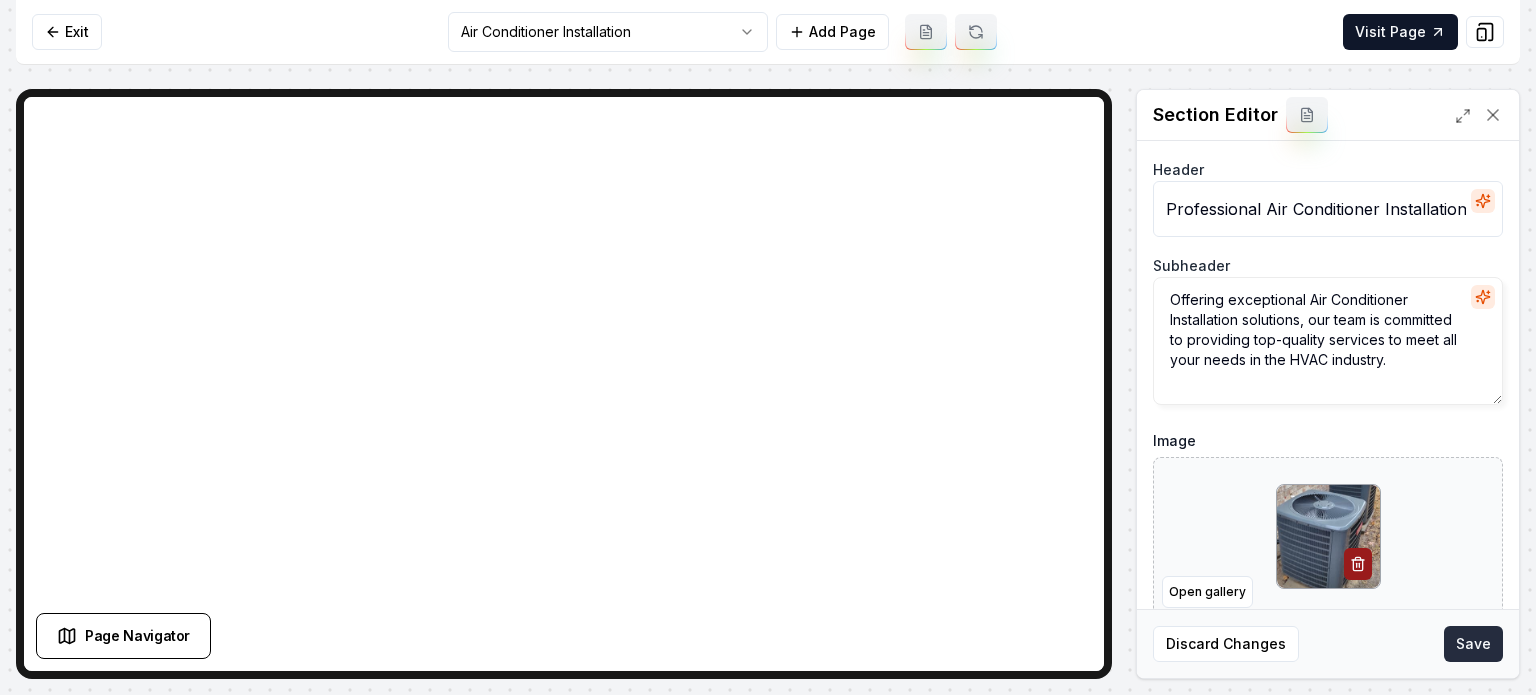 click on "Save" at bounding box center [1473, 644] 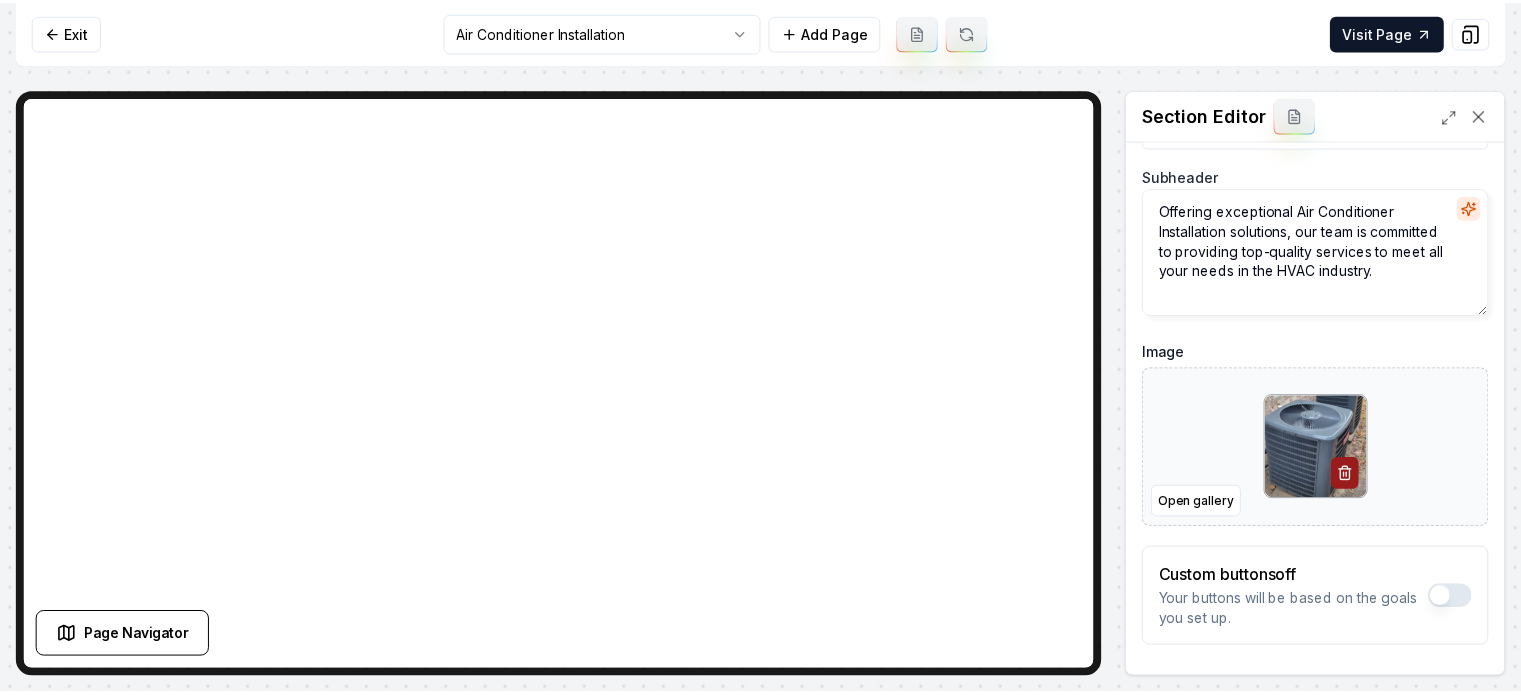 scroll, scrollTop: 161, scrollLeft: 0, axis: vertical 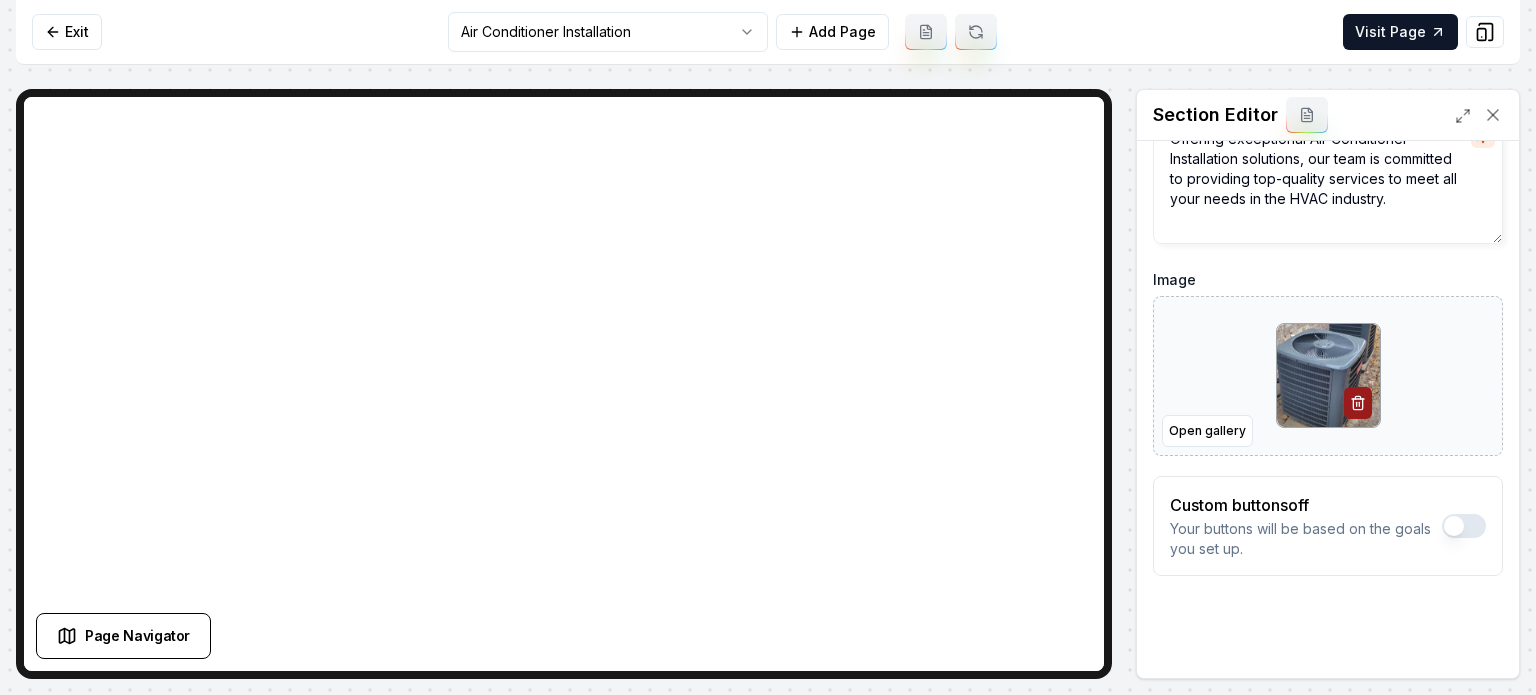 click on "Computer Required This feature is only available on a computer. Please switch to a computer to edit your site. Go back  Exit Air Conditioner Installation Add Page Visit Page  Page Navigator Page Settings Section Editor Header Professional Air Conditioner Installation Services Subheader Offering exceptional Air Conditioner Installation solutions, our team is committed to providing top-quality services to meet all your needs in the HVAC industry. Image Open gallery Custom buttons  off Your buttons will be based on the goals you set up. Discard Changes Save /dashboard/sites/69b790cf-37d1-4e16-80f6-90d64e561a2f/pages/17e3014f-fb9a-445d-9a85-4cce0935979b" at bounding box center (768, 347) 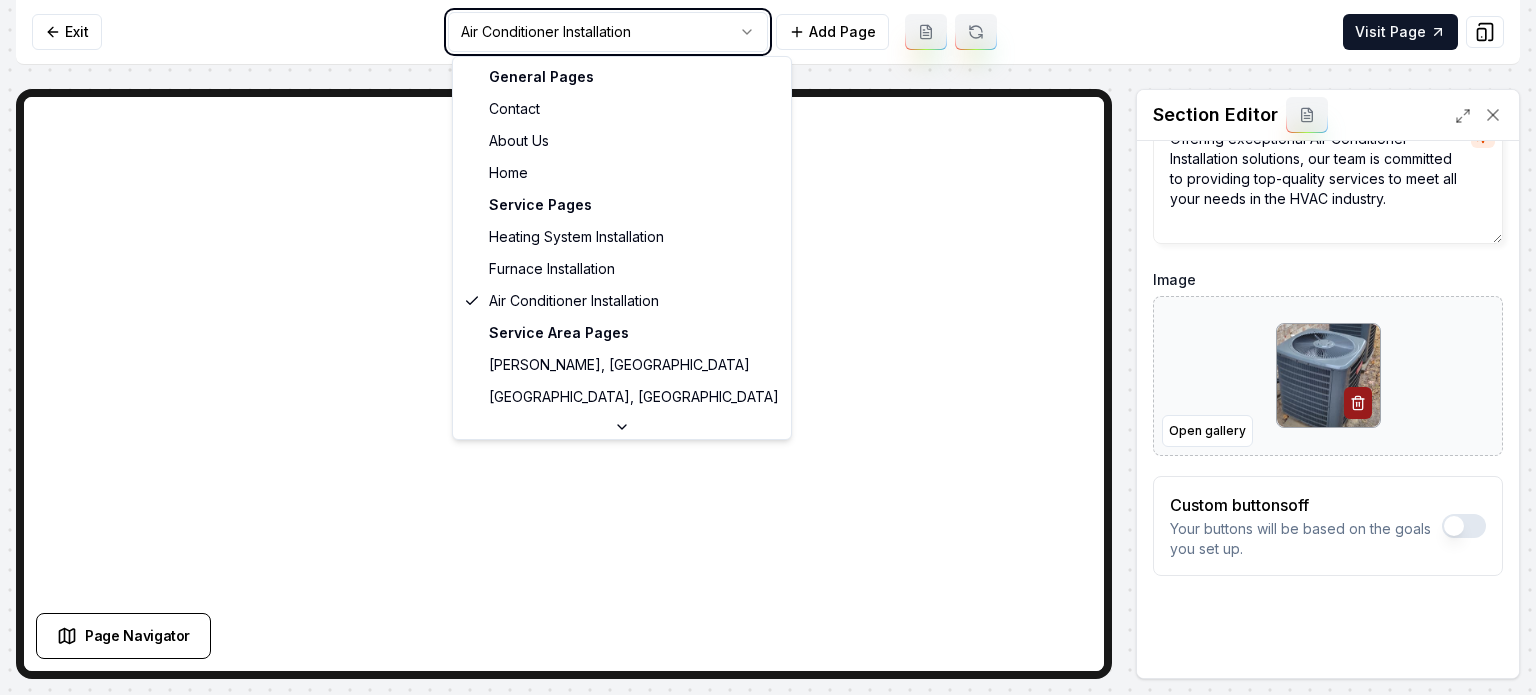 scroll, scrollTop: 0, scrollLeft: 0, axis: both 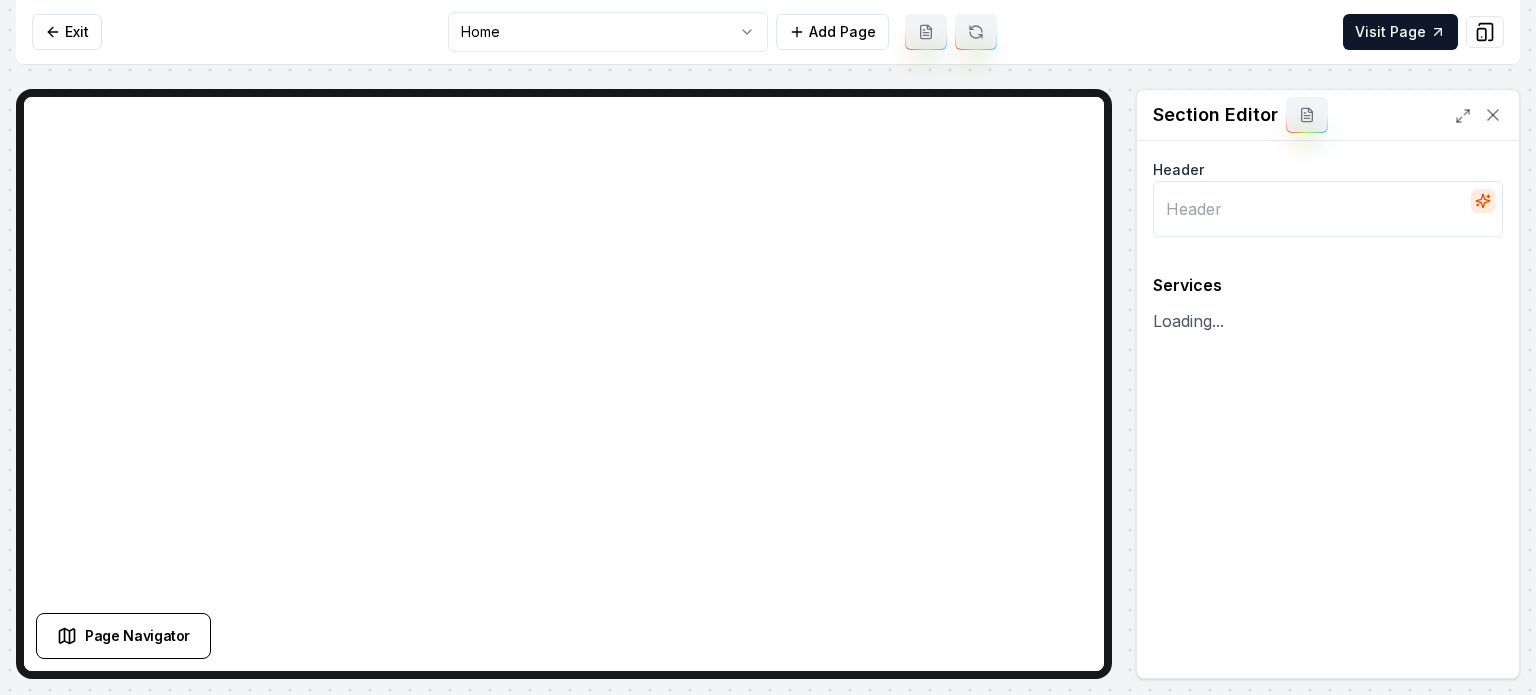 type on "Comprehensive HVAC Solutions" 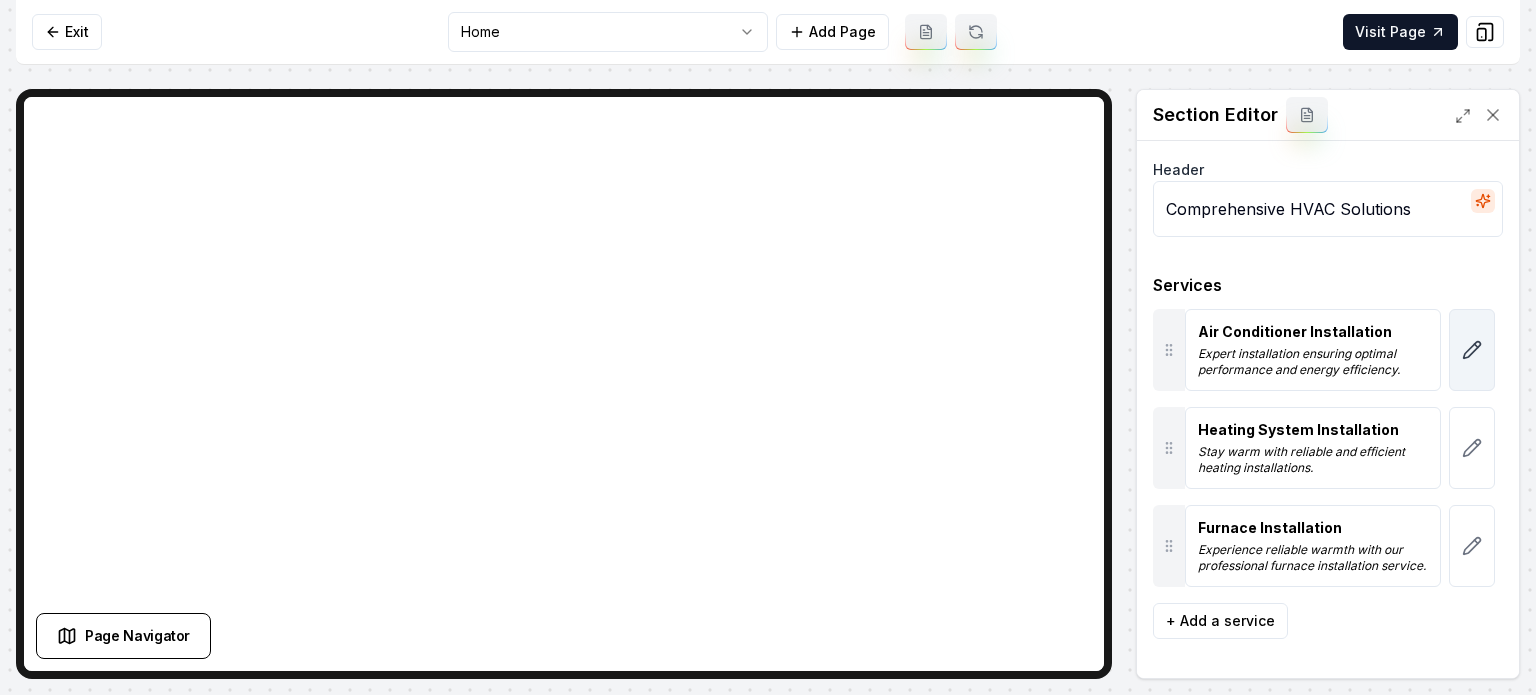 click at bounding box center (1472, 350) 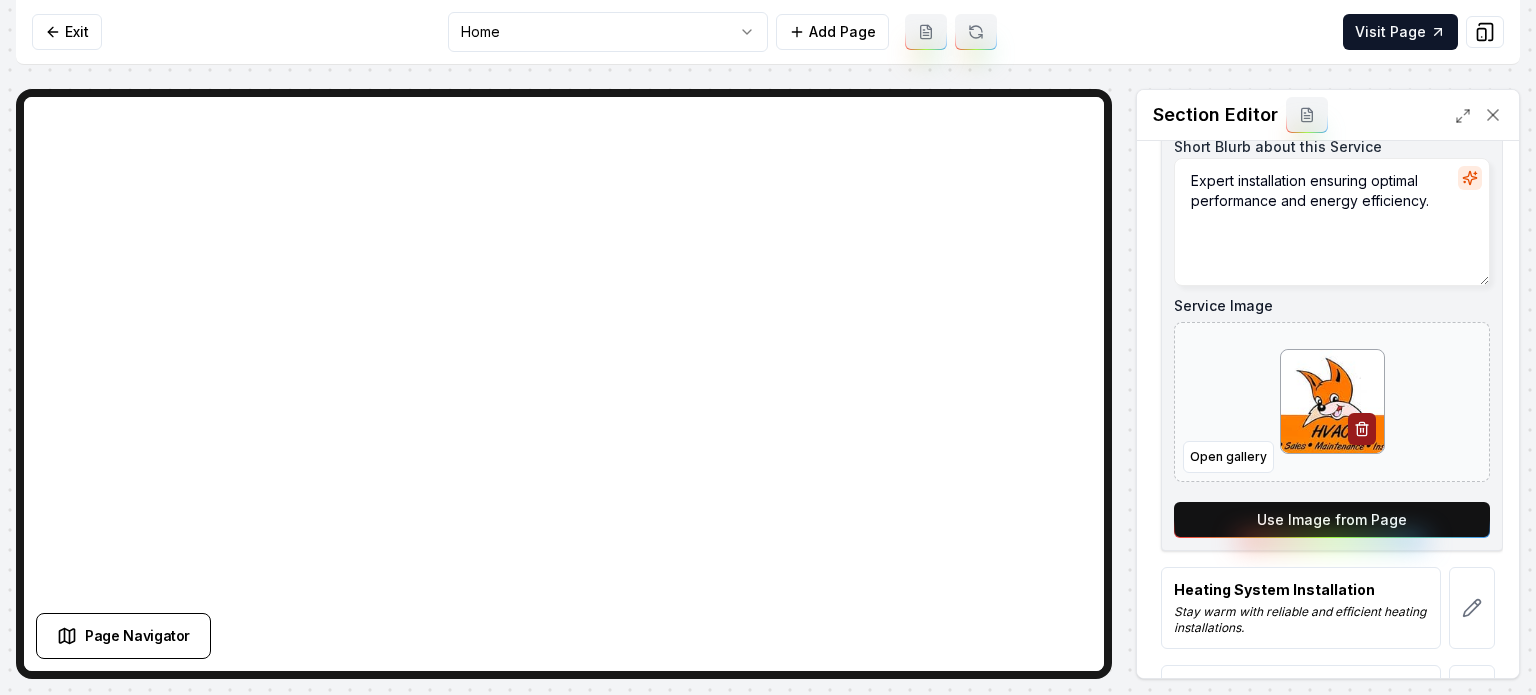 scroll, scrollTop: 443, scrollLeft: 0, axis: vertical 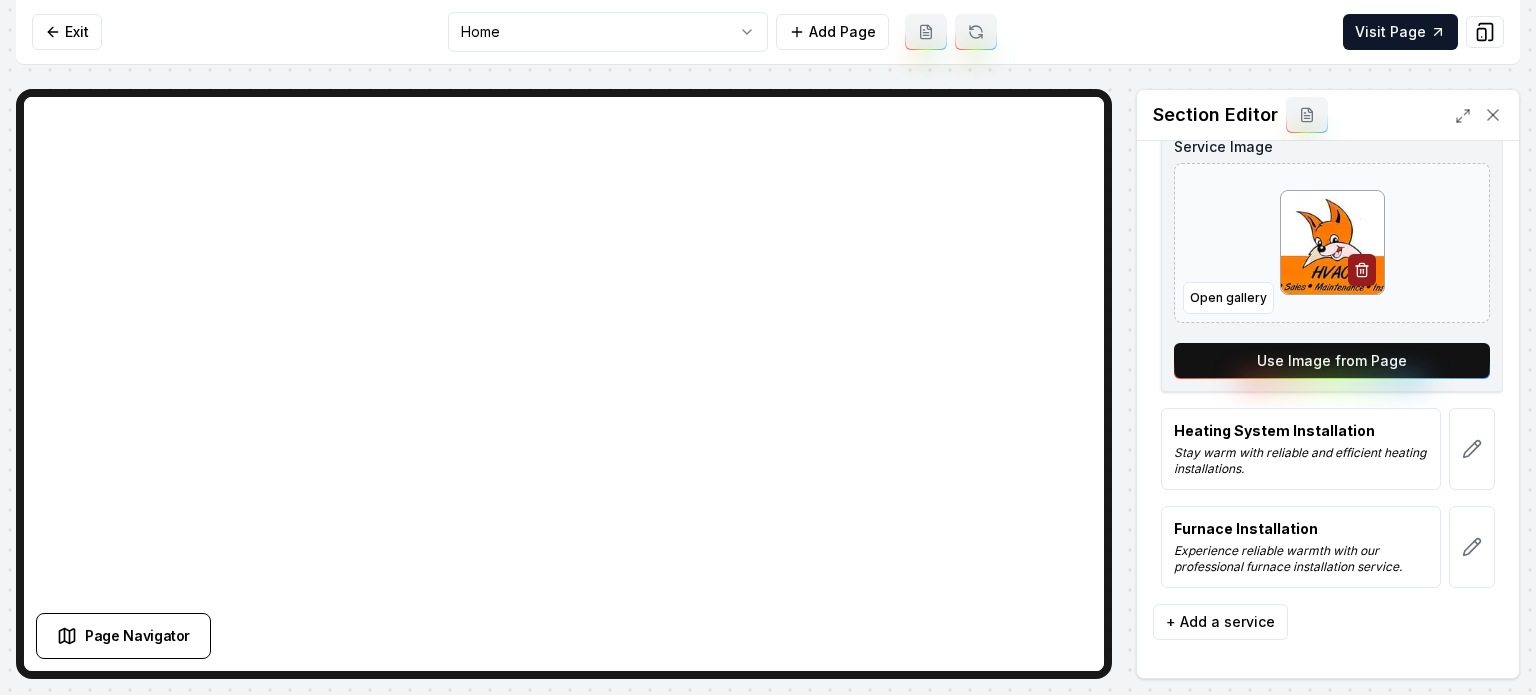 click on "Use Image from Page" at bounding box center (1332, 361) 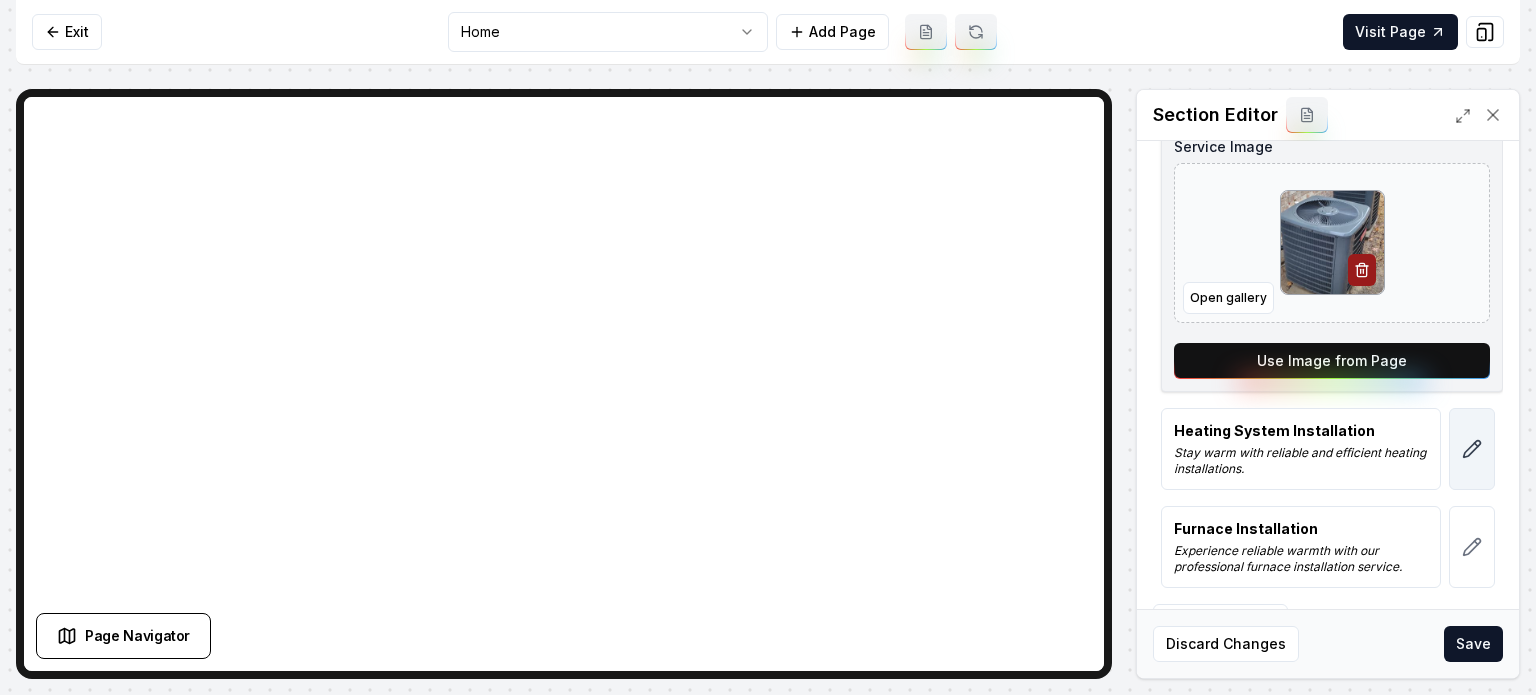 click at bounding box center [1472, 449] 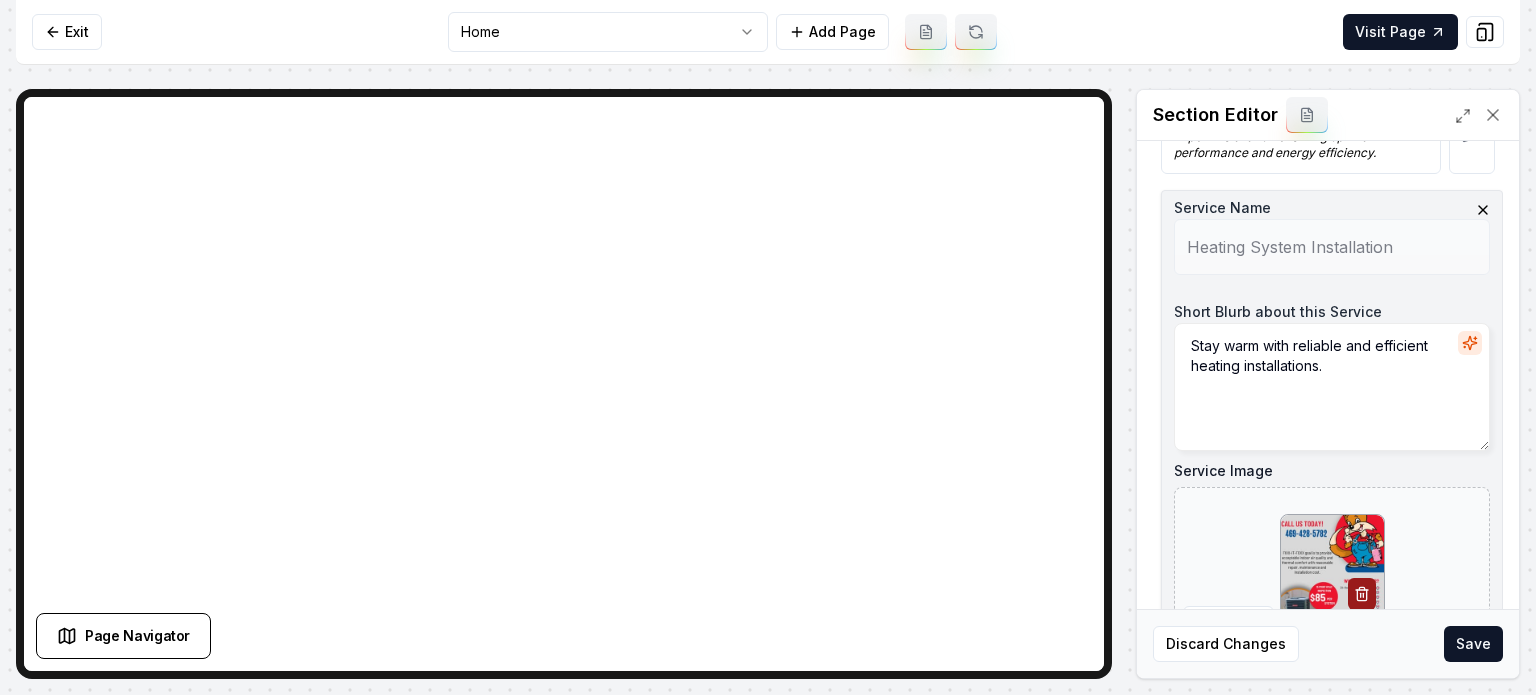 scroll, scrollTop: 443, scrollLeft: 0, axis: vertical 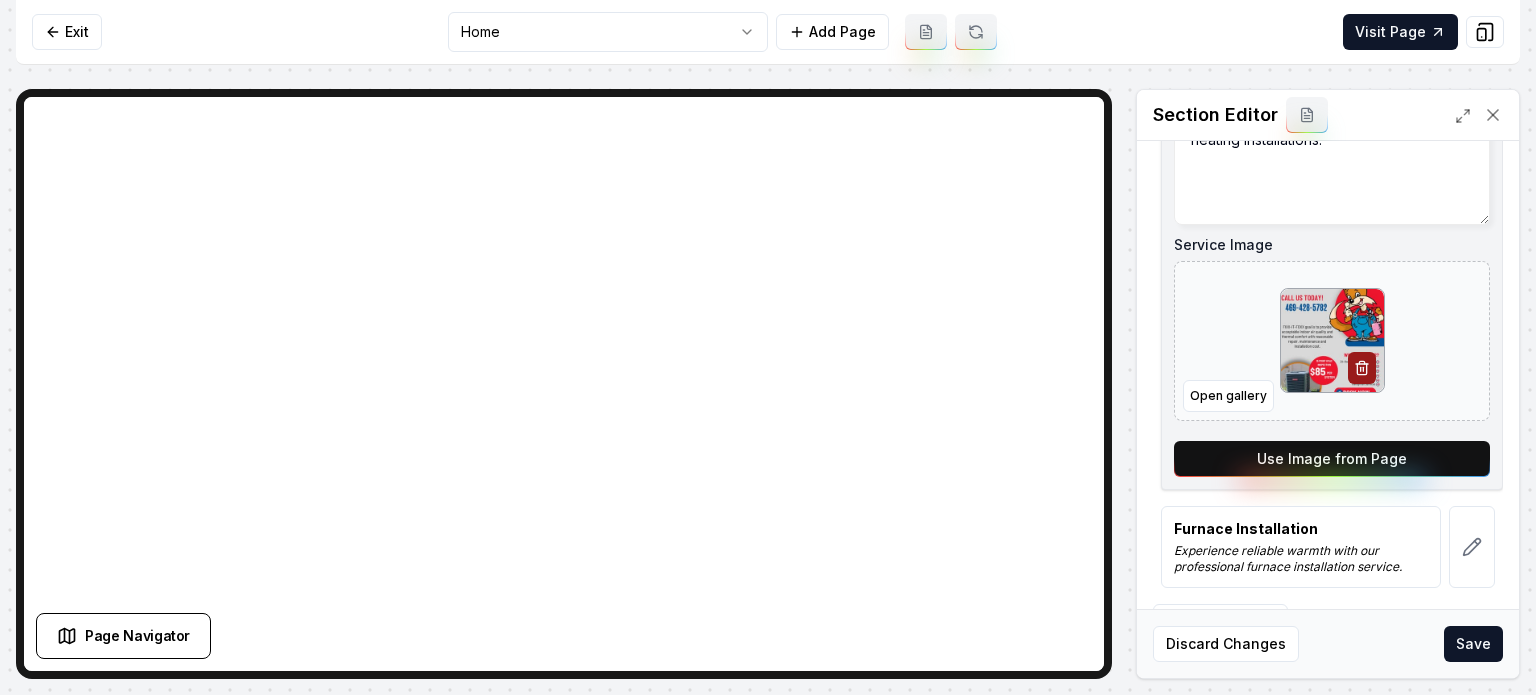 click on "Use Image from Page" at bounding box center [1332, 459] 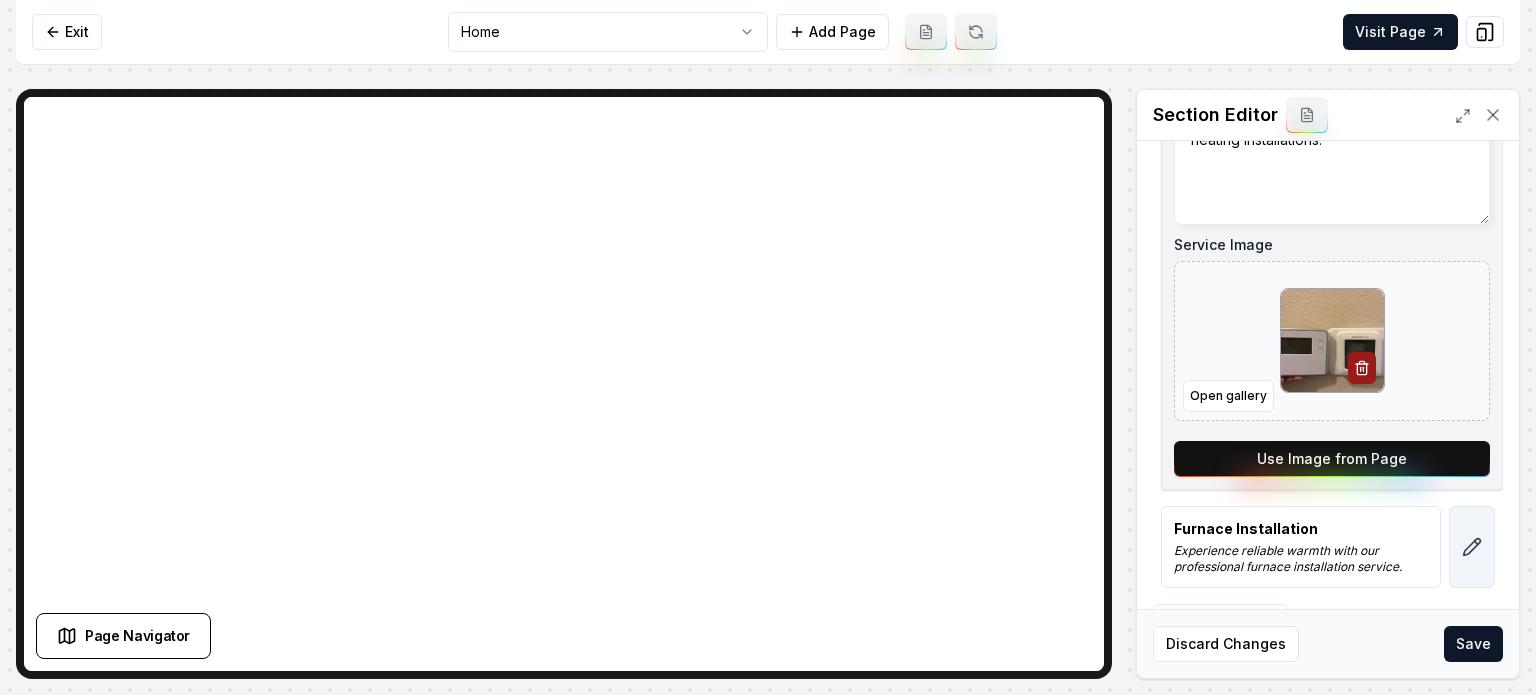 click at bounding box center [1472, 547] 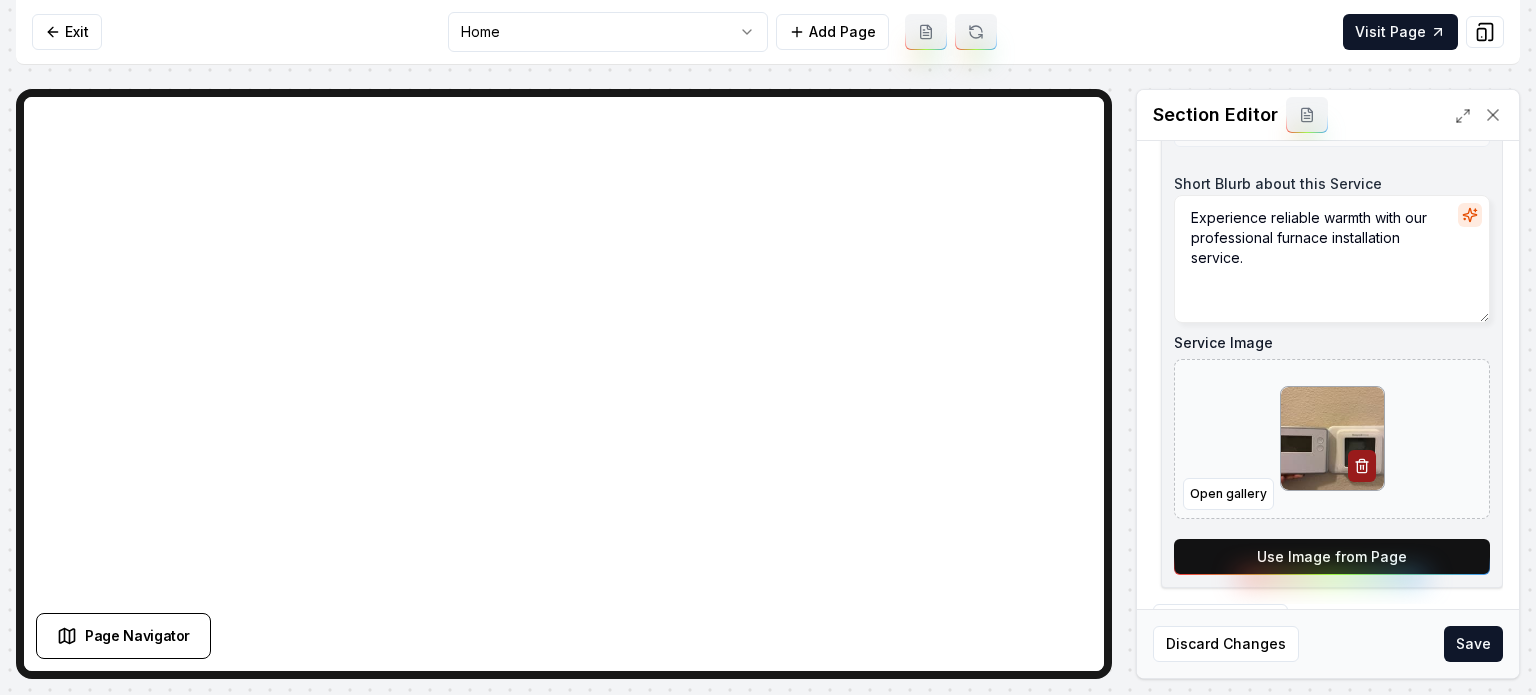 scroll, scrollTop: 0, scrollLeft: 0, axis: both 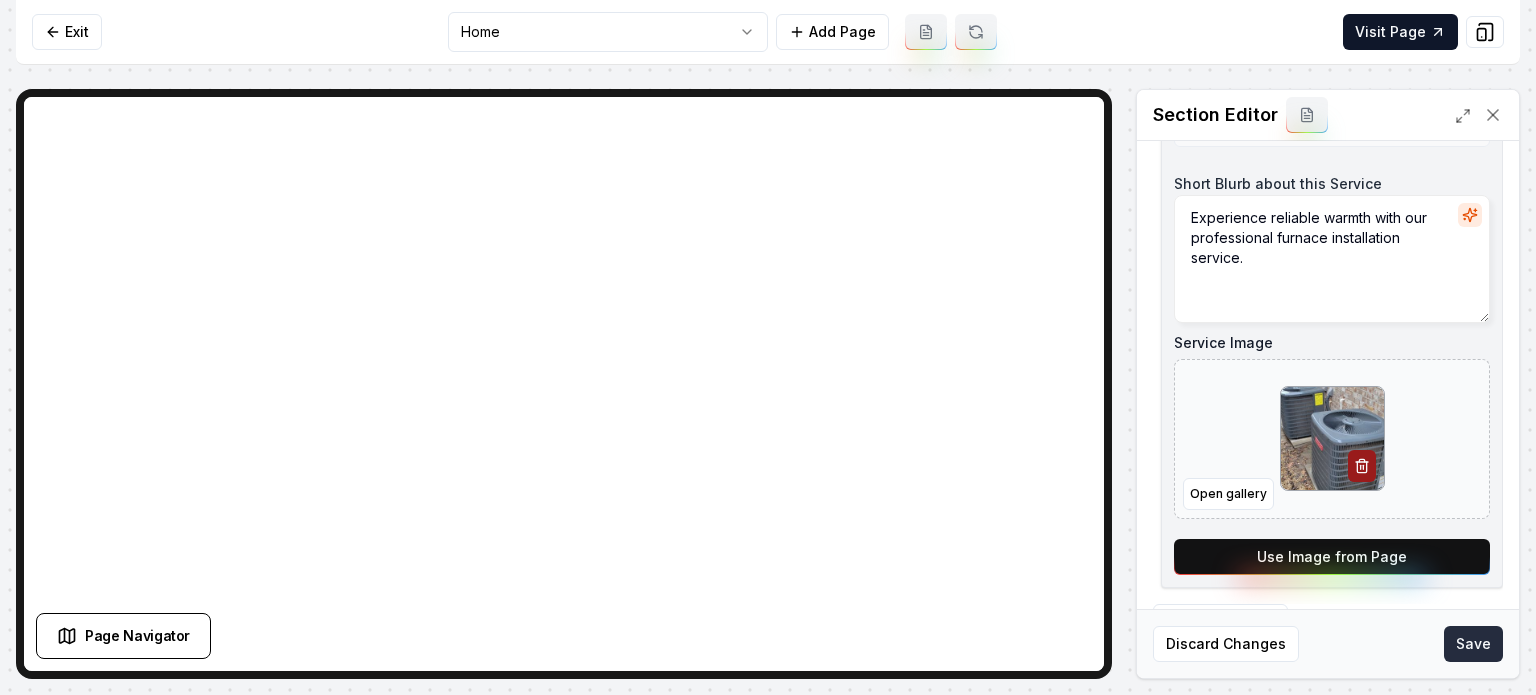 click on "Save" at bounding box center [1473, 644] 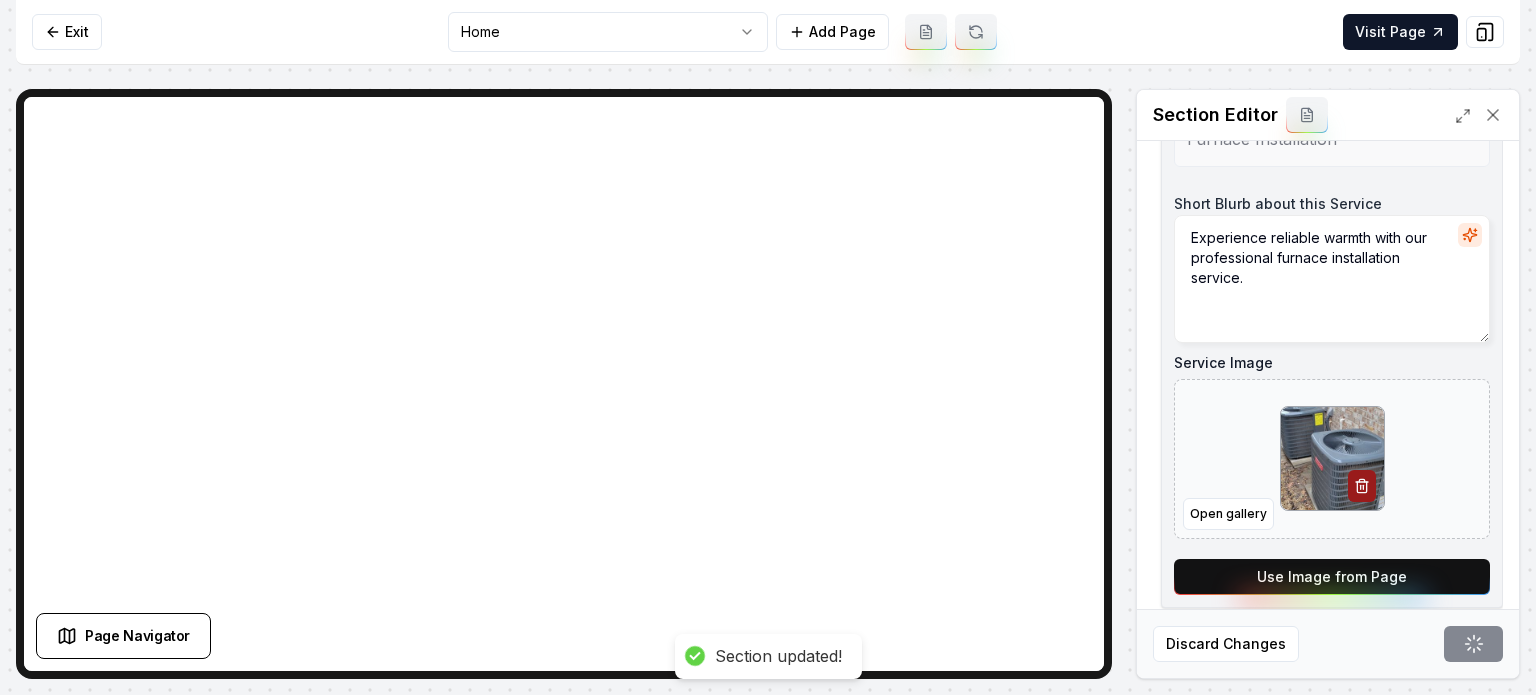 scroll, scrollTop: 0, scrollLeft: 0, axis: both 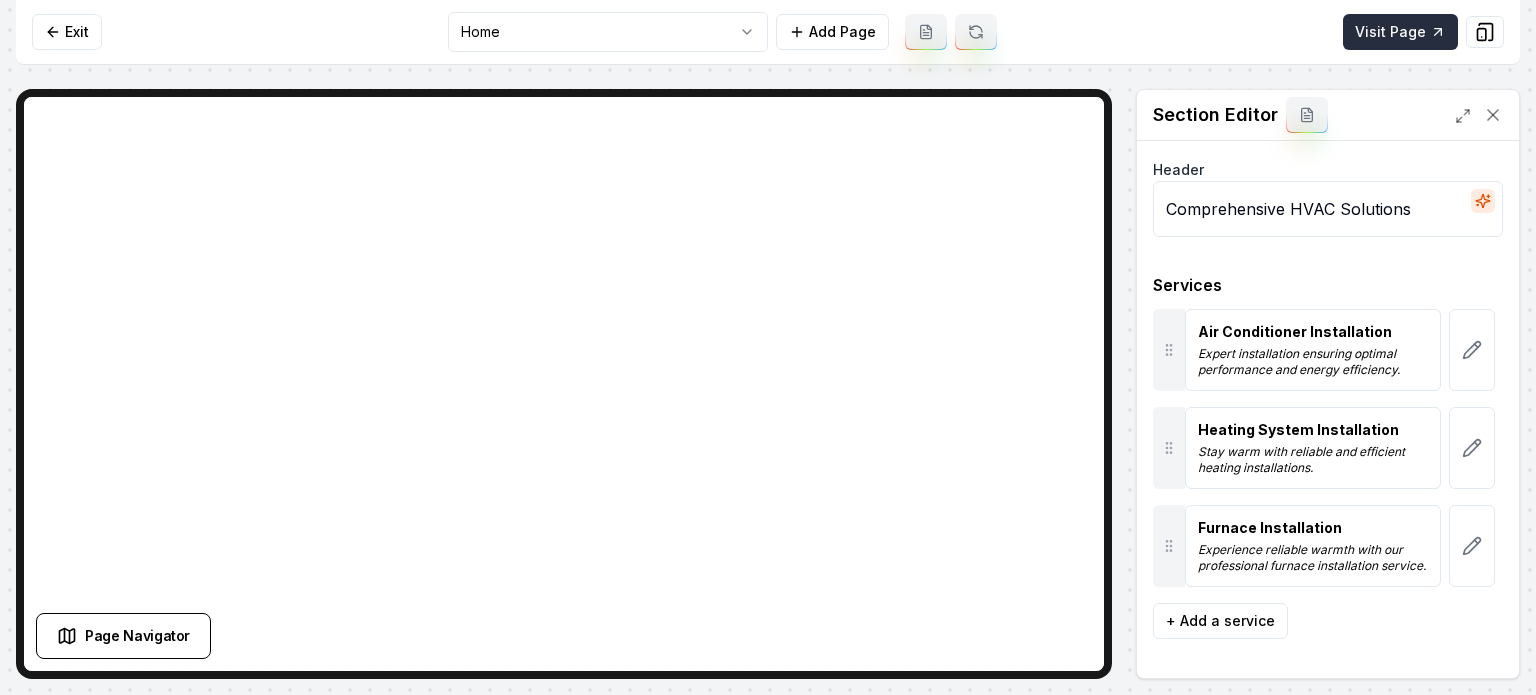 click on "Visit Page" at bounding box center (1400, 32) 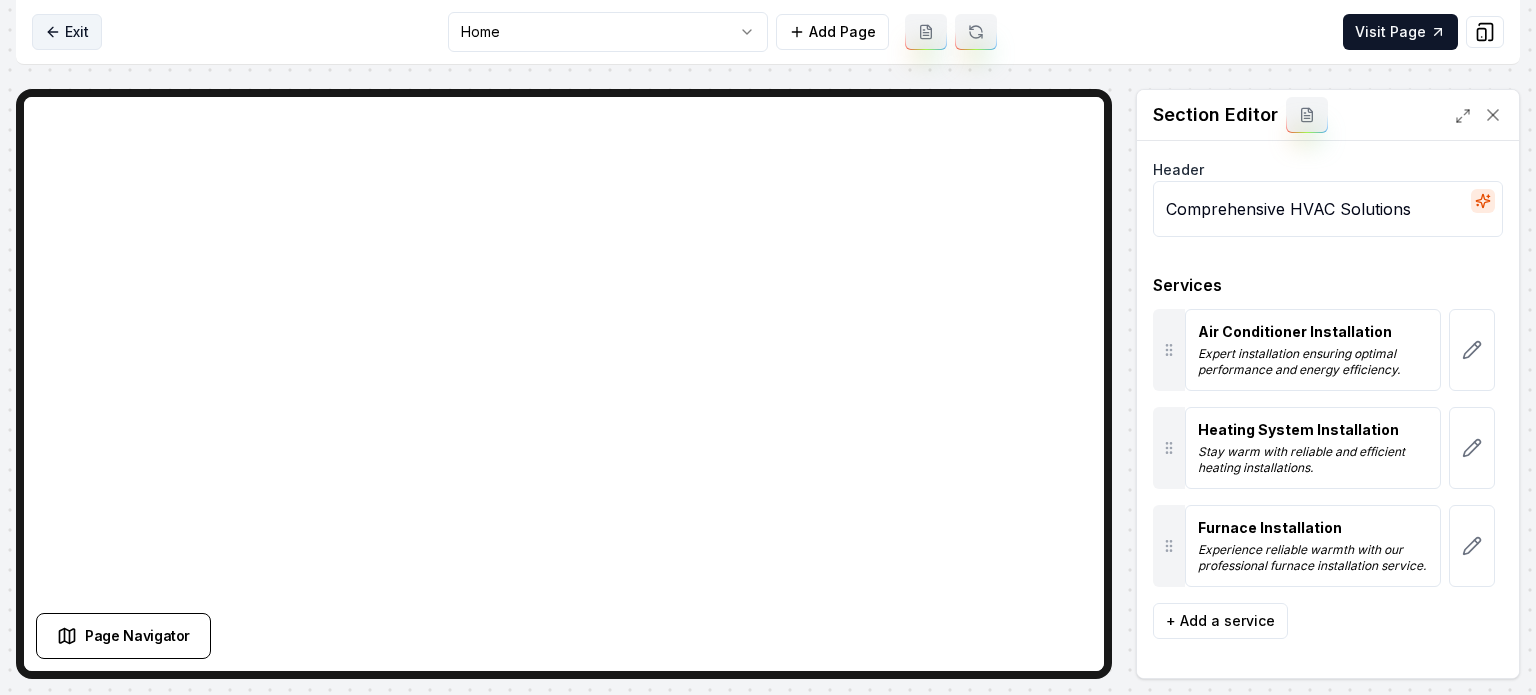 click on "Exit" at bounding box center [67, 32] 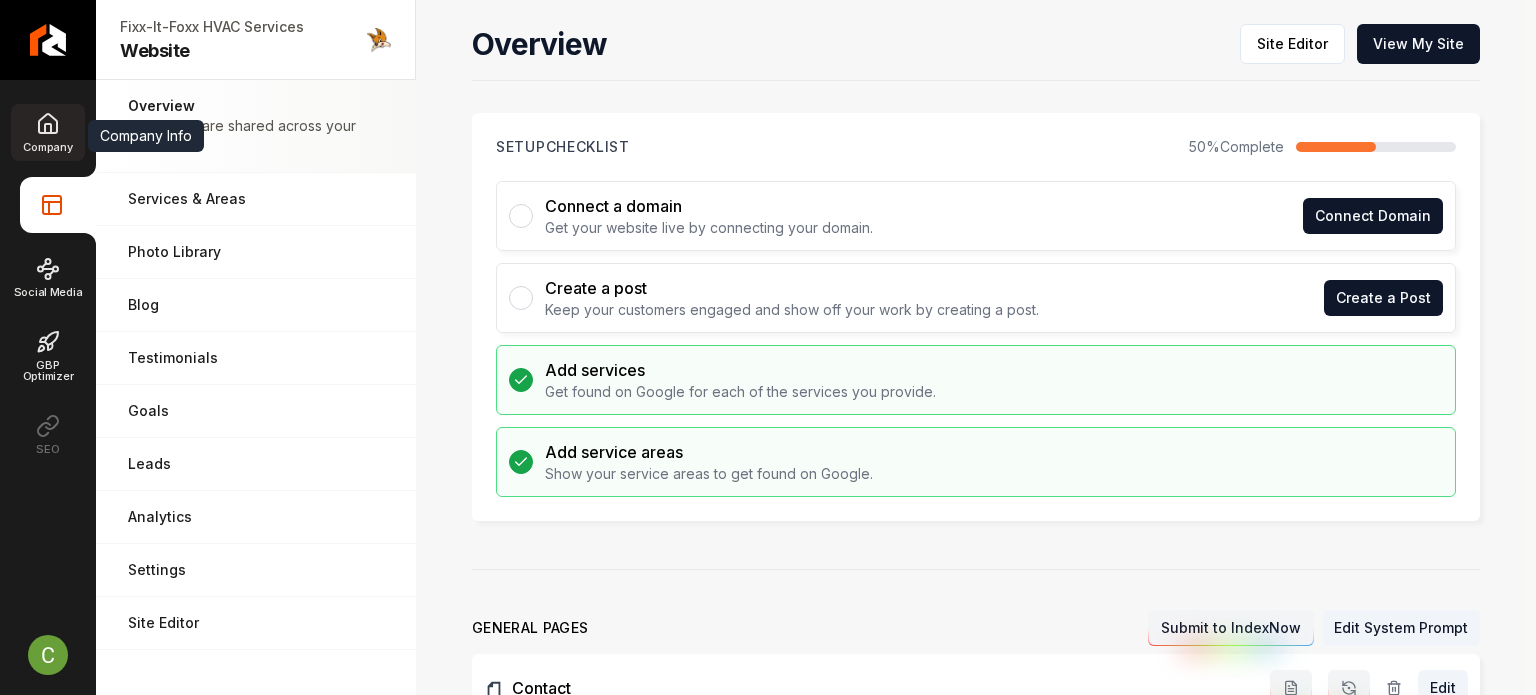 click 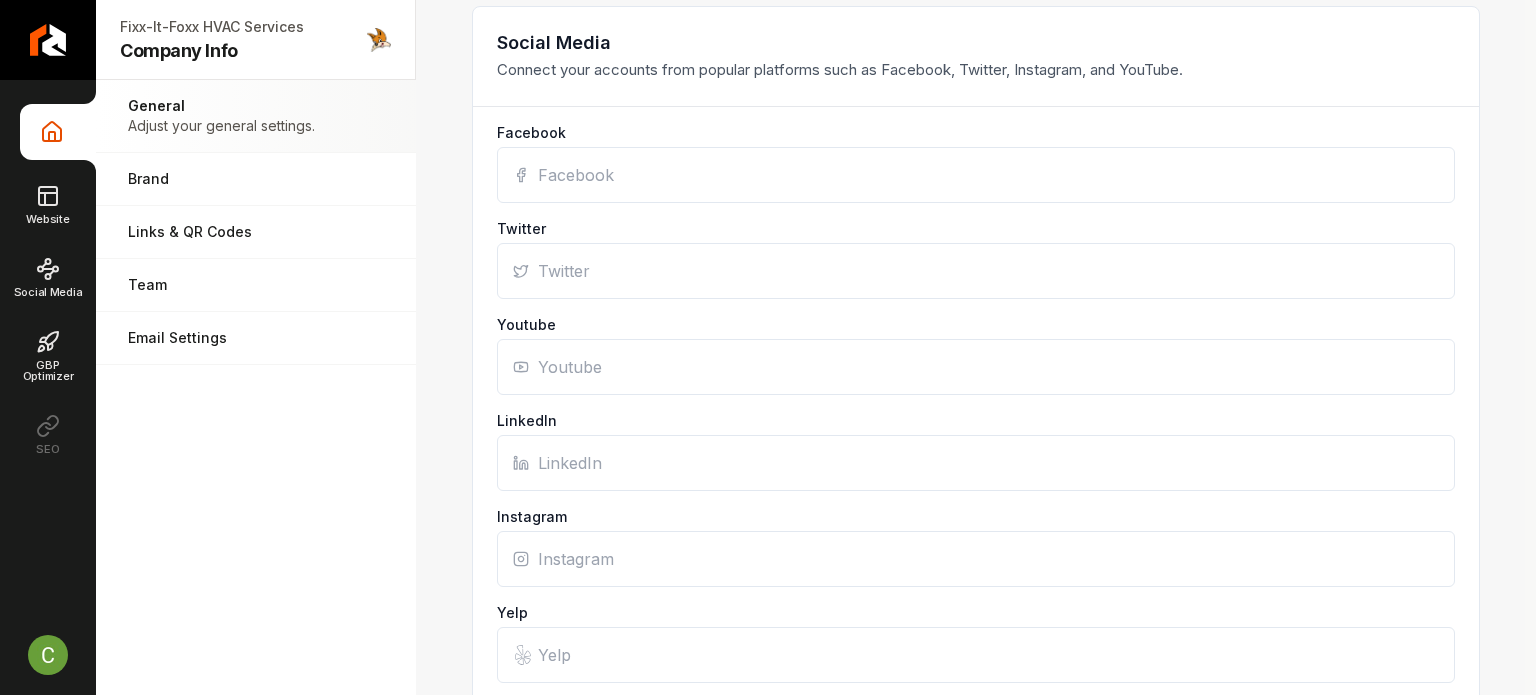 click on "Facebook" at bounding box center [976, 175] 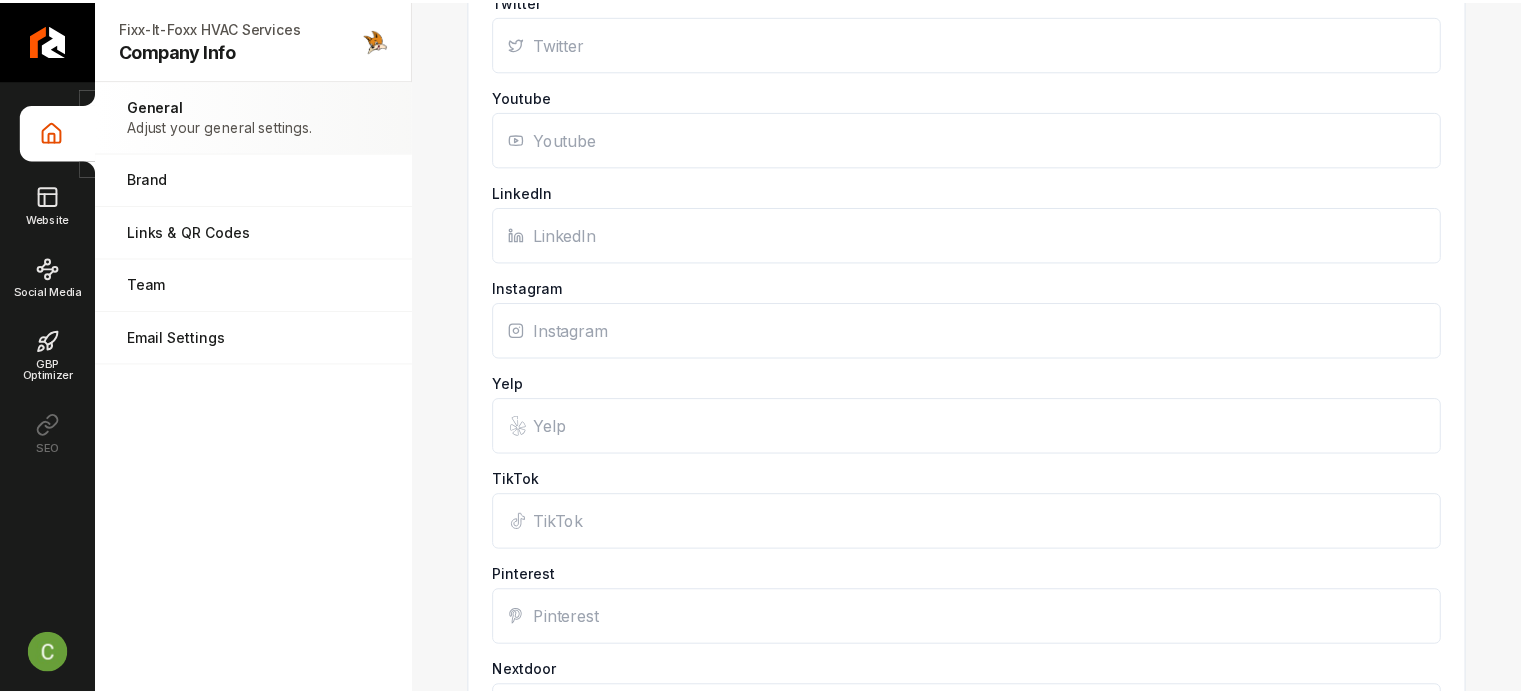 scroll, scrollTop: 1964, scrollLeft: 0, axis: vertical 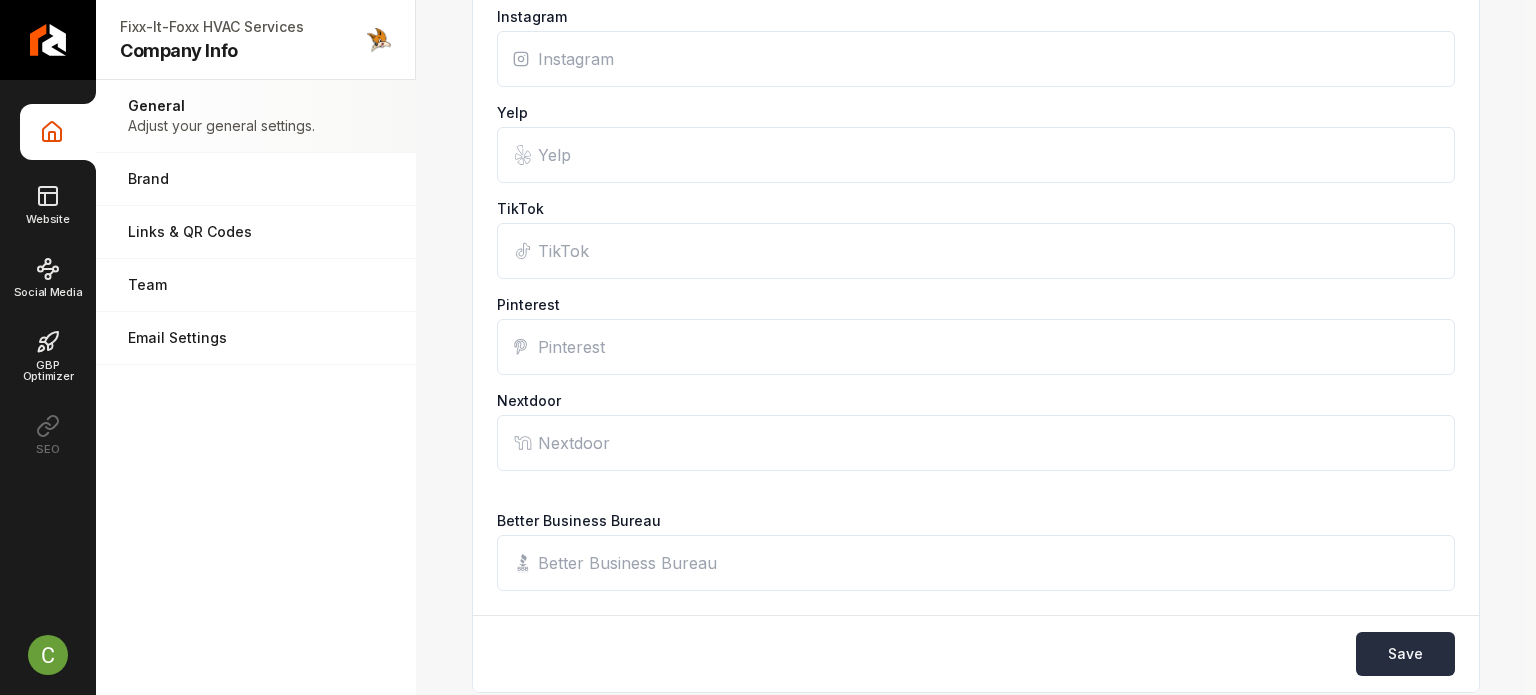 type on "[URL][DOMAIN_NAME]" 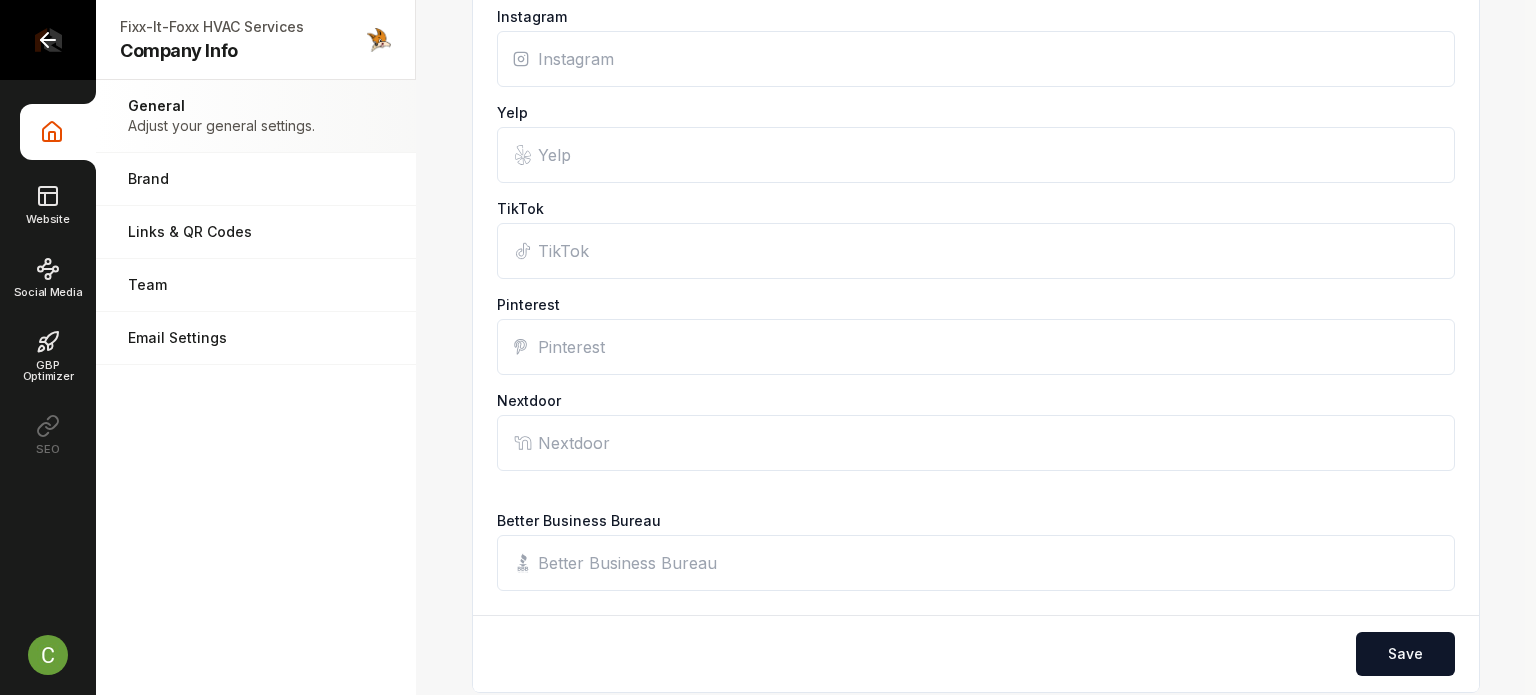 click at bounding box center (48, 40) 